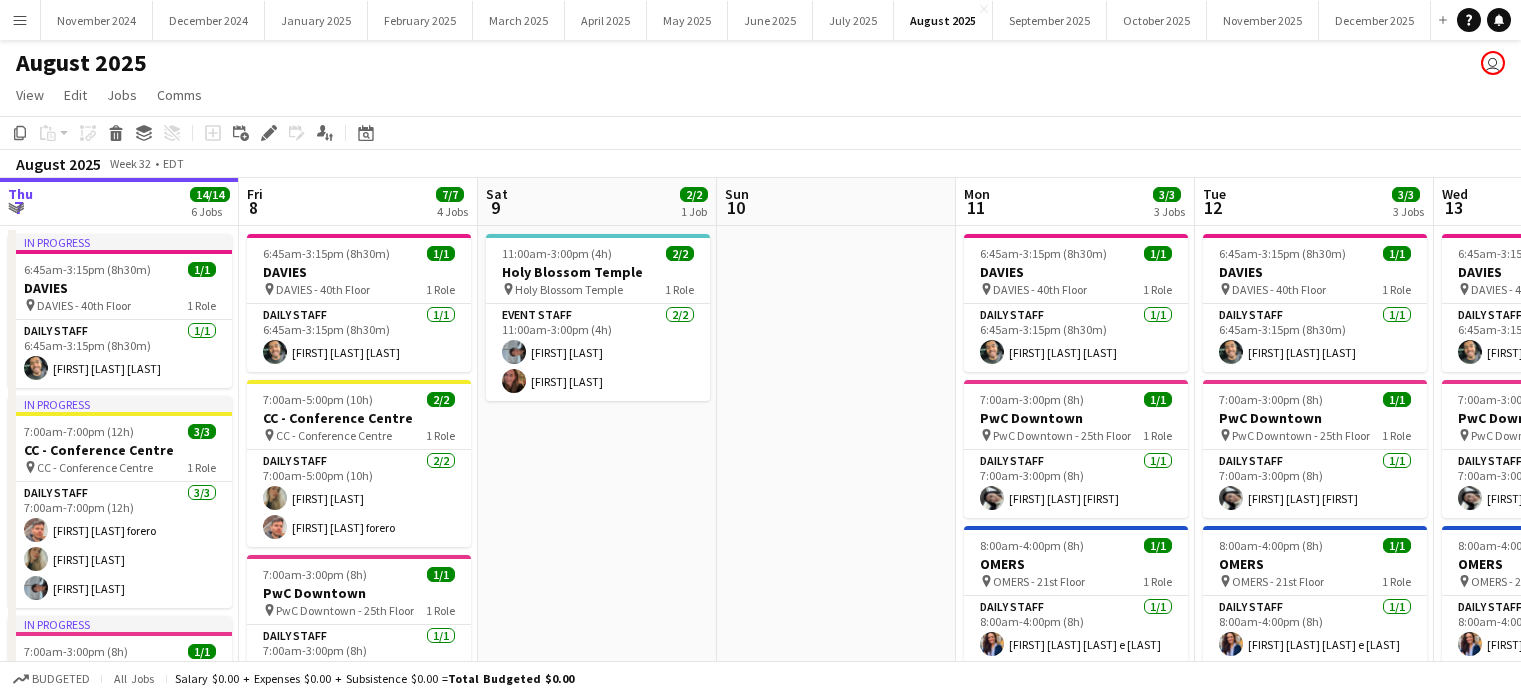 scroll, scrollTop: 0, scrollLeft: 0, axis: both 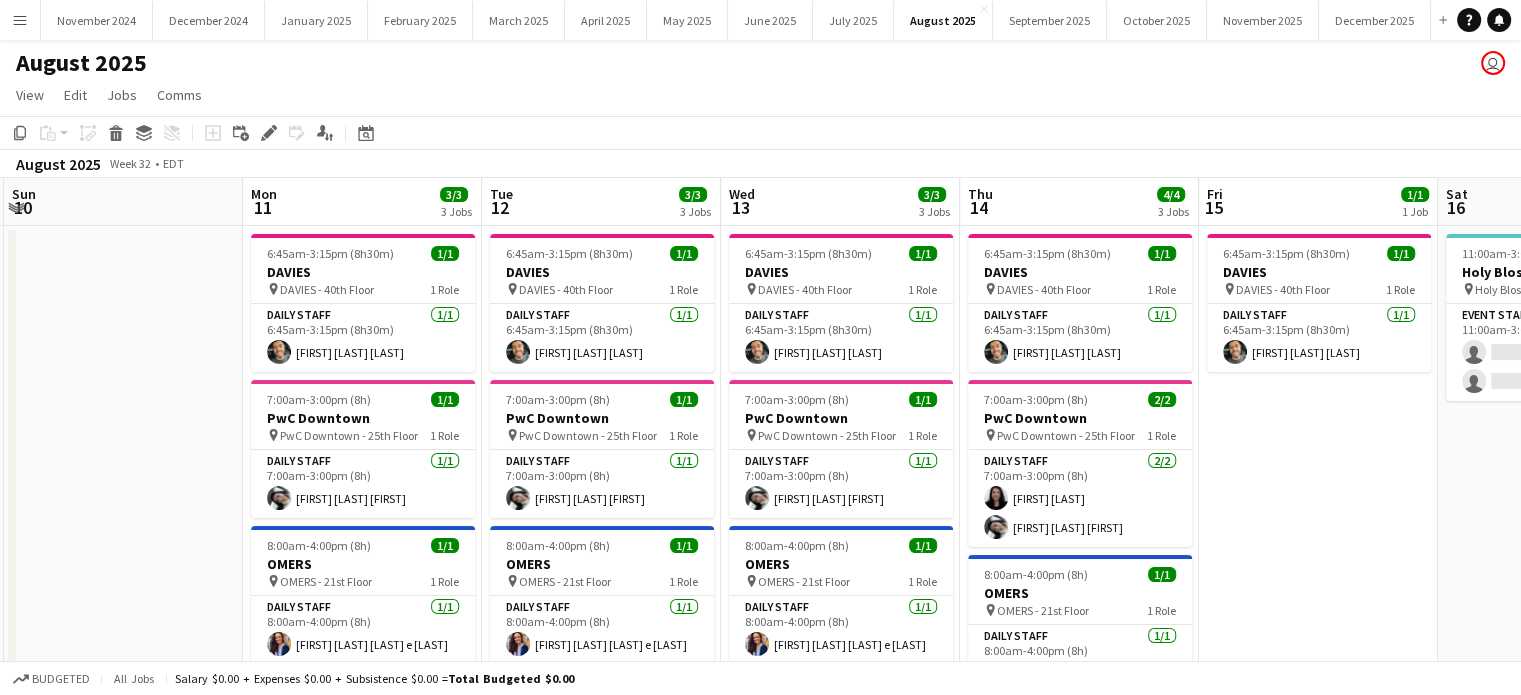 click on "Thu   7   14/14   6 Jobs   Fri   8   7/7   4 Jobs   Sat   9   2/2   1 Job   Sun   10   Mon   11   3/3   3 Jobs   Tue   12   3/3   3 Jobs   Wed   13   3/3   3 Jobs   Thu   14   4/4   3 Jobs   Fri   15   1/1   1 Job   Sat   16   0/2   1 Job   Sun   17   Mon   18   3/3   3 Jobs   In progress   6:45am-3:15pm (8h30m)    1/1   DAVIES
pin
DAVIES - 40th Floor   1 Role   Daily Staff   1/1   6:45am-3:15pm (8h30m)
[FIRST] [LAST]  In progress   7:00am-7:00pm (12h)    3/3   CC - Conference Centre
pin
CC - Conference Centre   1 Role   Daily Staff   3/3   7:00am-7:00pm (12h)
[FIRST] [LAST] [FIRST] [LAST] [FIRST] [LAST]  In progress   7:00am-3:00pm (8h)    1/1   PwC Downtown
pin
PwC Downtown - 25th Floor   1 Role   Daily Staff   1/1   7:00am-3:00pm (8h)
[FIRST] [LAST]  In progress   9:00am-5:00pm (8h)    1/1   OMERS
pin
OMERS - 21st Floor" at bounding box center [760, 827] 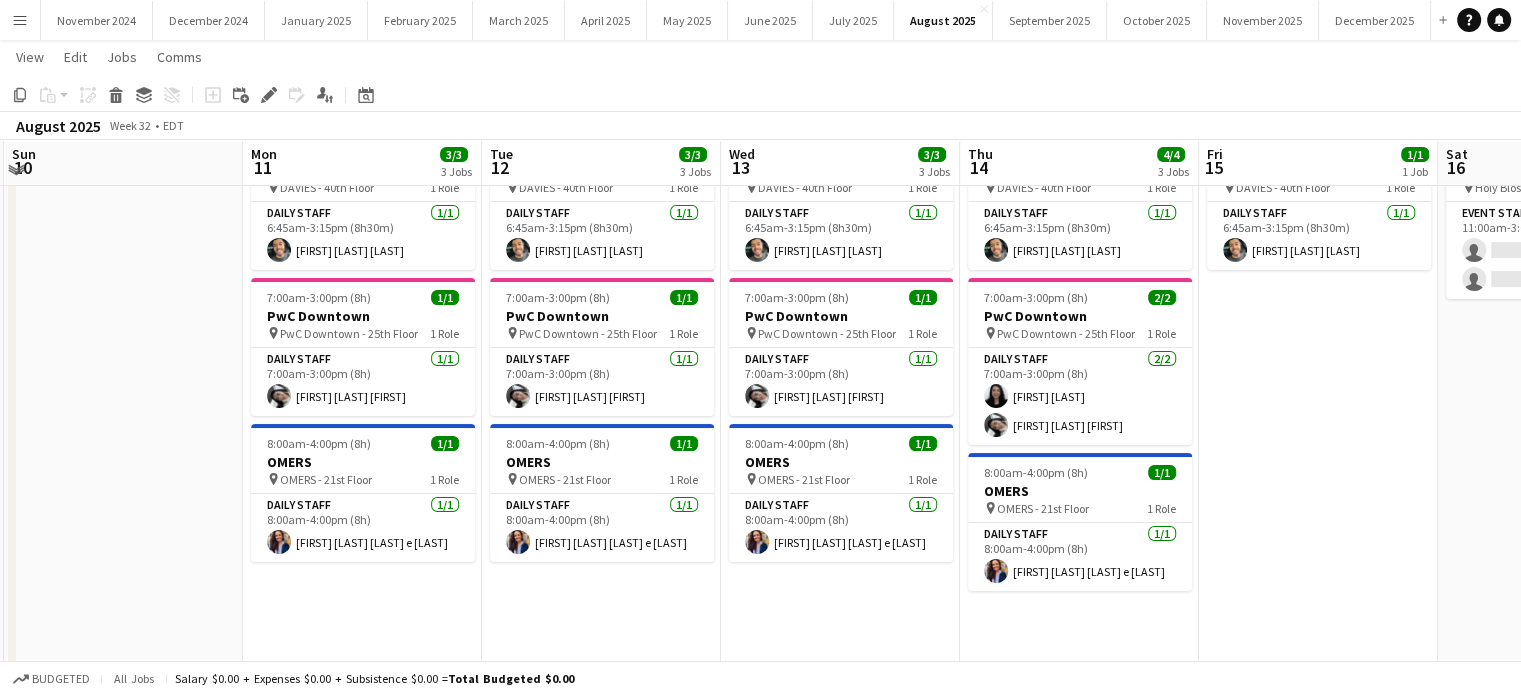 scroll, scrollTop: 0, scrollLeft: 0, axis: both 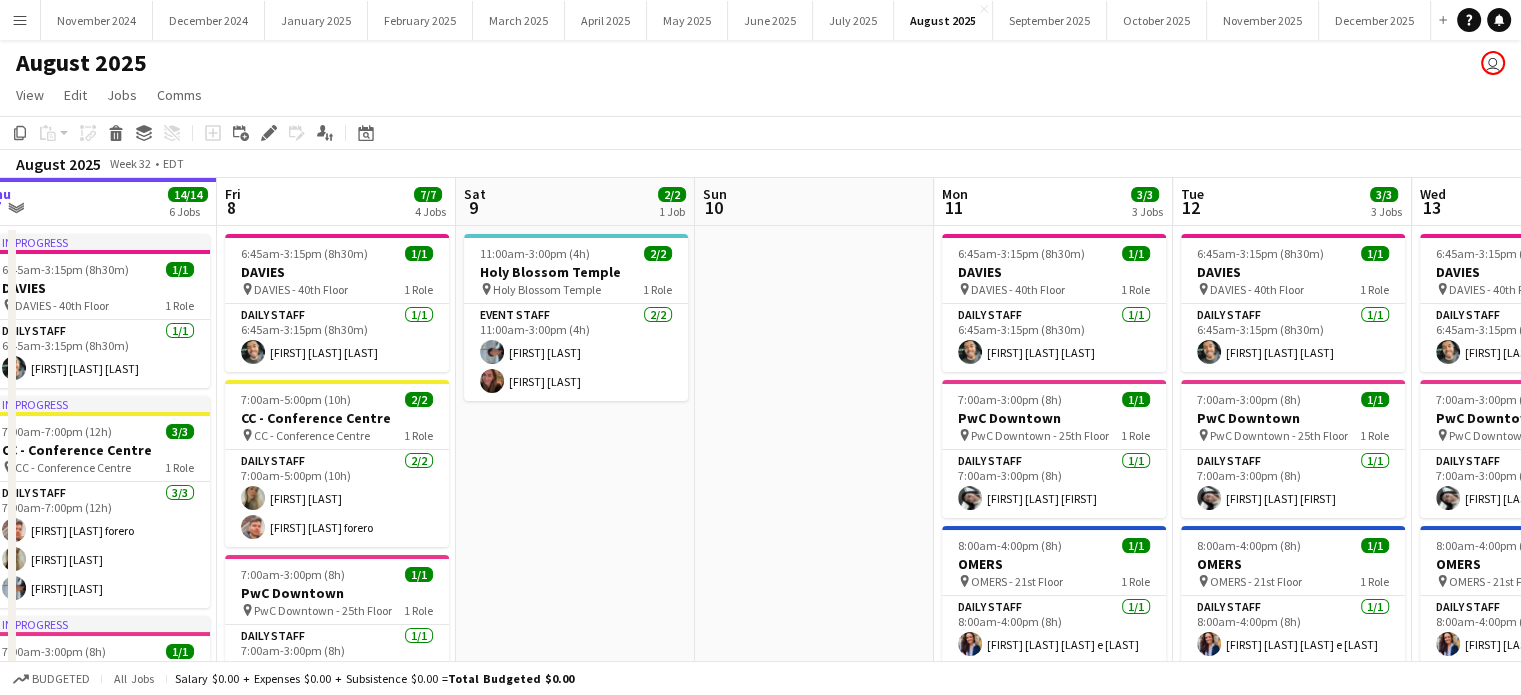 drag, startPoint x: 92, startPoint y: 471, endPoint x: 784, endPoint y: 415, distance: 694.2622 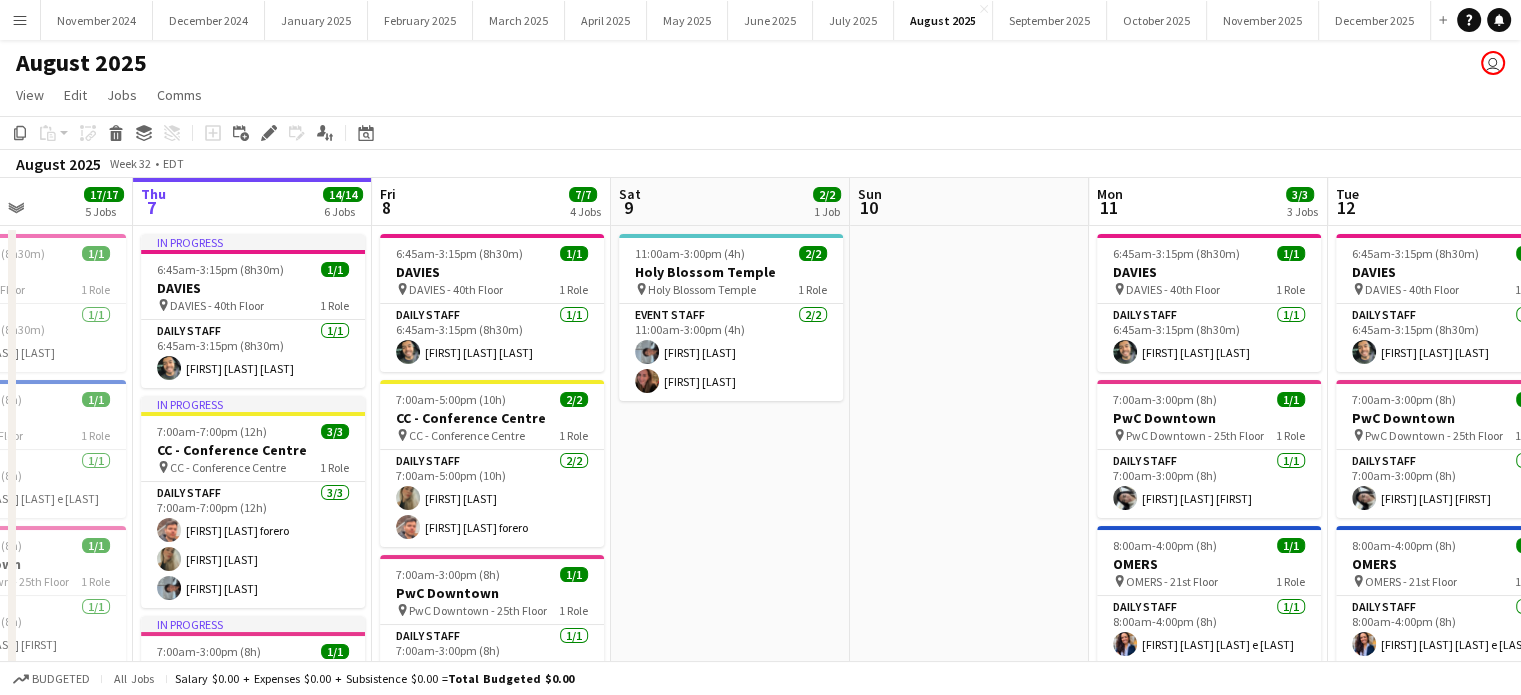 scroll, scrollTop: 0, scrollLeft: 575, axis: horizontal 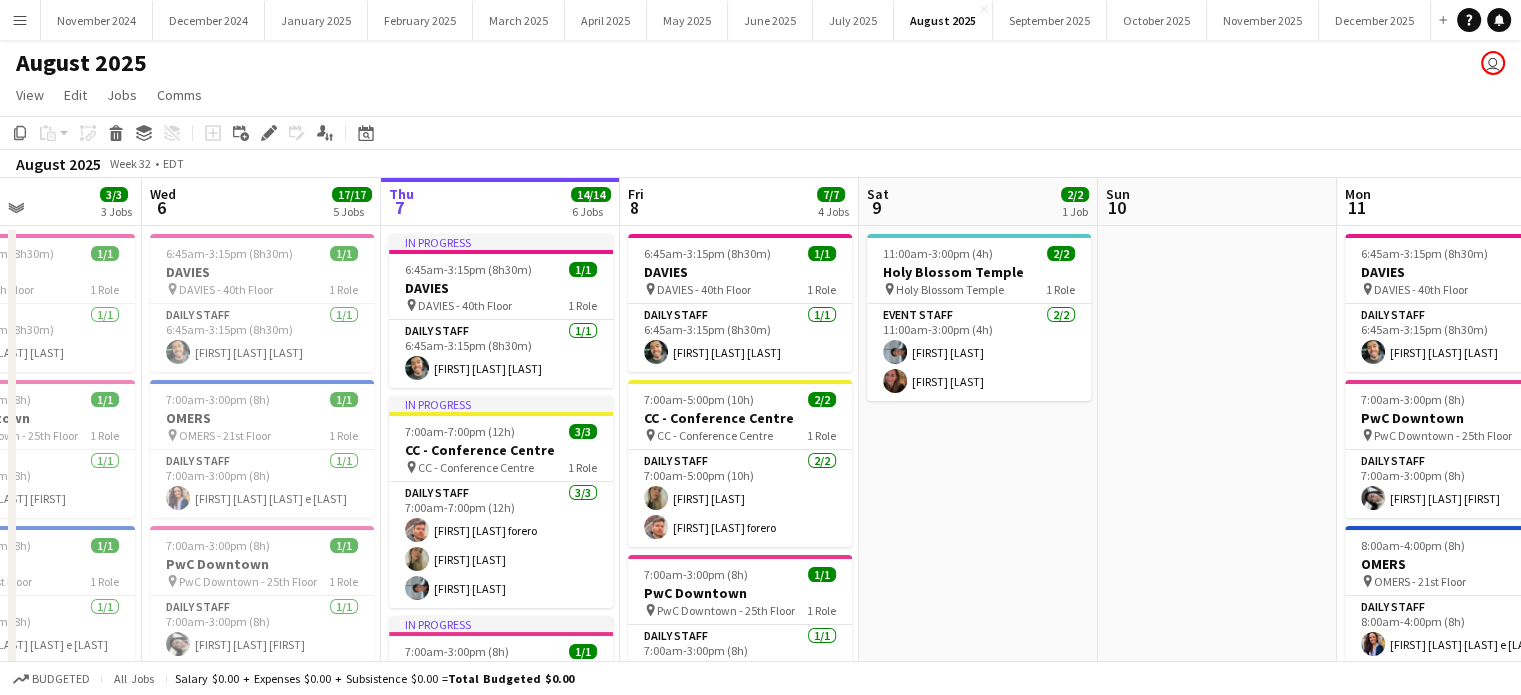 drag, startPoint x: 555, startPoint y: 555, endPoint x: 958, endPoint y: 519, distance: 404.60474 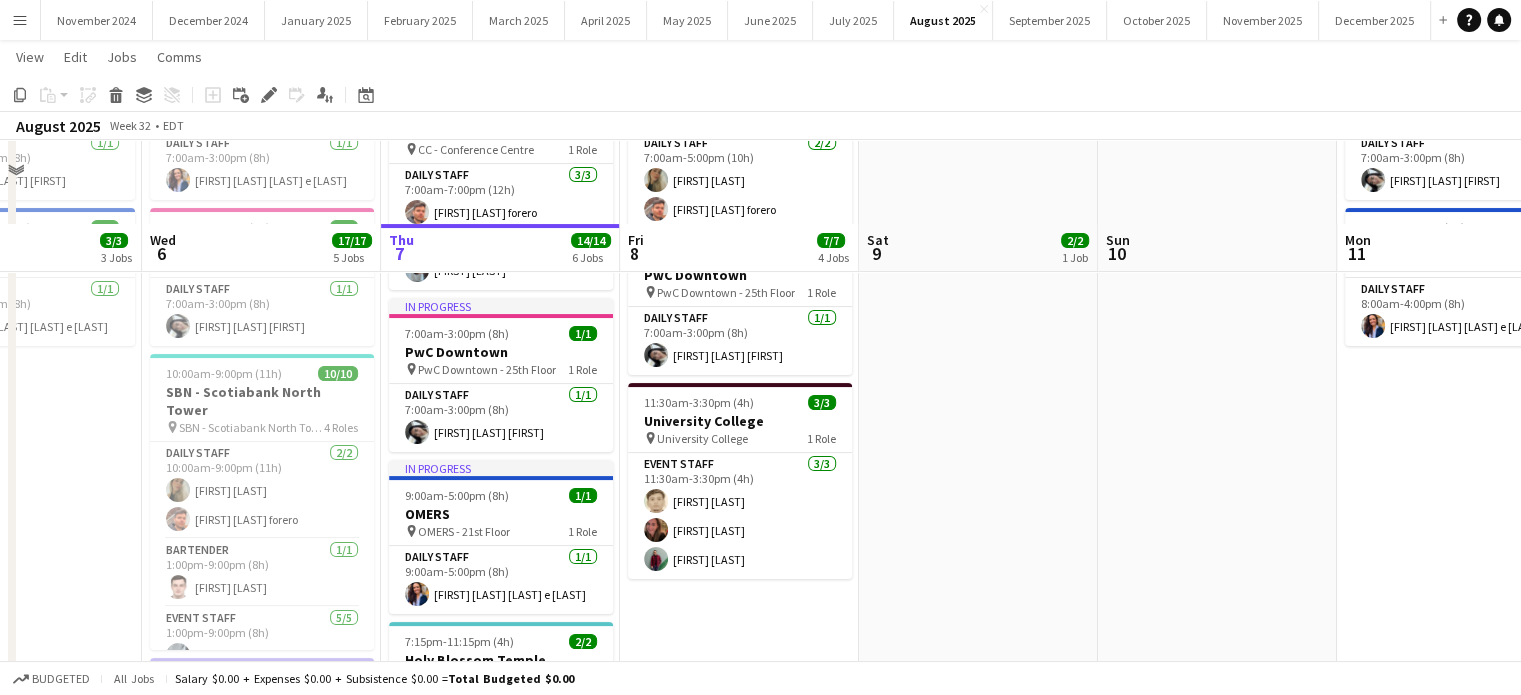 scroll, scrollTop: 400, scrollLeft: 0, axis: vertical 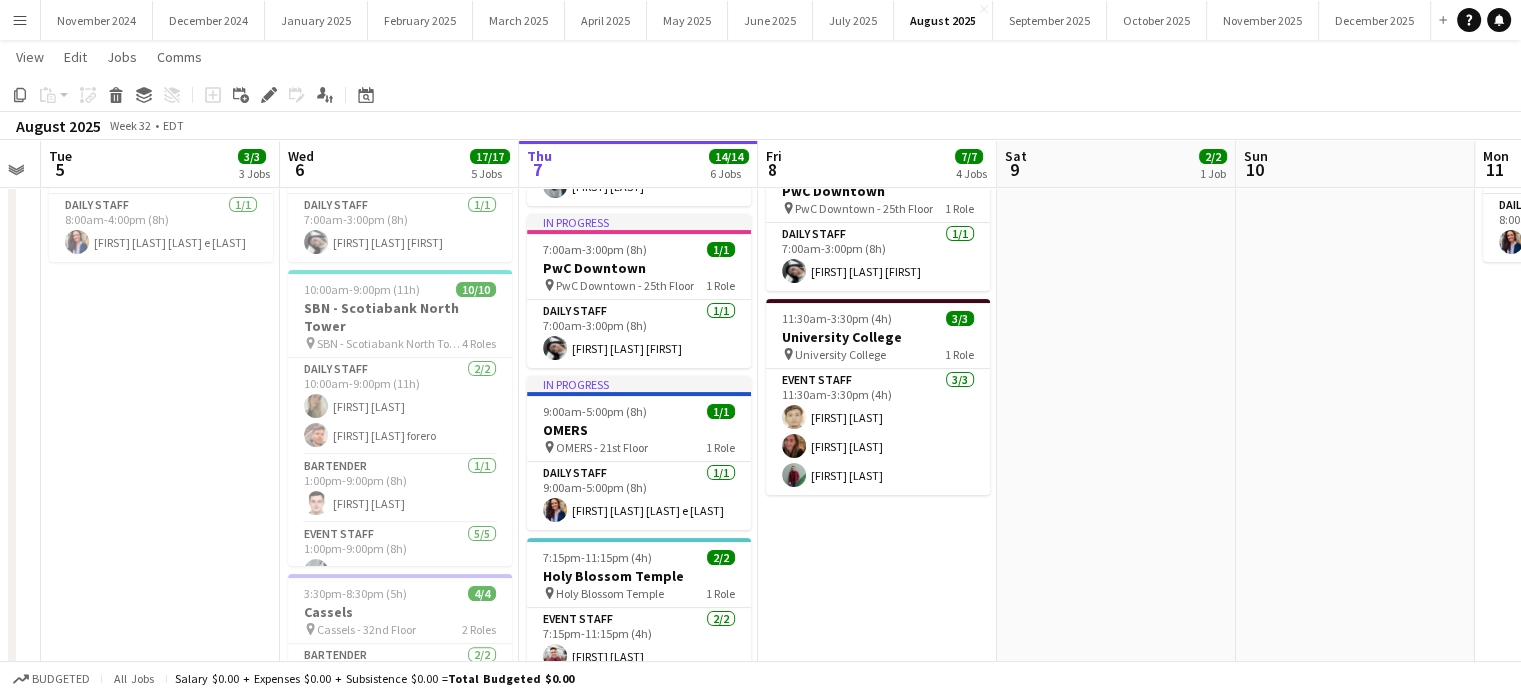 drag, startPoint x: 720, startPoint y: 559, endPoint x: 938, endPoint y: 557, distance: 218.00917 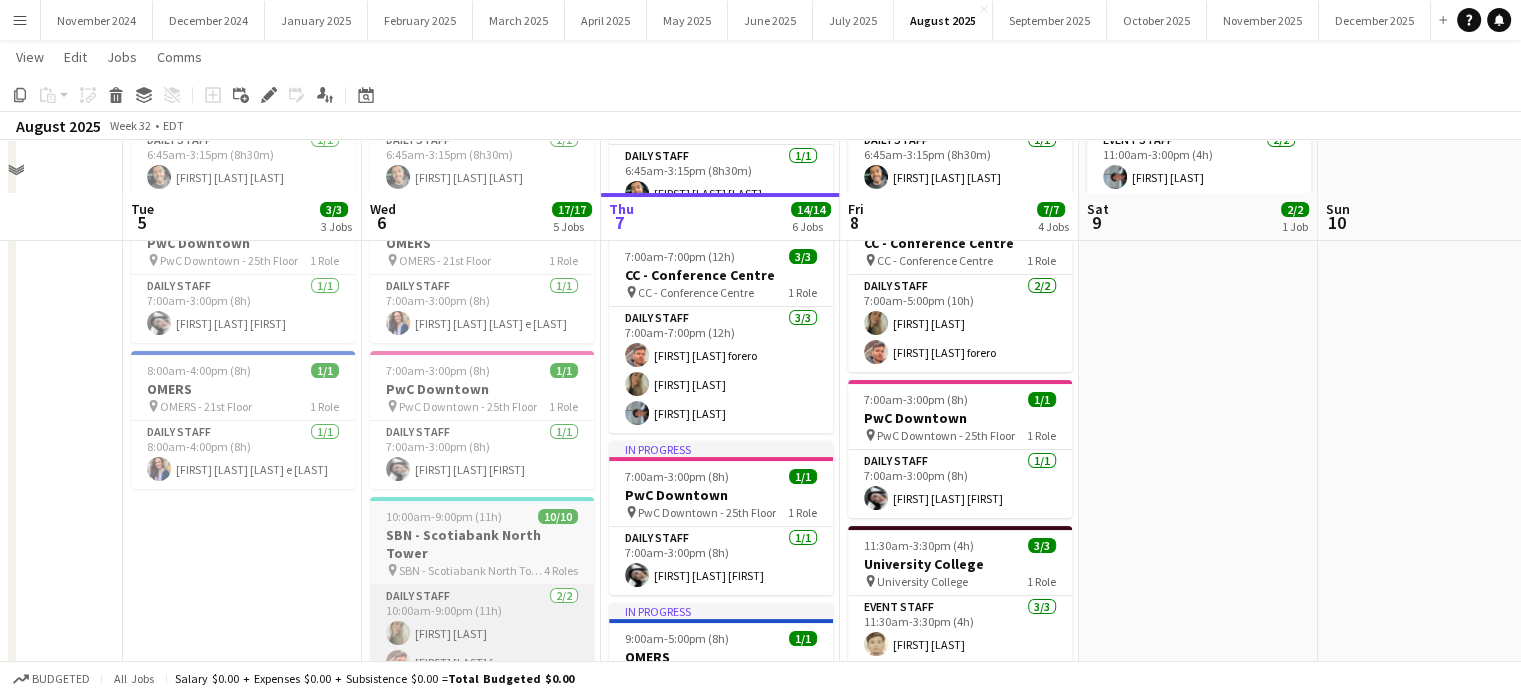 scroll, scrollTop: 300, scrollLeft: 0, axis: vertical 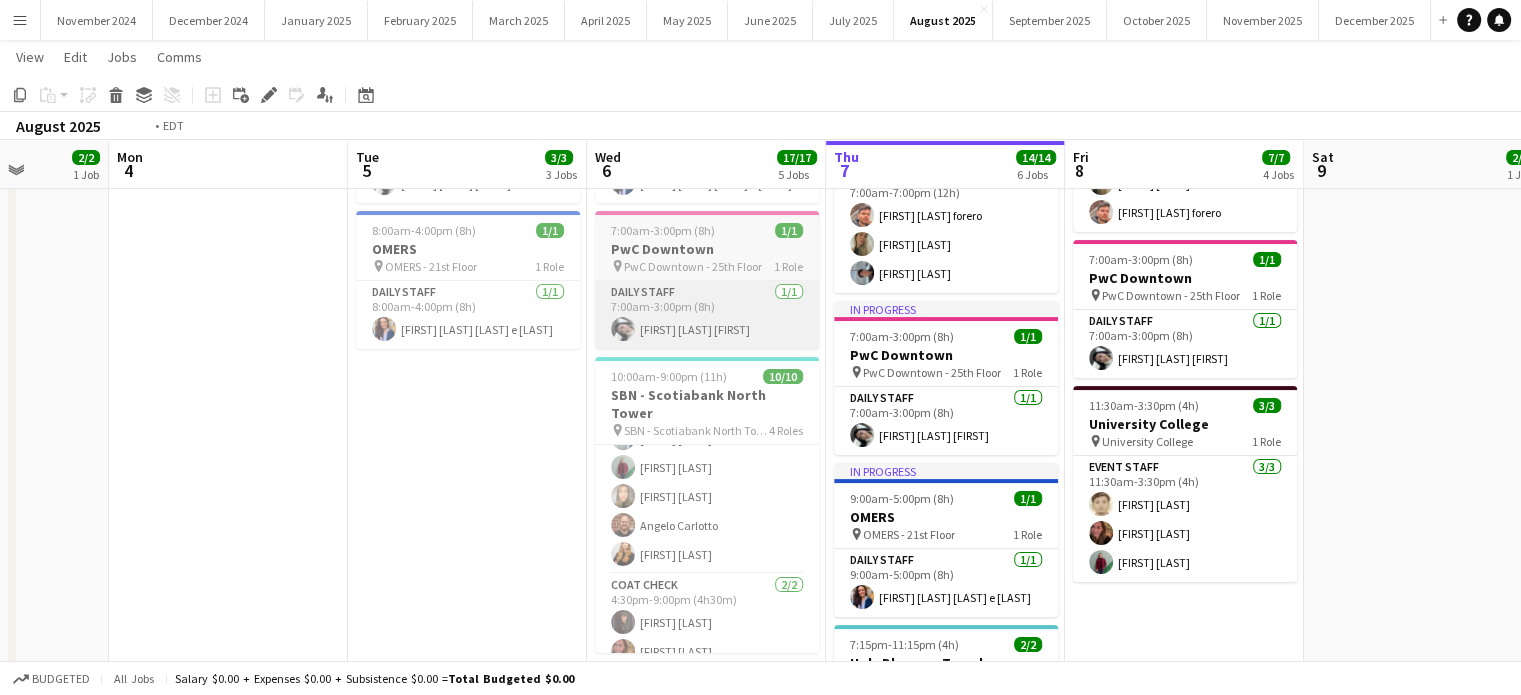 drag, startPoint x: 287, startPoint y: 454, endPoint x: 498, endPoint y: 284, distance: 270.9631 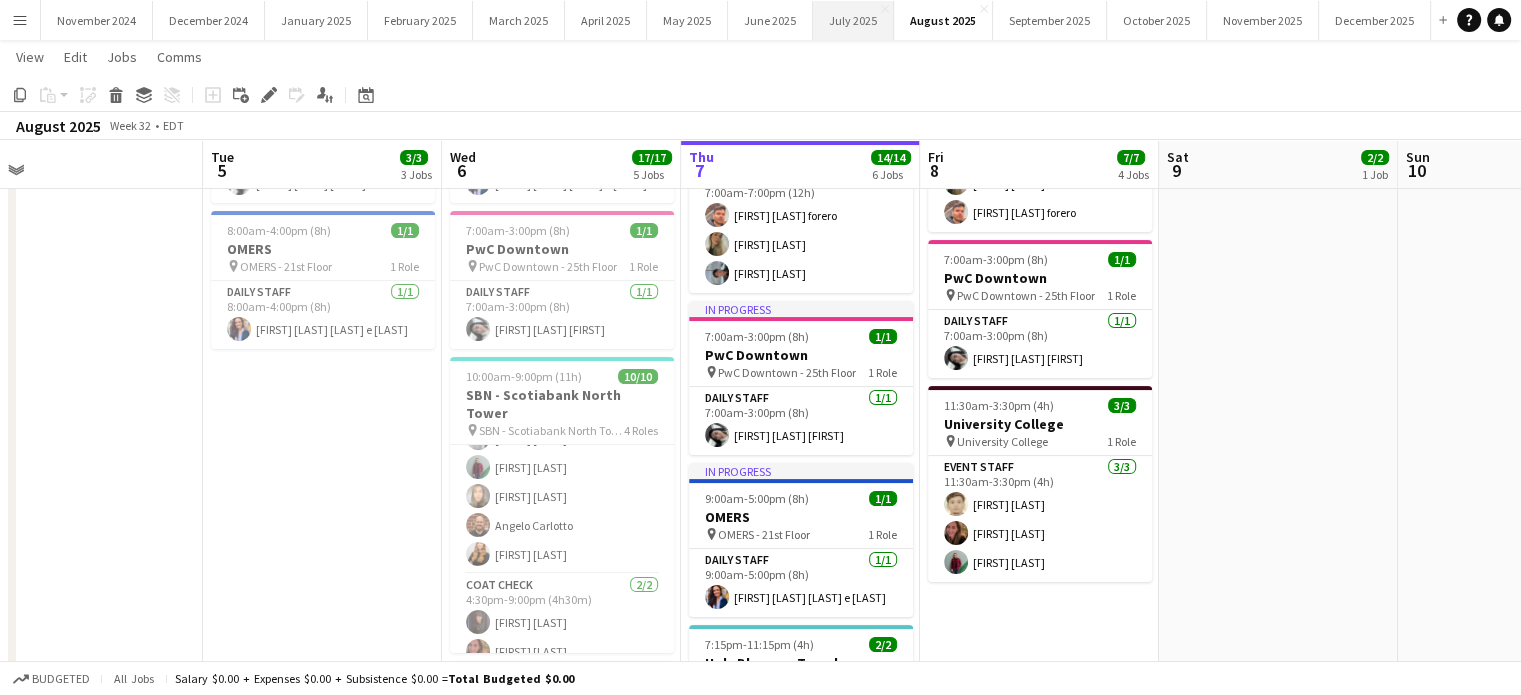 click on "July 2025
Close" at bounding box center [853, 20] 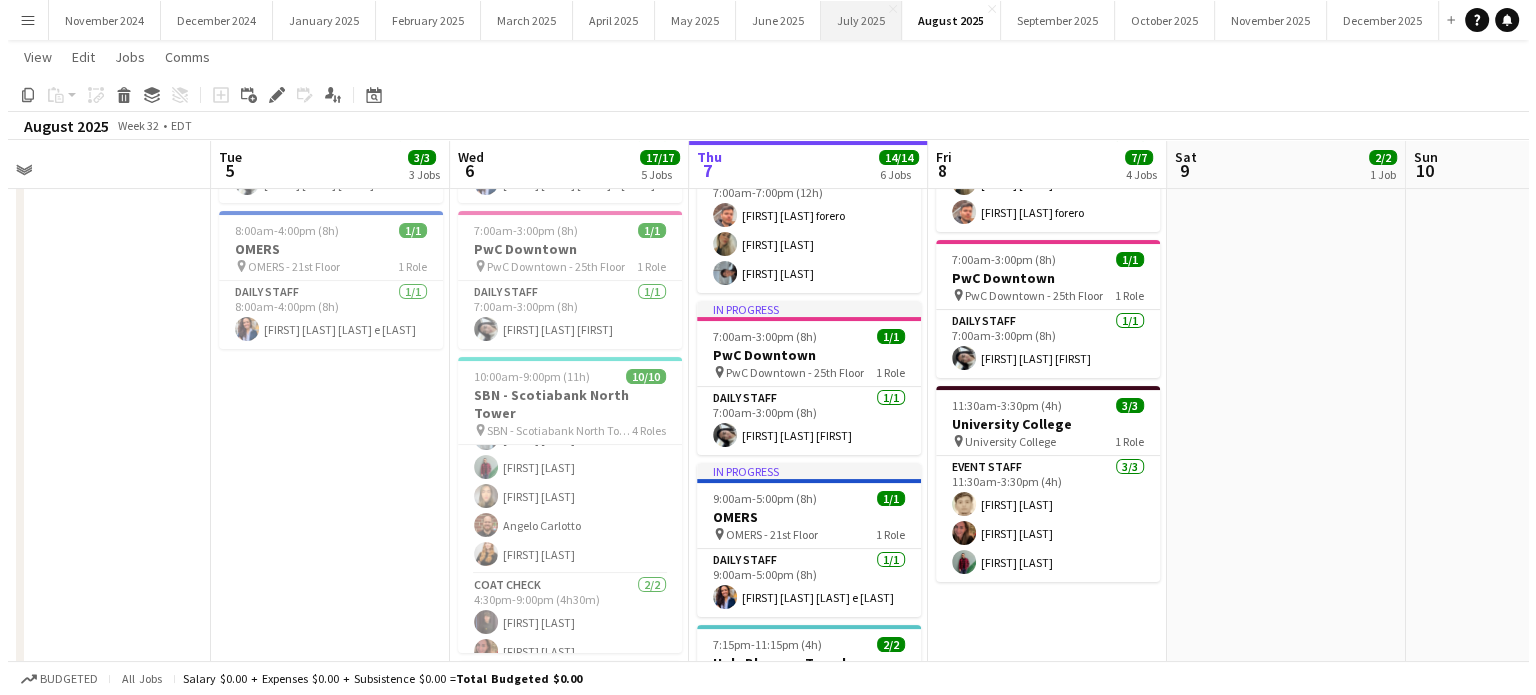 scroll, scrollTop: 0, scrollLeft: 0, axis: both 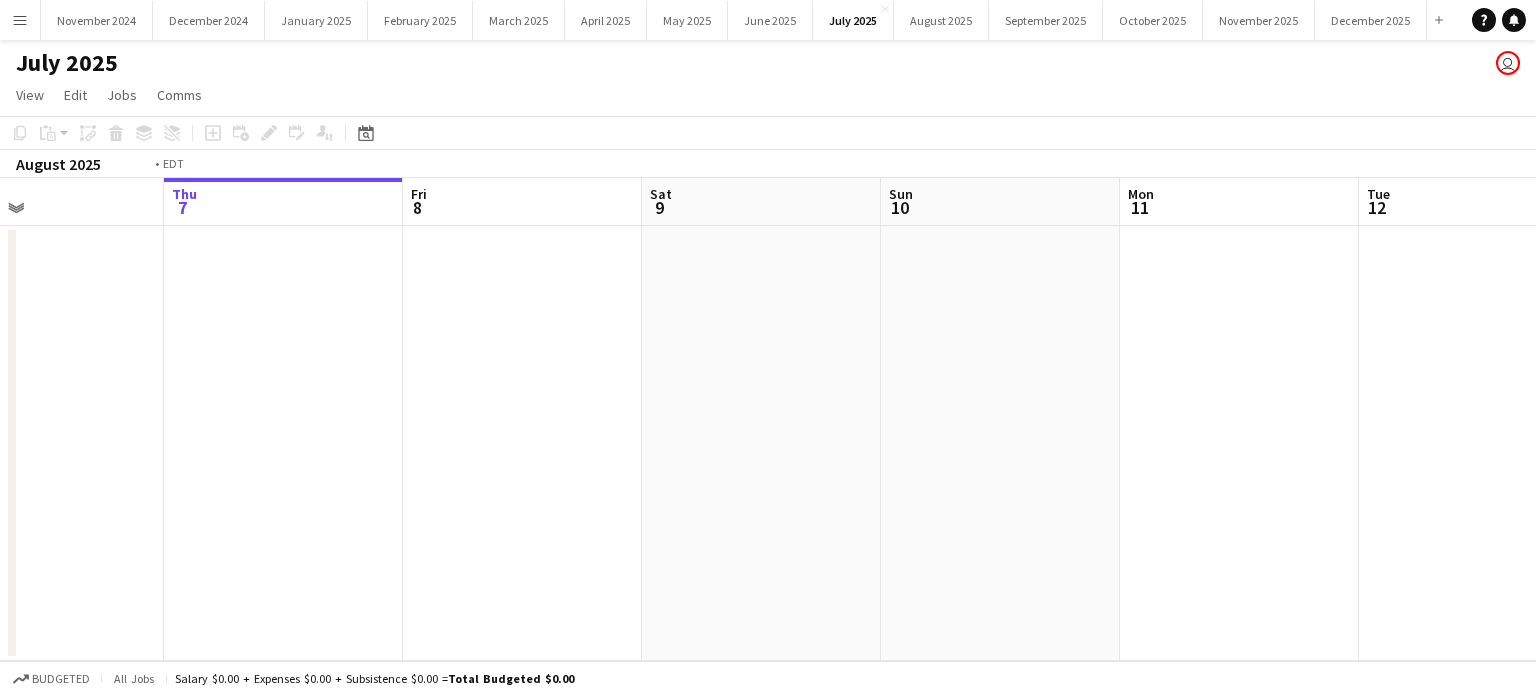 drag, startPoint x: 624, startPoint y: 415, endPoint x: 1500, endPoint y: 311, distance: 882.1519 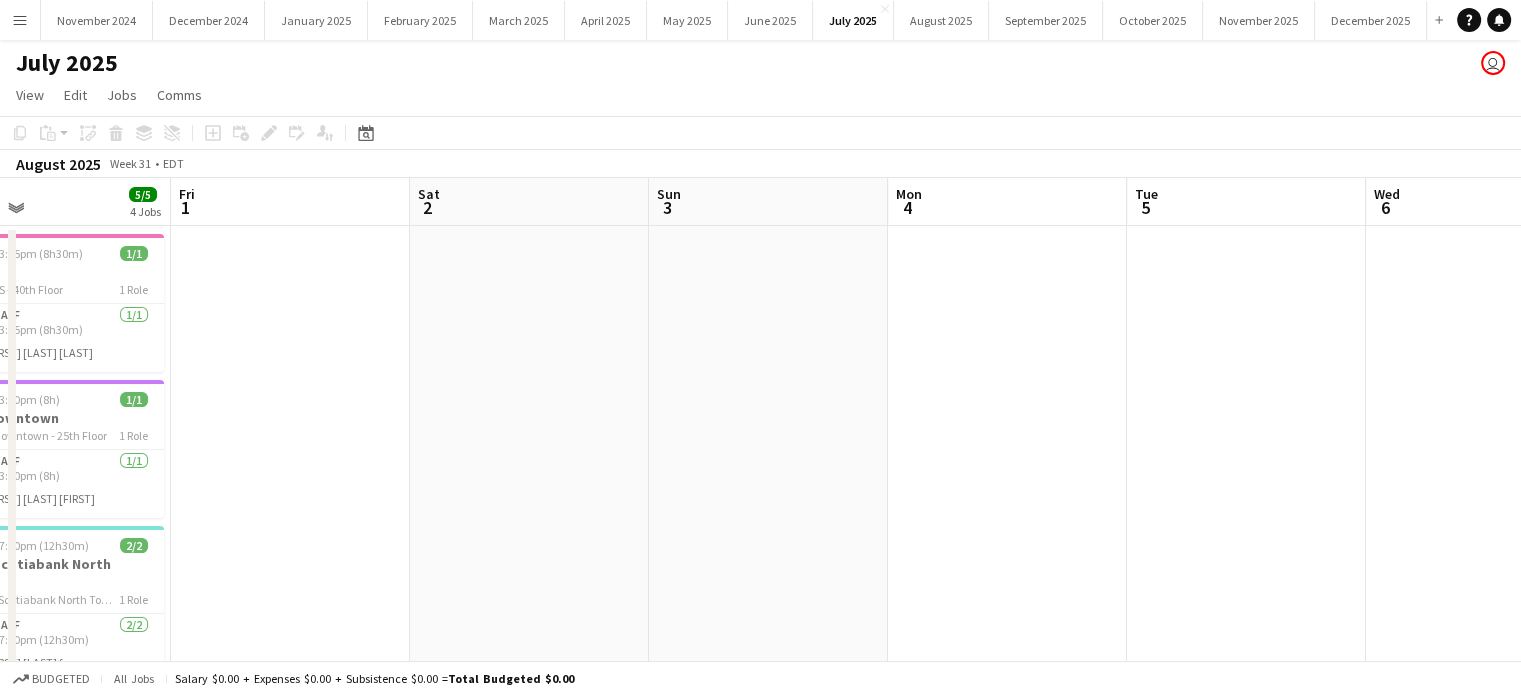 drag, startPoint x: 956, startPoint y: 367, endPoint x: 1465, endPoint y: 259, distance: 520.3316 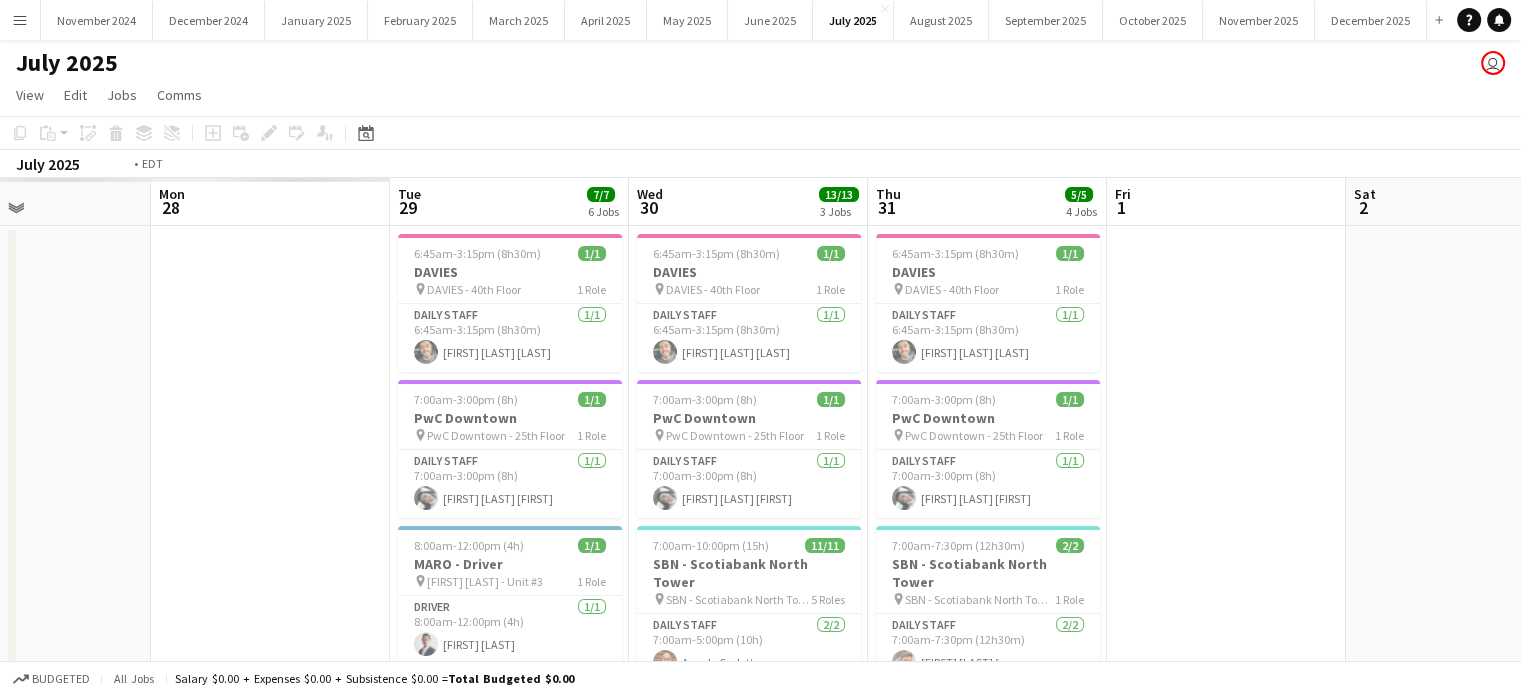 drag, startPoint x: 451, startPoint y: 421, endPoint x: 1345, endPoint y: 351, distance: 896.7363 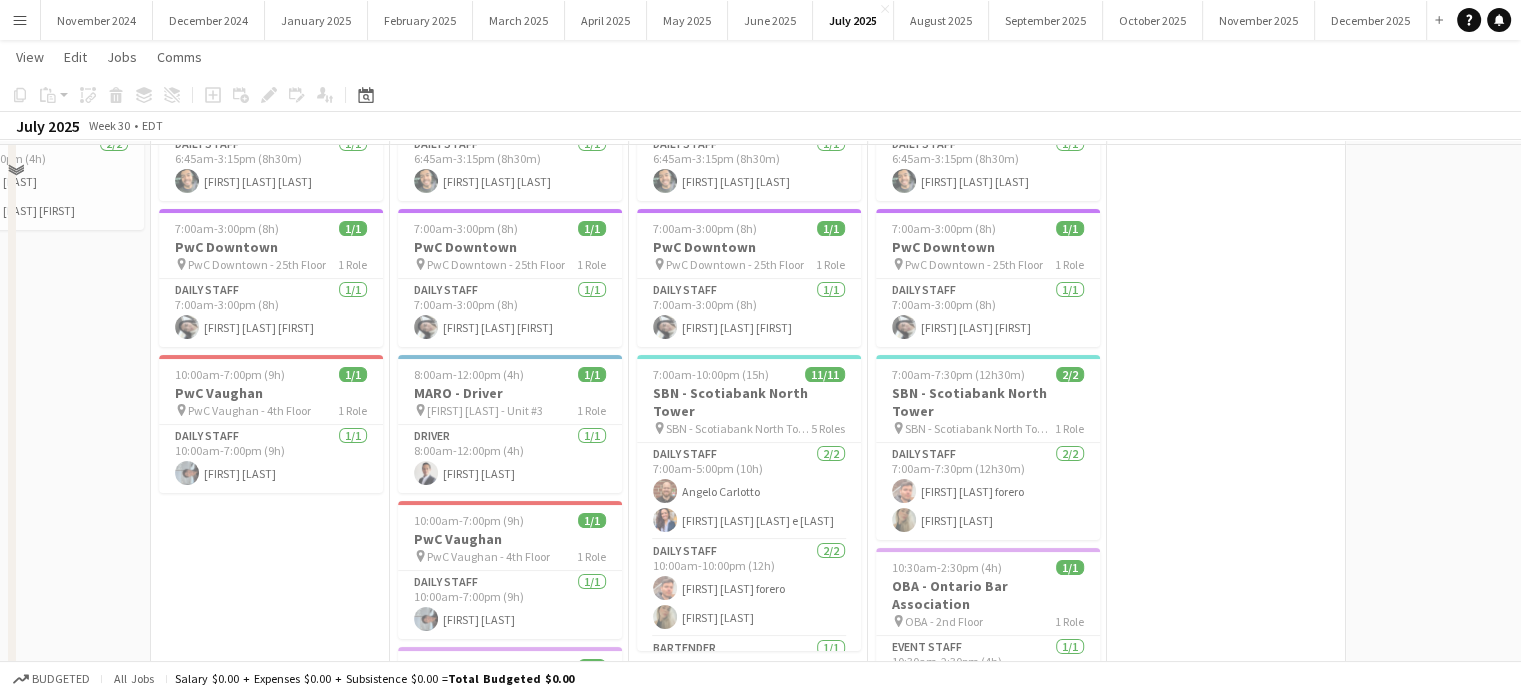scroll, scrollTop: 200, scrollLeft: 0, axis: vertical 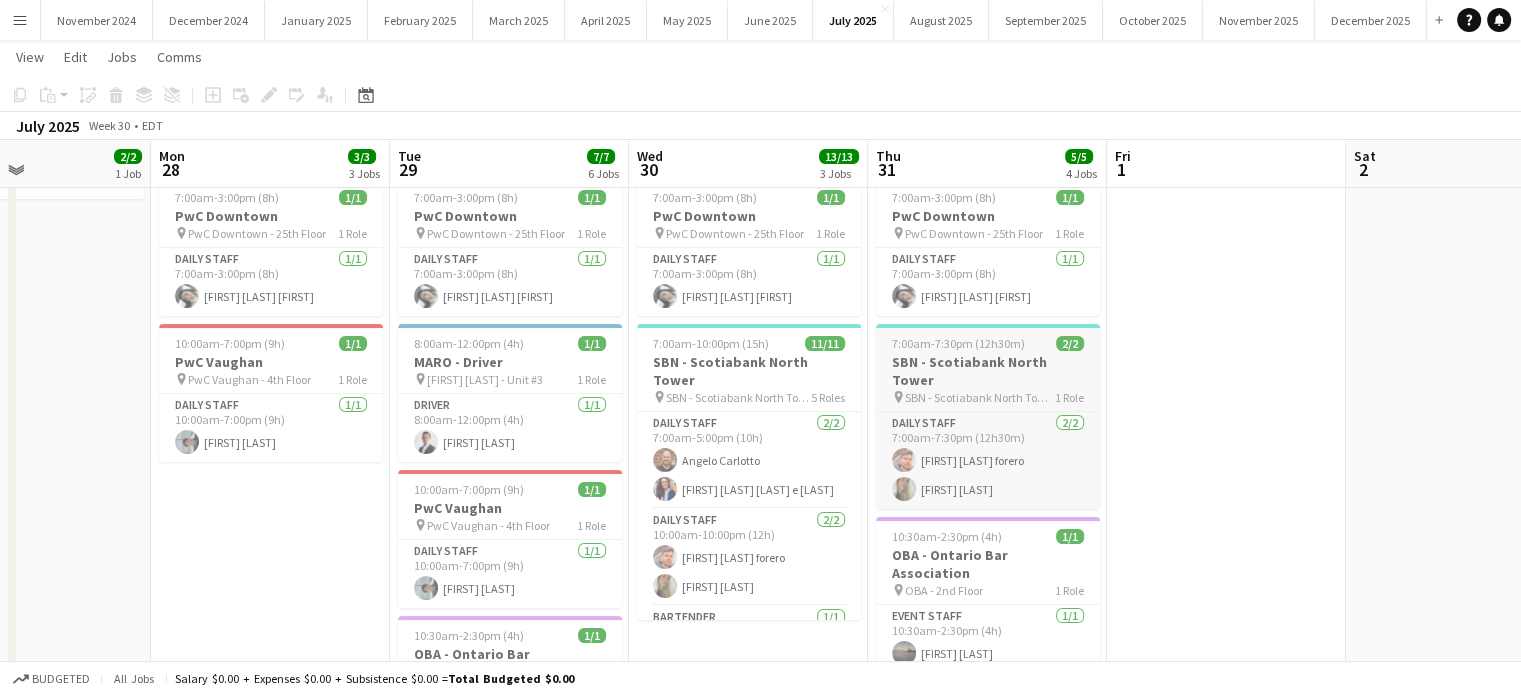 click on "7:00am-7:30pm (12h30m)    2/2" at bounding box center (988, 343) 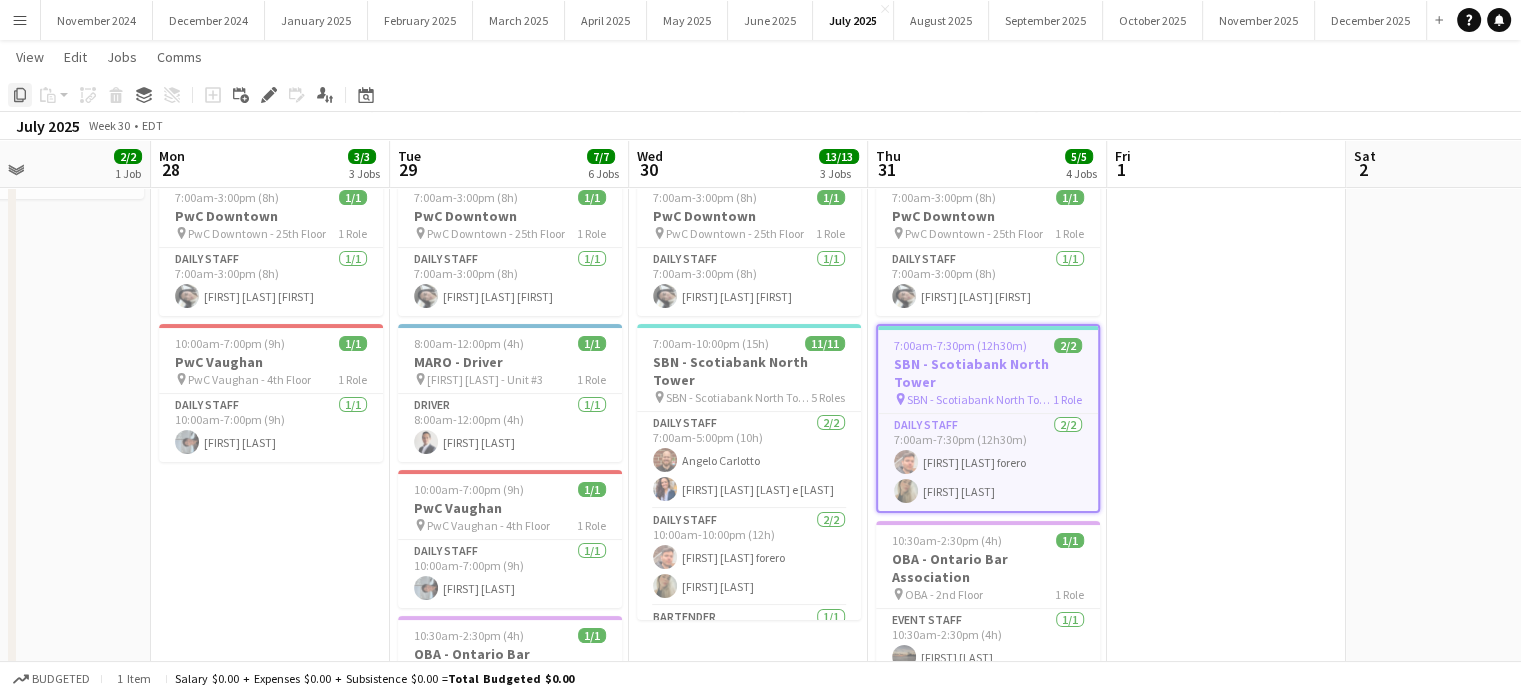 click on "Copy" 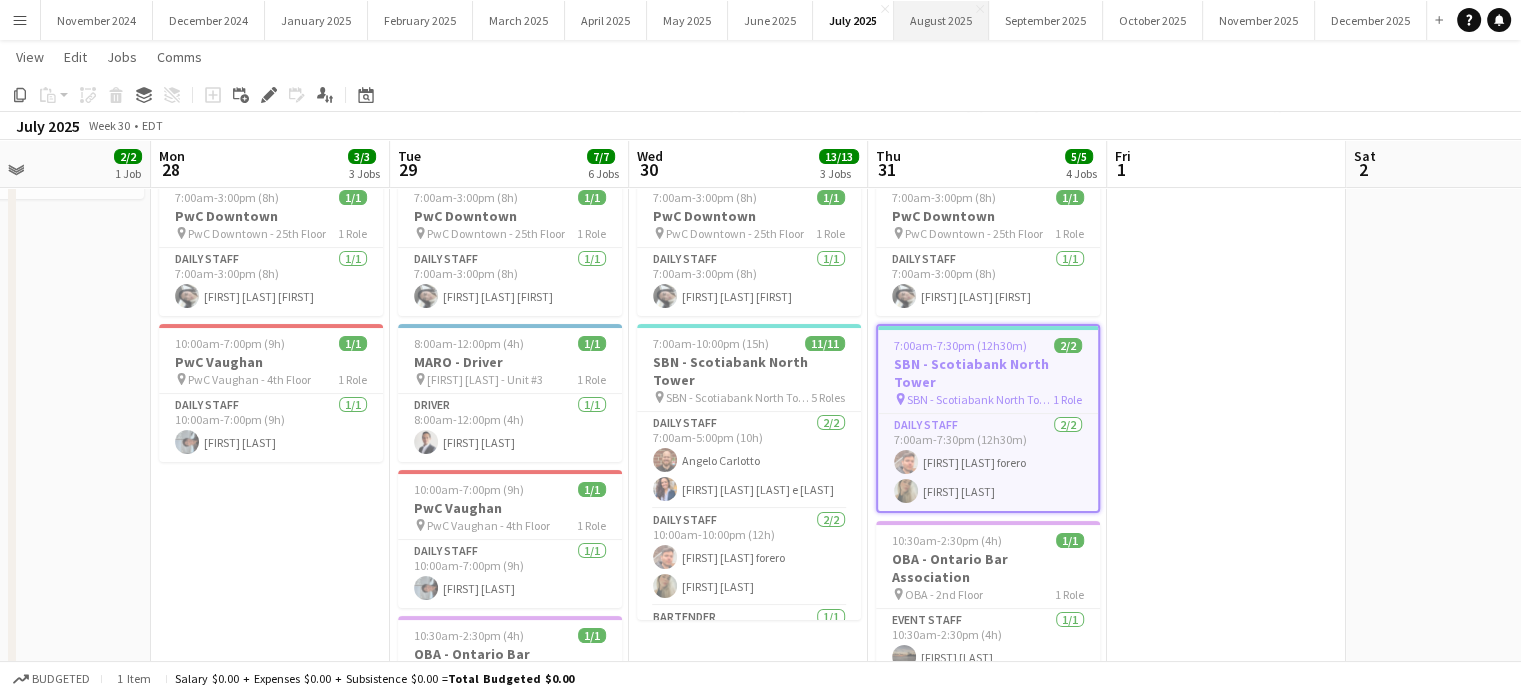 click on "August 2025
Close" at bounding box center (941, 20) 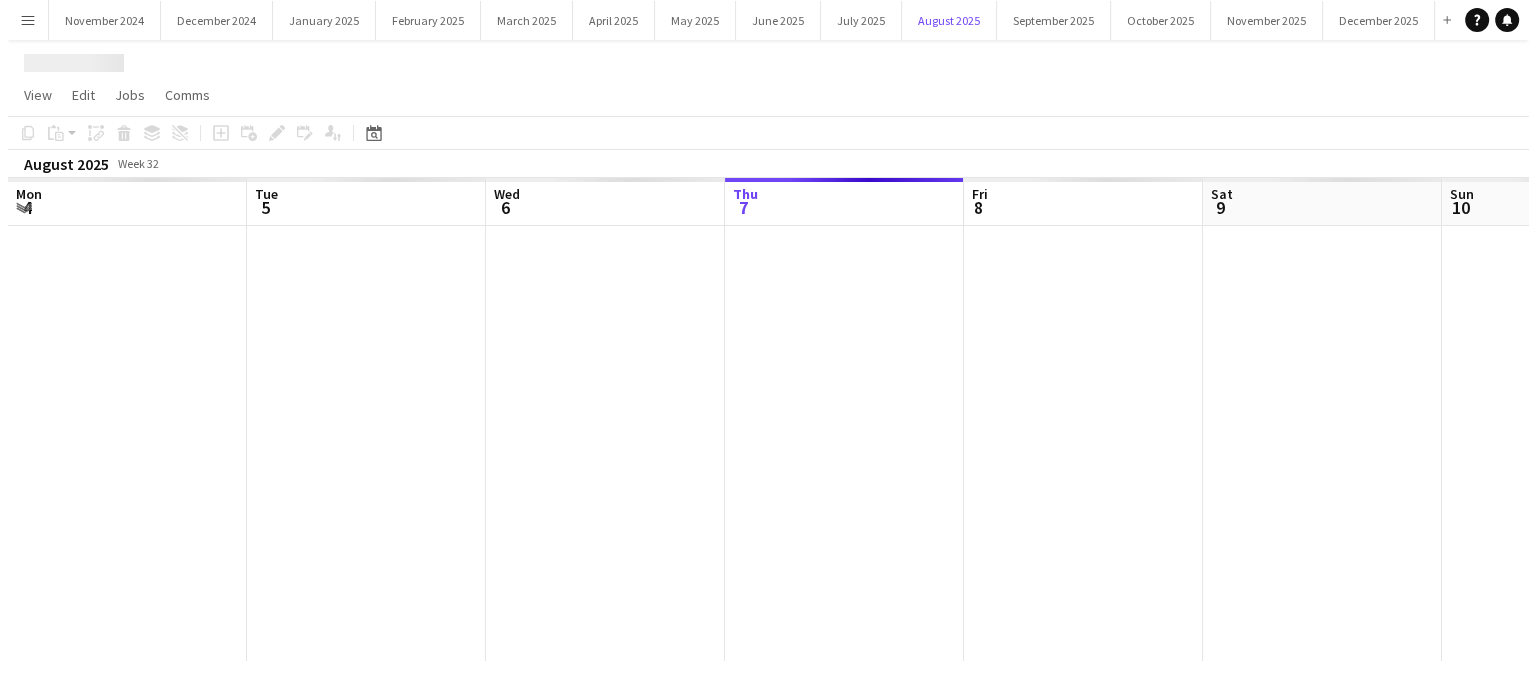 scroll, scrollTop: 0, scrollLeft: 0, axis: both 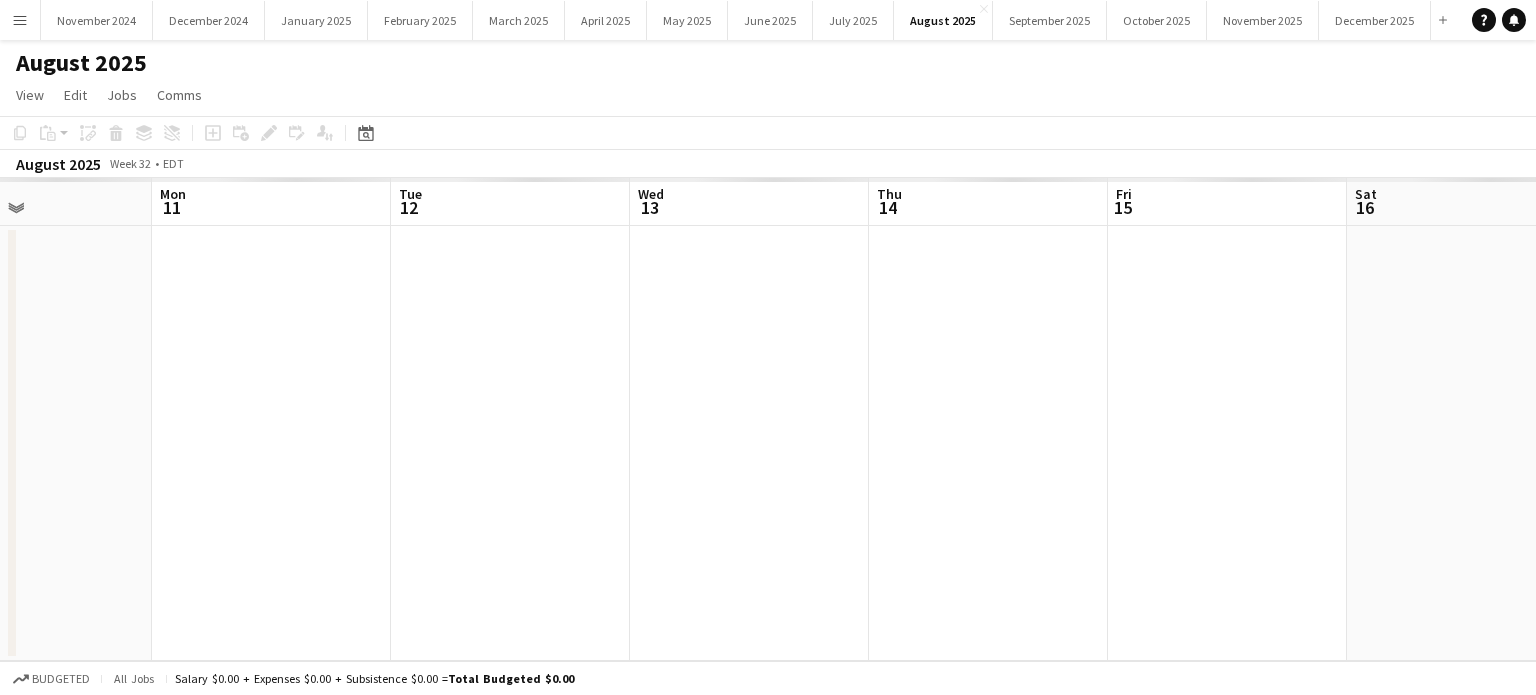 drag, startPoint x: 664, startPoint y: 354, endPoint x: 194, endPoint y: 356, distance: 470.00424 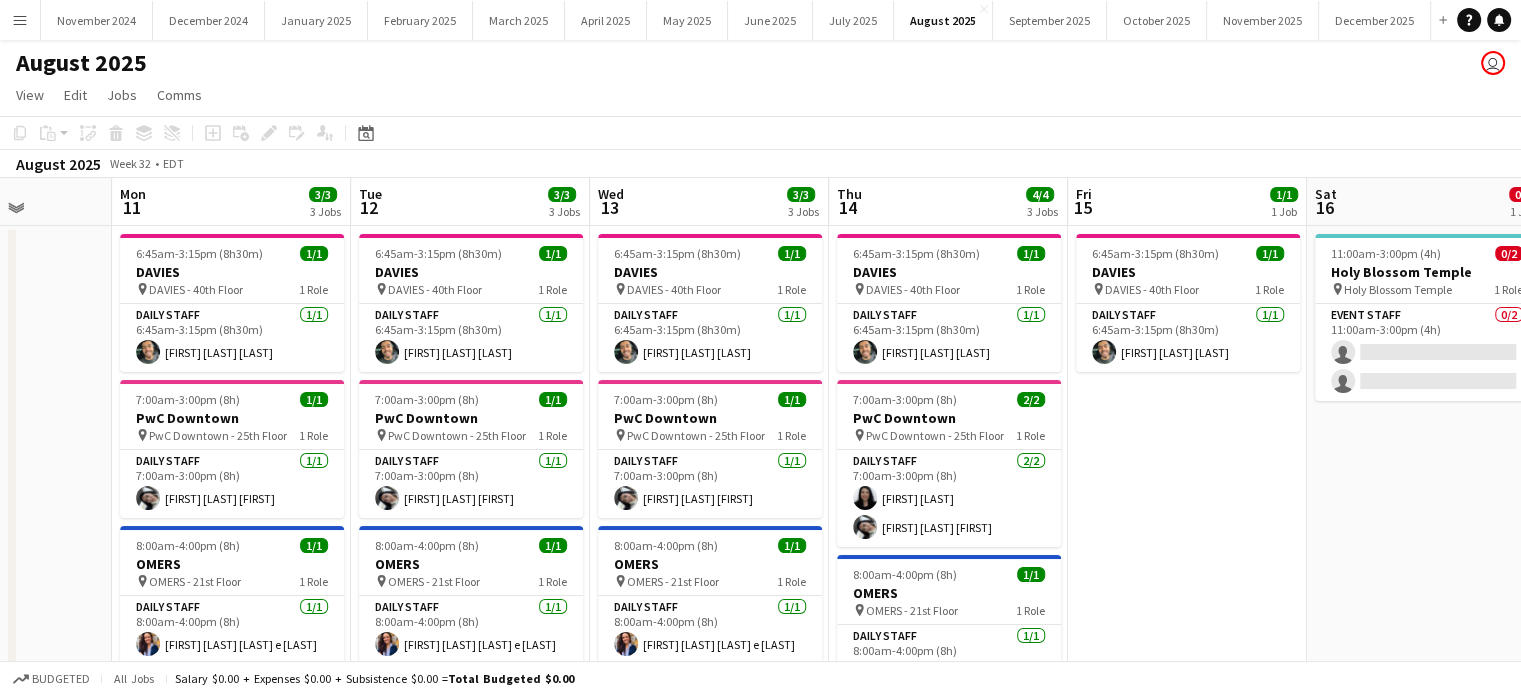 drag, startPoint x: 796, startPoint y: 382, endPoint x: 803, endPoint y: 349, distance: 33.734257 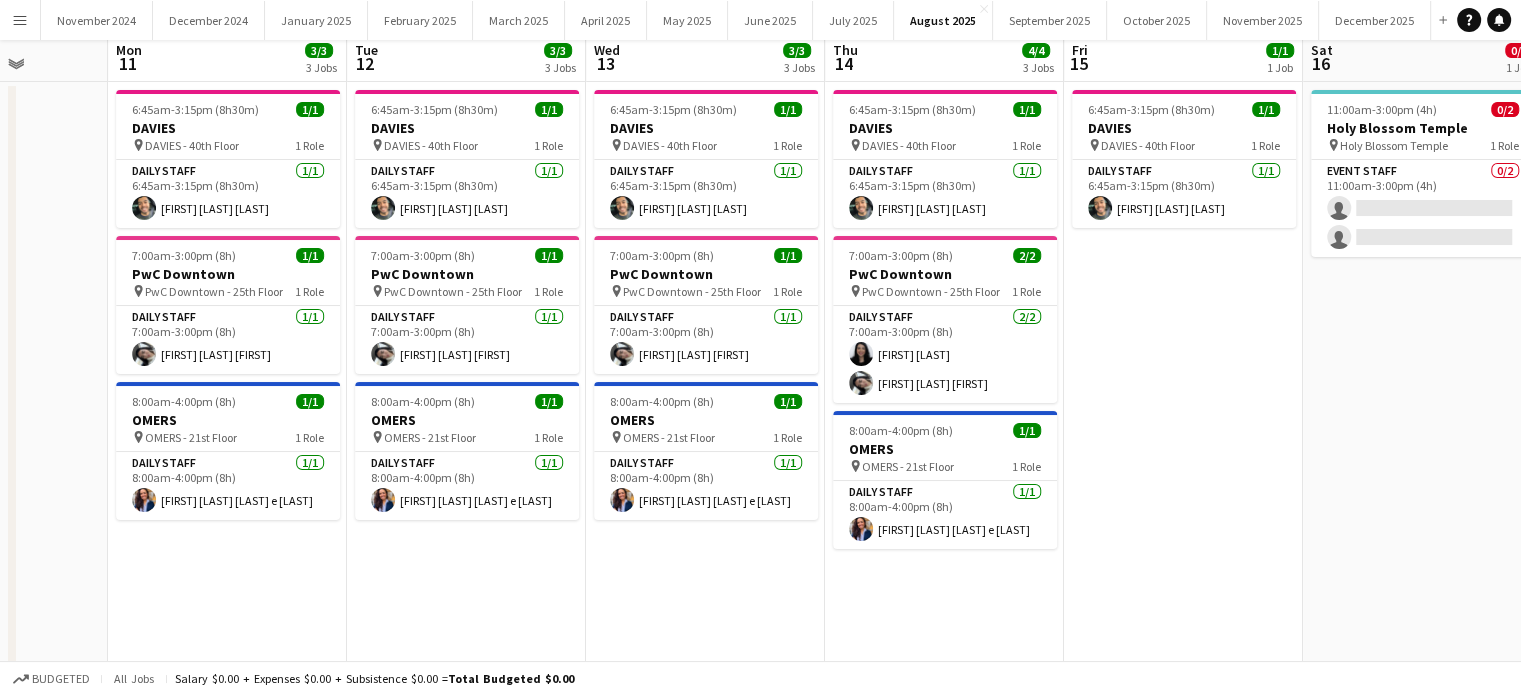scroll, scrollTop: 300, scrollLeft: 0, axis: vertical 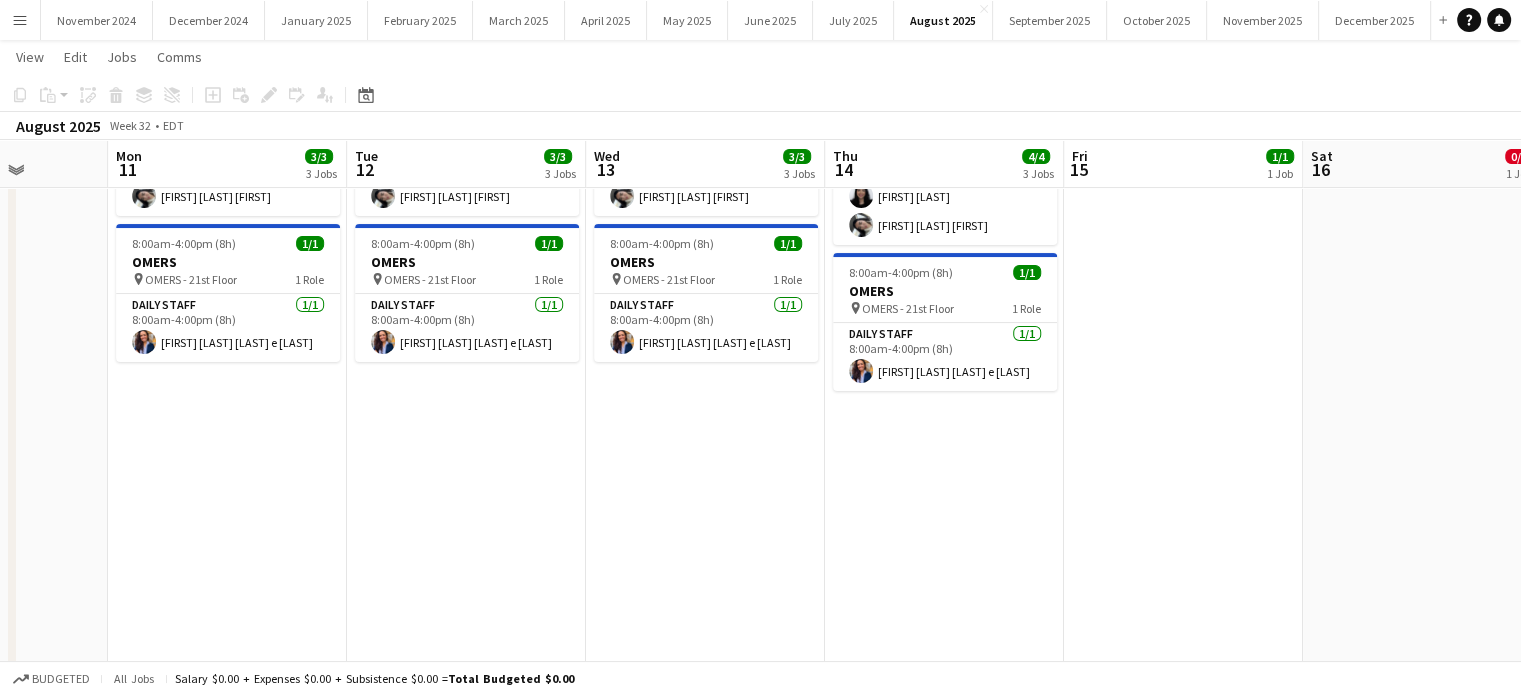 click on "6:45am-3:15pm (8h30m)    1/1   DAVIES
pin
DAVIES - 40th Floor   1 Role   Daily Staff   1/1   6:45am-3:15pm (8h30m)
[FIRST] [LAST] [LAST]     7:00am-3:00pm (8h)    2/2   PwC Downtown
pin
PwC Downtown - 25th Floor   1 Role   Daily Staff   2/2   7:00am-3:00pm (8h)
[FIRST] [LAST] [FIRST] [LAST]     8:00am-4:00pm (8h)    1/1   OMERS
pin
OMERS - 21st Floor   1 Role   Daily Staff   1/1   8:00am-4:00pm (8h)
[FIRST] [LAST] [LAST] e [LAST]" at bounding box center [944, 549] 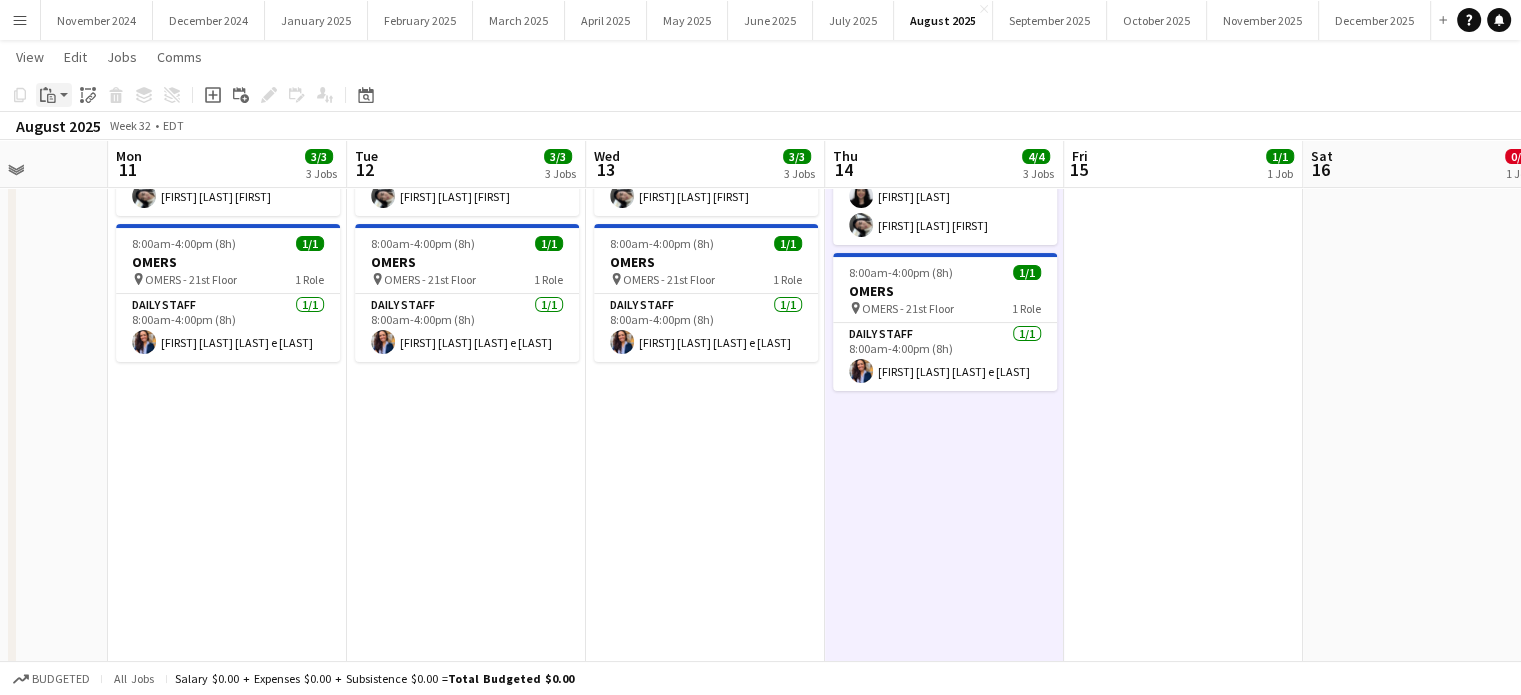 click on "Paste" 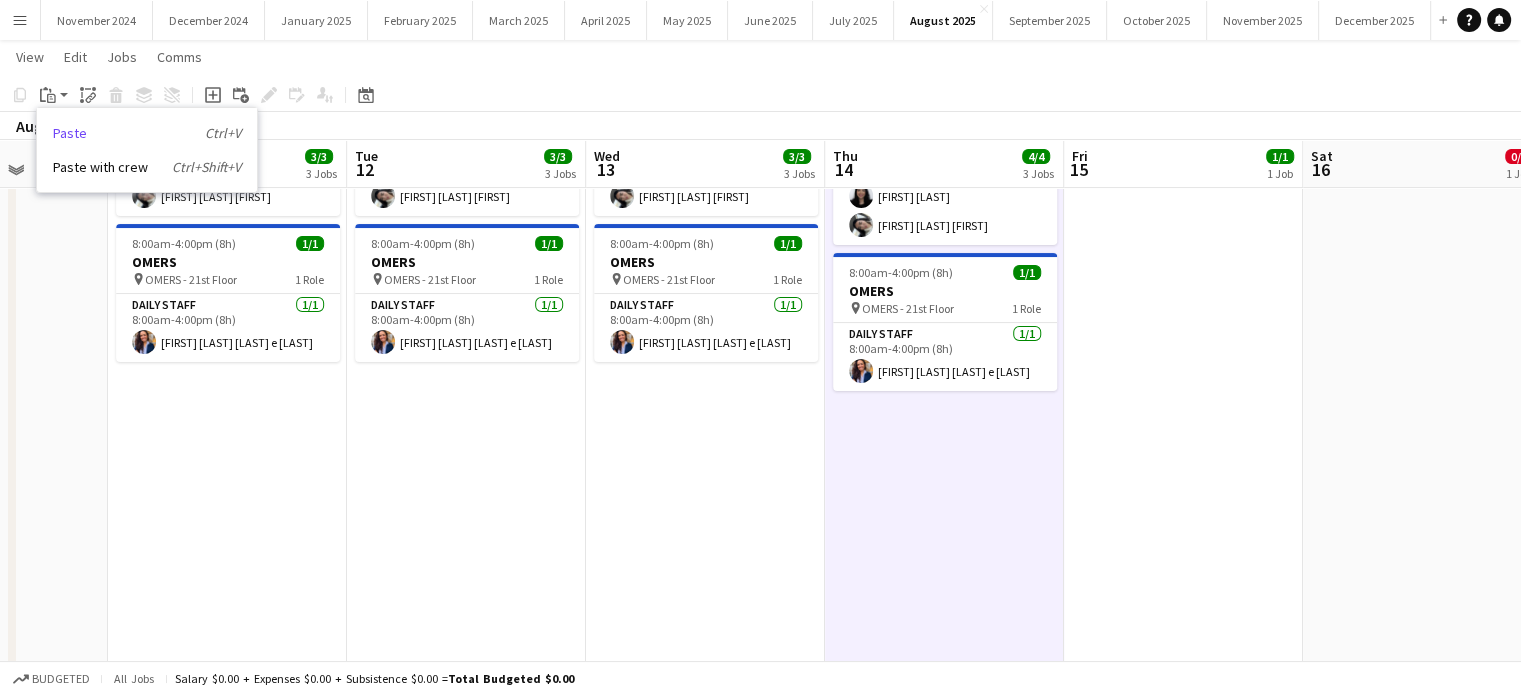 click on "Paste   Ctrl+V" at bounding box center [147, 133] 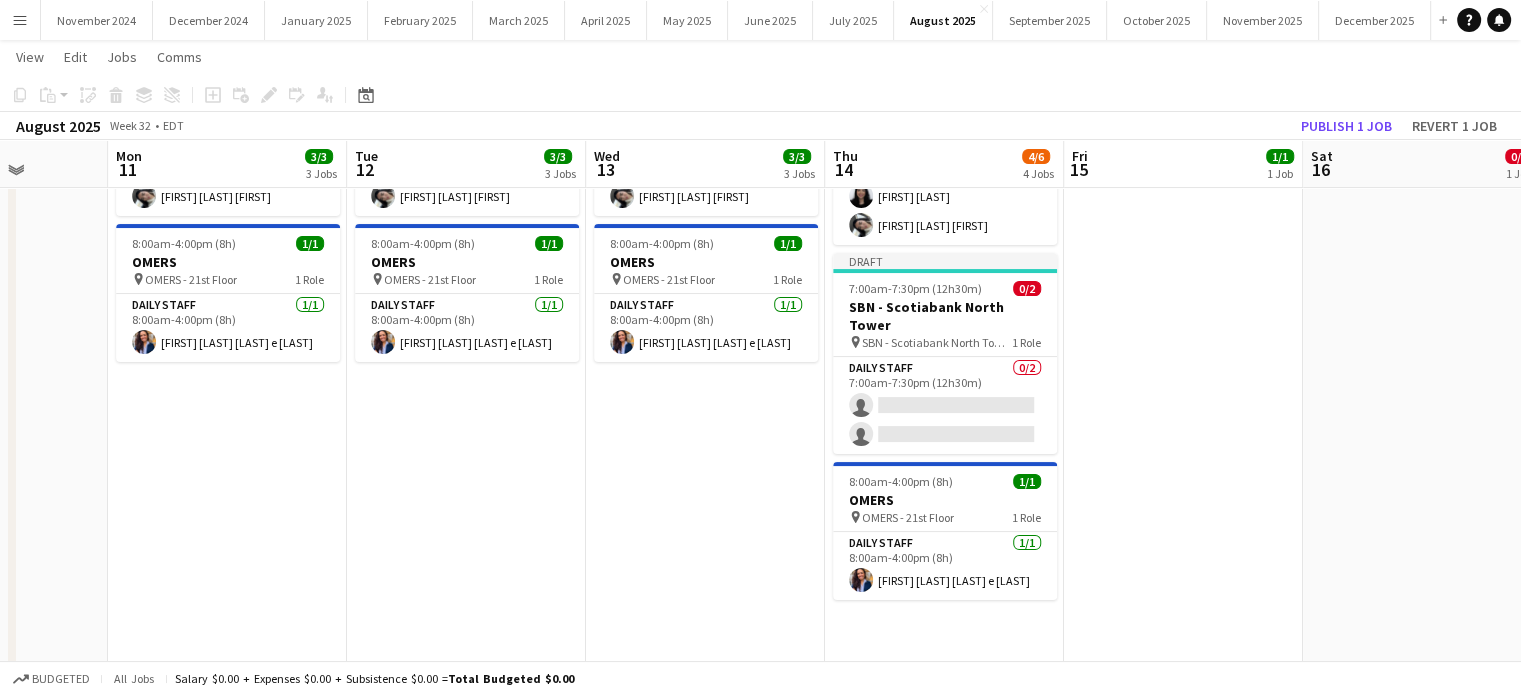 drag, startPoint x: 972, startPoint y: 348, endPoint x: 994, endPoint y: 337, distance: 24.596748 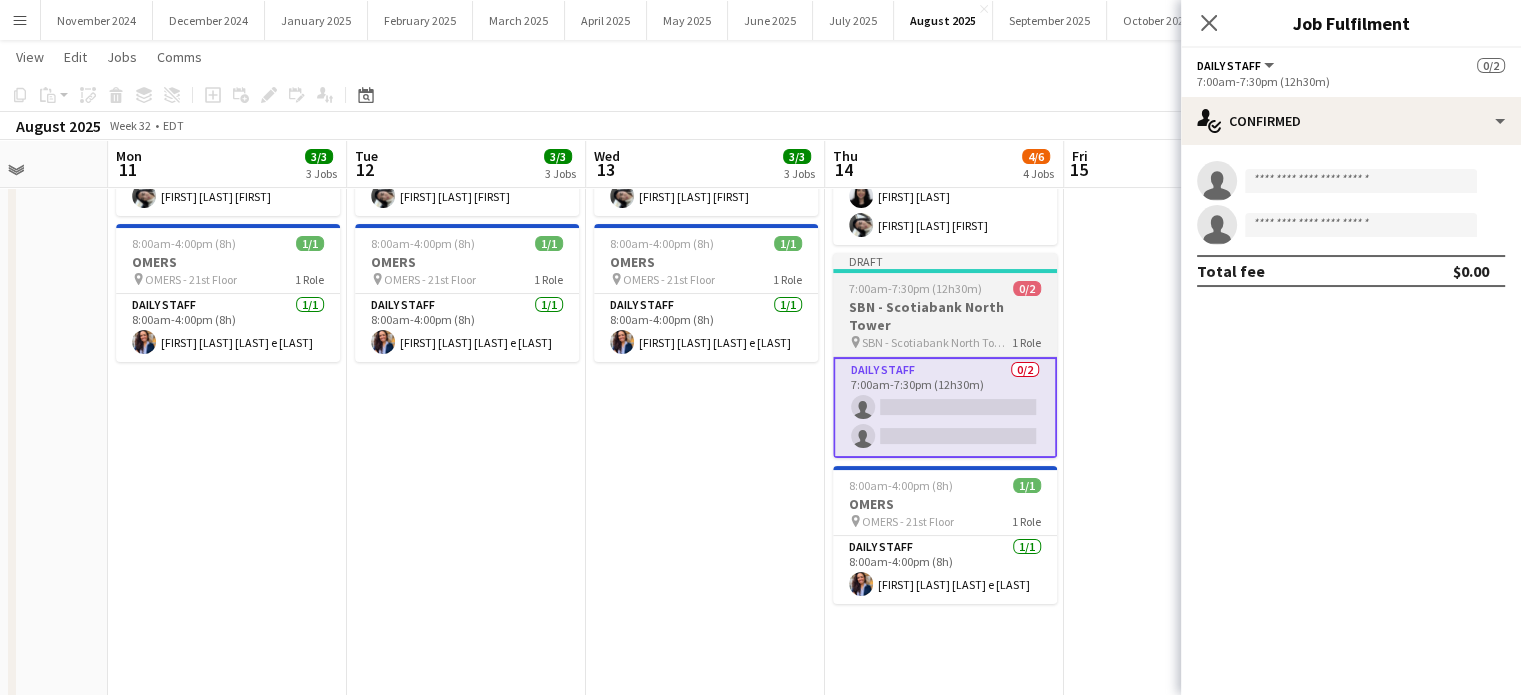 scroll, scrollTop: 0, scrollLeft: 848, axis: horizontal 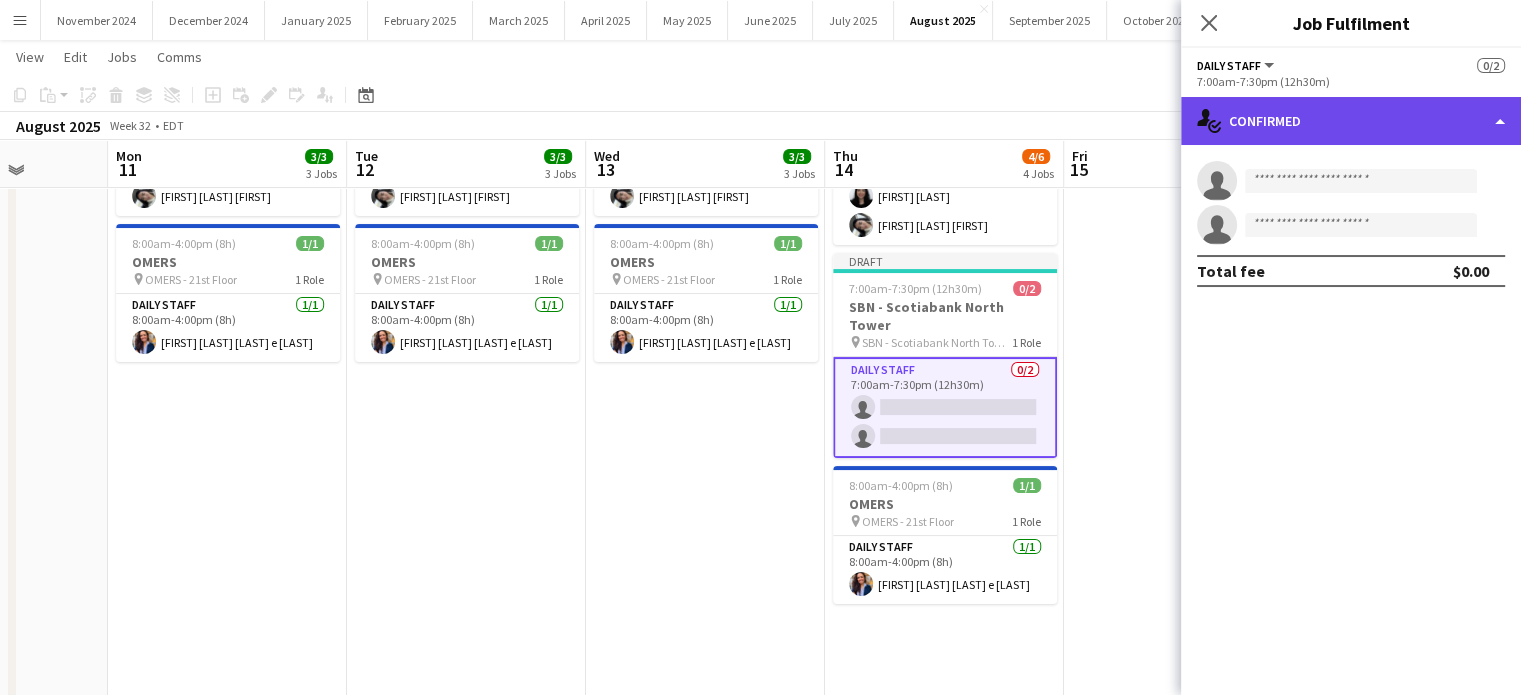 click on "single-neutral-actions-check-2
Confirmed" 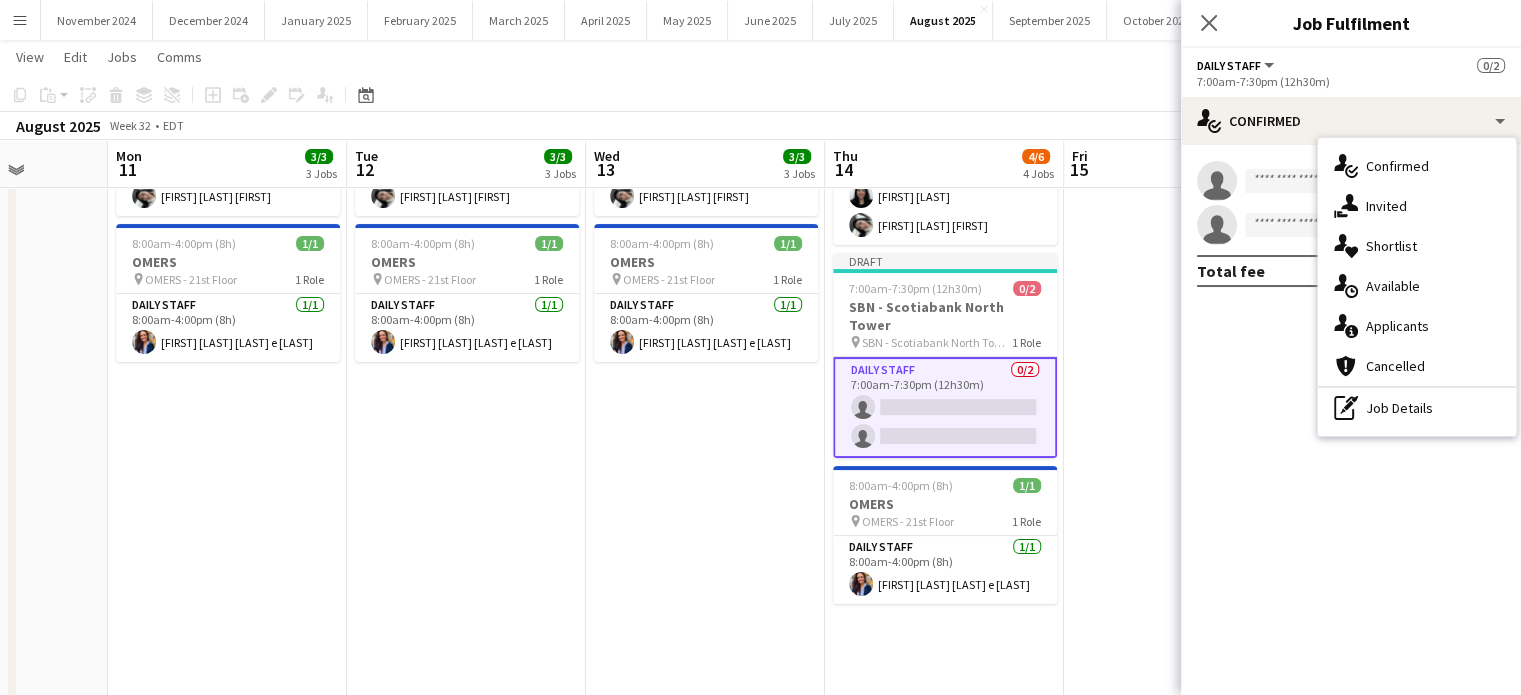click on "pen-write
Job Details" at bounding box center [1417, 408] 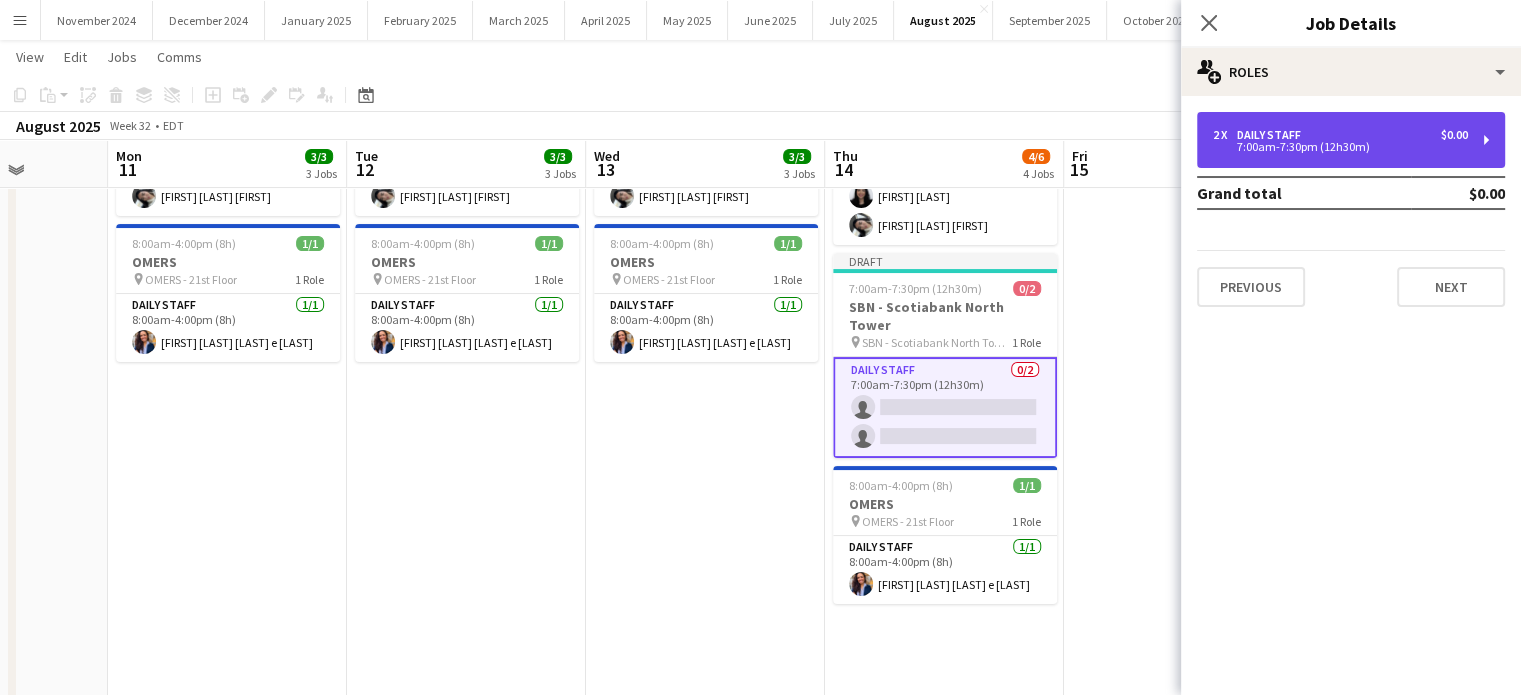 click on "Daily Staff" at bounding box center [1273, 135] 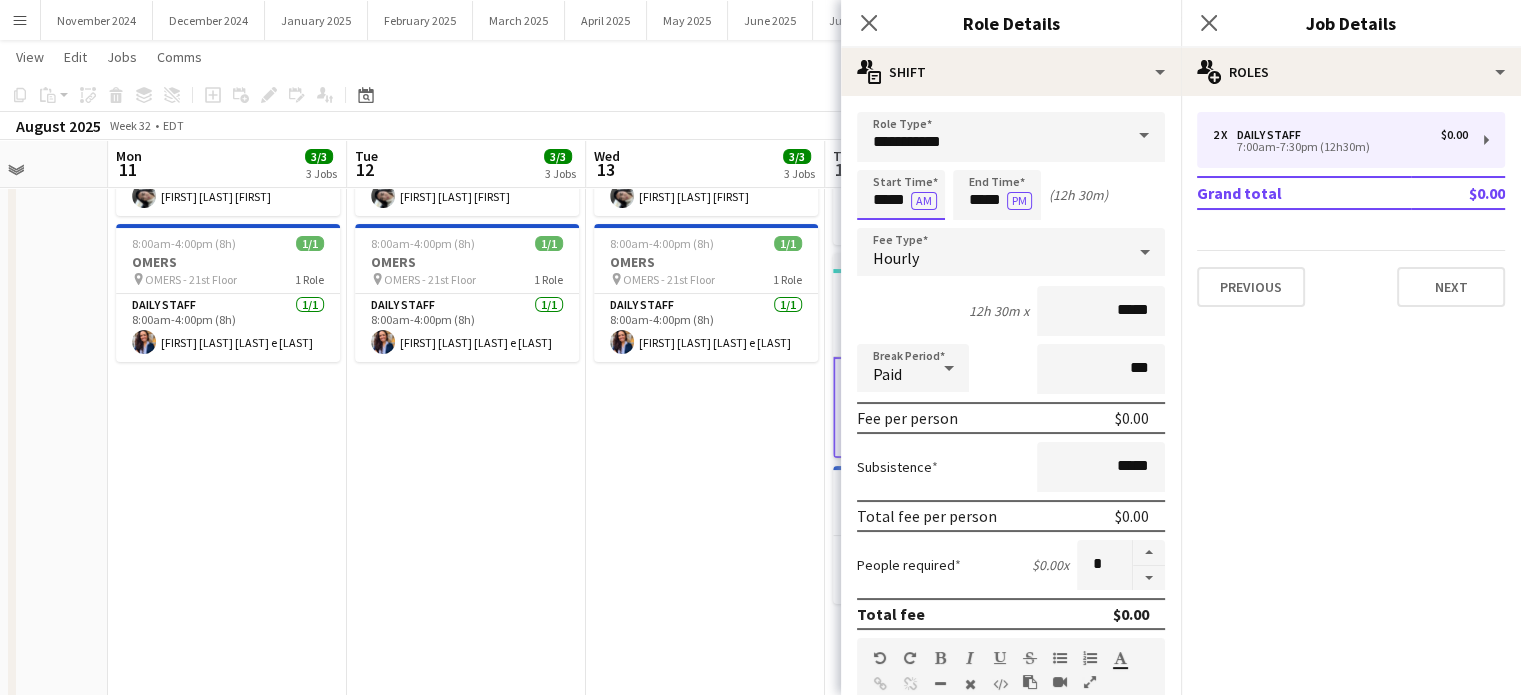 click on "*****" at bounding box center [901, 195] 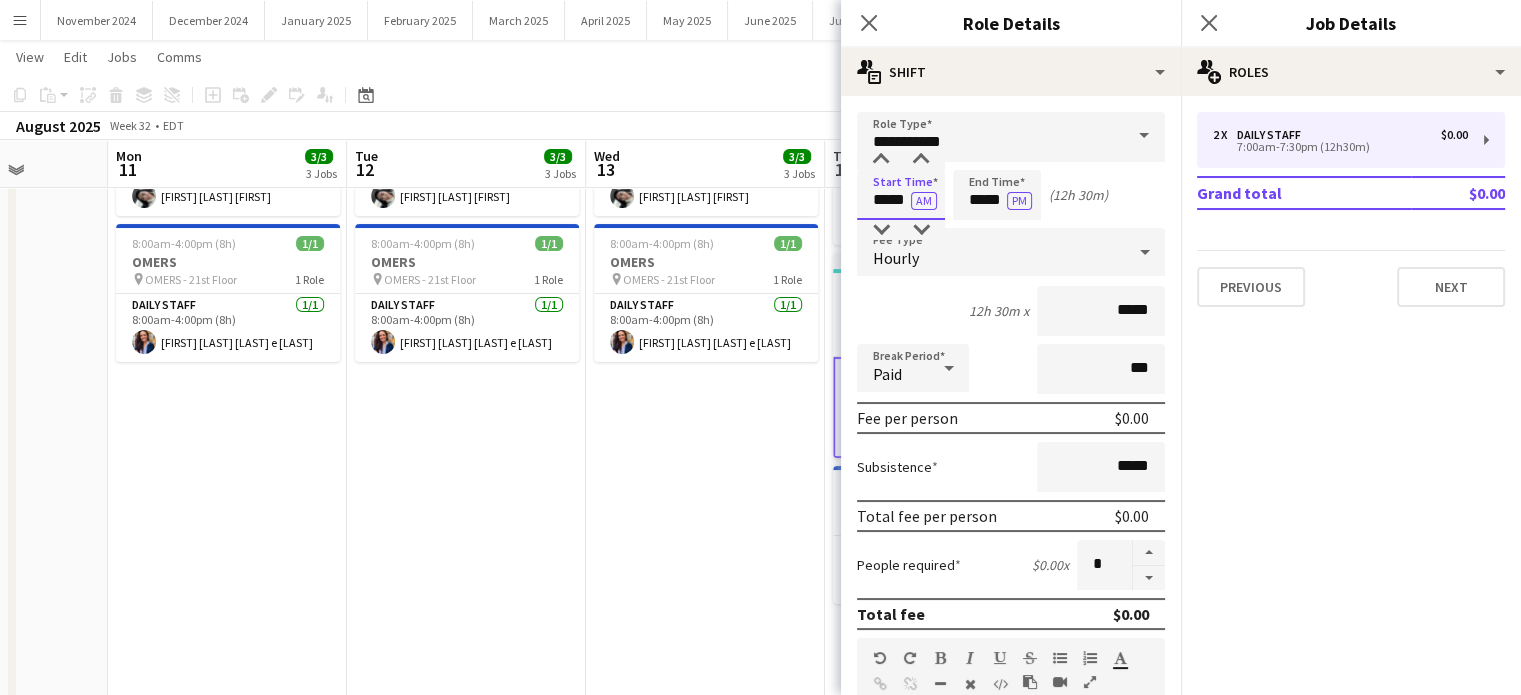 click on "*****" at bounding box center [901, 195] 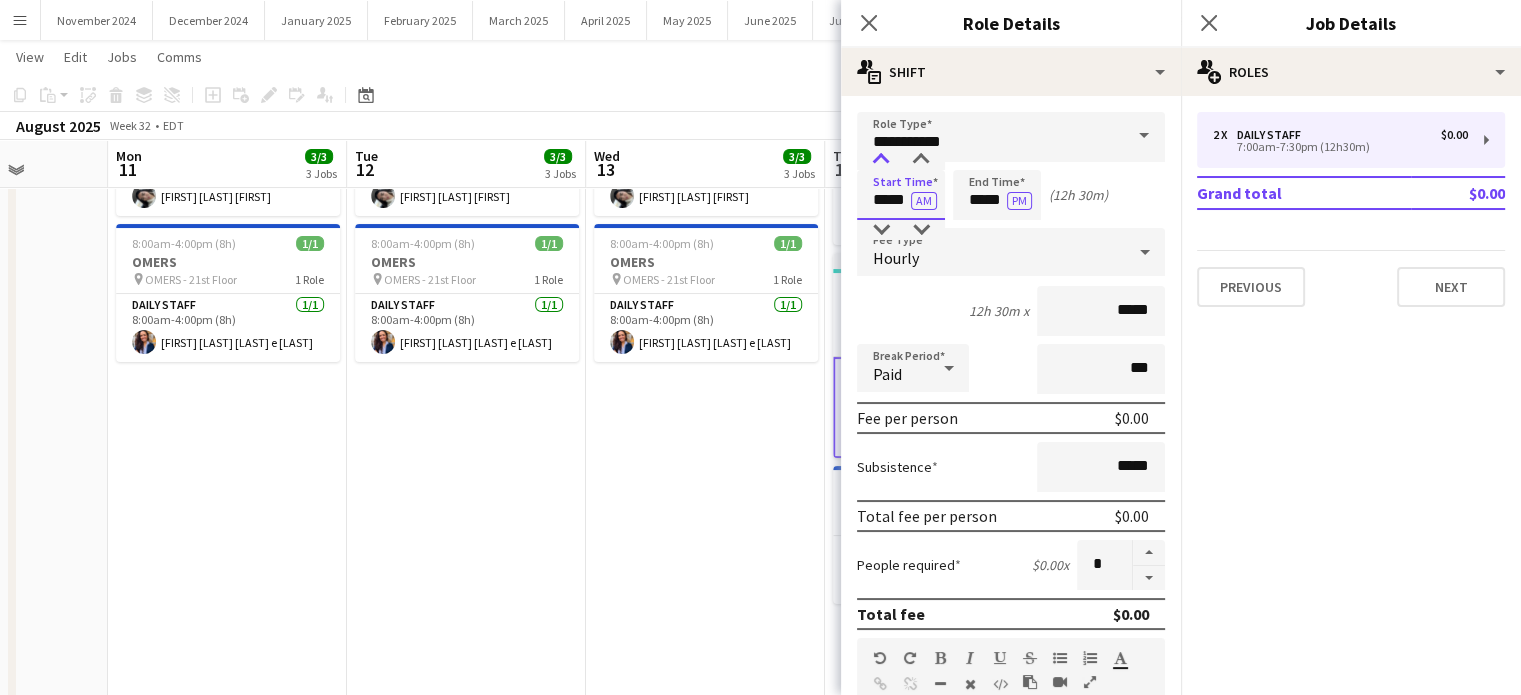 type on "*****" 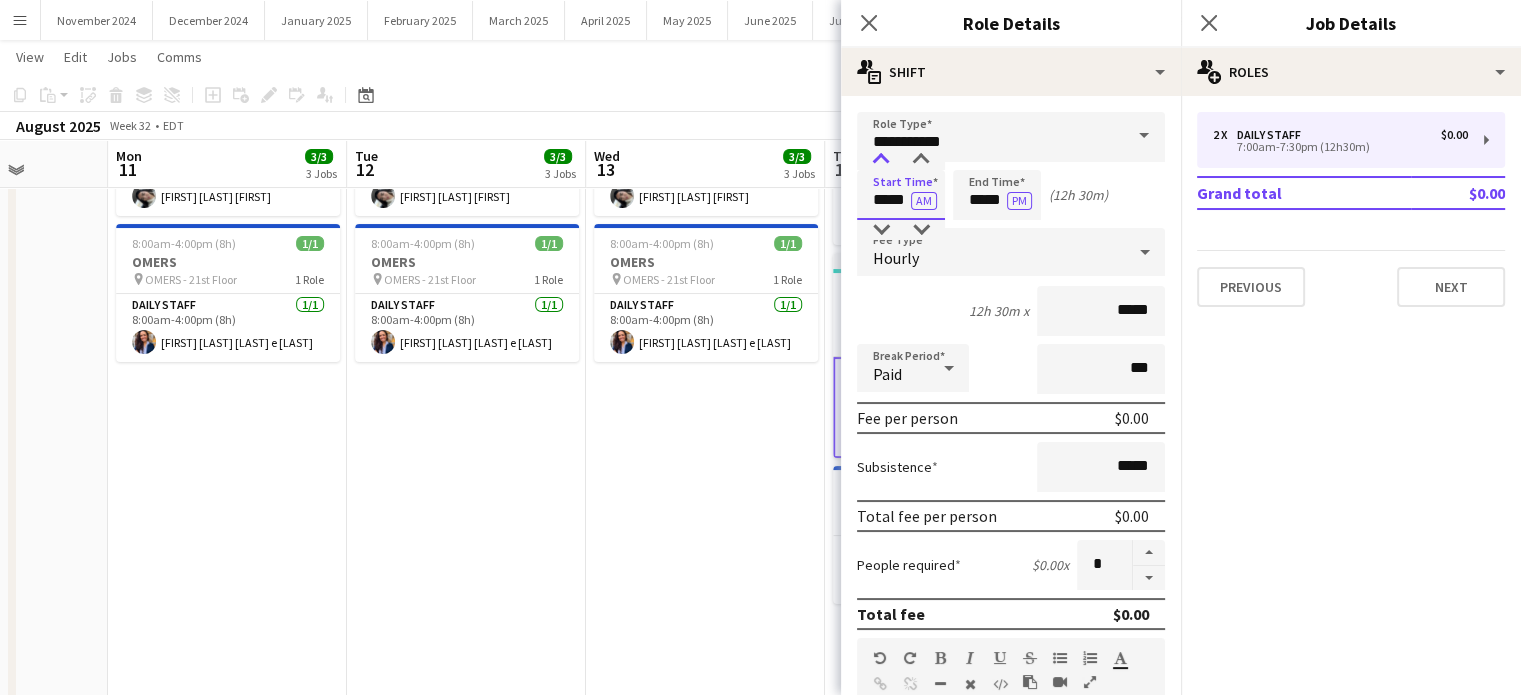click at bounding box center [881, 160] 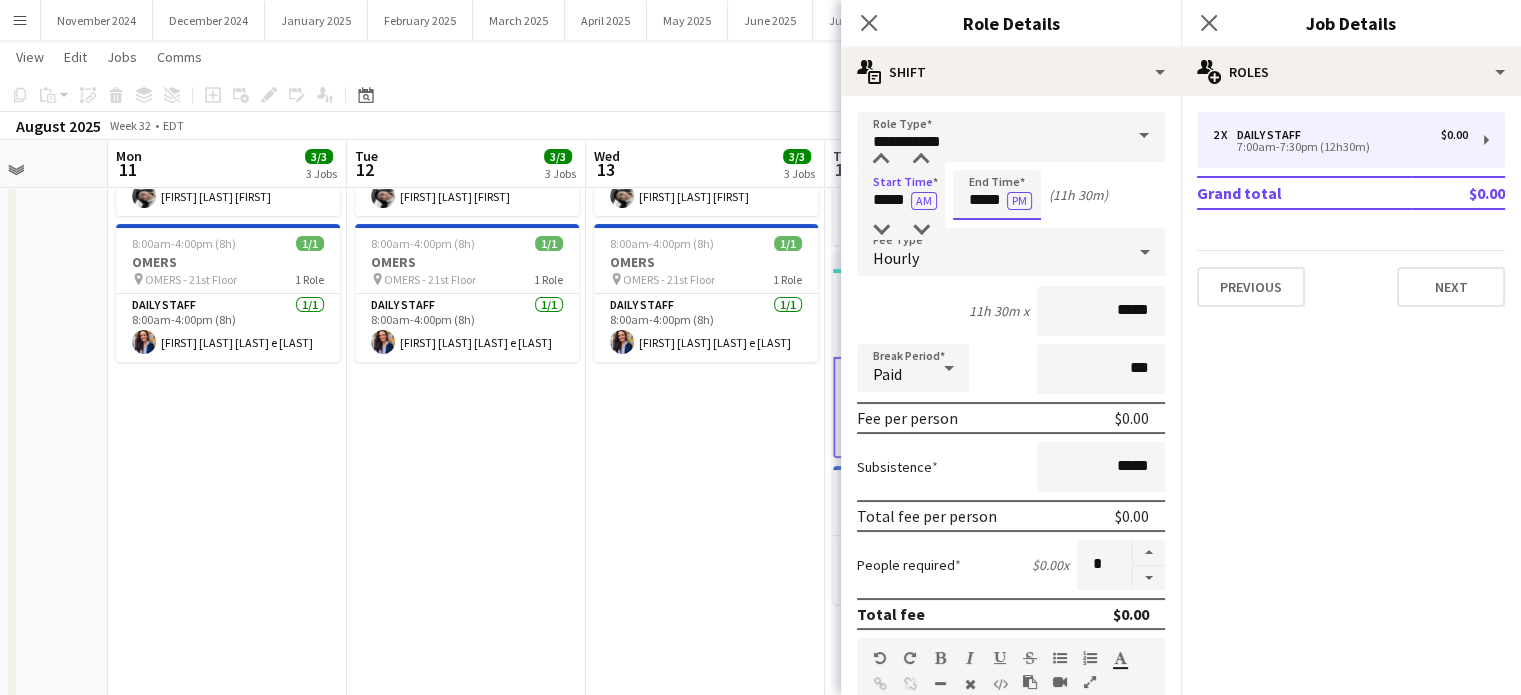 click on "*****" at bounding box center [997, 195] 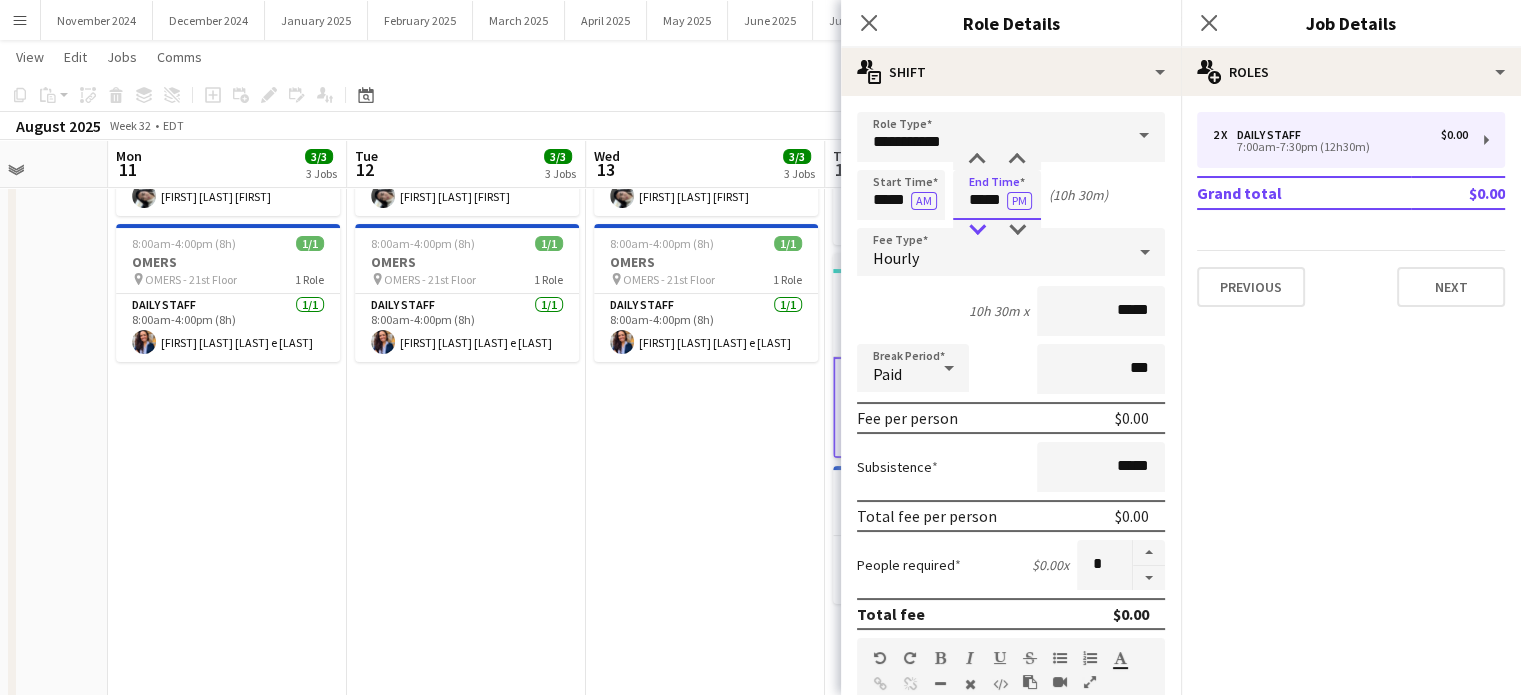 click at bounding box center (977, 230) 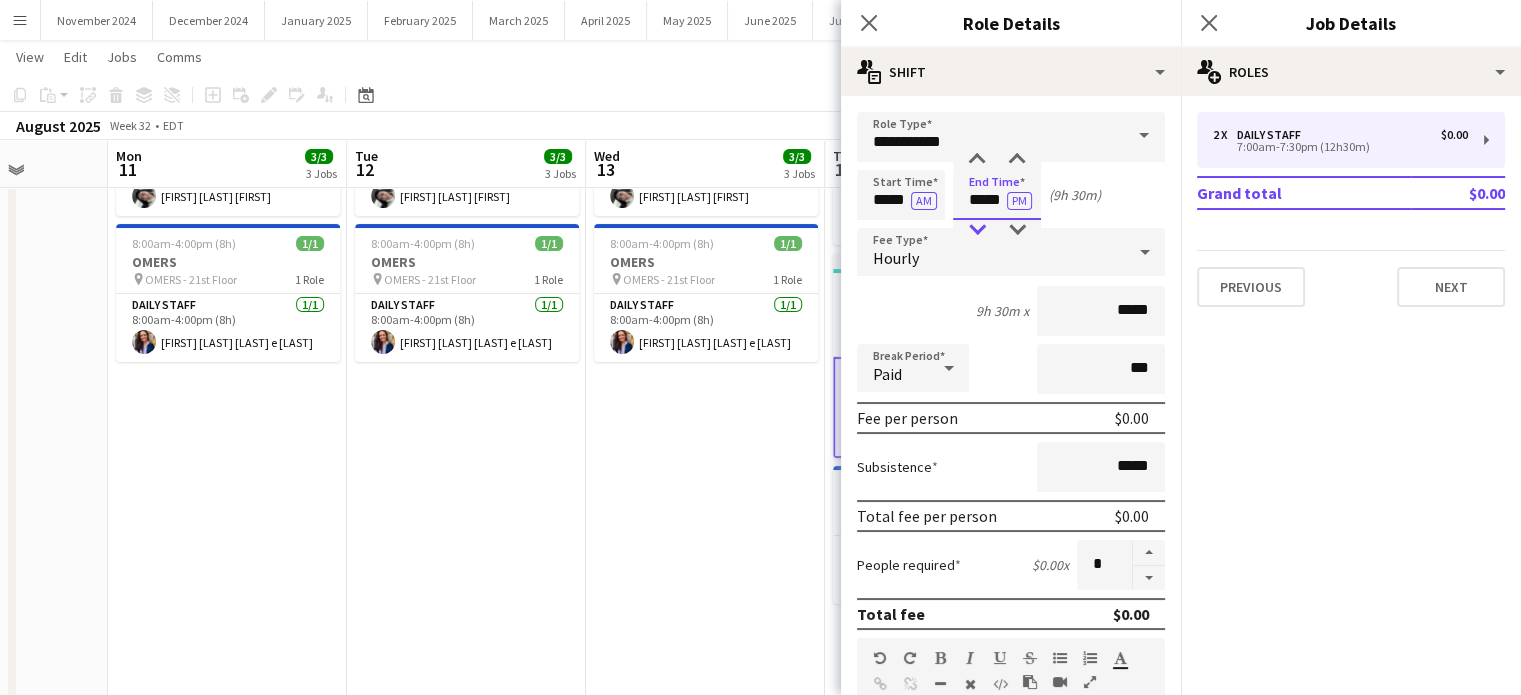 click at bounding box center [977, 230] 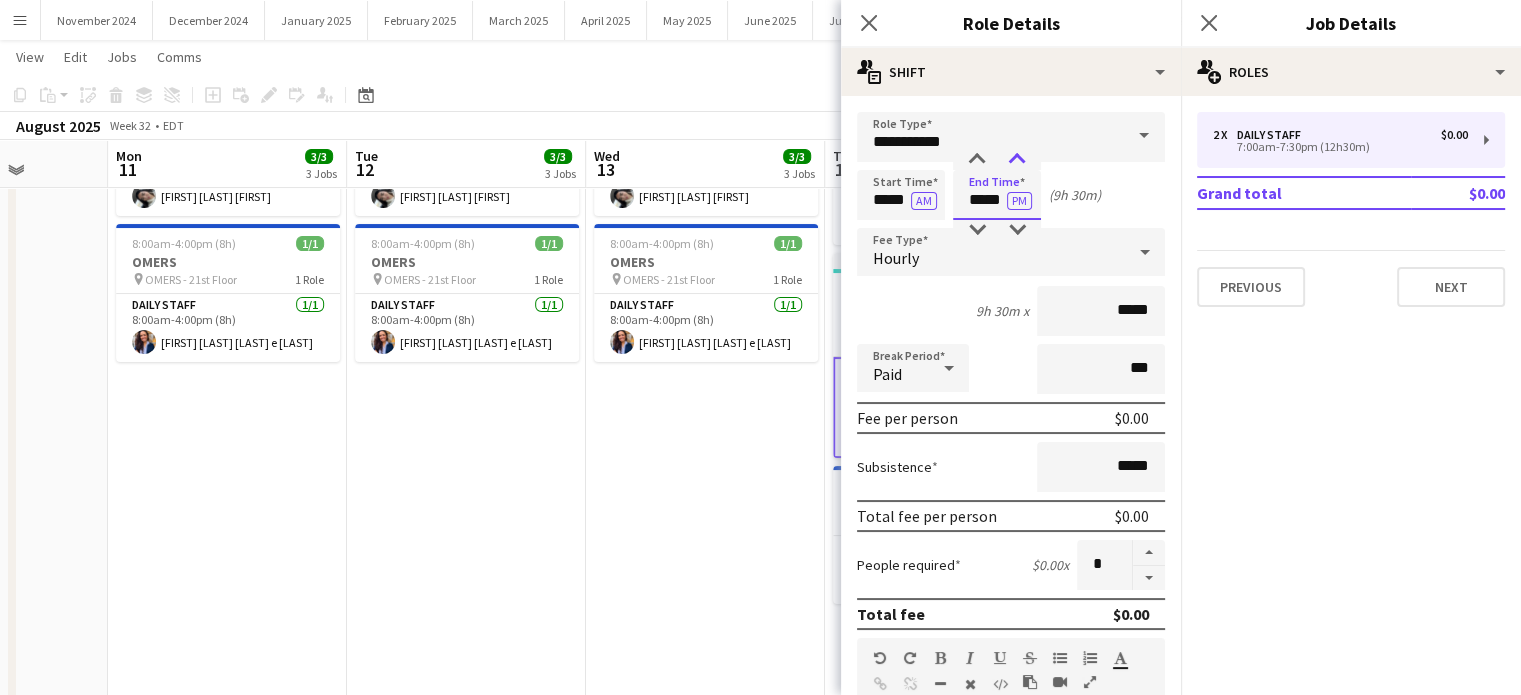 click at bounding box center (1017, 160) 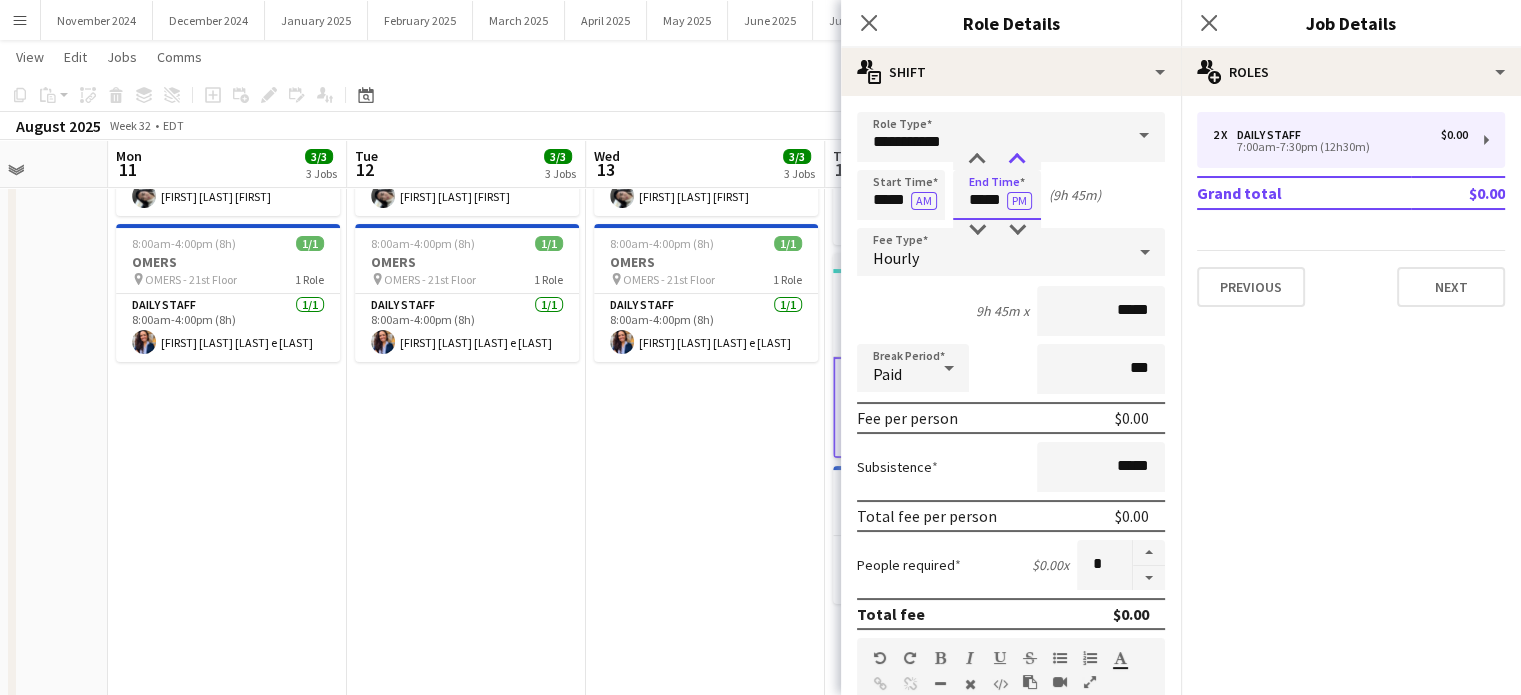 type on "*****" 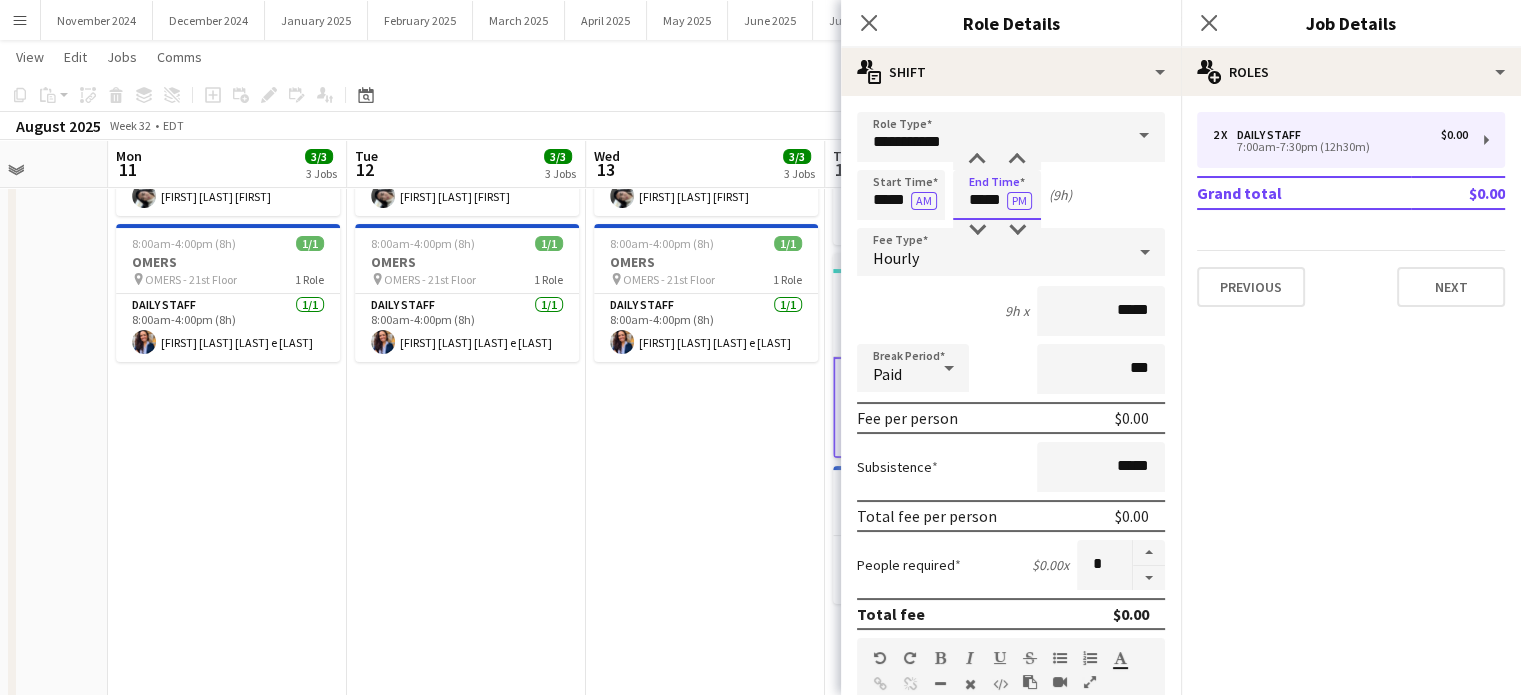 scroll, scrollTop: 300, scrollLeft: 0, axis: vertical 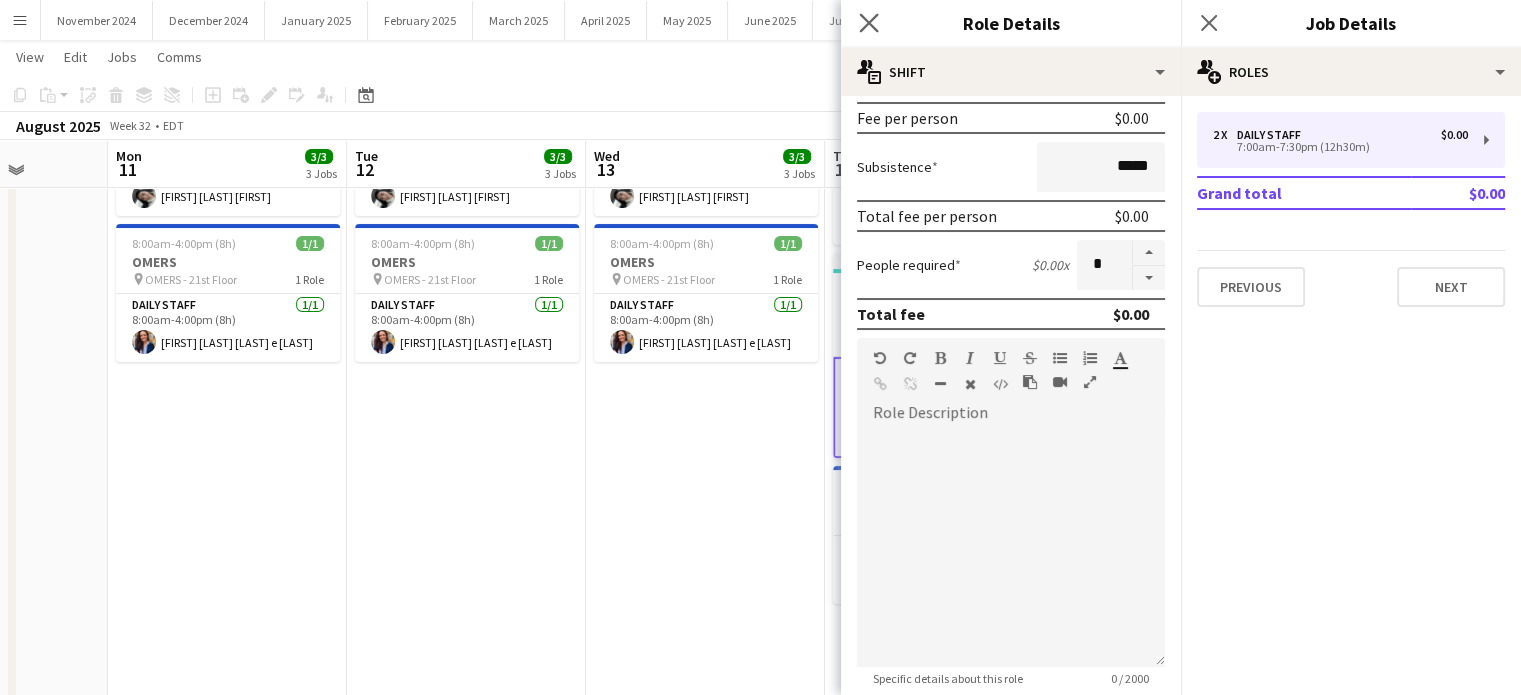 drag, startPoint x: 872, startPoint y: 20, endPoint x: 896, endPoint y: 24, distance: 24.33105 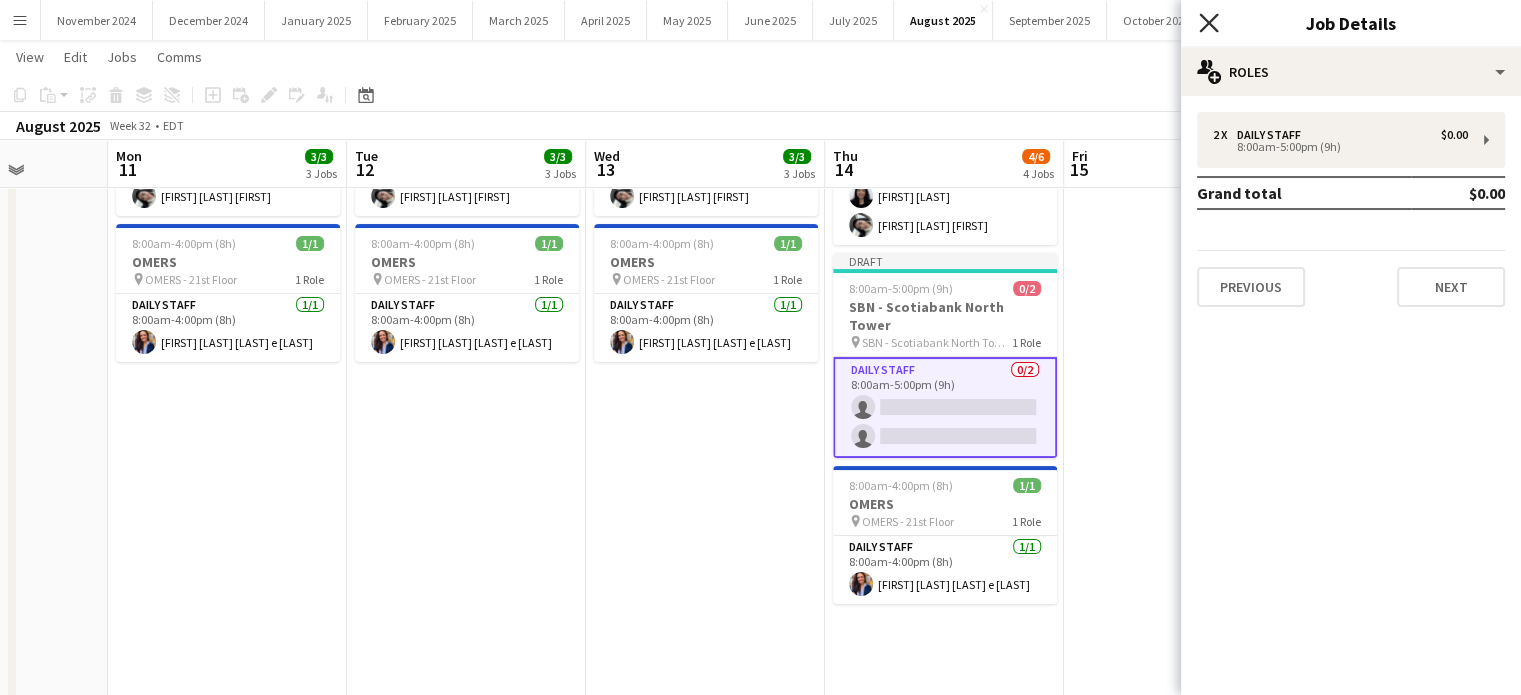 click on "Close pop-in" 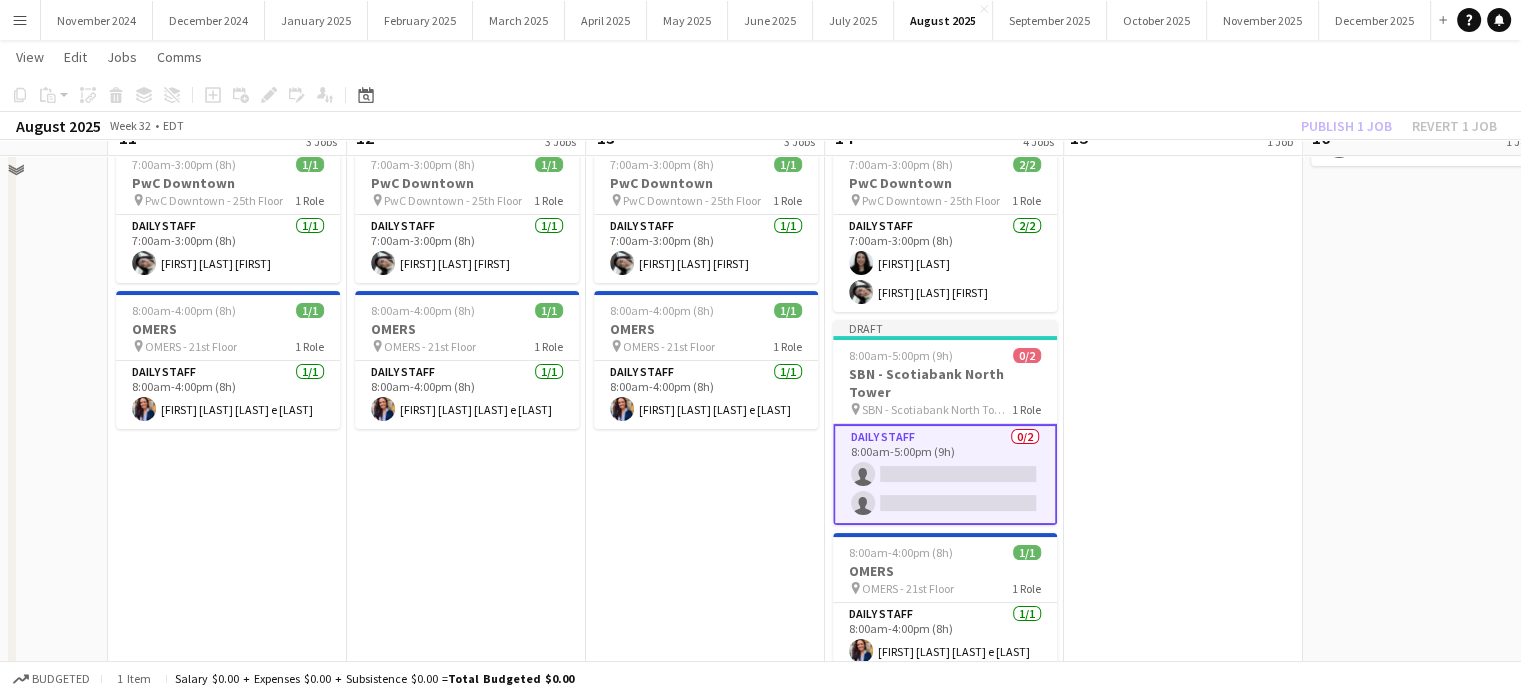 scroll, scrollTop: 200, scrollLeft: 0, axis: vertical 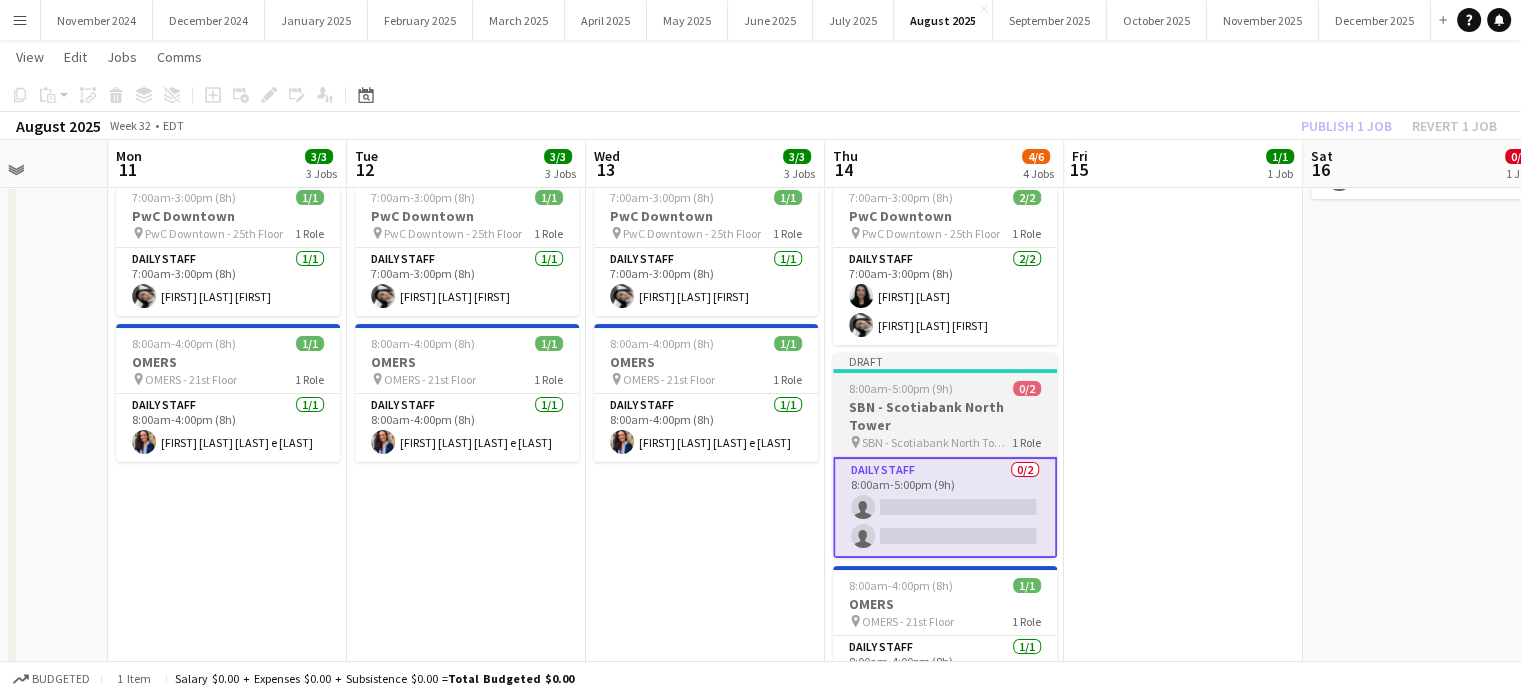 click on "Draft   8:00am-5:00pm (9h)    0/2   SBN - Scotiabank North Tower
pin
SBN - Scotiabank North Tower   1 Role   Daily Staff   0/2   8:00am-5:00pm (9h)
single-neutral-actions
single-neutral-actions" at bounding box center (945, 455) 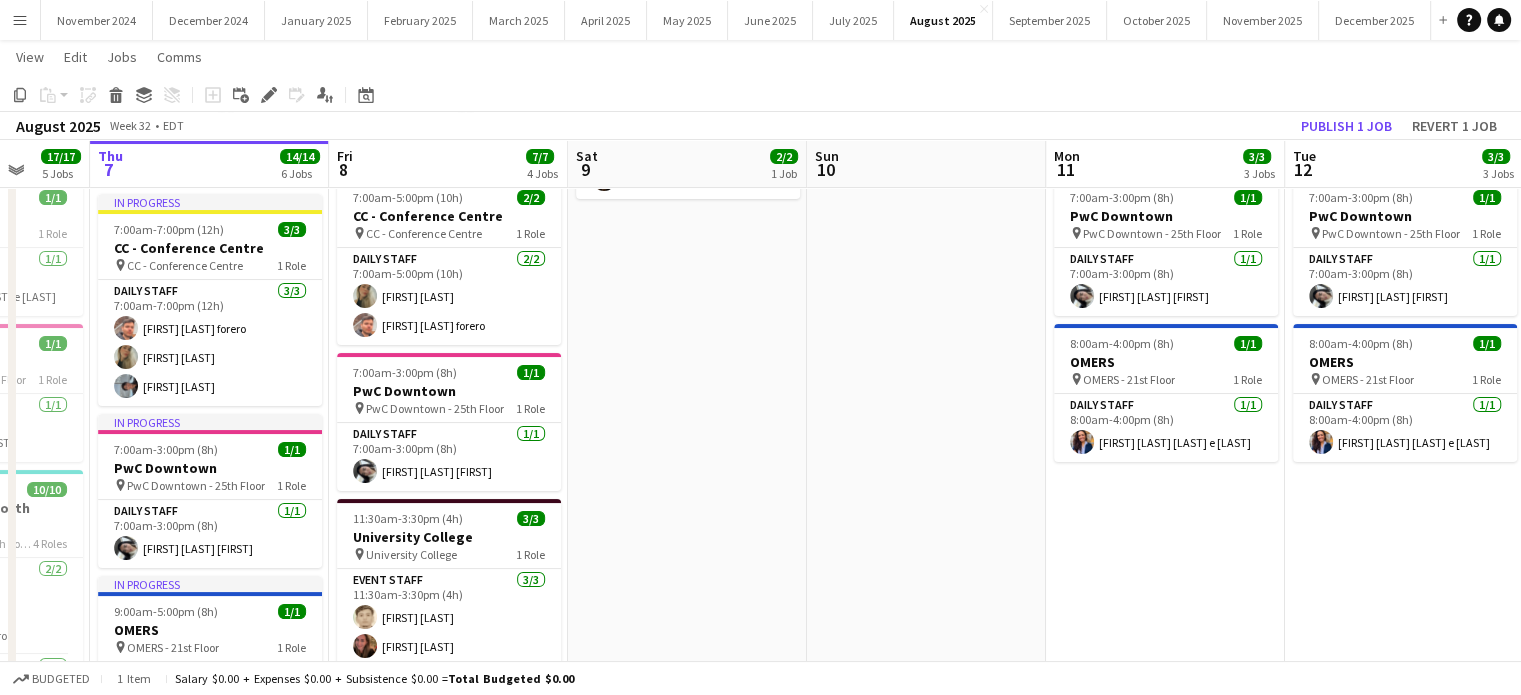 drag, startPoint x: 218, startPoint y: 527, endPoint x: 1153, endPoint y: 506, distance: 935.2358 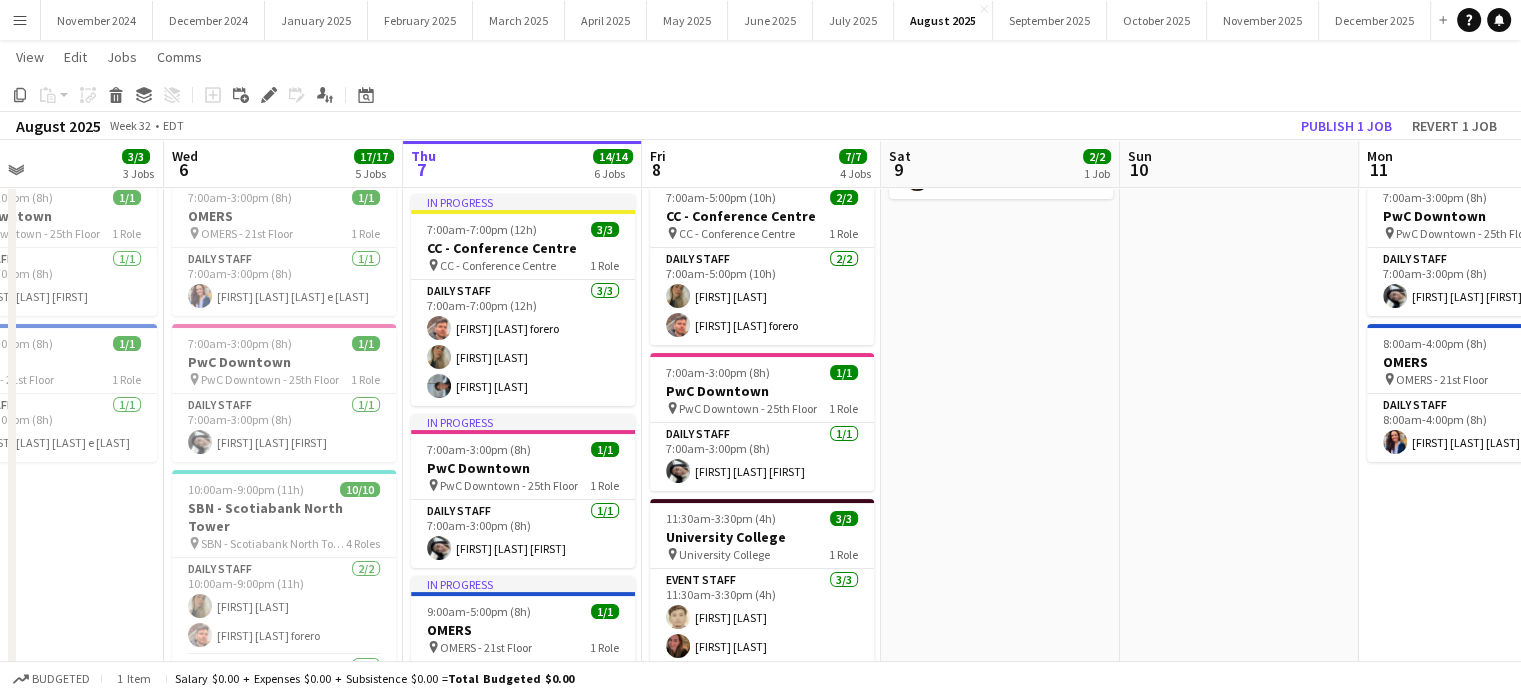scroll, scrollTop: 0, scrollLeft: 592, axis: horizontal 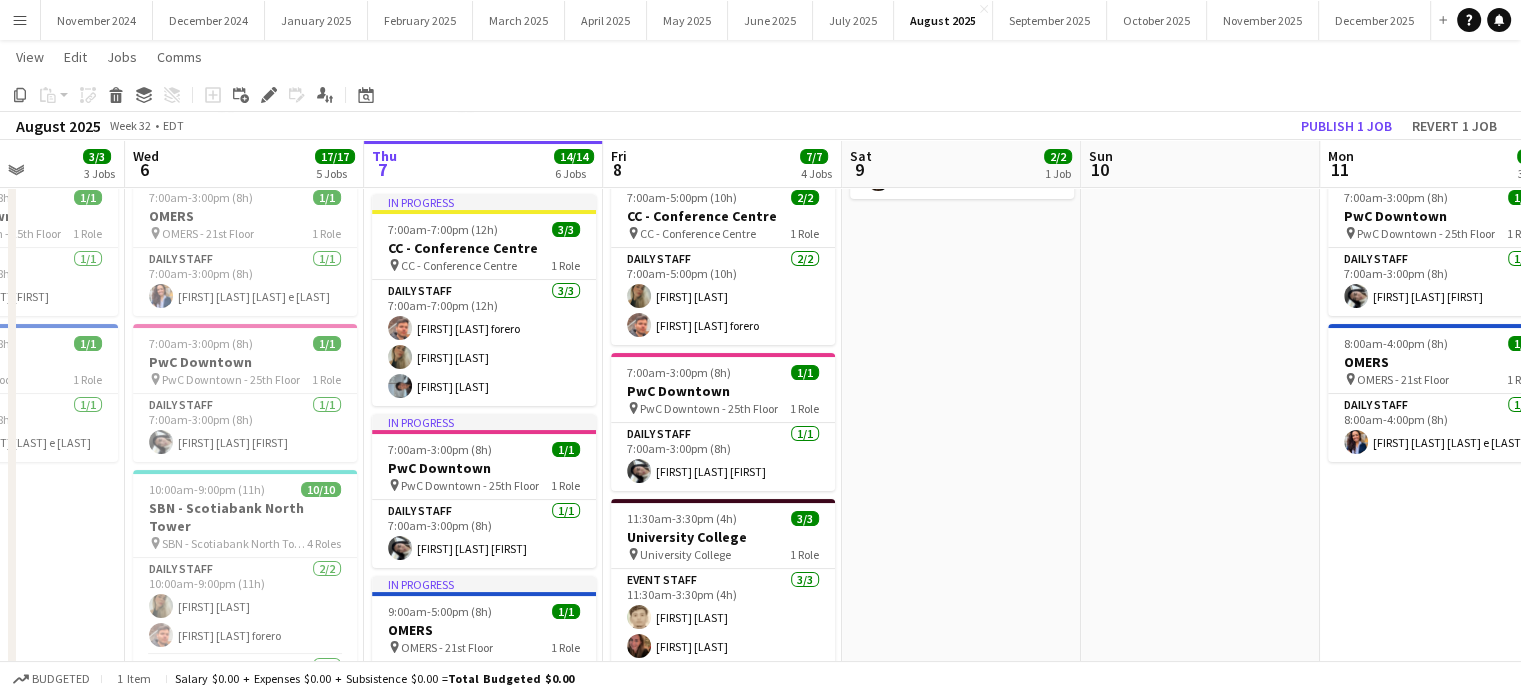 drag, startPoint x: 834, startPoint y: 505, endPoint x: 1108, endPoint y: 496, distance: 274.14777 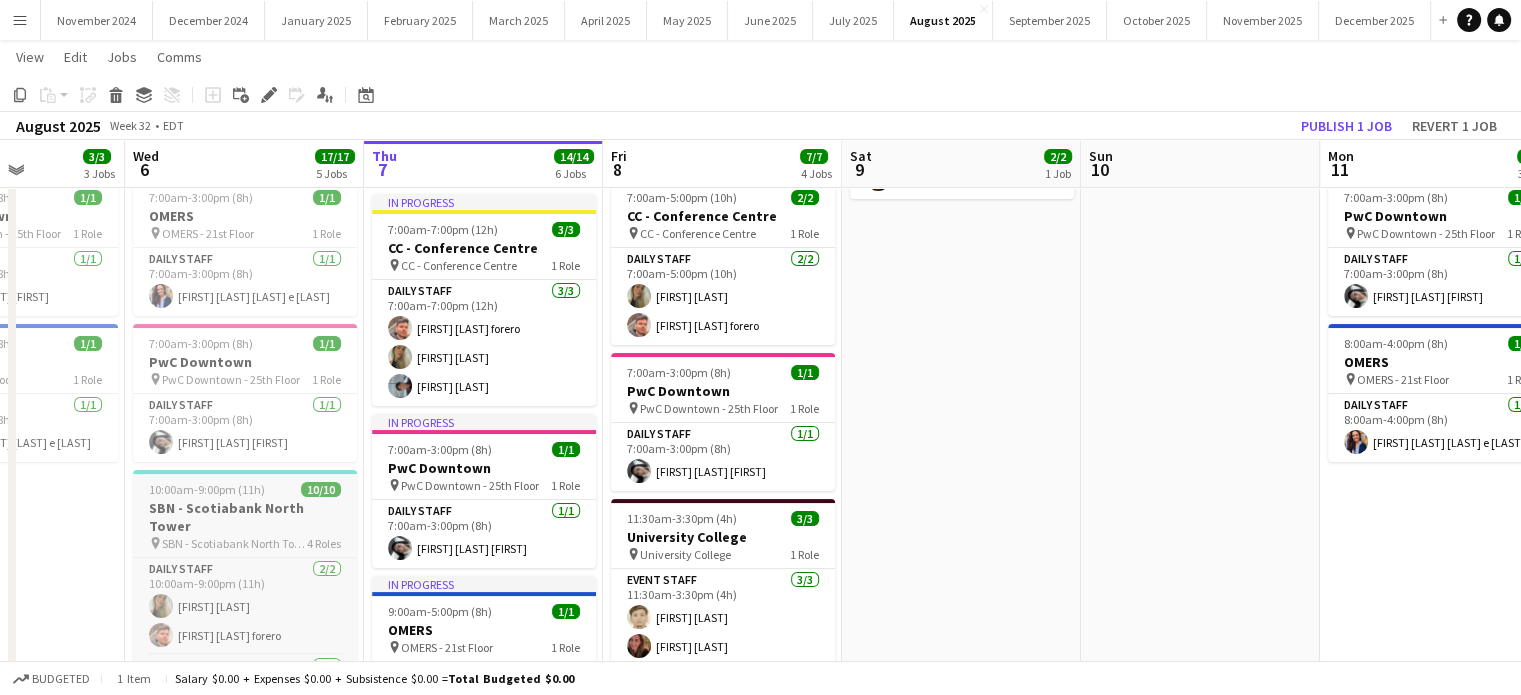 click on "SBN - Scotiabank North Tower" at bounding box center (245, 517) 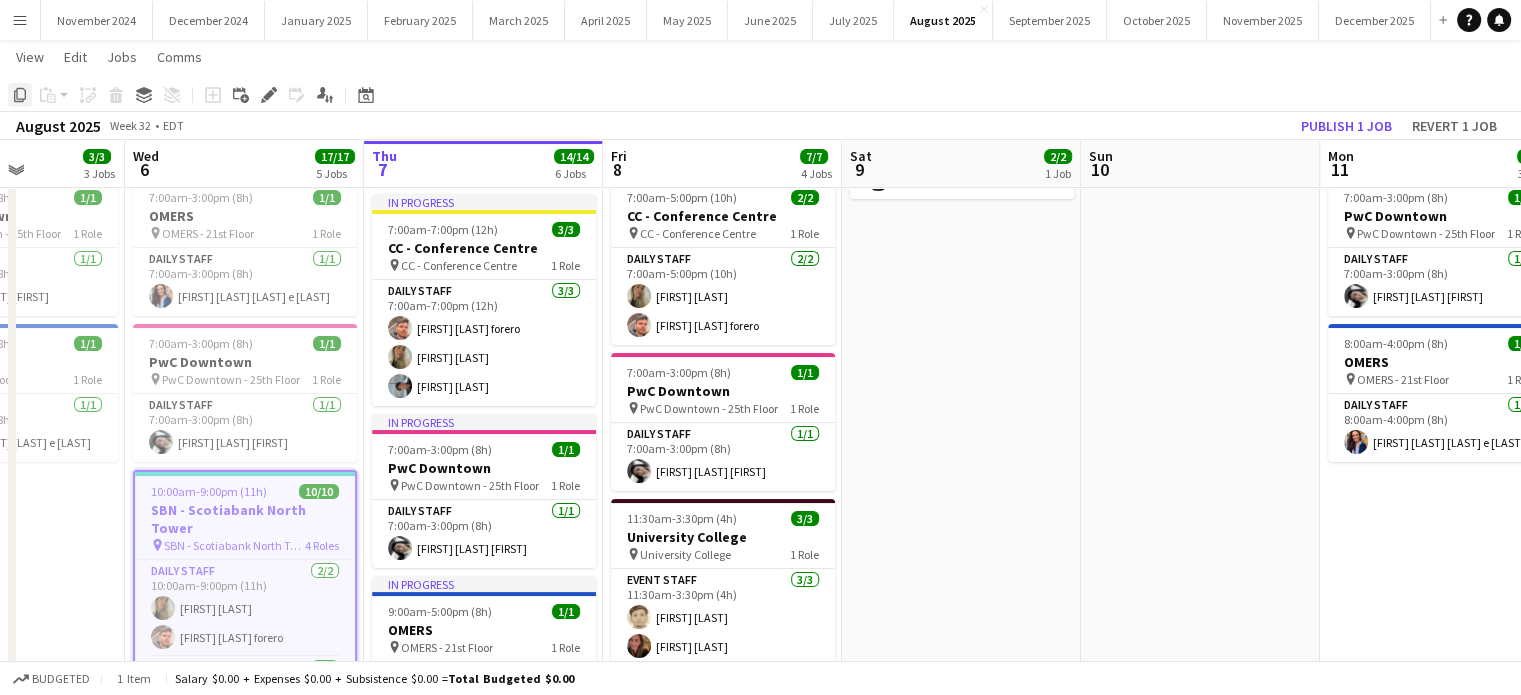 click on "Copy" 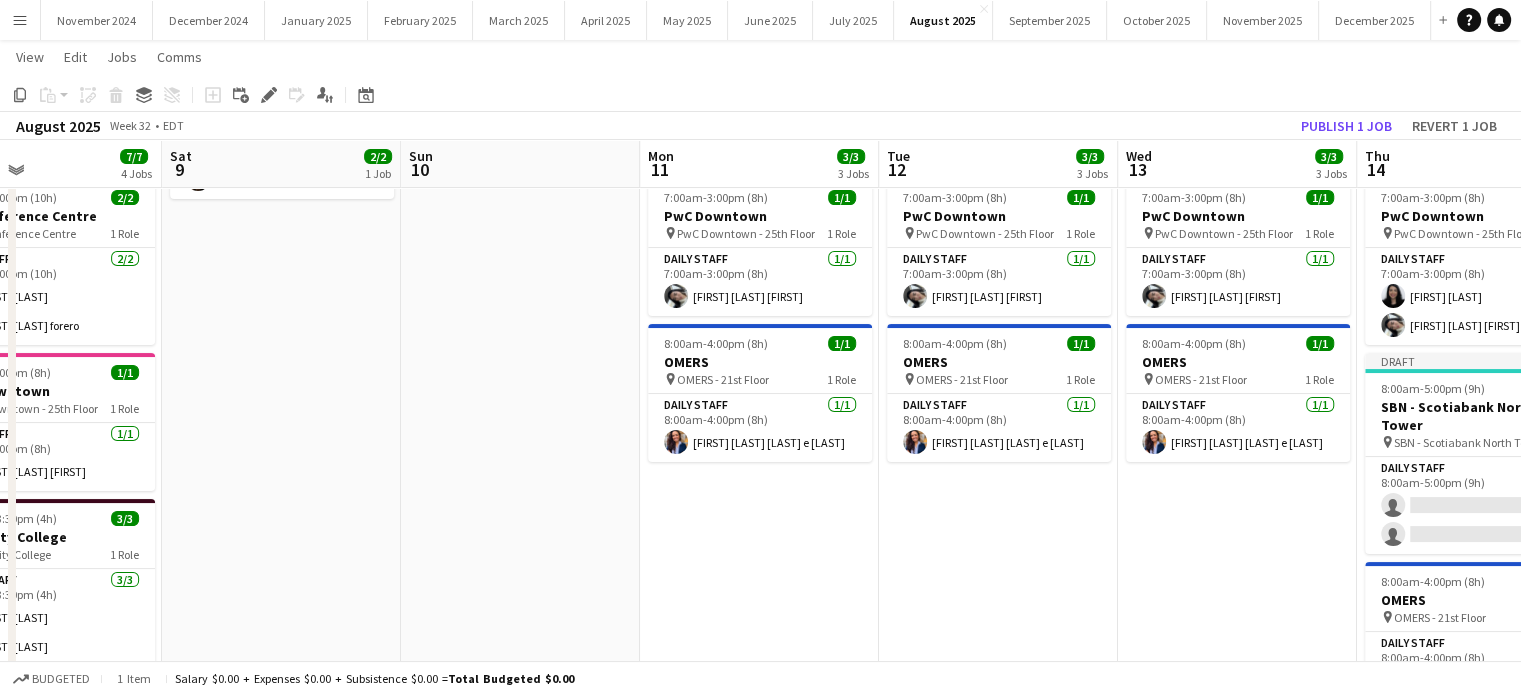 drag, startPoint x: 1032, startPoint y: 502, endPoint x: 508, endPoint y: 479, distance: 524.5045 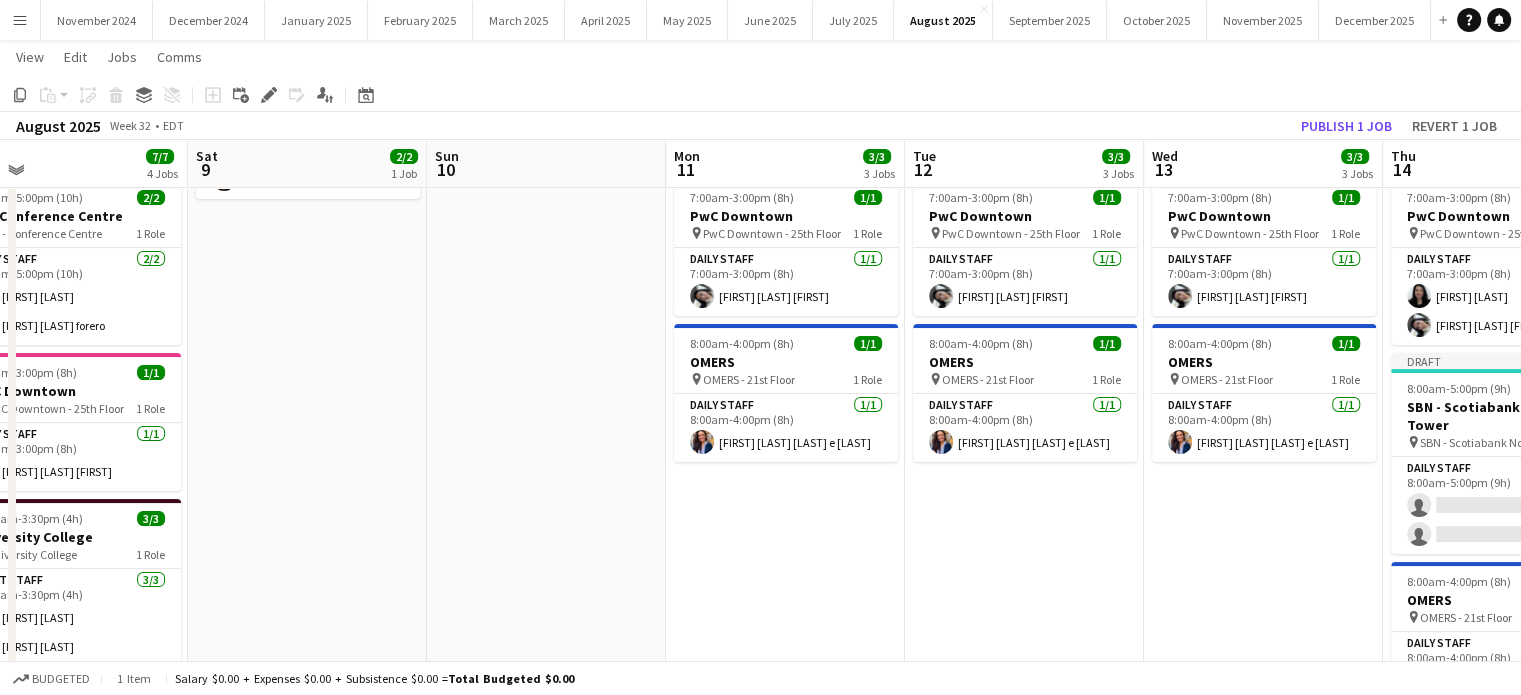 drag, startPoint x: 881, startPoint y: 519, endPoint x: 408, endPoint y: 518, distance: 473.00107 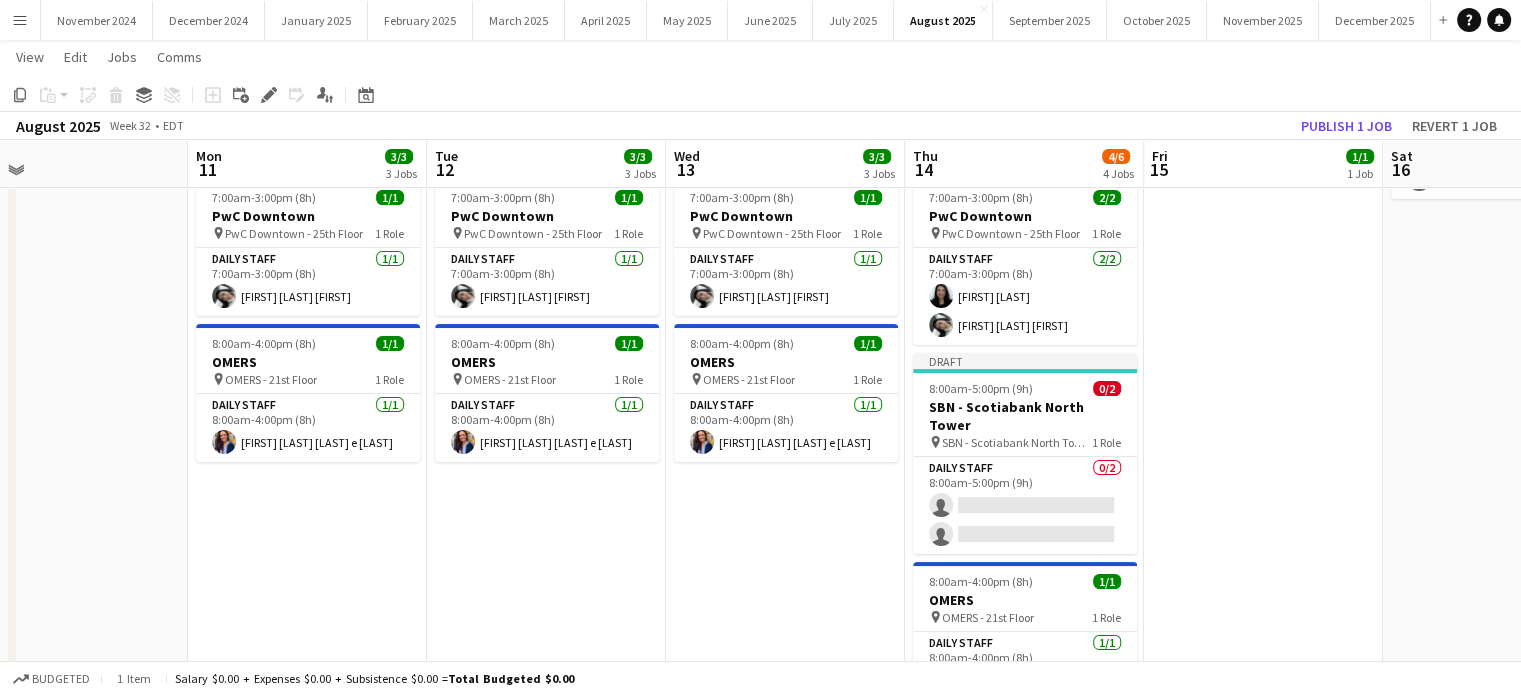 scroll, scrollTop: 0, scrollLeft: 849, axis: horizontal 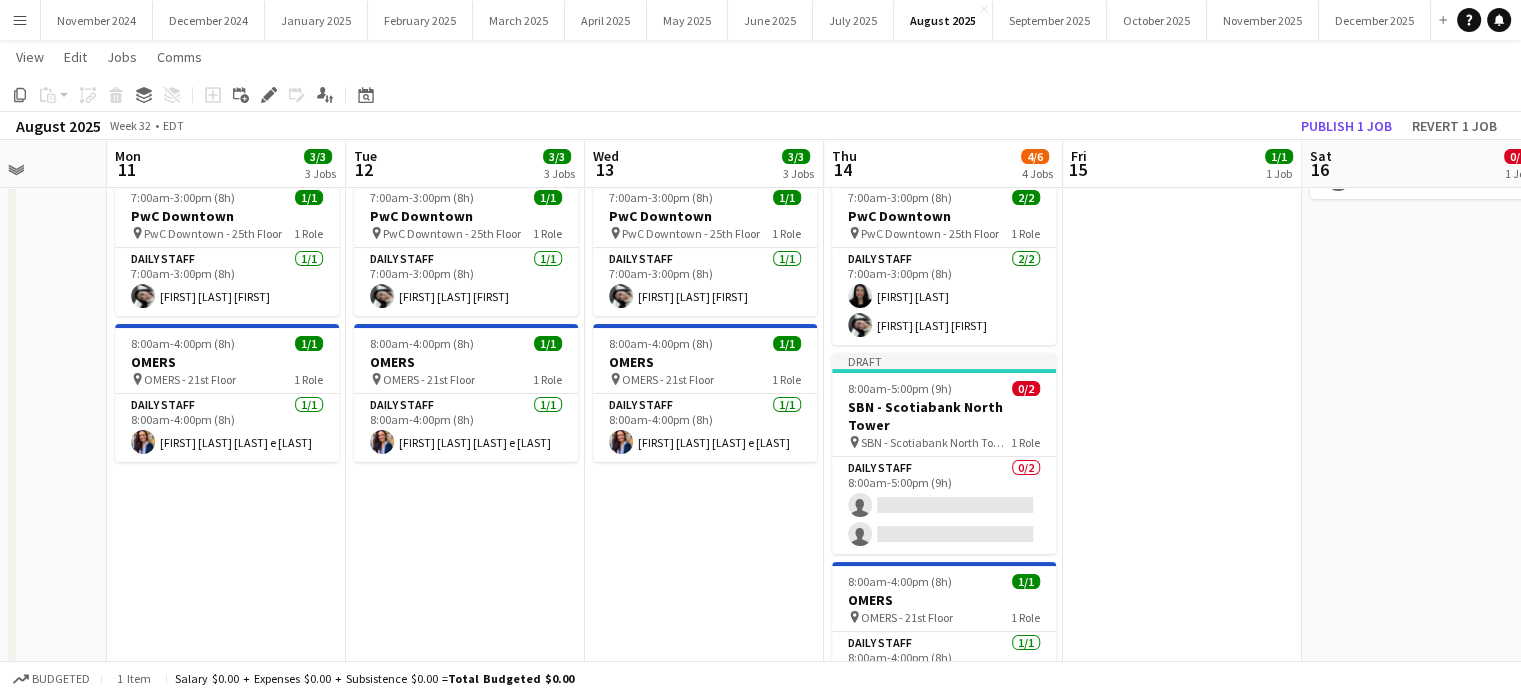 click on "6:45am-3:15pm (8h30m)    1/1   DAVIES
pin
DAVIES - 40th Floor   1 Role   Daily Staff   1/1   6:45am-3:15pm (8h30m)
[FIRST] [LAST] [LAST]     7:00am-3:00pm (8h)    1/1   PwC Downtown
pin
PwC Downtown - 25th Floor   1 Role   Daily Staff   1/1   7:00am-3:00pm (8h)
[FIRST] [LAST] [LAST]     8:00am-4:00pm (8h)    1/1   OMERS
pin
OMERS - 21st Floor   1 Role   Daily Staff   1/1   8:00am-4:00pm (8h)
[FIRST] [LAST] [LAST] e [LAST]" at bounding box center [704, 649] 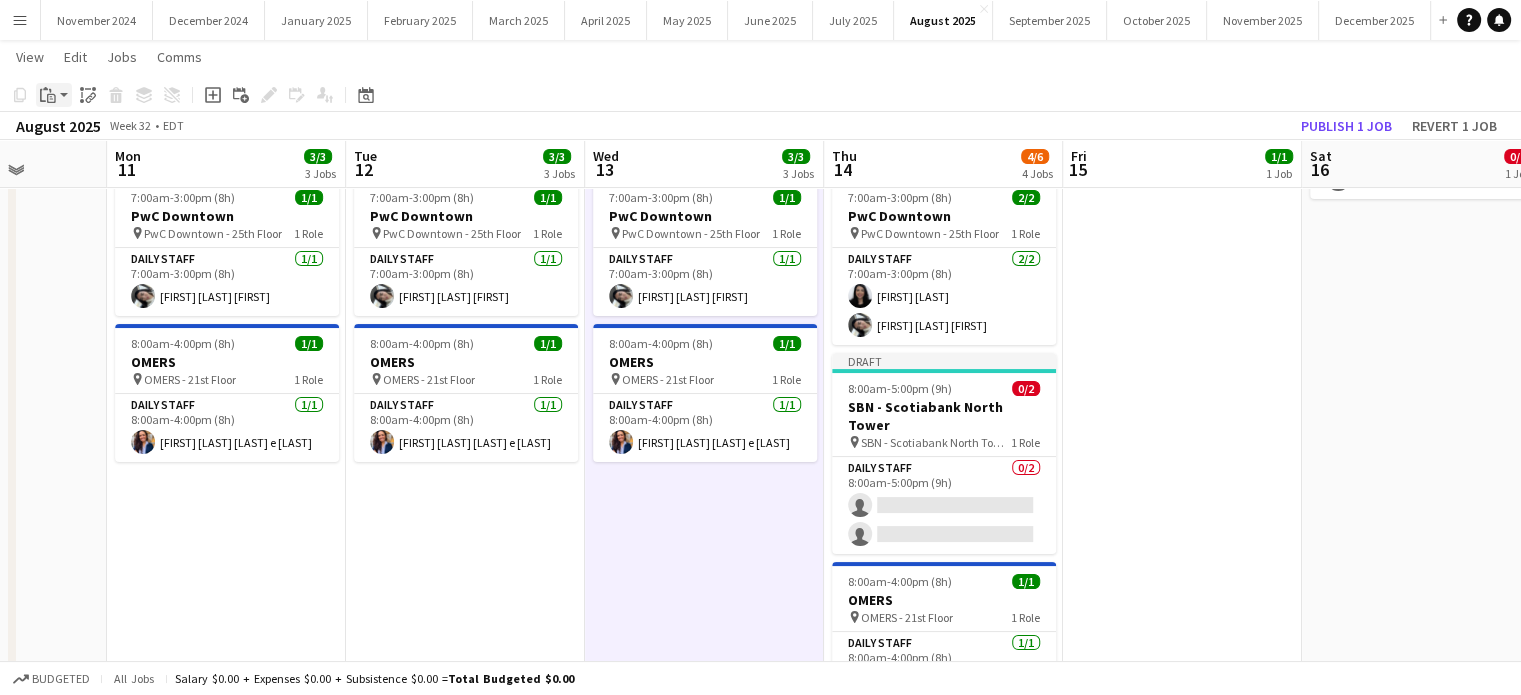click on "Paste" 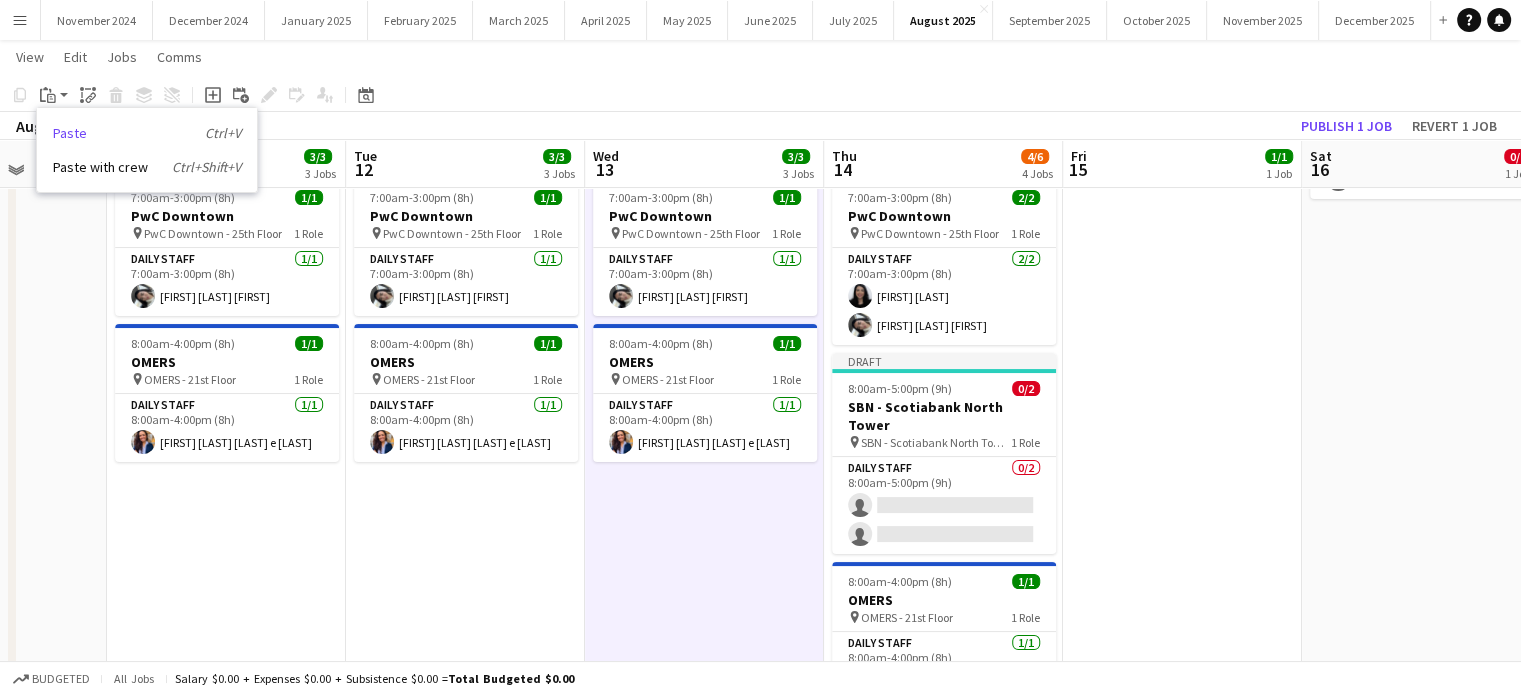 click on "Paste   Ctrl+V" at bounding box center (147, 133) 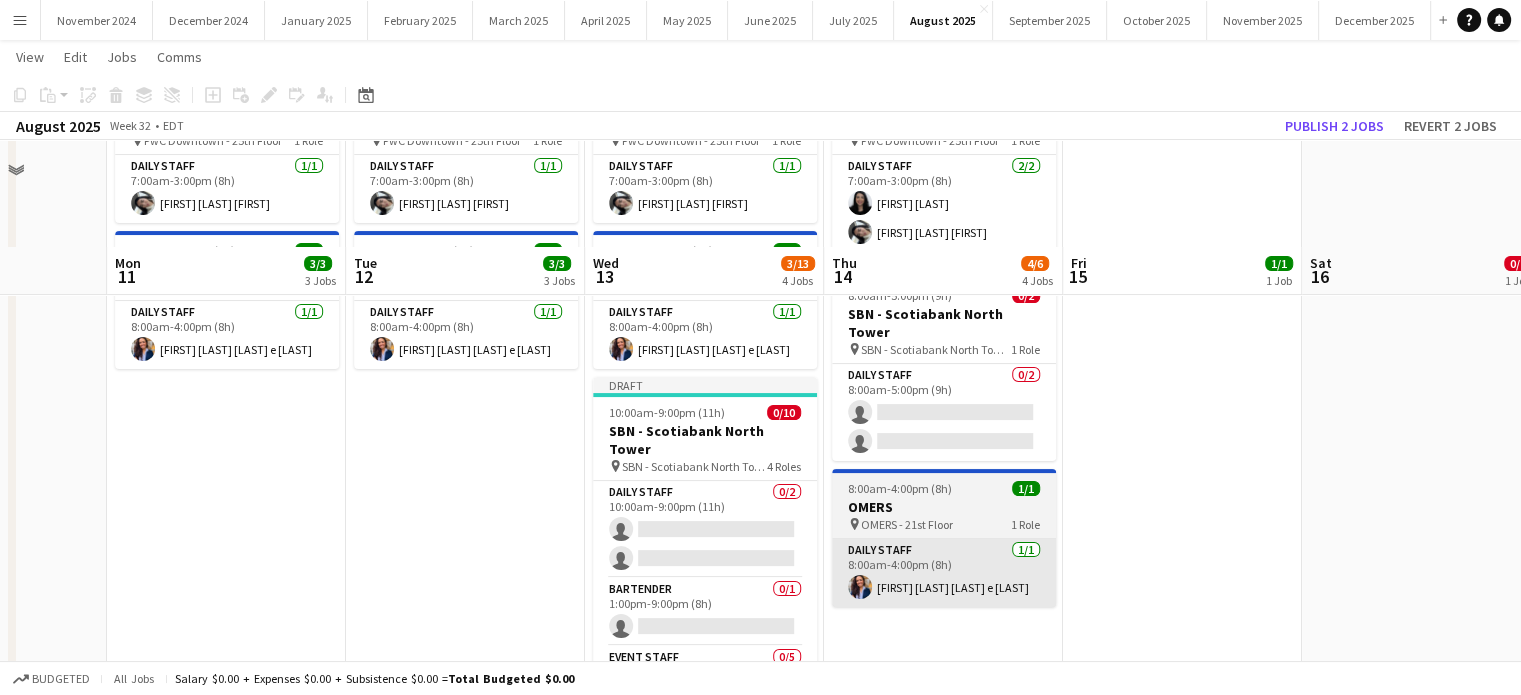 scroll, scrollTop: 400, scrollLeft: 0, axis: vertical 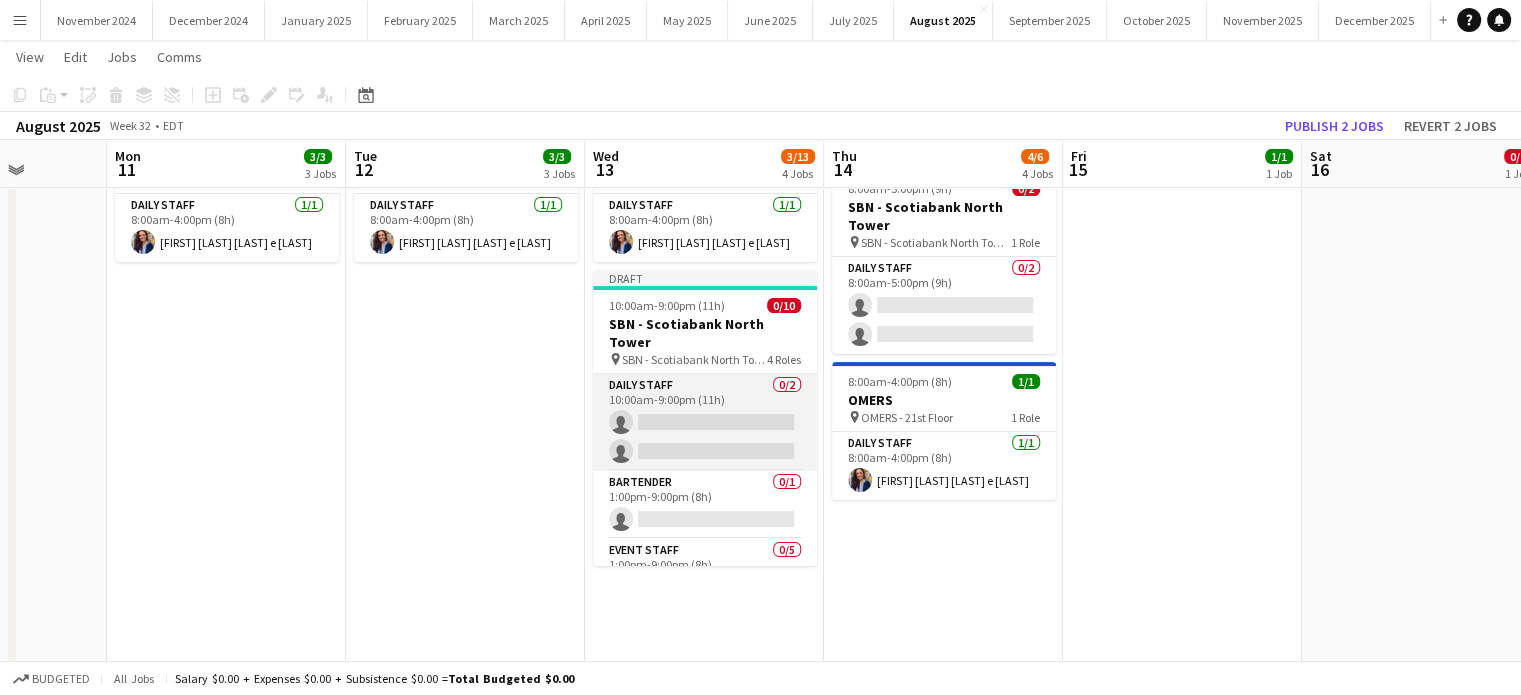 click on "Daily Staff   0/2   10:00am-9:00pm (11h)
single-neutral-actions
single-neutral-actions" at bounding box center [705, 422] 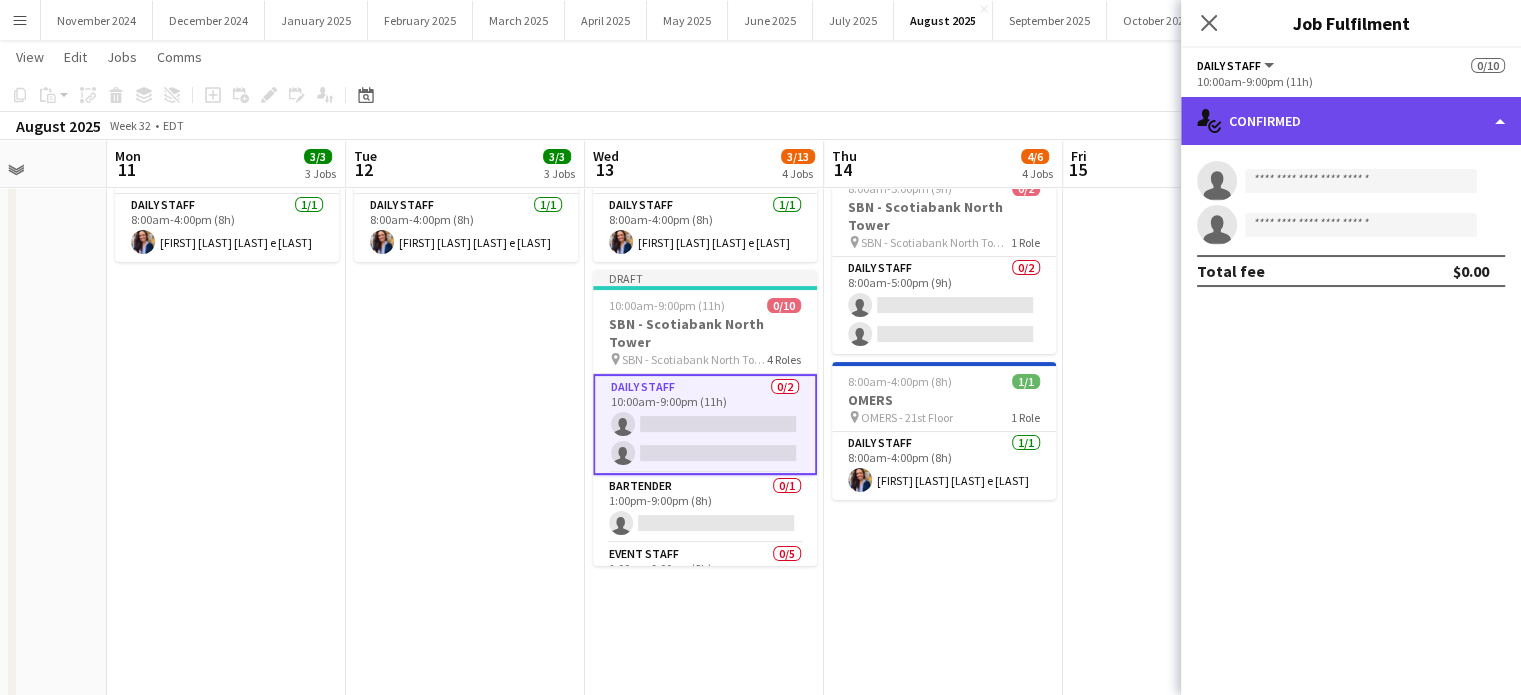 click on "single-neutral-actions-check-2
Confirmed" 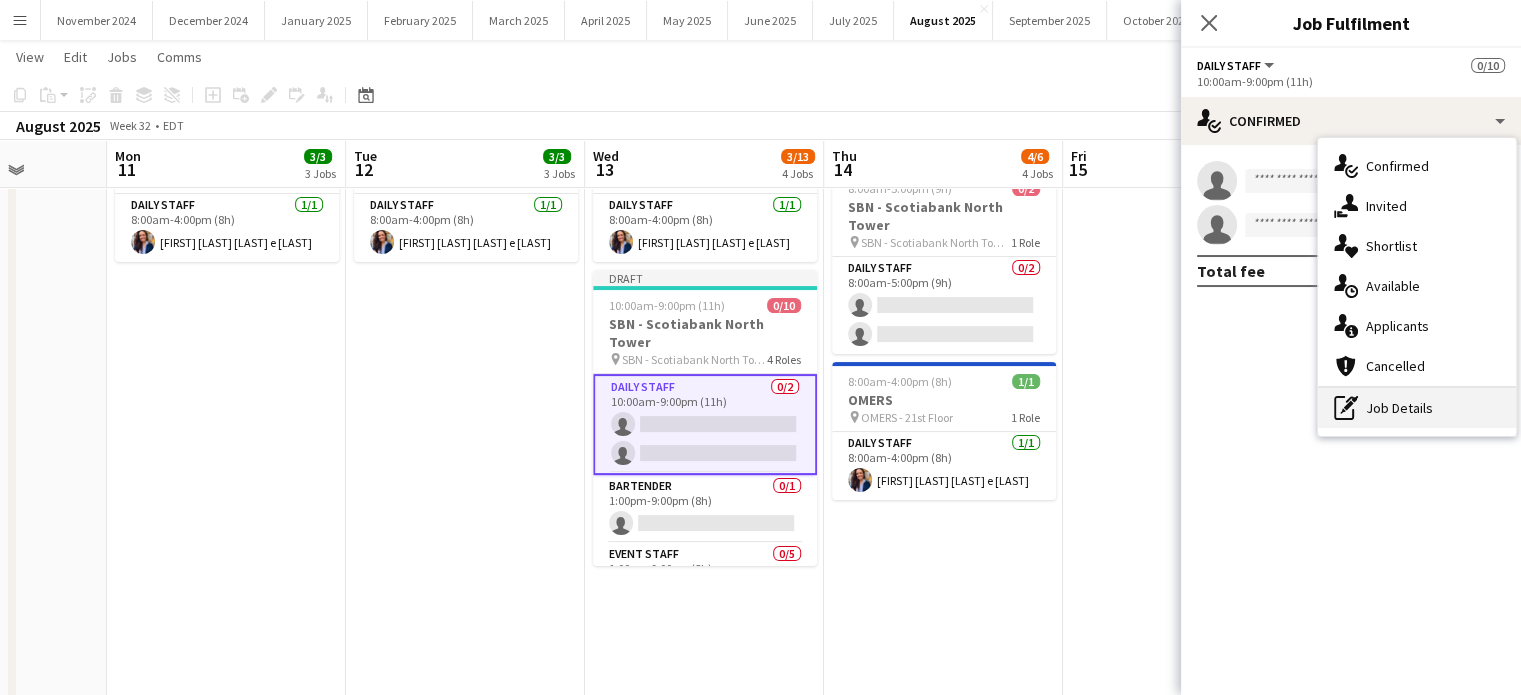 click on "pen-write
Job Details" at bounding box center [1417, 408] 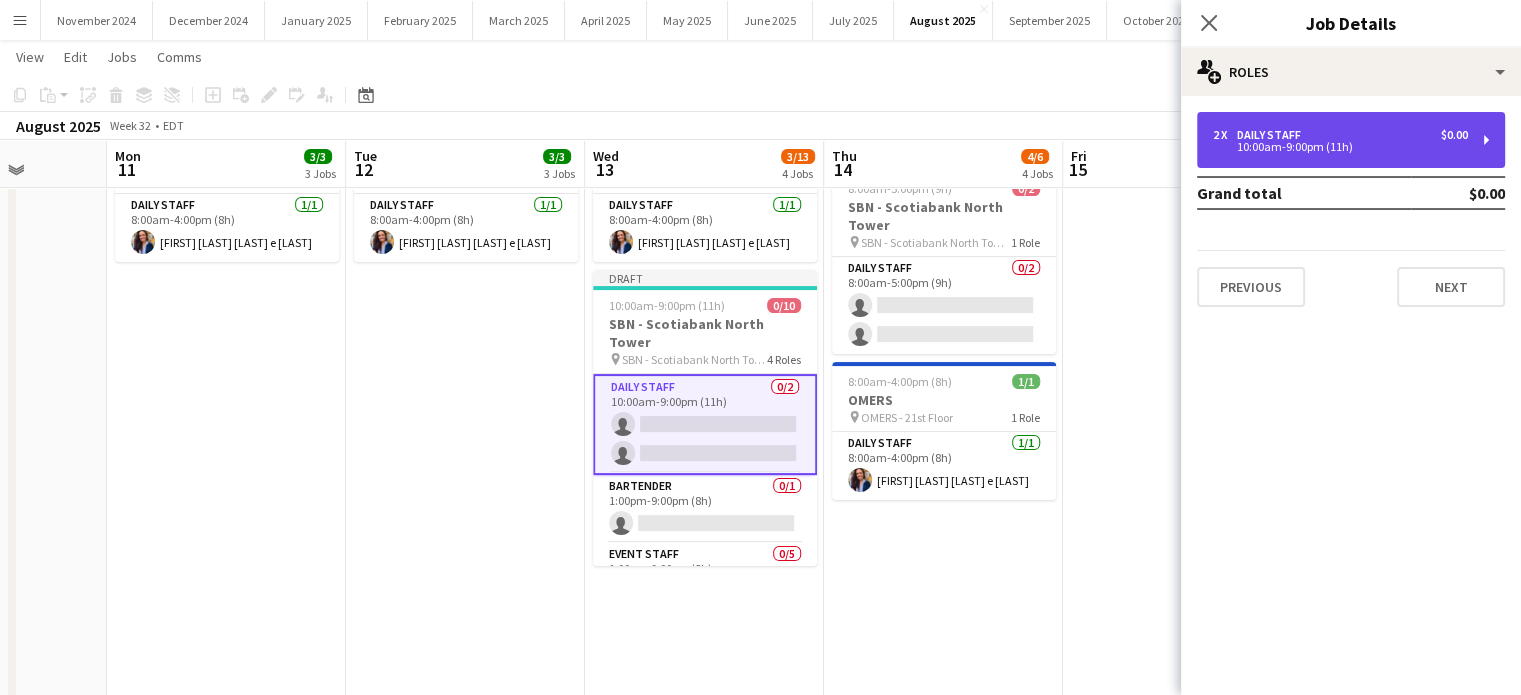 click on "Daily Staff" at bounding box center (1273, 135) 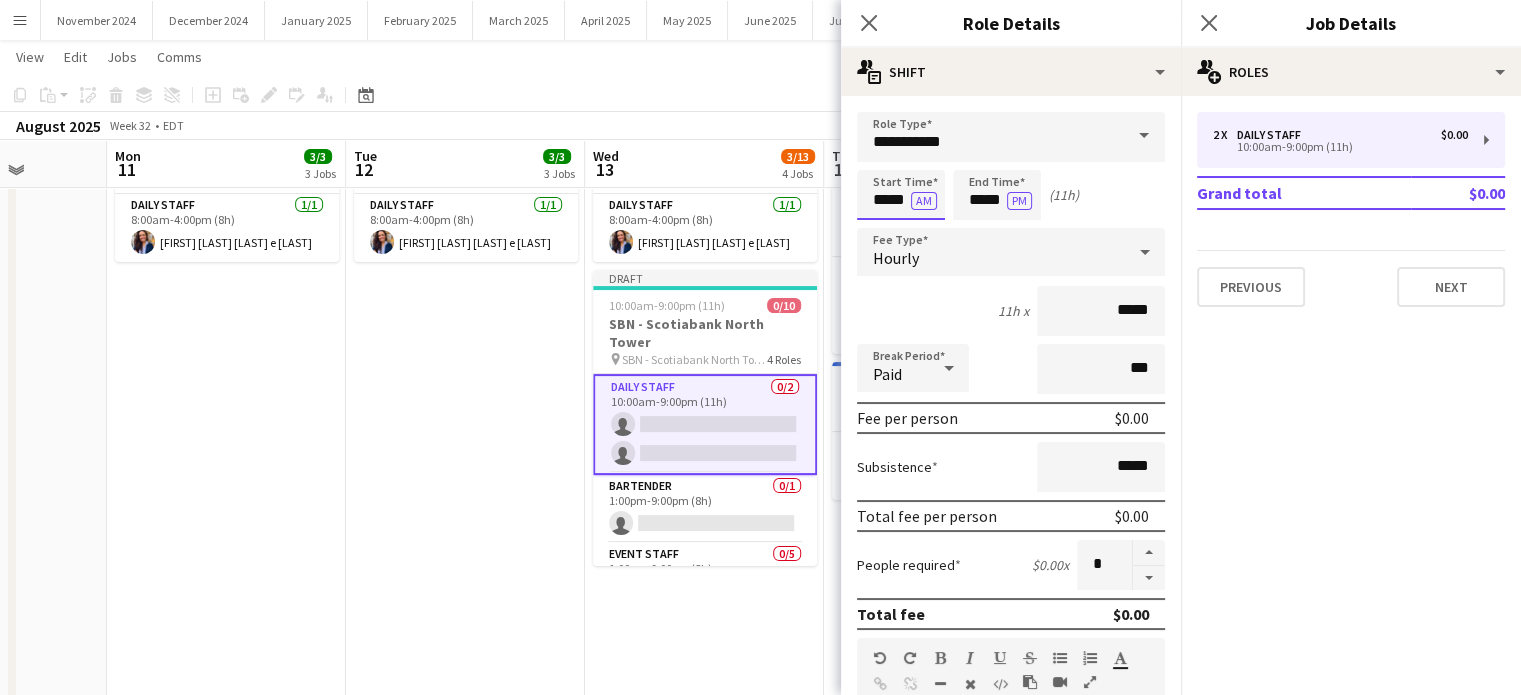 click on "*****" at bounding box center (901, 195) 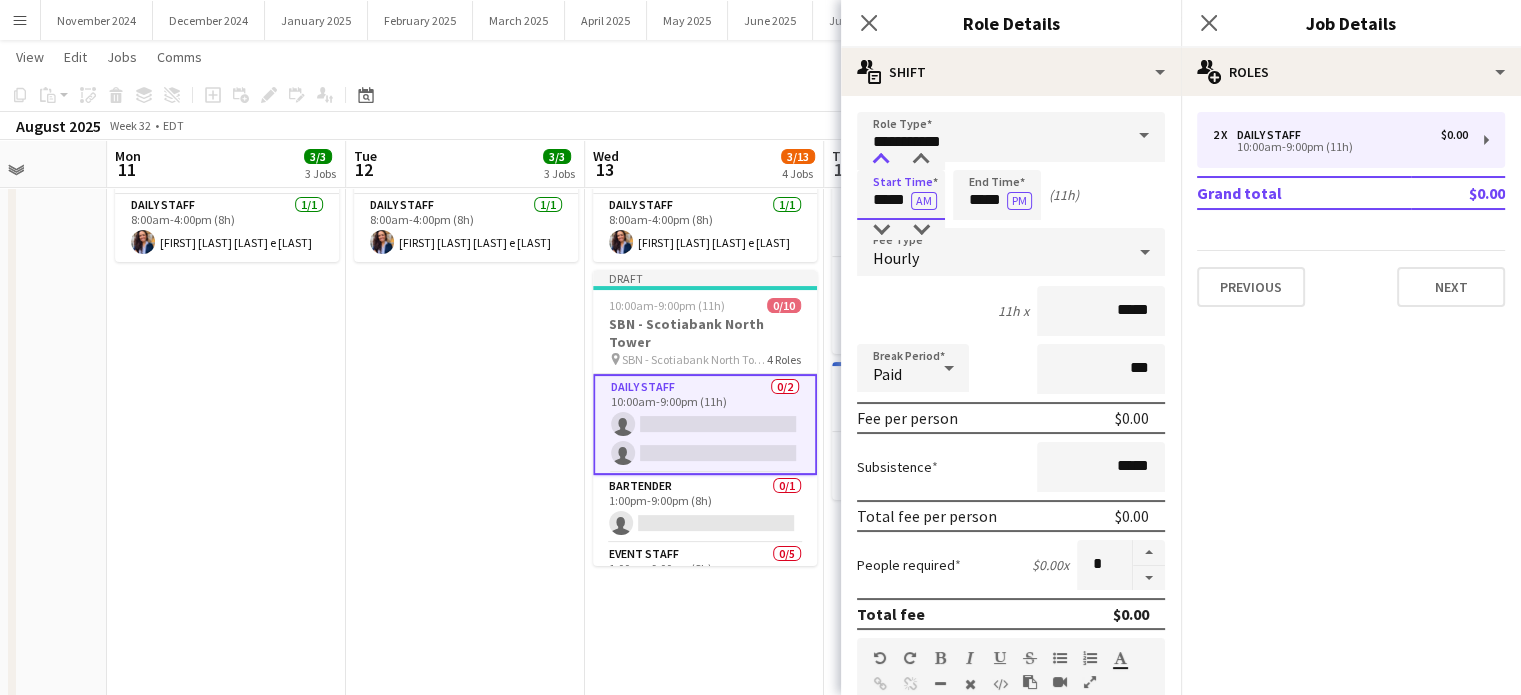 type on "*****" 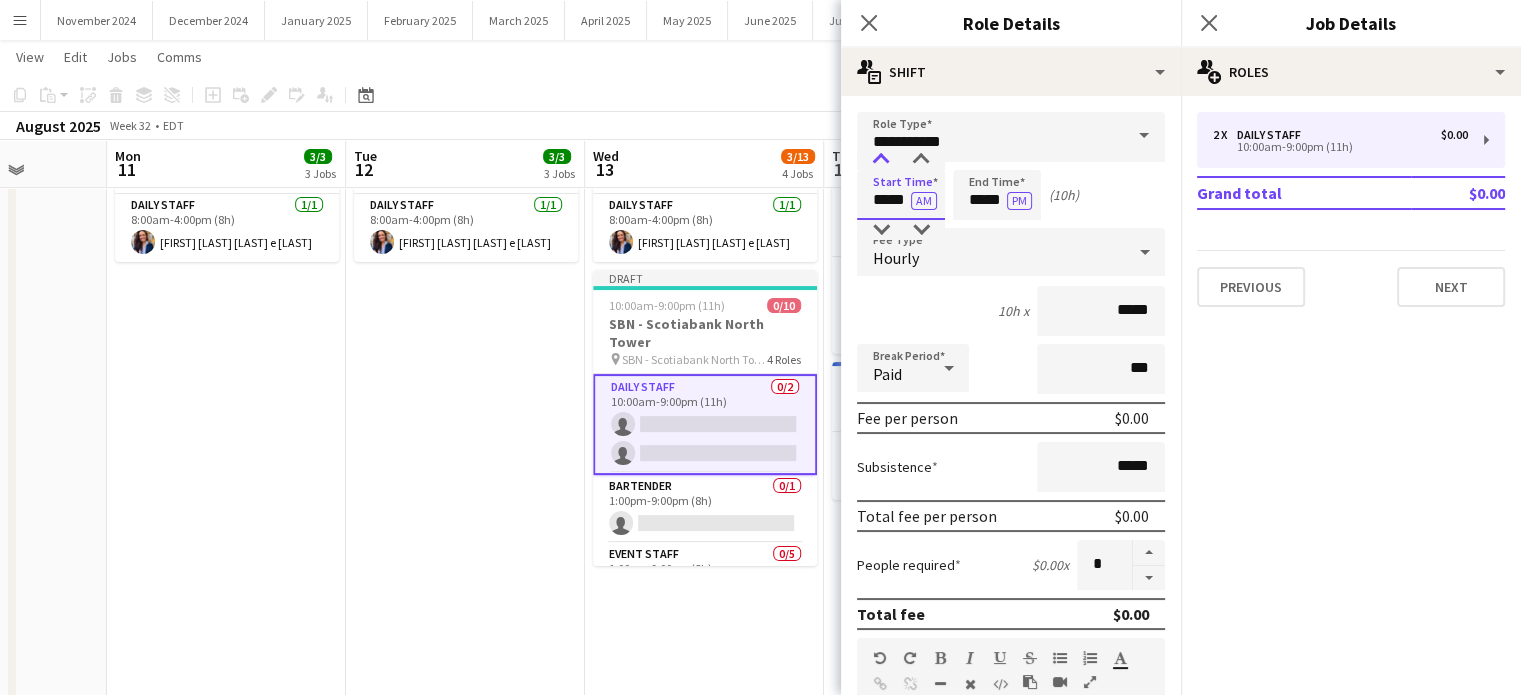 click at bounding box center [881, 160] 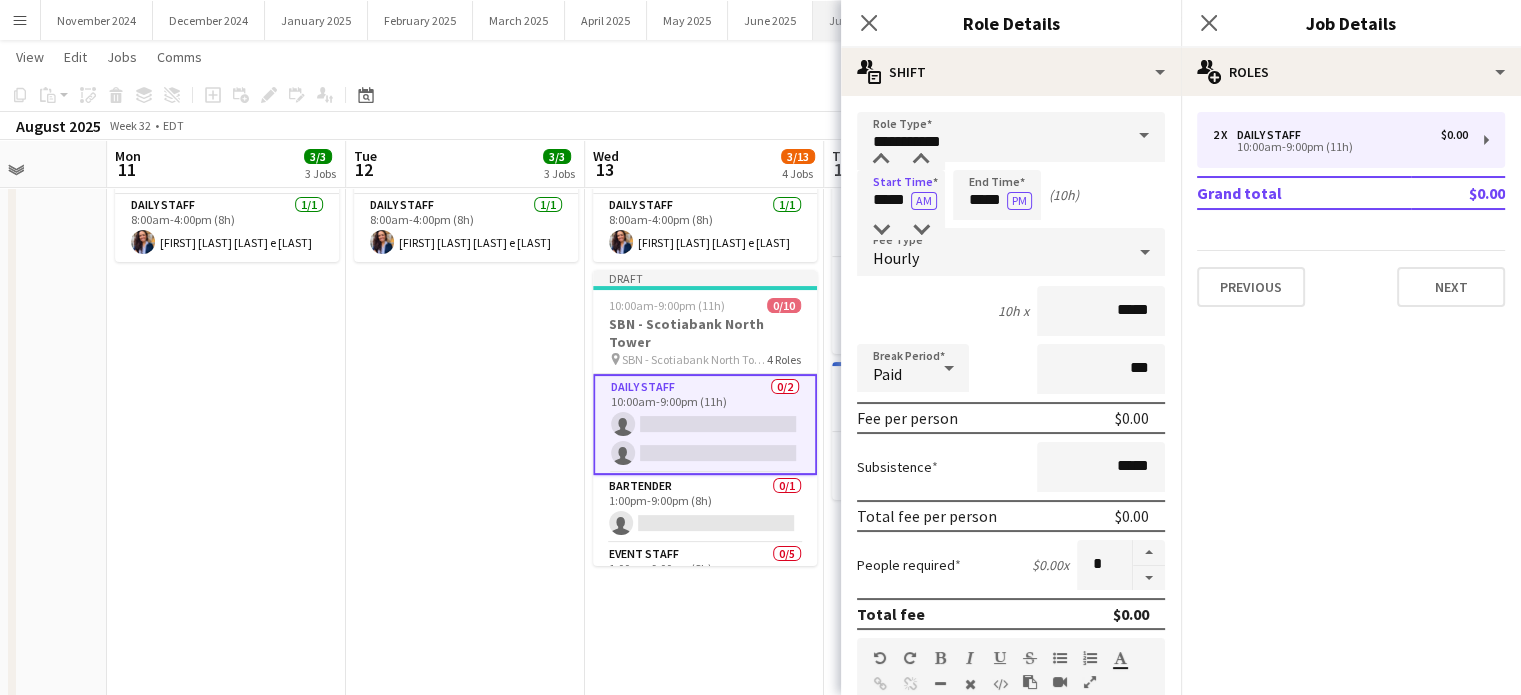click on "Close pop-in" 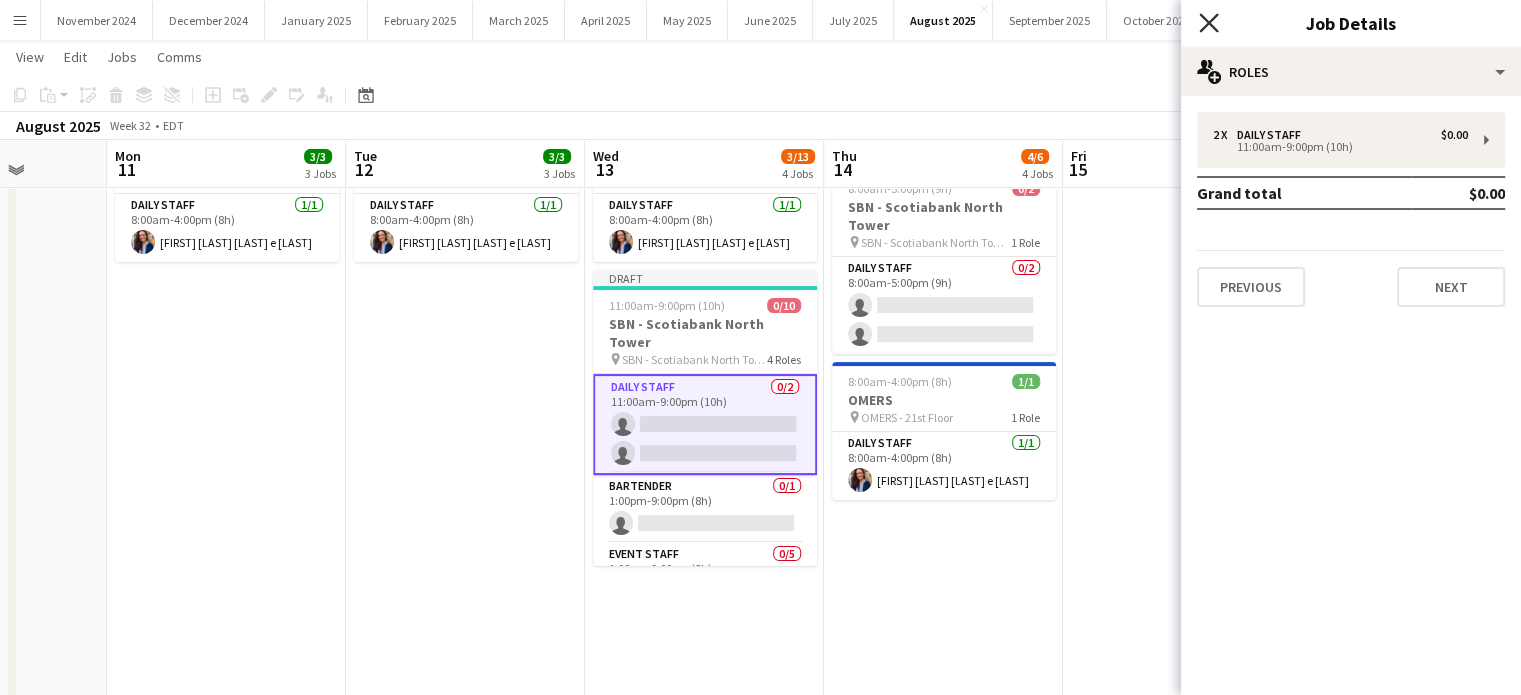 click 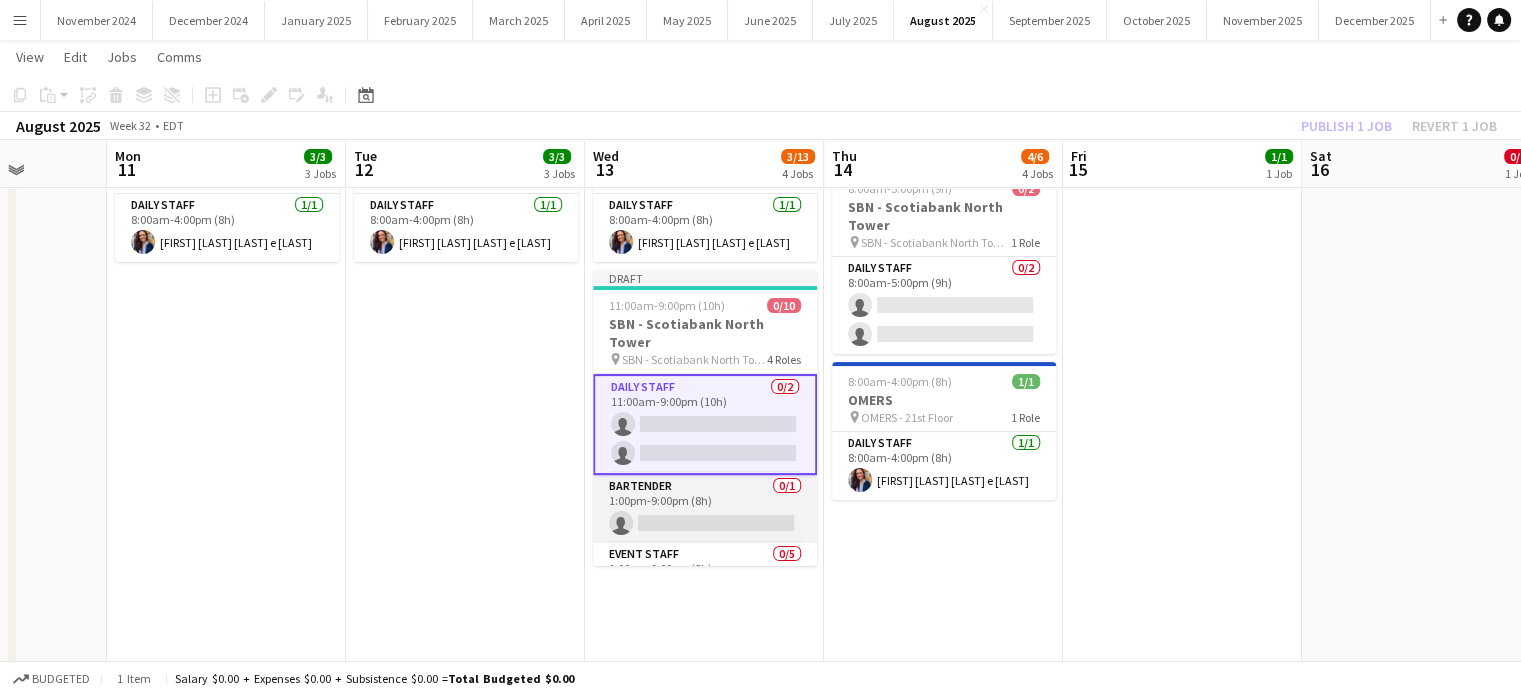 click on "Bartender   0/1   1:00pm-9:00pm (8h)
single-neutral-actions" at bounding box center [705, 509] 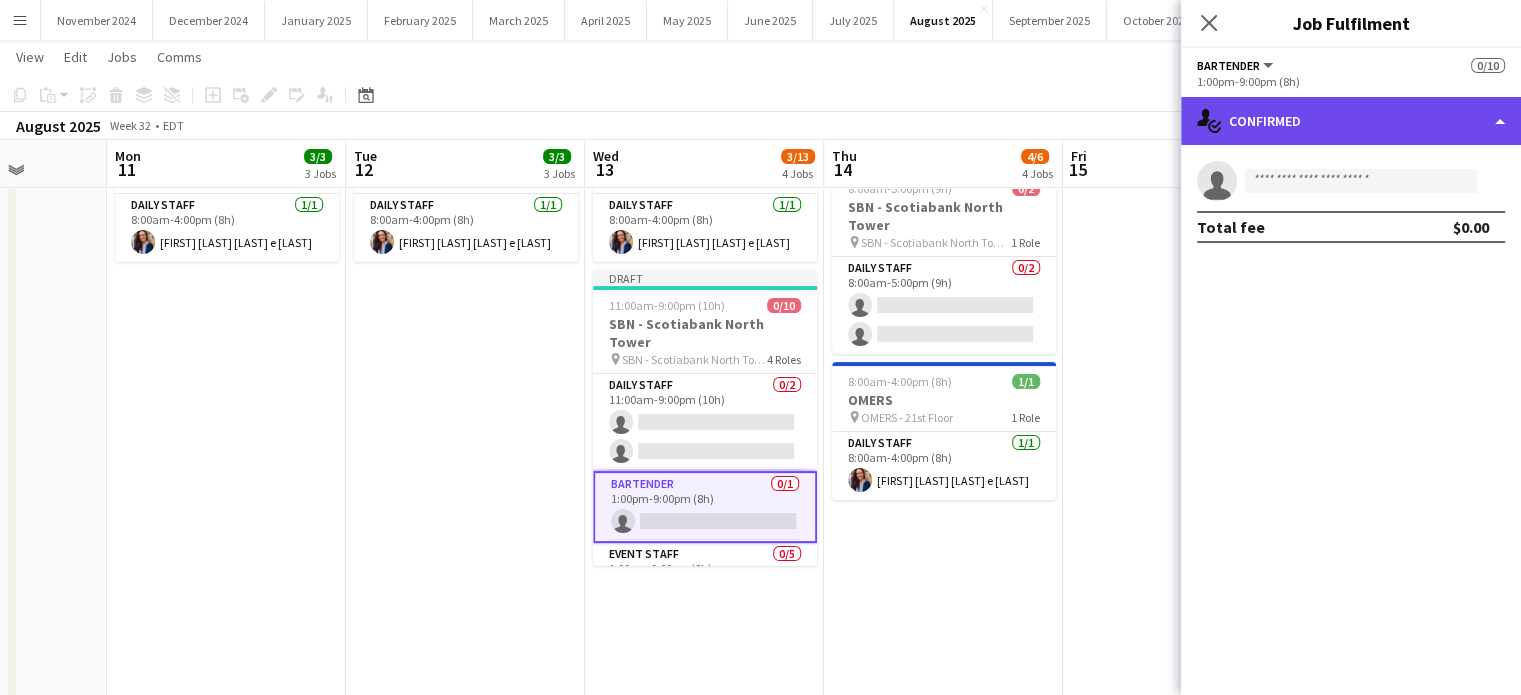 click on "single-neutral-actions-check-2
Confirmed" 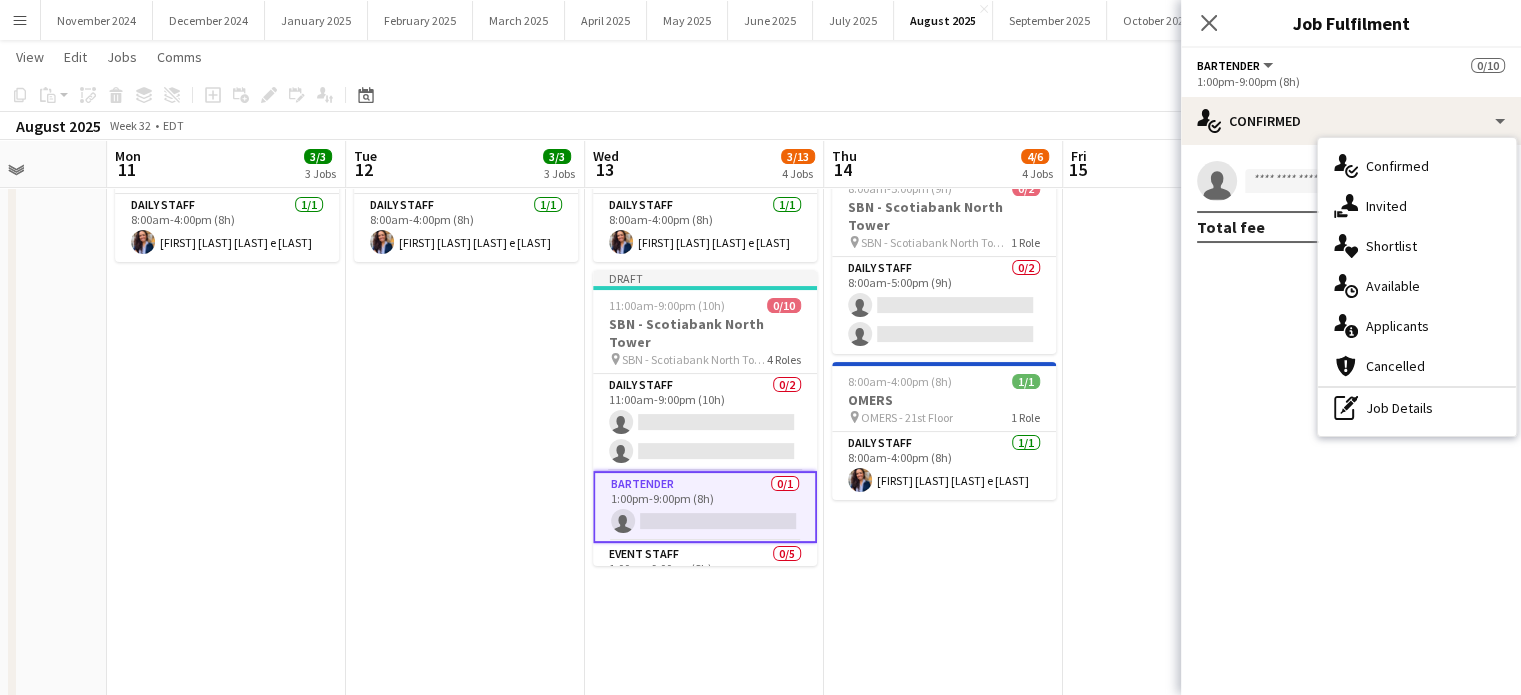 click on "pen-write
Job Details" at bounding box center [1417, 408] 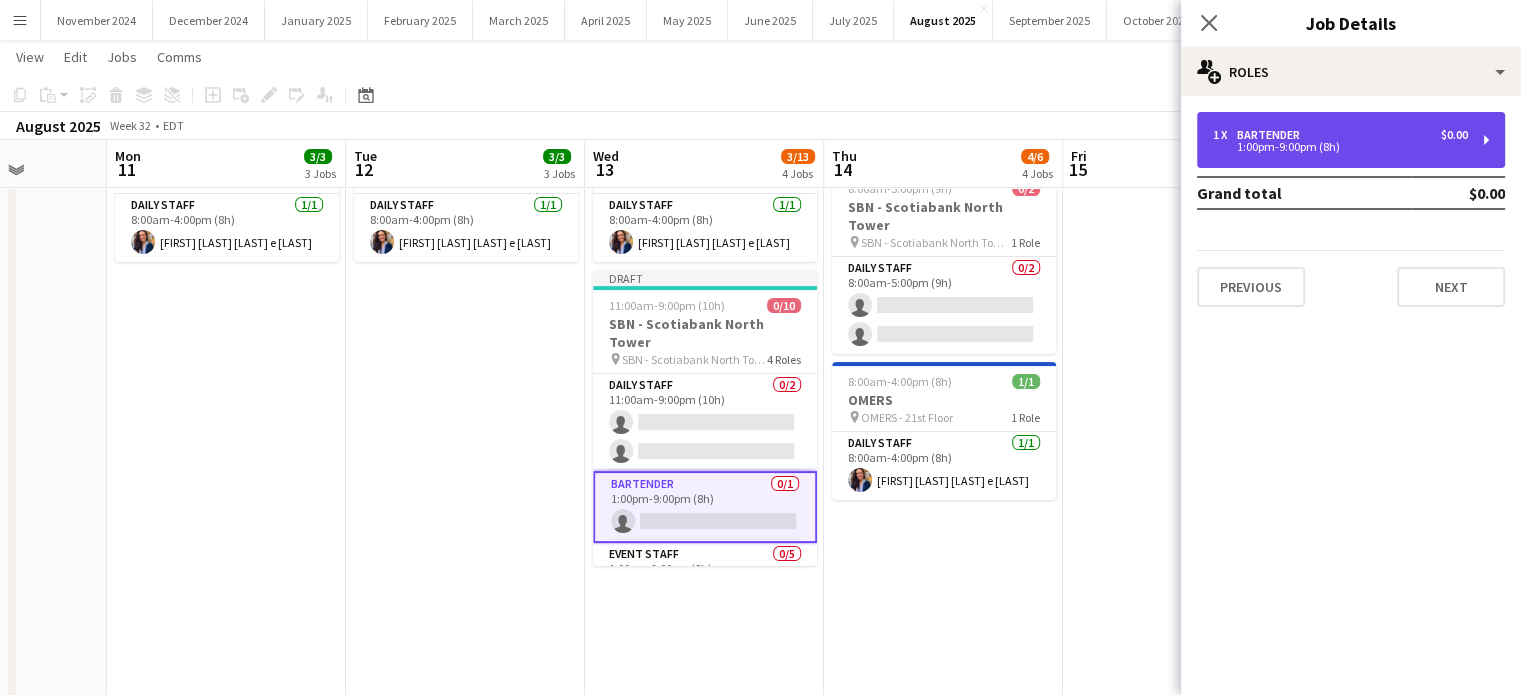 click on "1:00pm-9:00pm (8h)" at bounding box center (1340, 147) 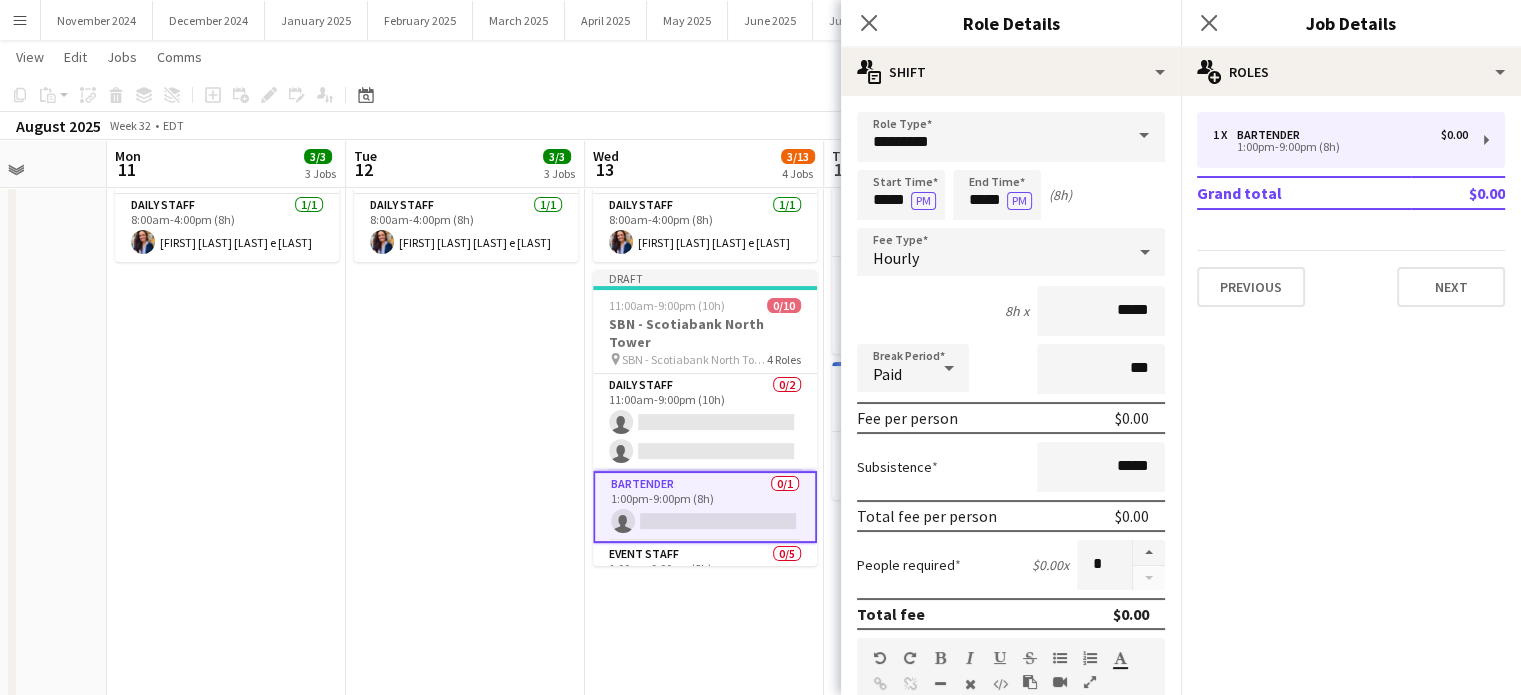 click on "Role Type  *********  Start Time  *****  PM
End Time  *****  PM
(8h)   Fee Type  Hourly  8h x  *****  Break Period  Paid ***  Fee per person   $0.00   Subsistence  *****  Total fee per person   $0.00   People required   $0.00   x  *  Total fee   $0.00   Role Description  default   Heading 1   Heading 2   Heading 3   Heading 4   Heading 5   Heading 6   Heading 7   Paragraph   Predefined   Standard   default  Times New Roman   Arial   Times New Roman   Calibri   Comic Sans MS  3   1   2   3   4   5   6   7  ******* ******* Specific details about this role  0 / 2000   Job Board Visibility
information-circle
Set options for visibility on the Crew App’s Job Board   Display Role on Job Board   Yes   No   Previous   Next" at bounding box center (1011, 653) 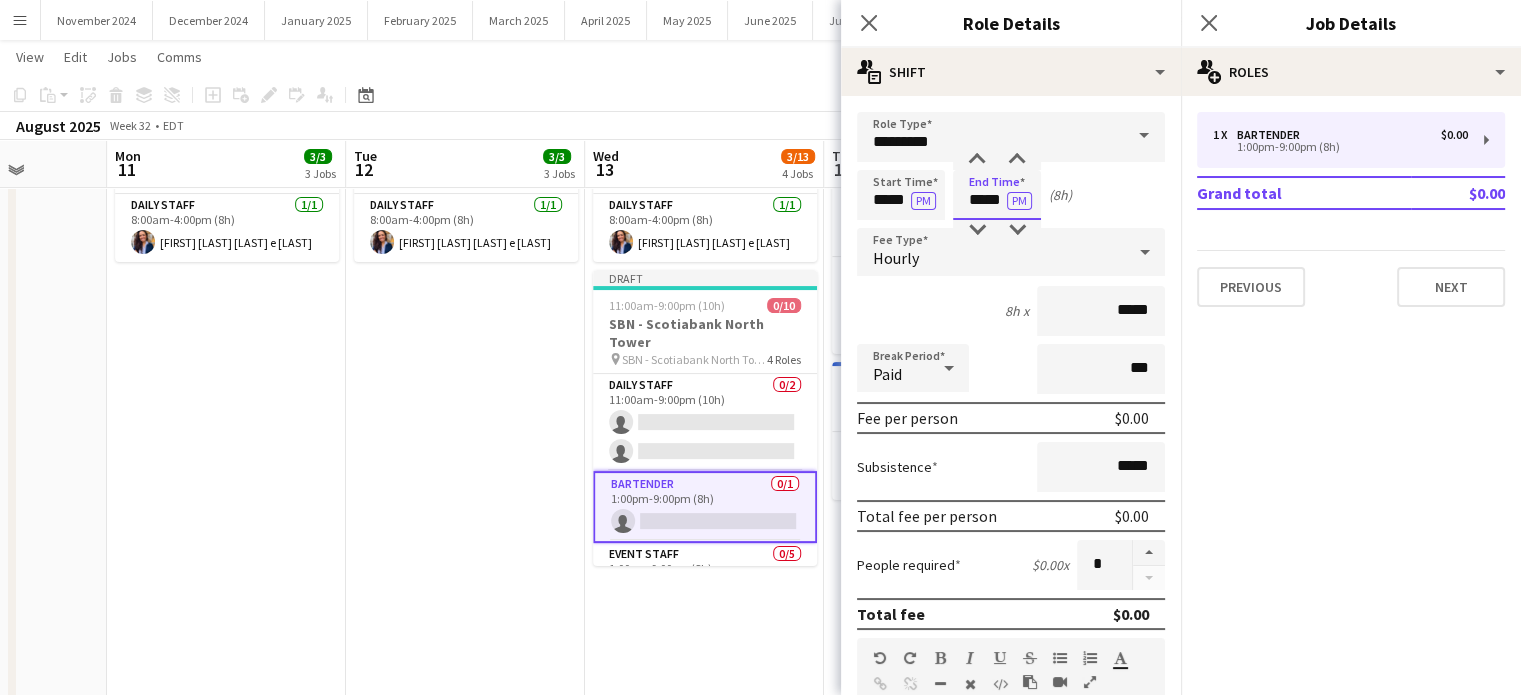 click on "*****" at bounding box center [997, 195] 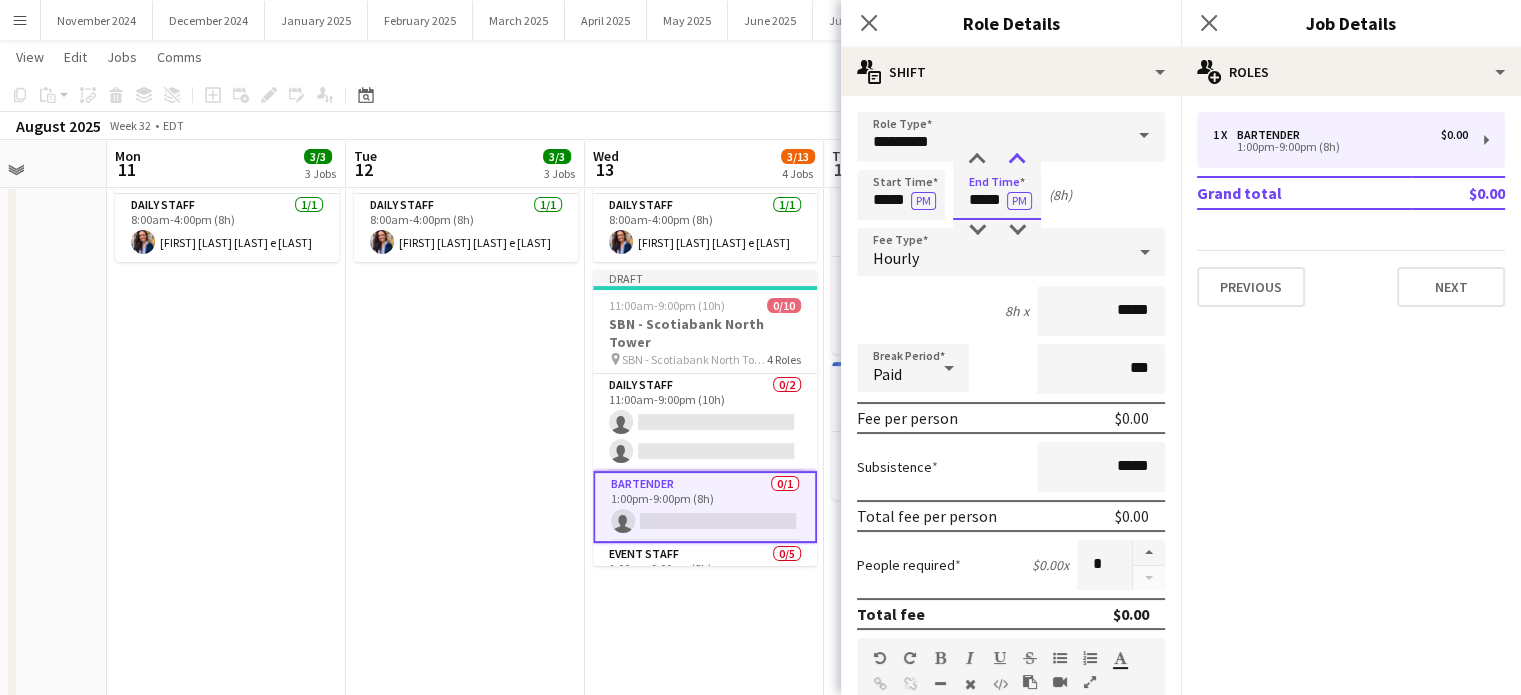 click at bounding box center (1017, 160) 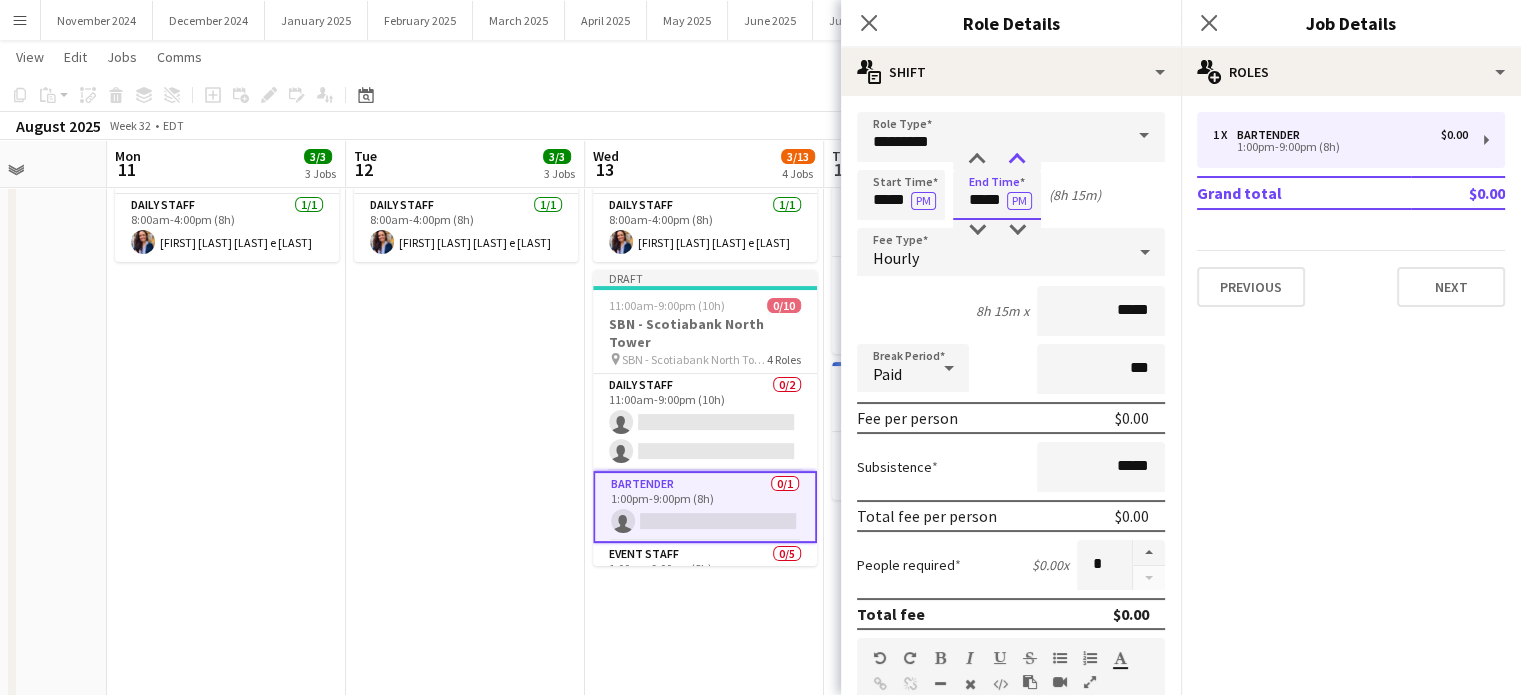 type on "*****" 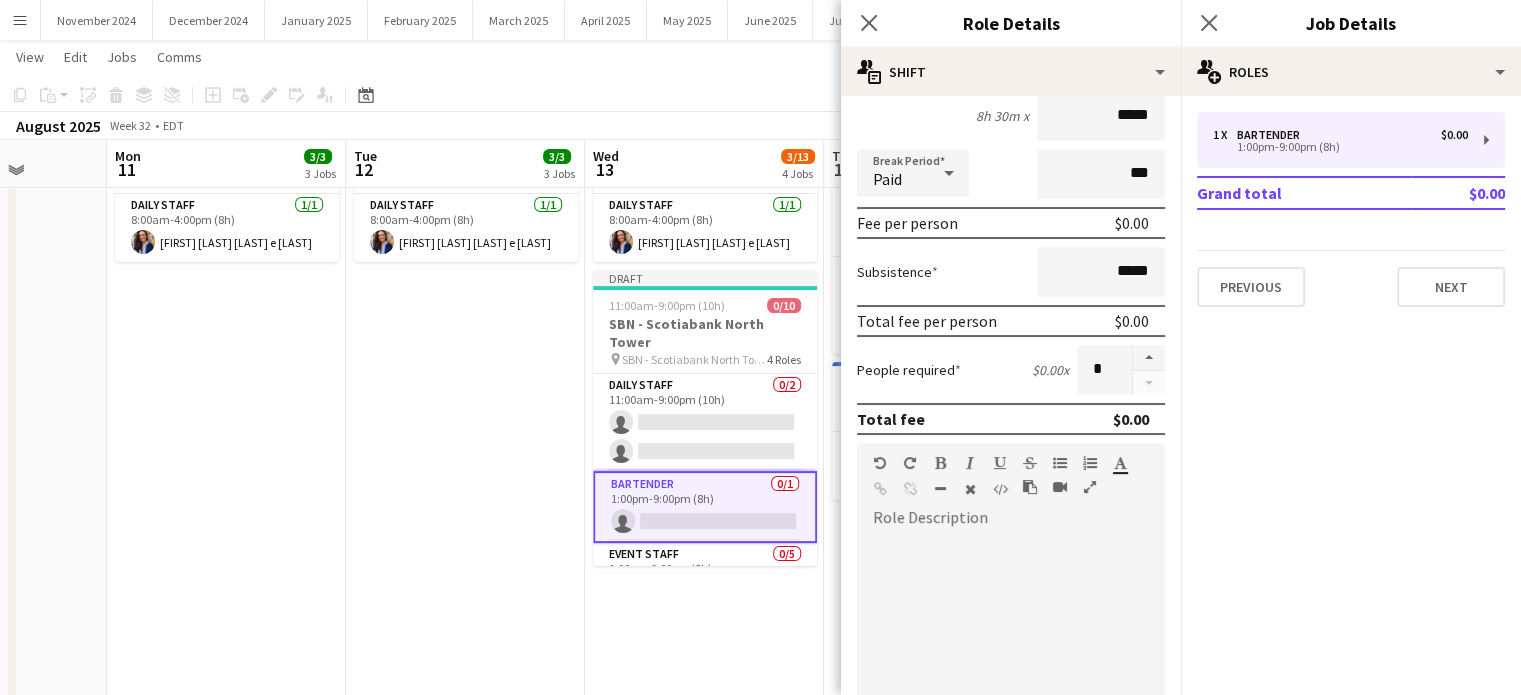 scroll, scrollTop: 200, scrollLeft: 0, axis: vertical 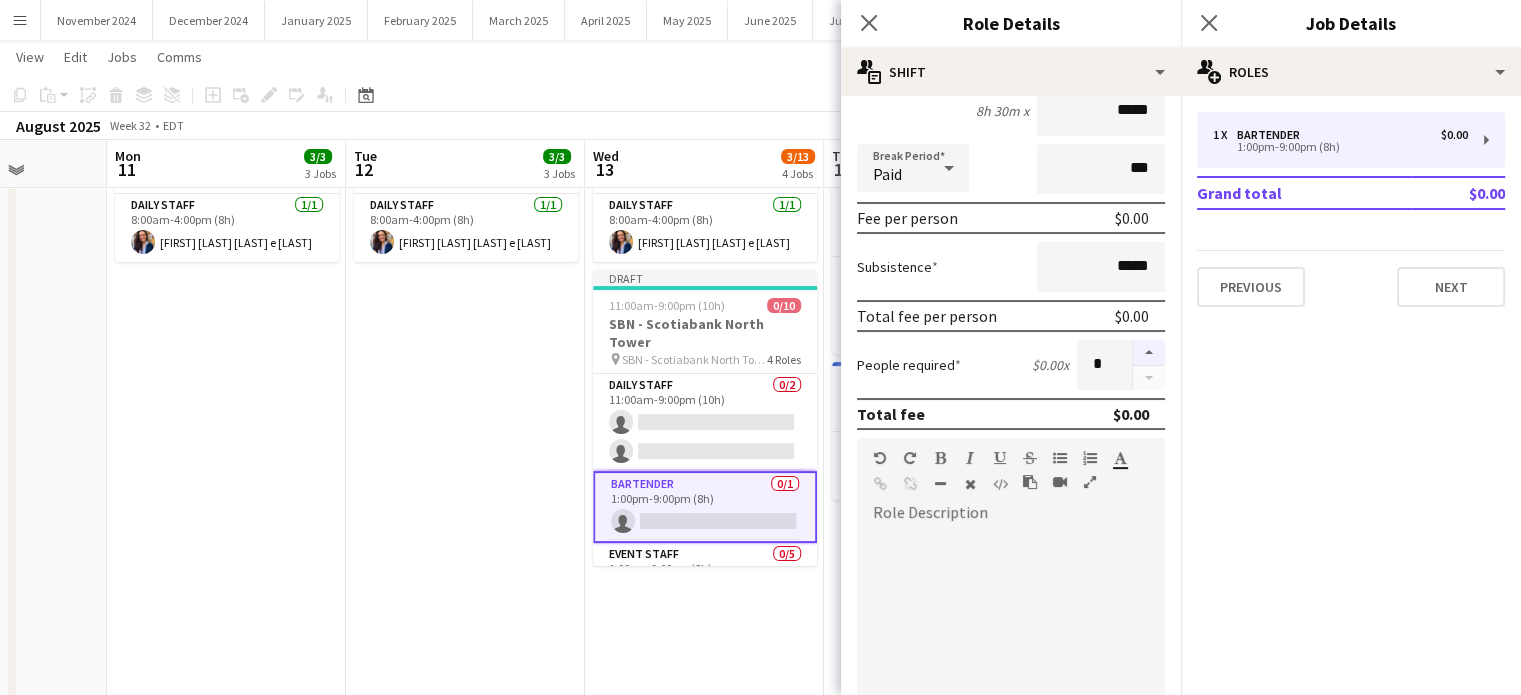 click at bounding box center (1149, 353) 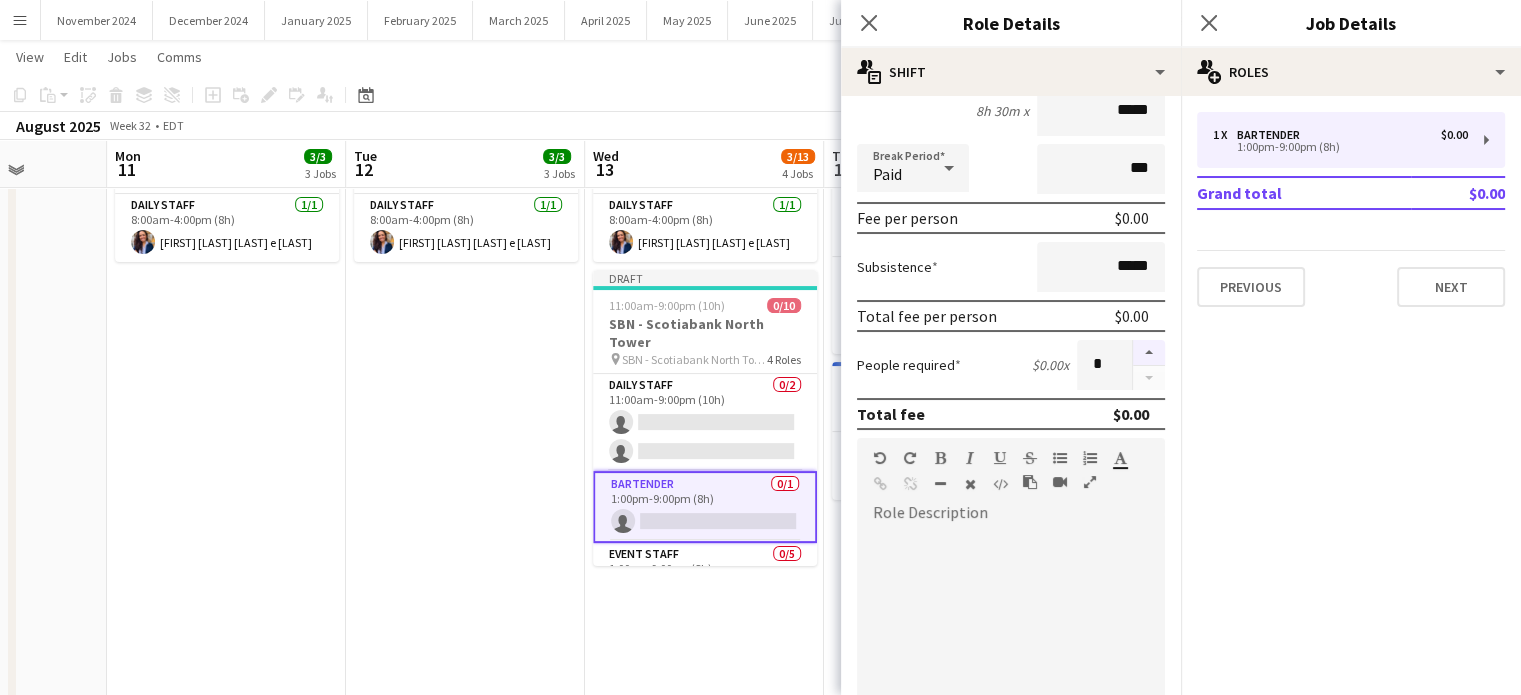 type on "*" 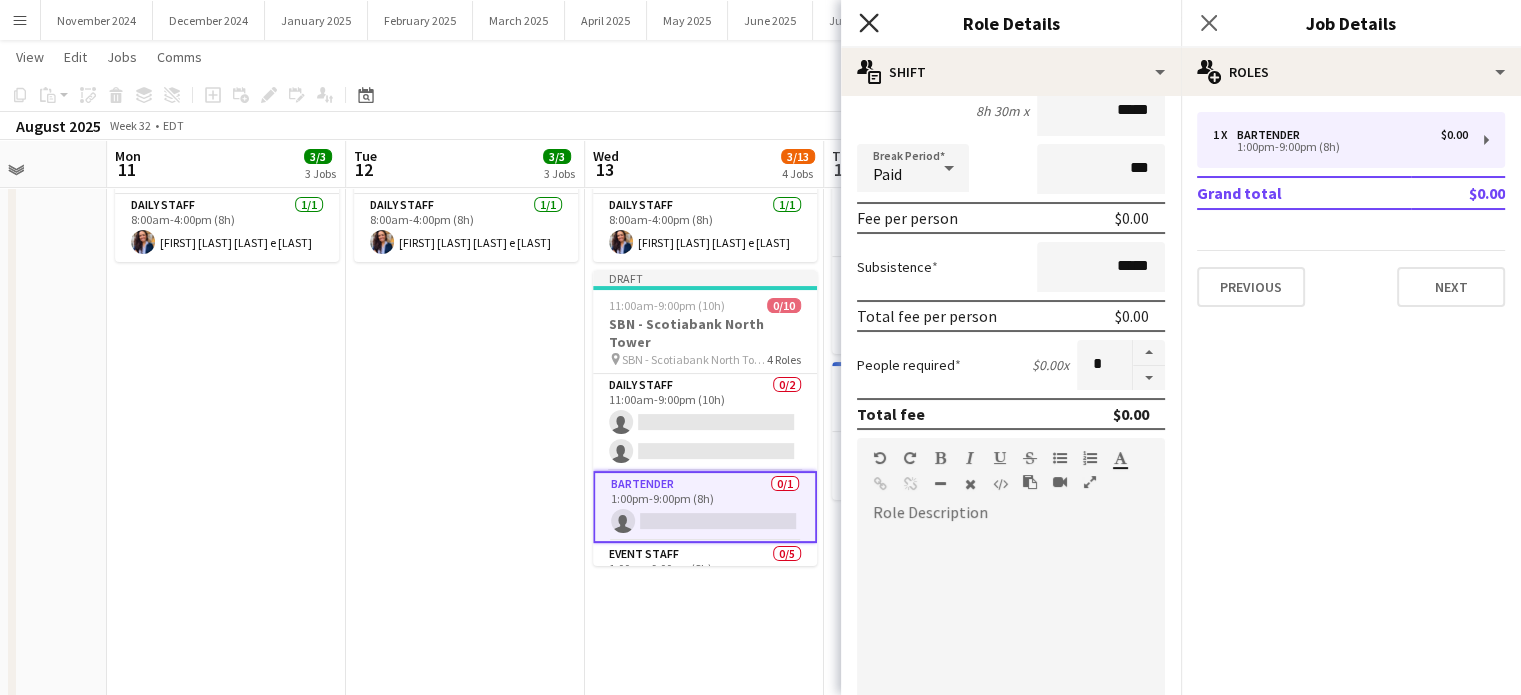 click on "Close pop-in" 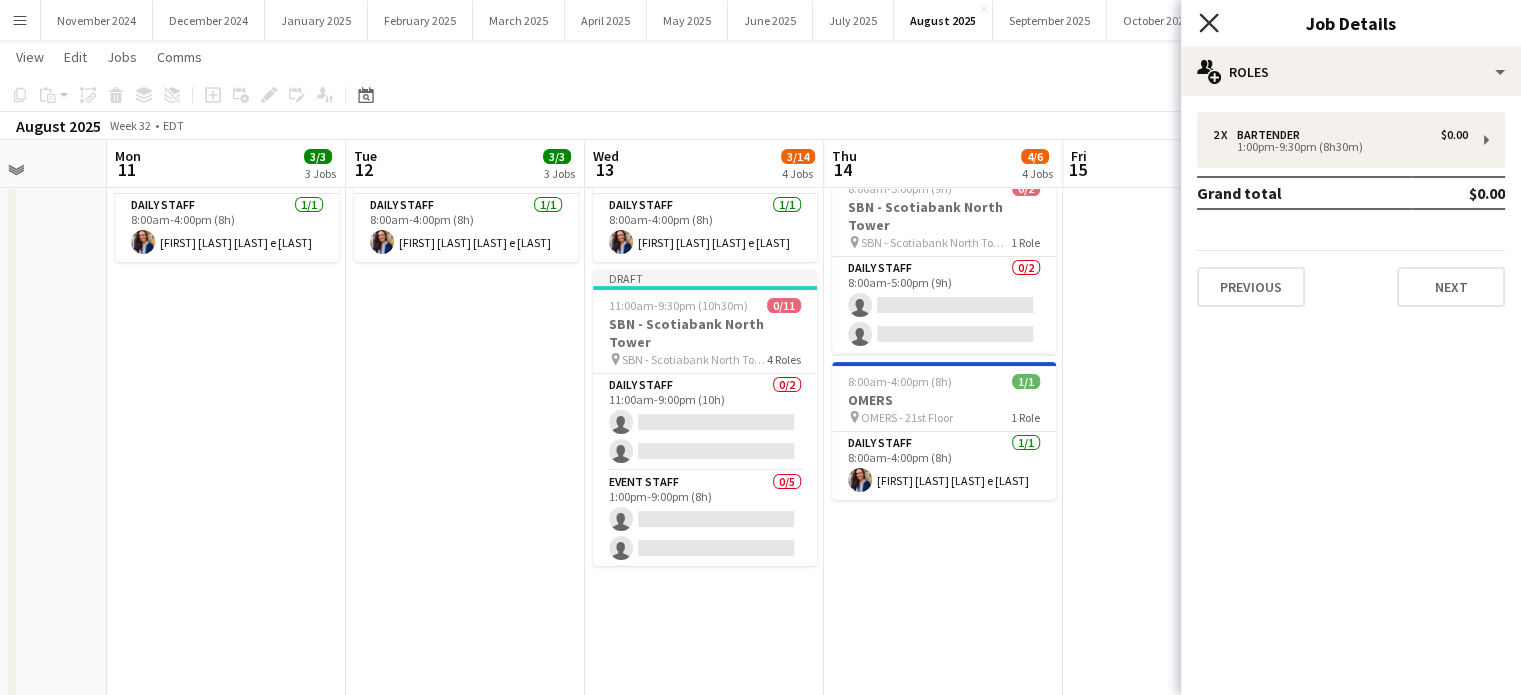 click on "Close pop-in" 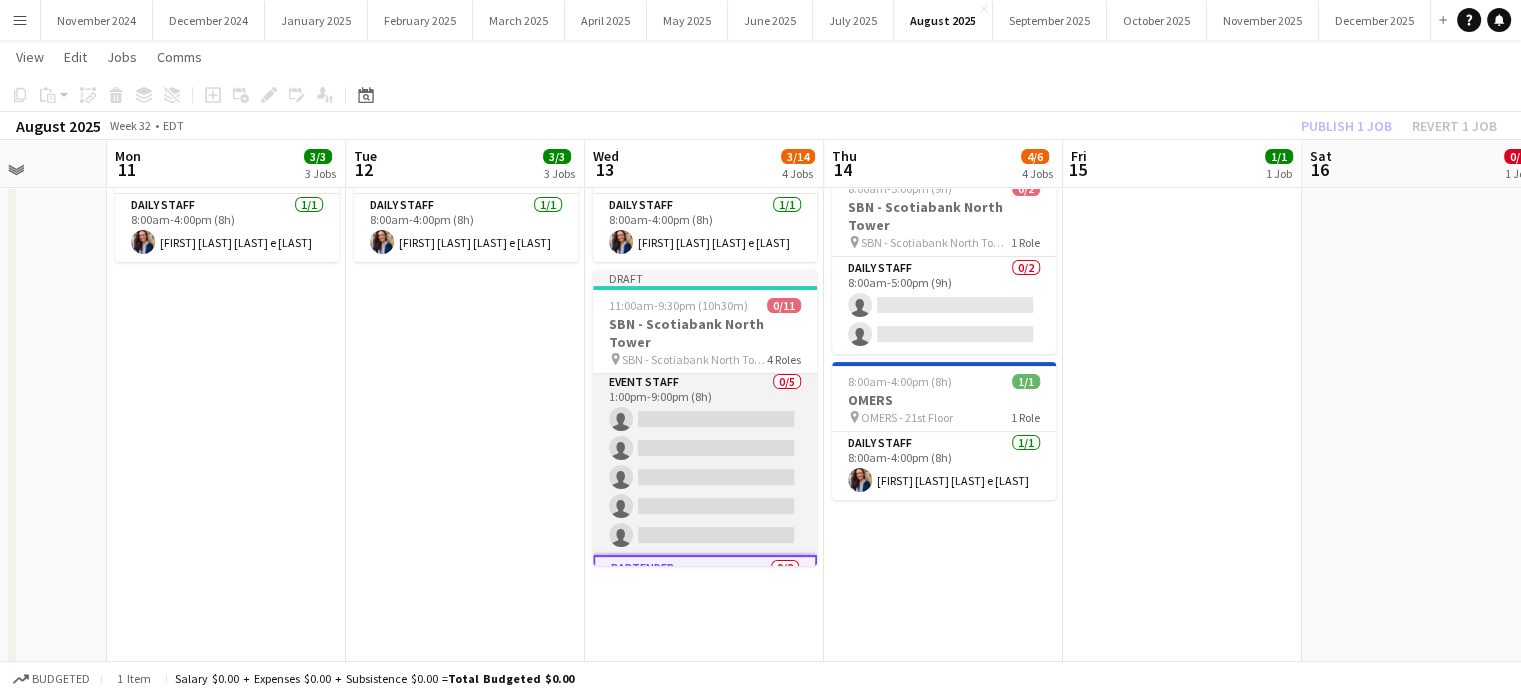 scroll, scrollTop: 0, scrollLeft: 0, axis: both 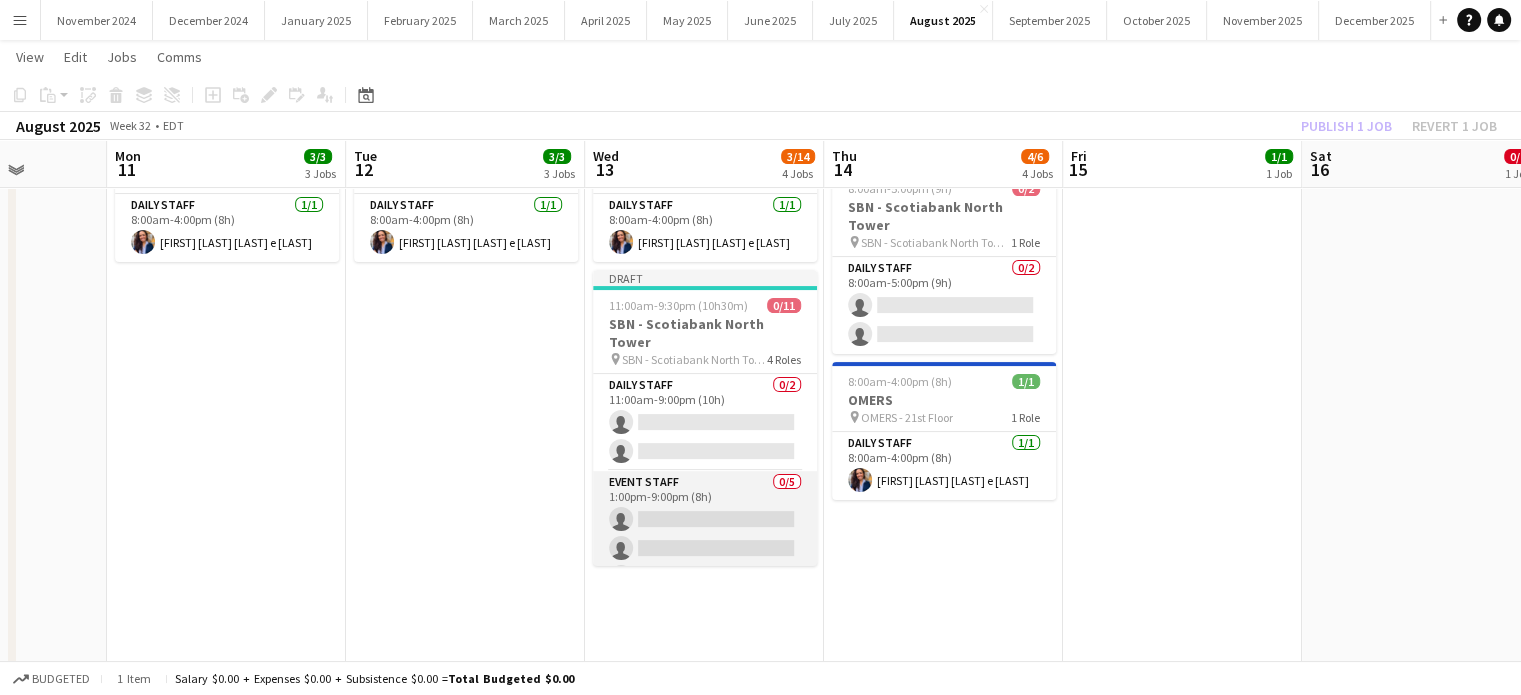 click on "Event Staff   0/5   1:00pm-9:00pm (8h)
single-neutral-actions
single-neutral-actions
single-neutral-actions
single-neutral-actions
single-neutral-actions" at bounding box center [705, 563] 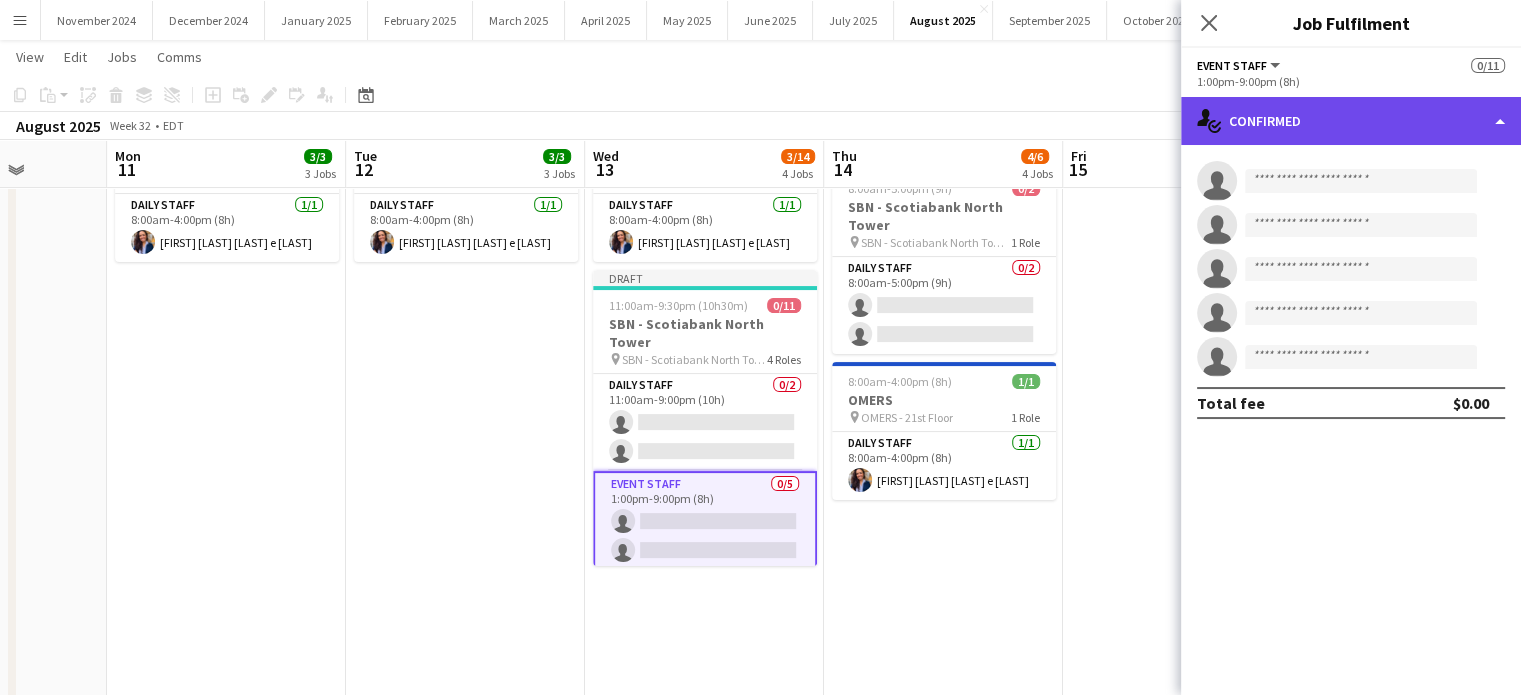 click on "single-neutral-actions-check-2
Confirmed" 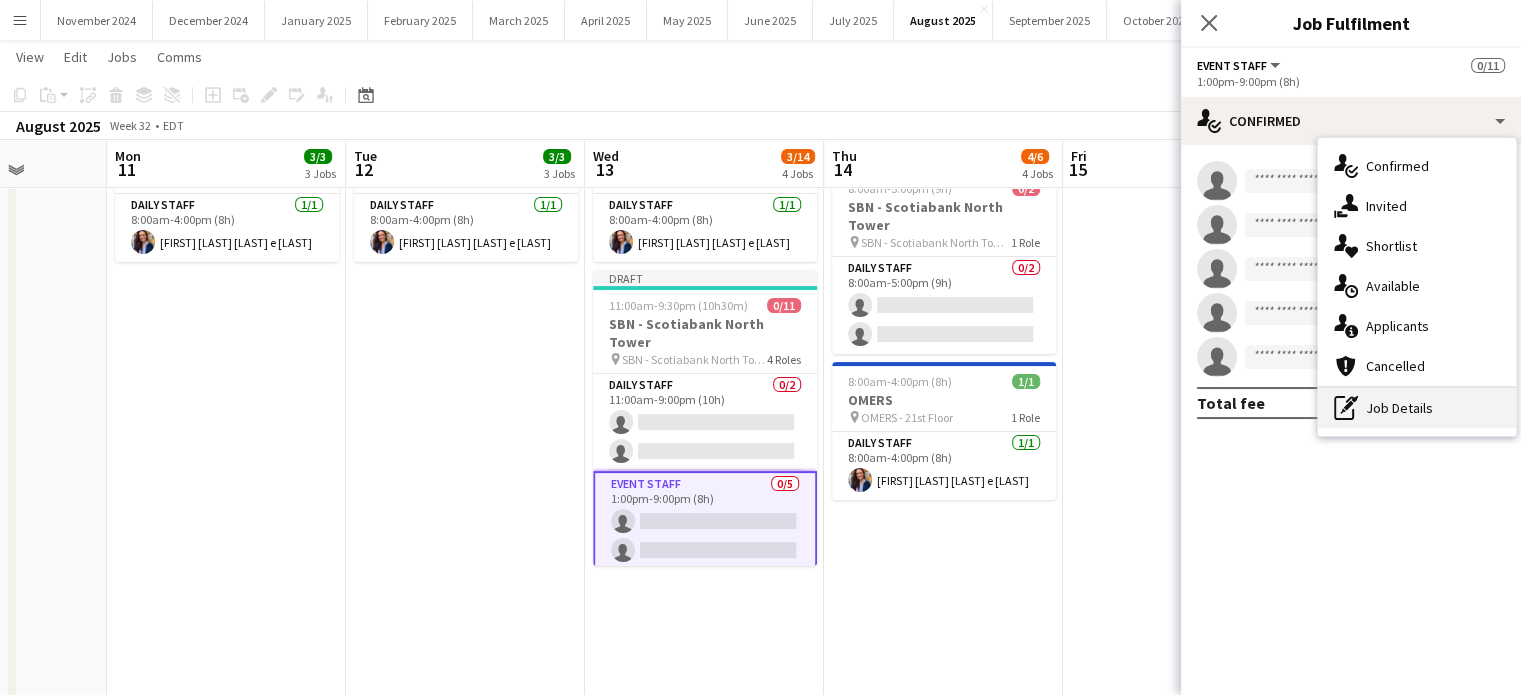 click on "pen-write
Job Details" at bounding box center [1417, 408] 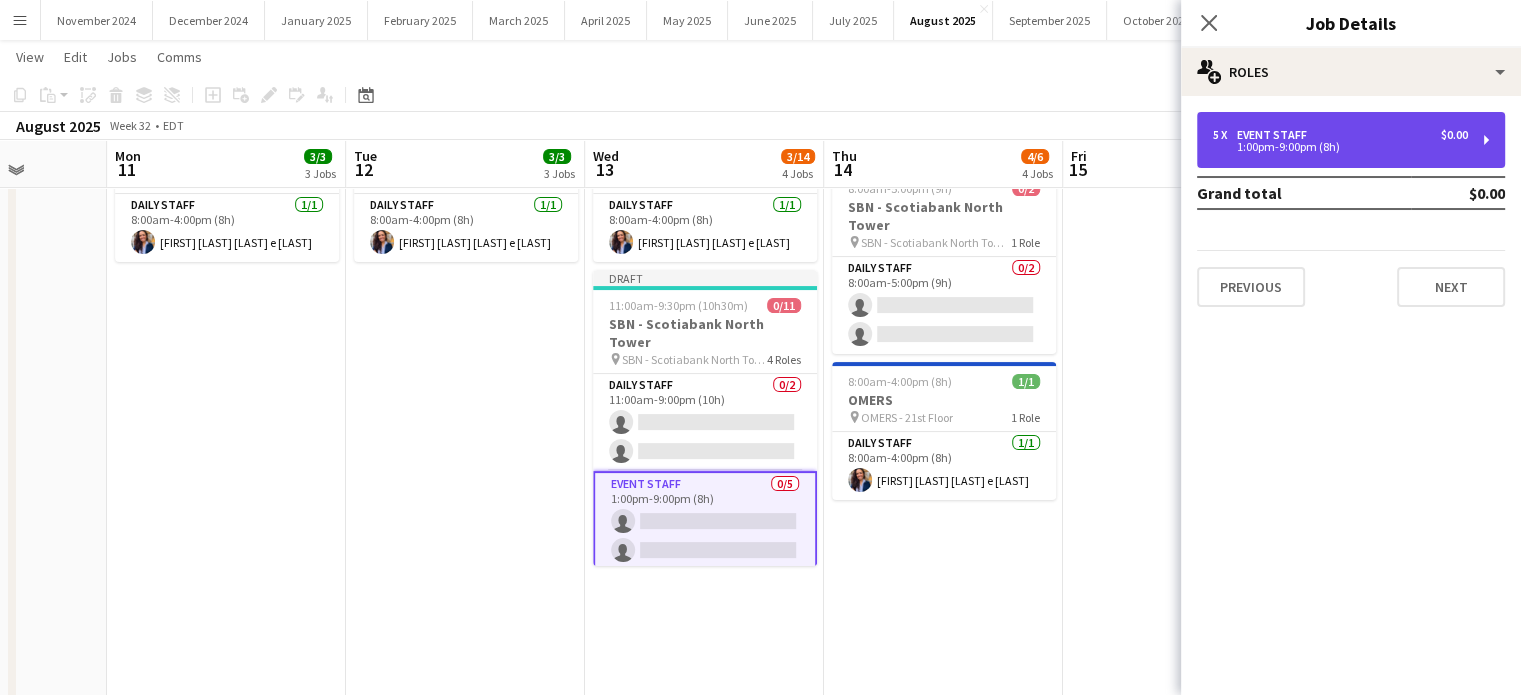 click on "1:00pm-9:00pm (8h)" at bounding box center (1340, 147) 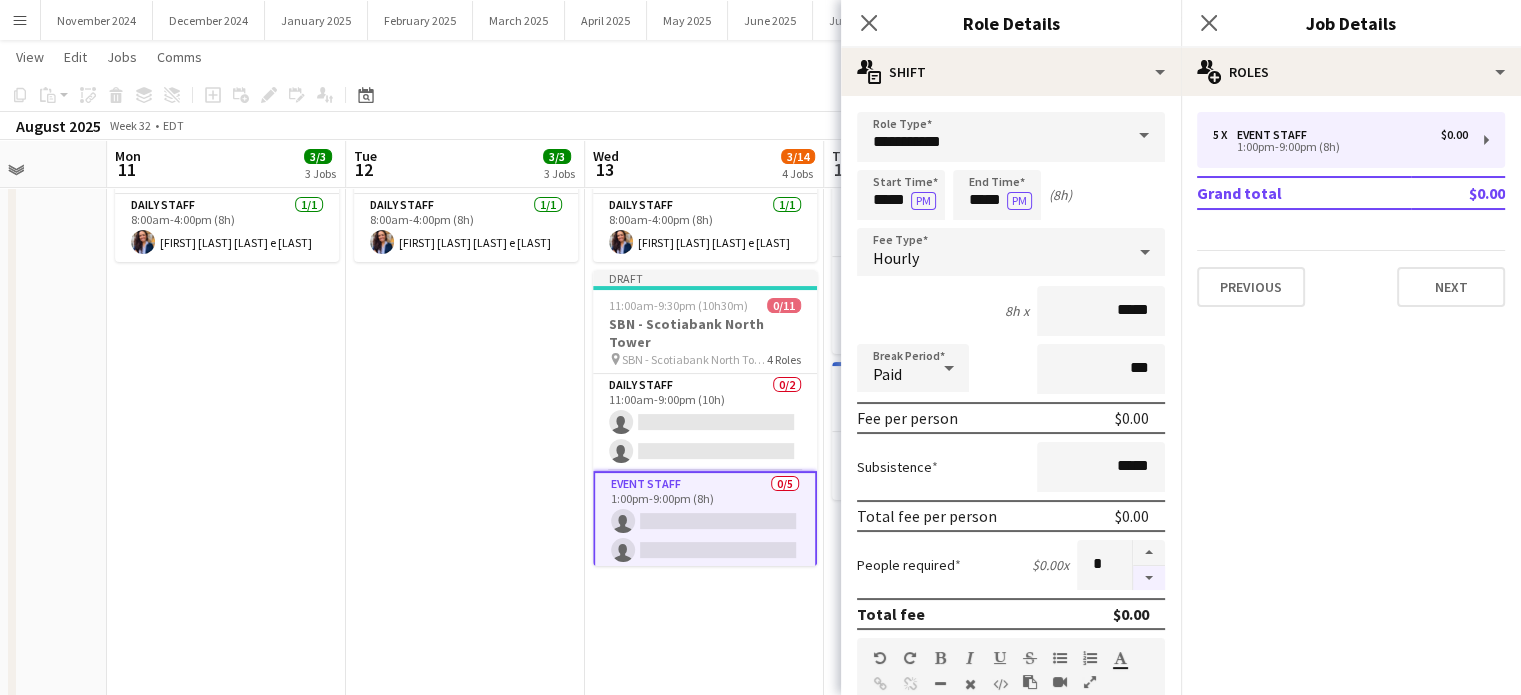 click at bounding box center (1149, 578) 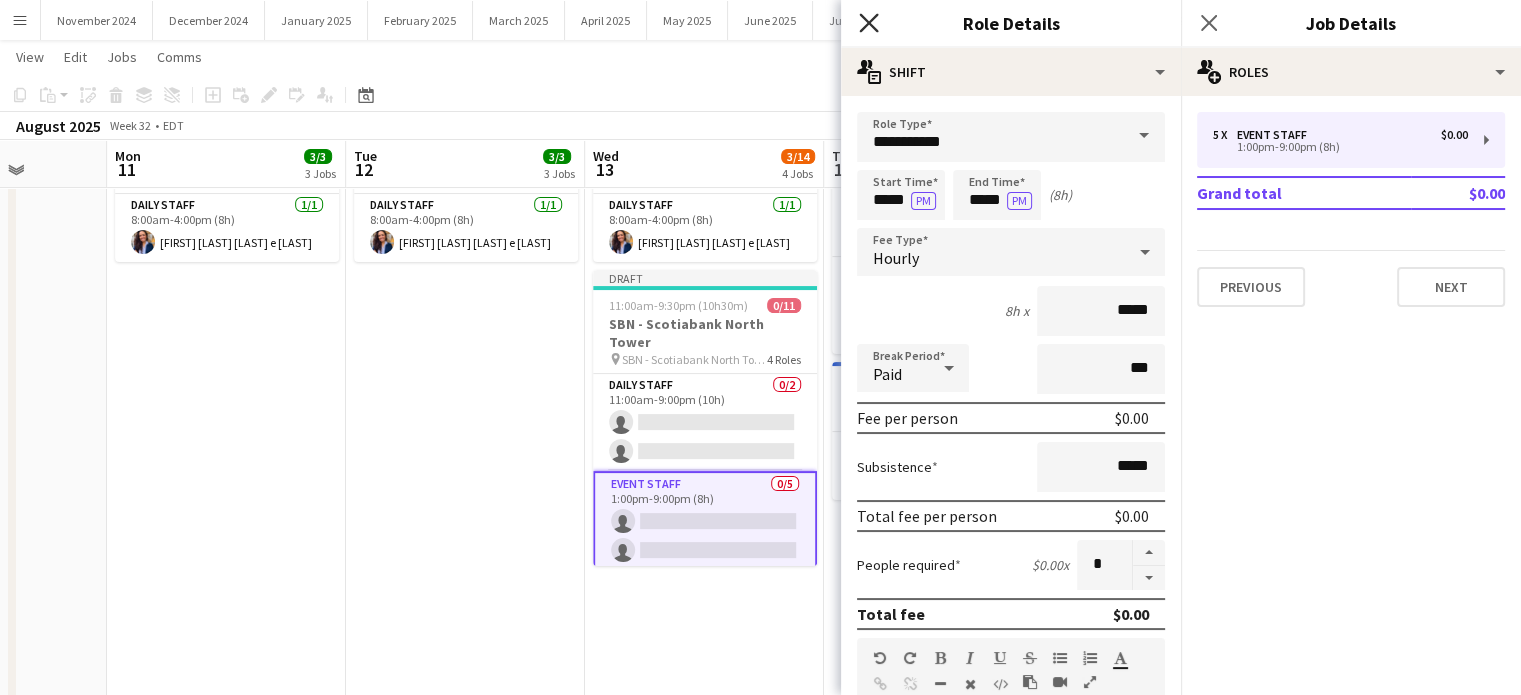 click on "Close pop-in" 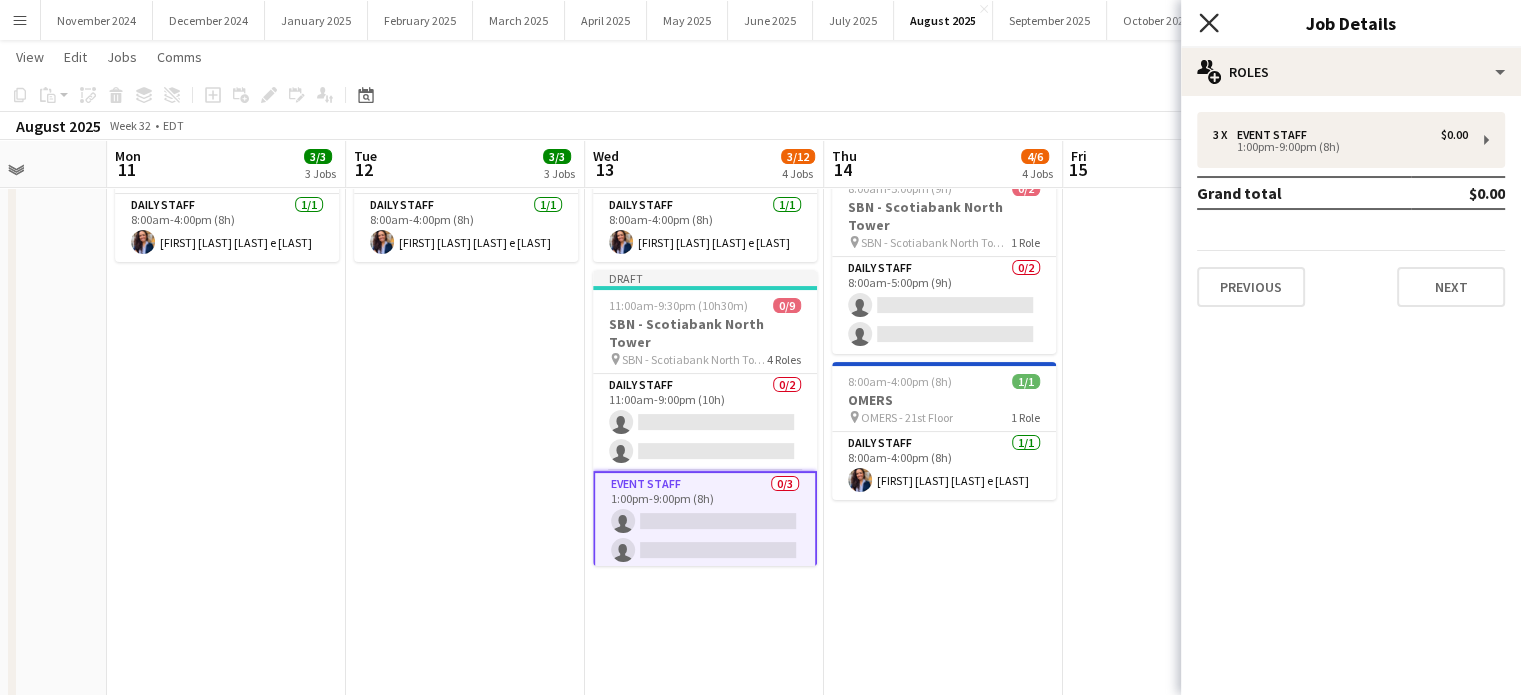 click on "Close pop-in" 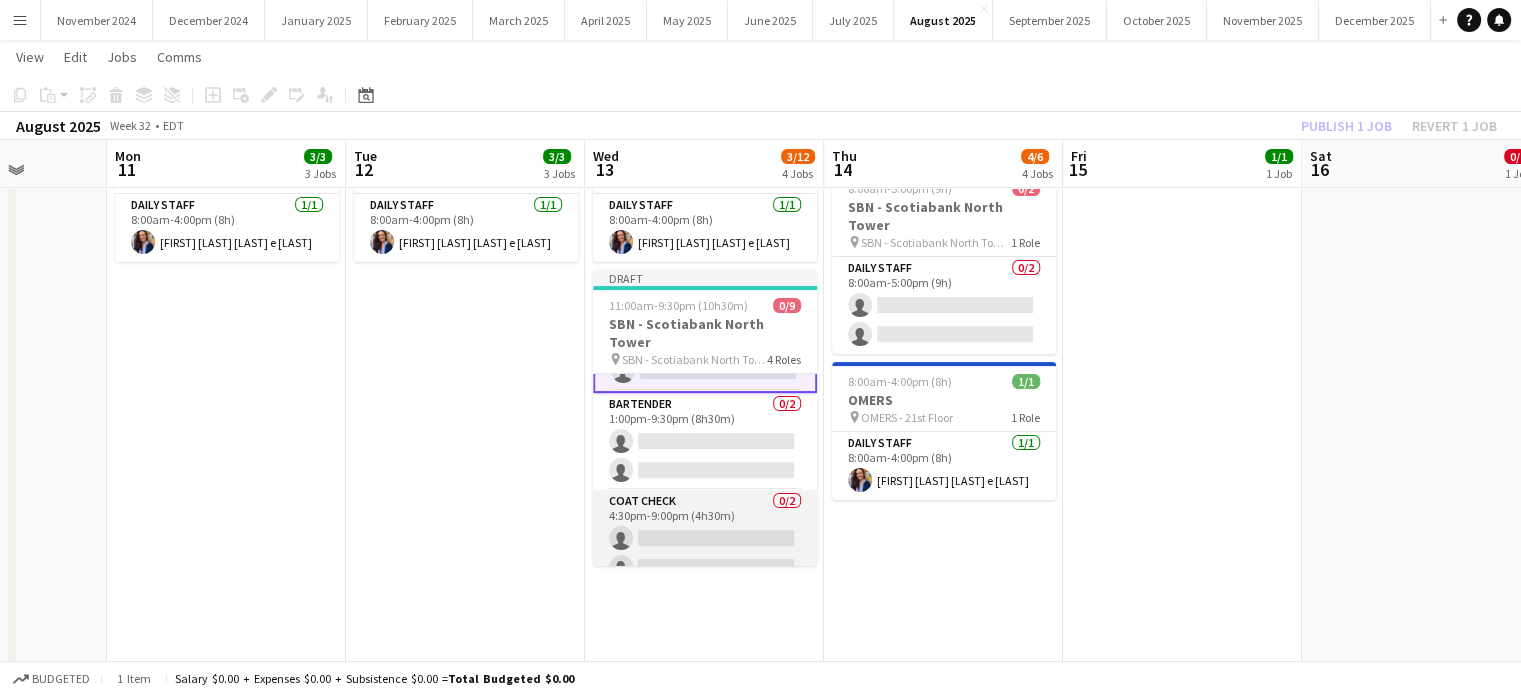 scroll, scrollTop: 209, scrollLeft: 0, axis: vertical 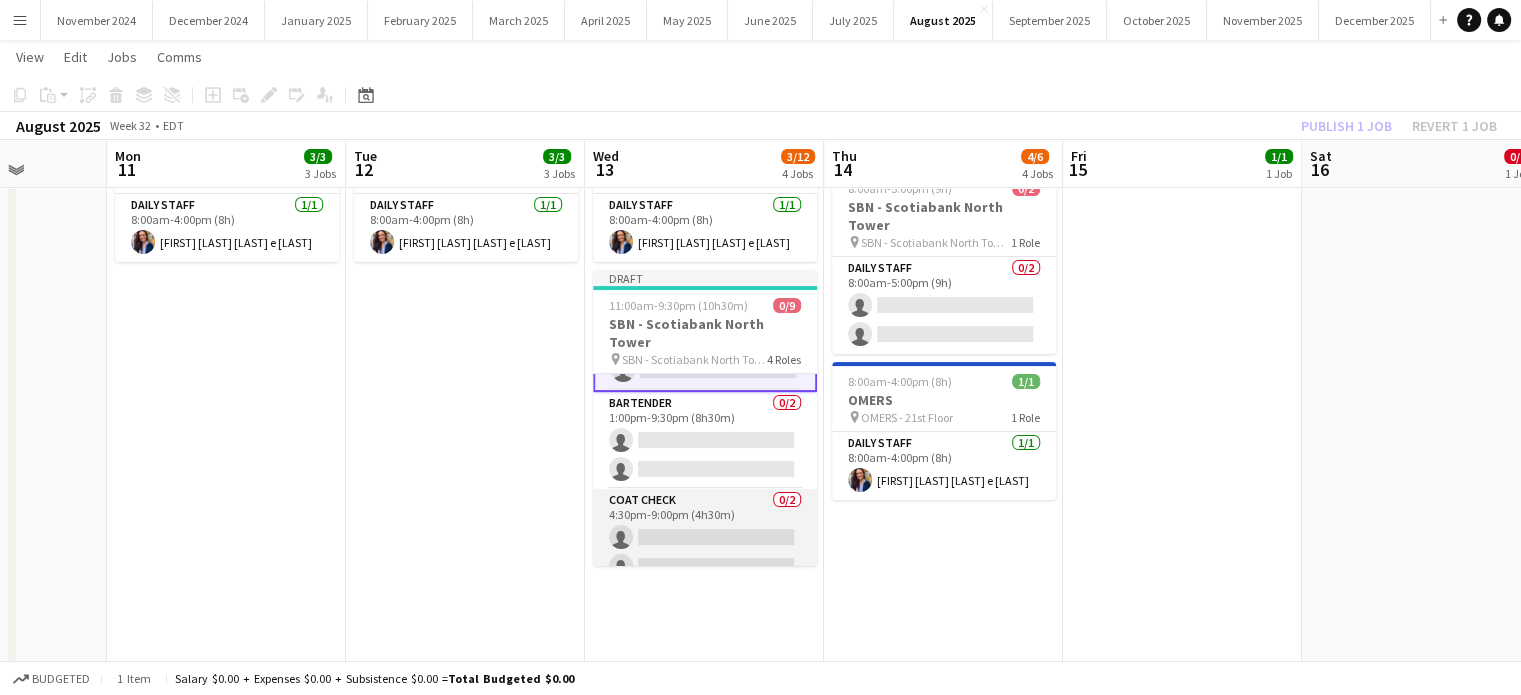 click on "Coat Check   0/2   4:30pm-9:00pm (4h30m)
single-neutral-actions
single-neutral-actions" at bounding box center (705, 537) 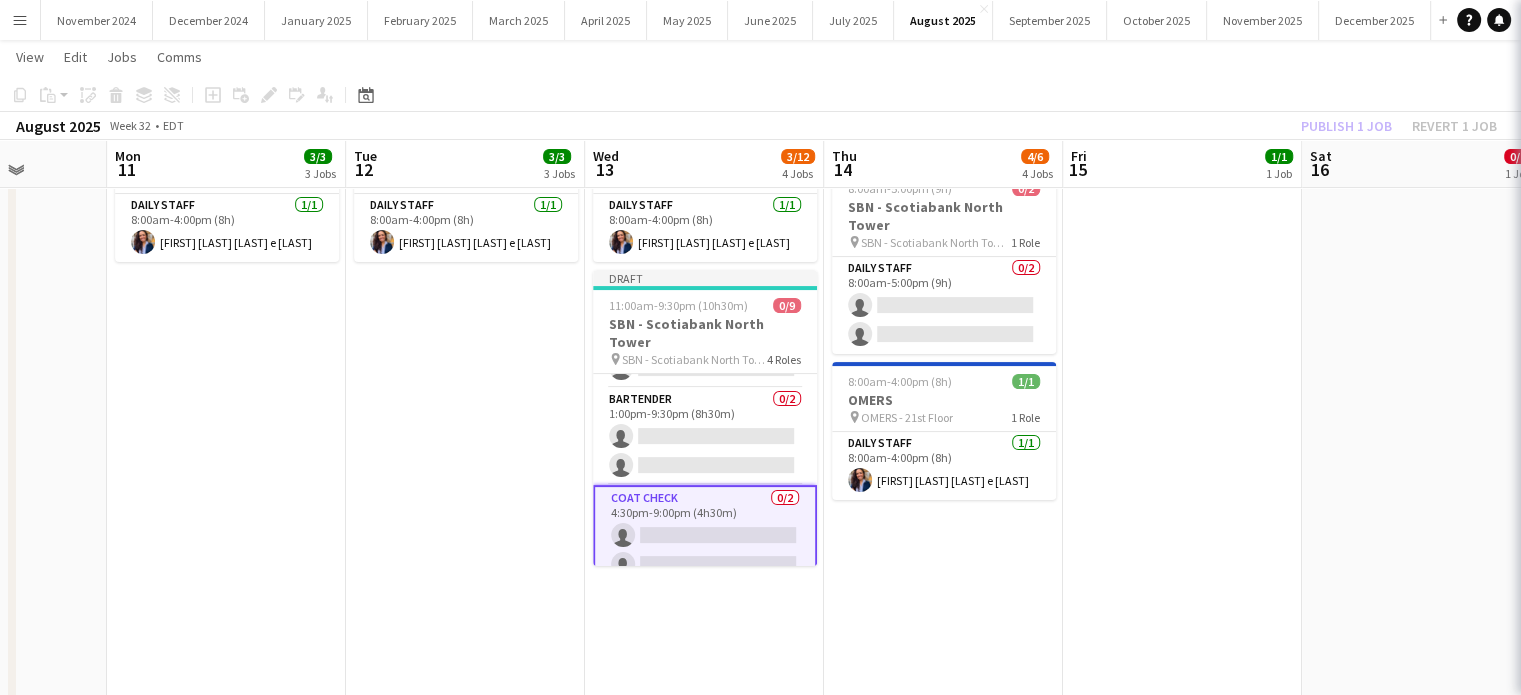 scroll, scrollTop: 0, scrollLeft: 848, axis: horizontal 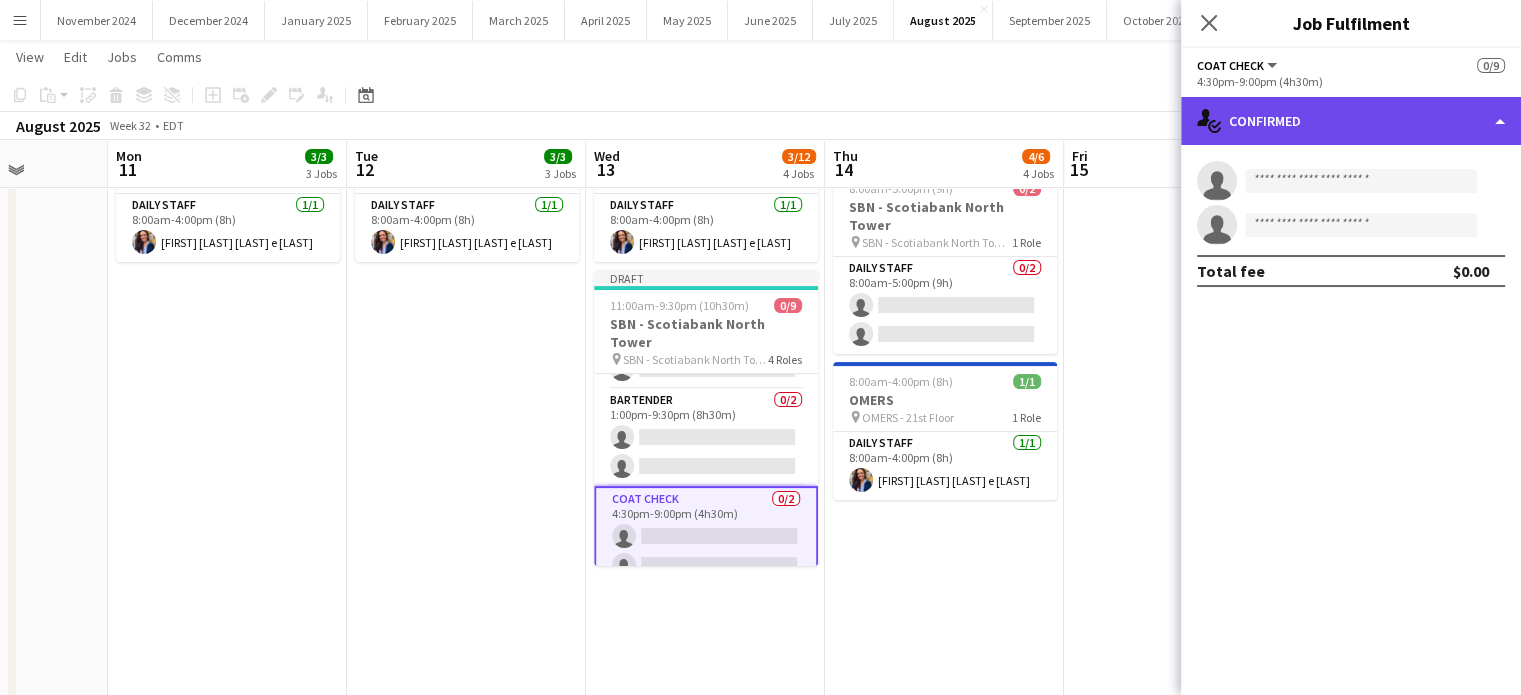 drag, startPoint x: 1292, startPoint y: 109, endPoint x: 1288, endPoint y: 125, distance: 16.492422 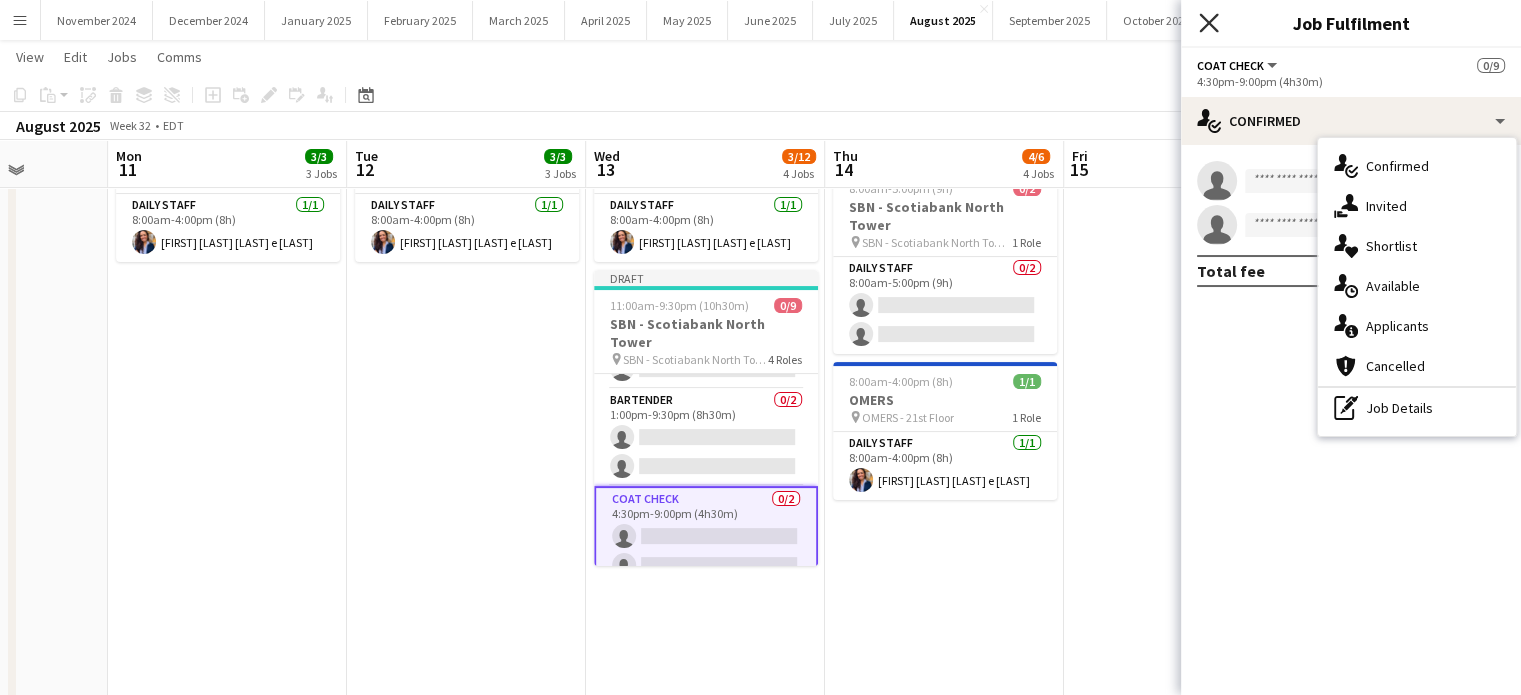 click on "Close pop-in" 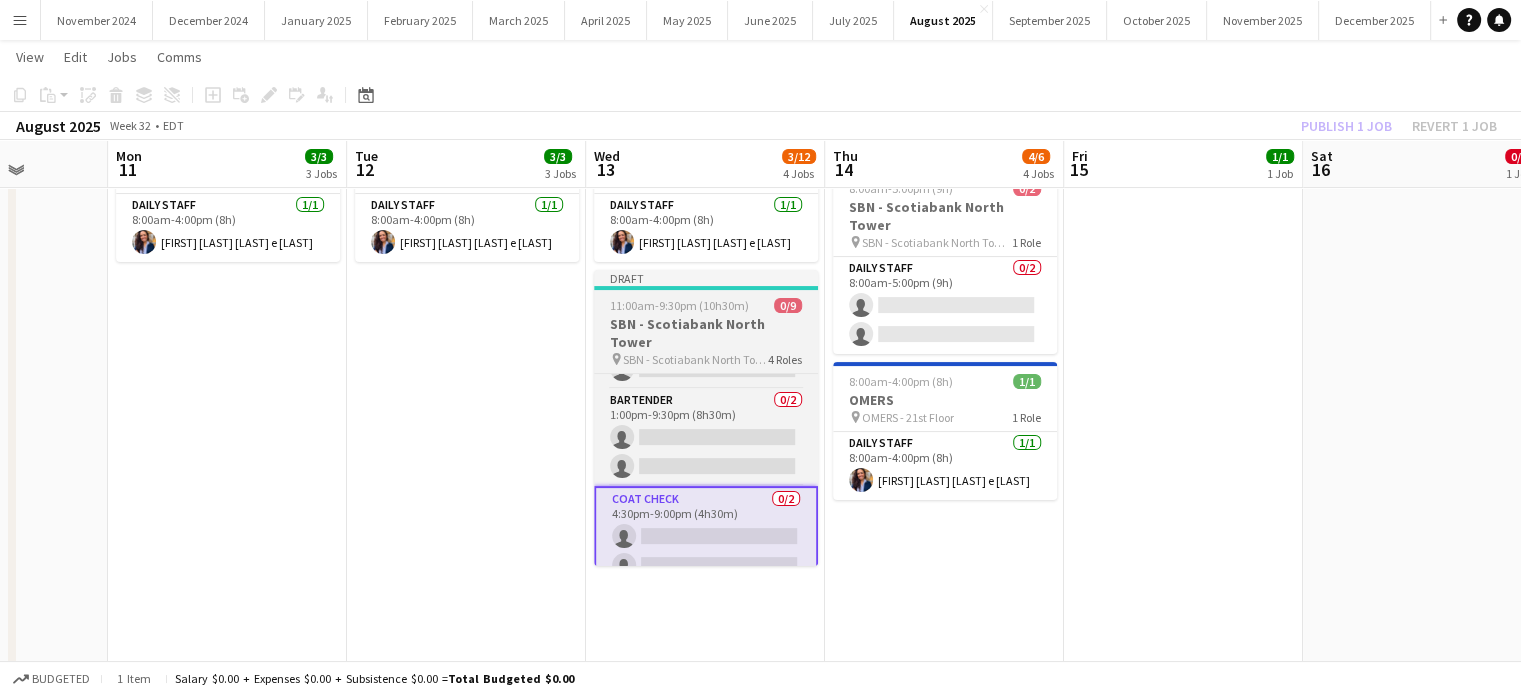 click on "0/9" at bounding box center [788, 305] 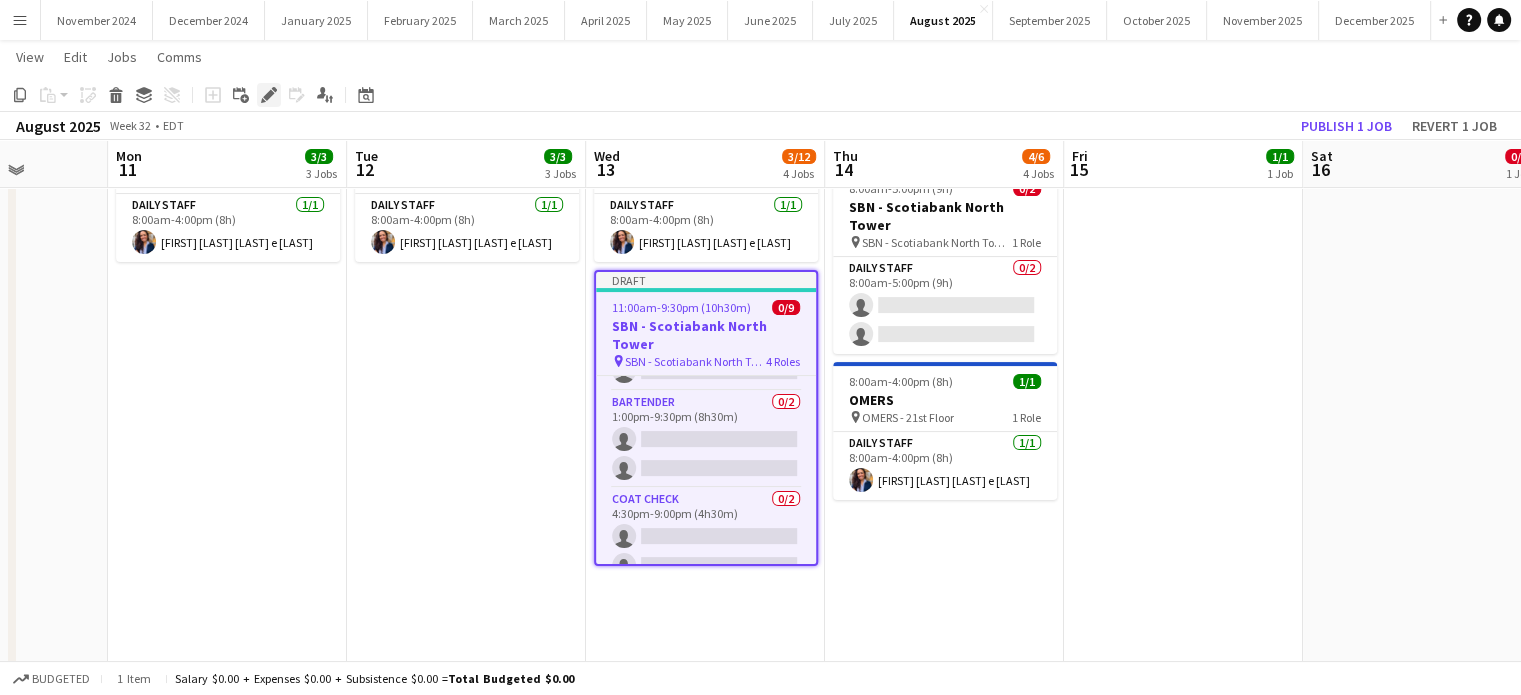 click on "Edit" at bounding box center [269, 95] 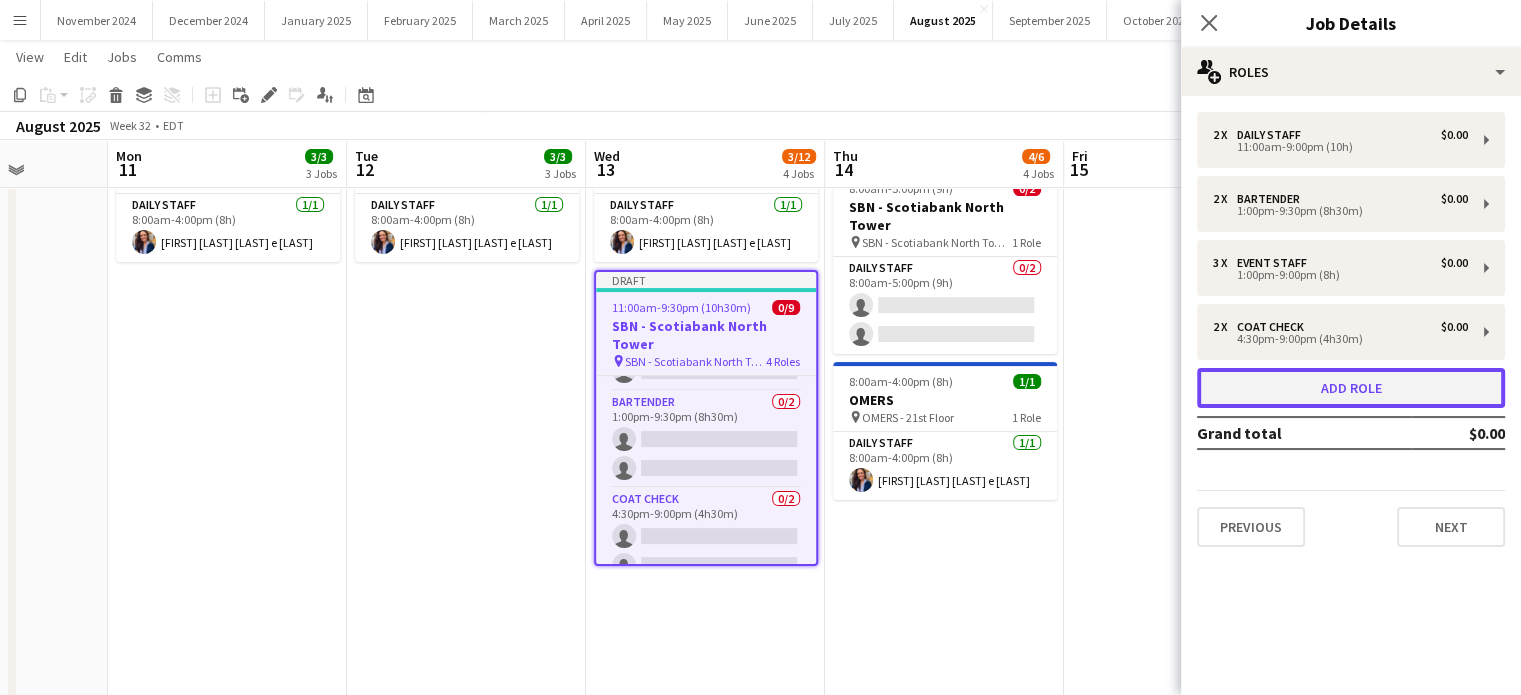 drag, startPoint x: 1308, startPoint y: 399, endPoint x: 1280, endPoint y: 363, distance: 45.607018 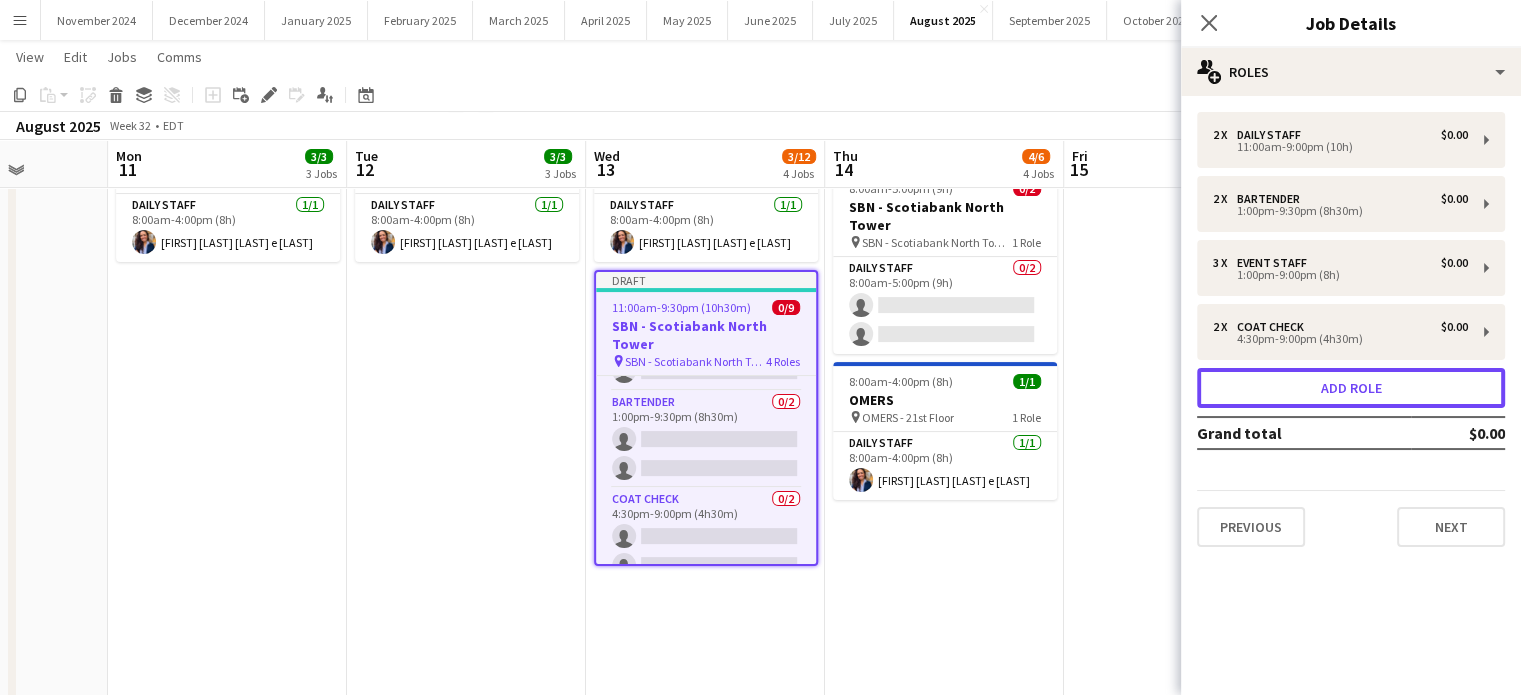 click on "Add role" at bounding box center (1351, 388) 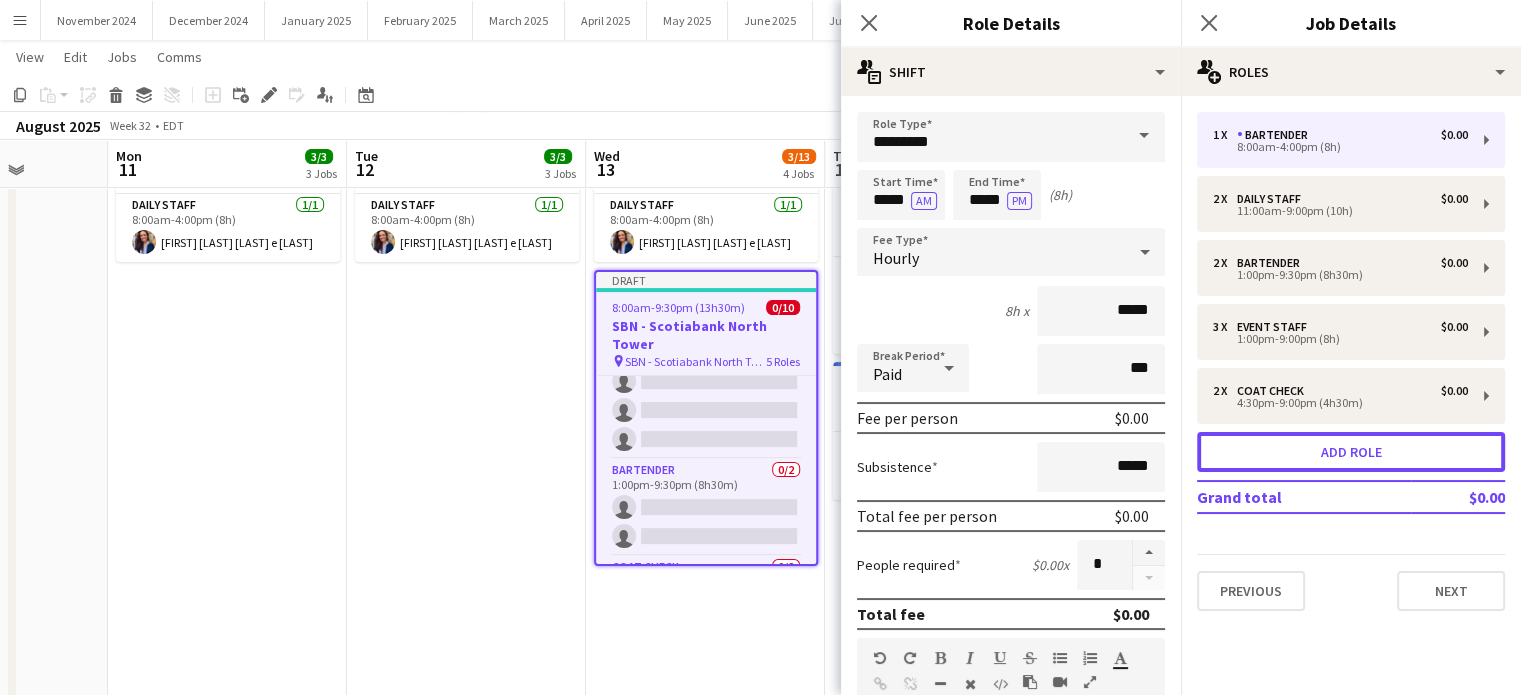 scroll, scrollTop: 276, scrollLeft: 0, axis: vertical 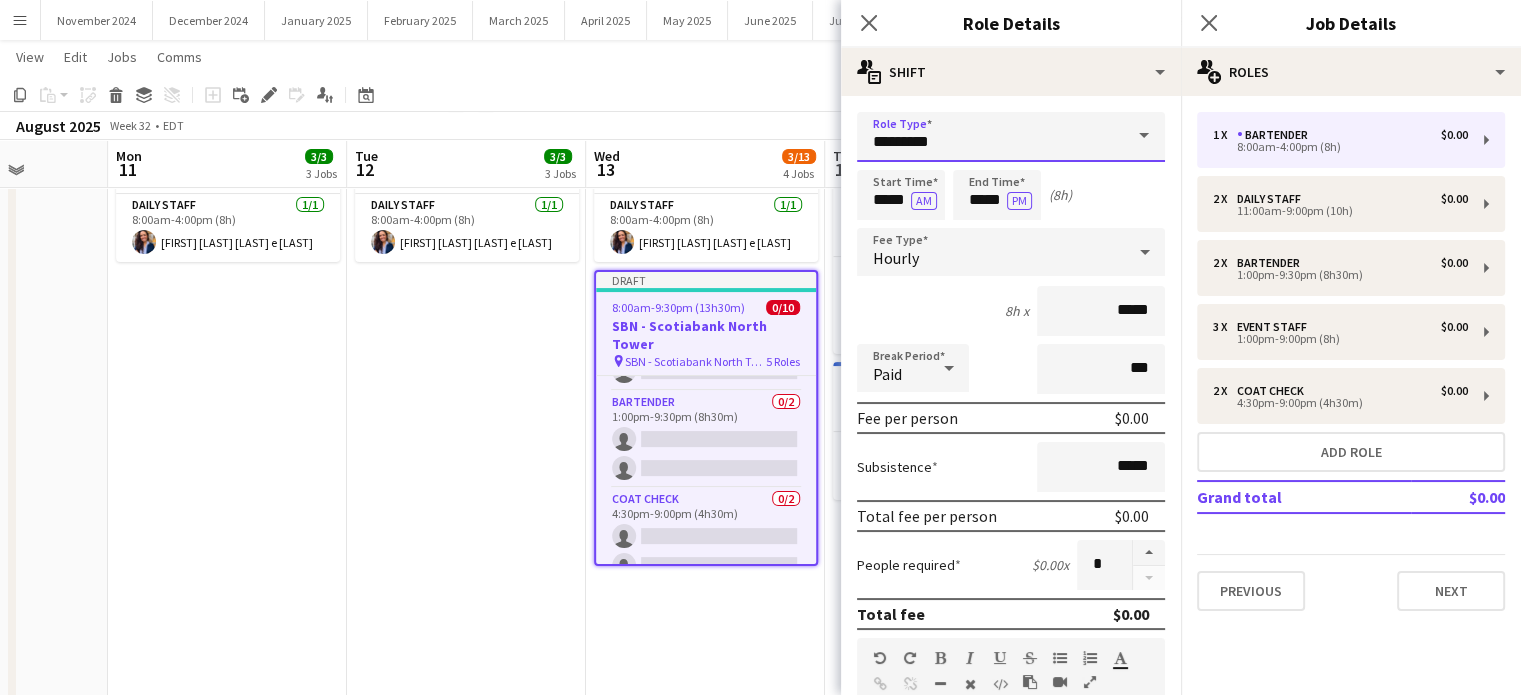 click on "*********" at bounding box center (1011, 137) 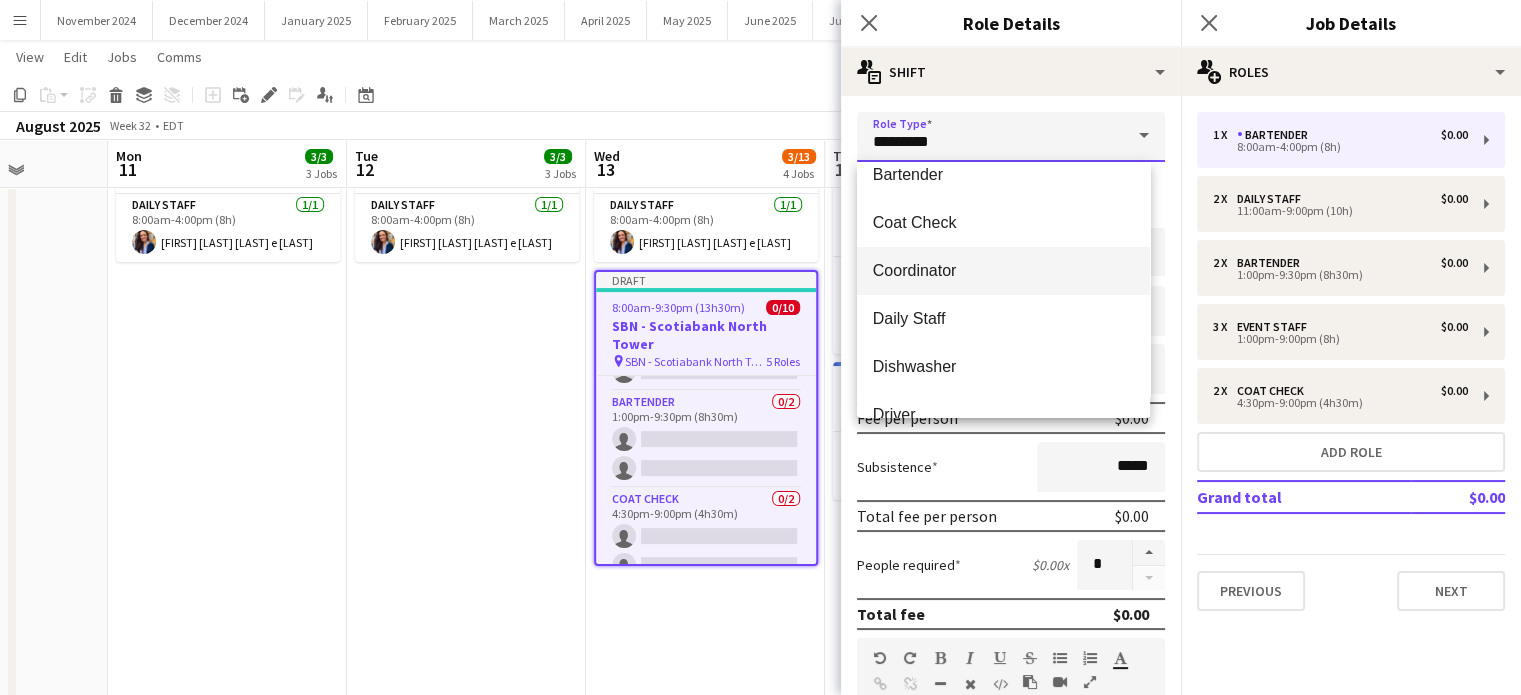 scroll, scrollTop: 0, scrollLeft: 0, axis: both 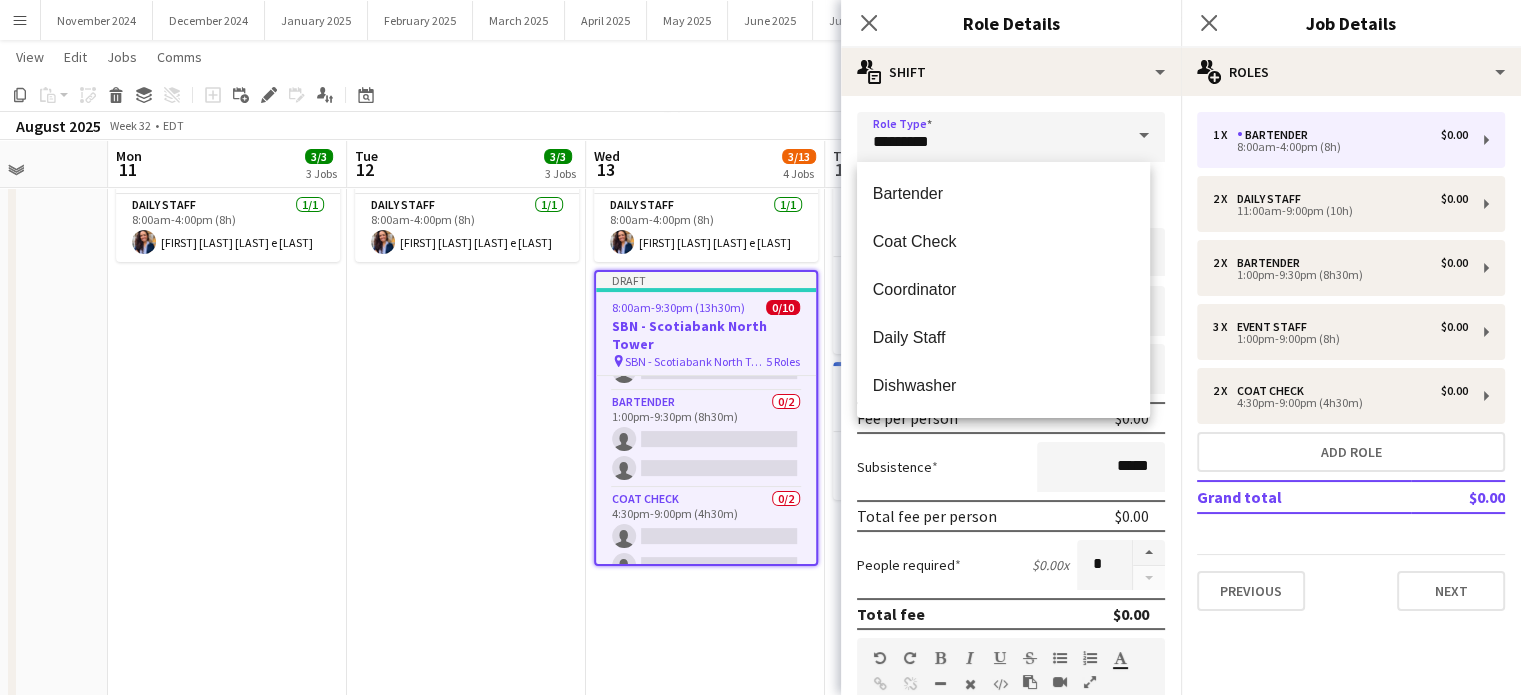 click on "Daily Staff" at bounding box center [1003, 337] 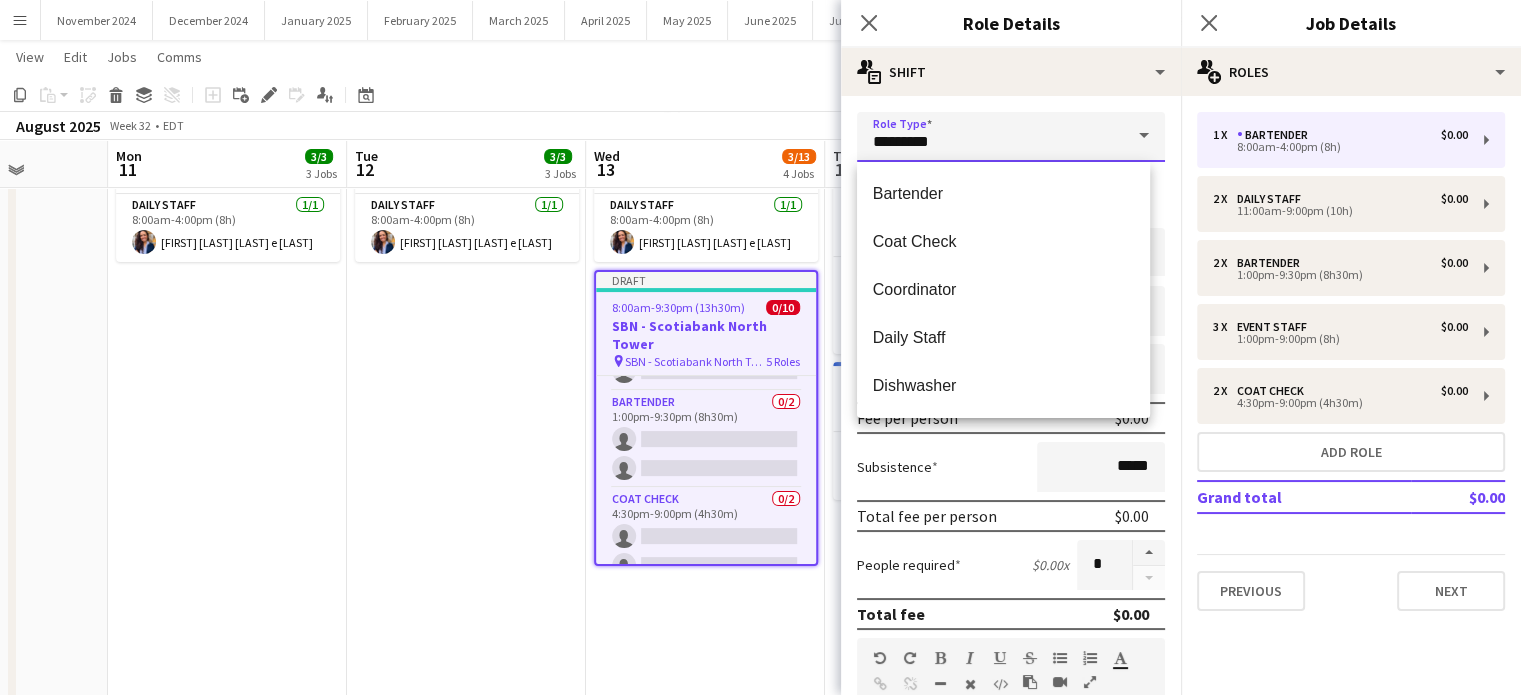 type on "**********" 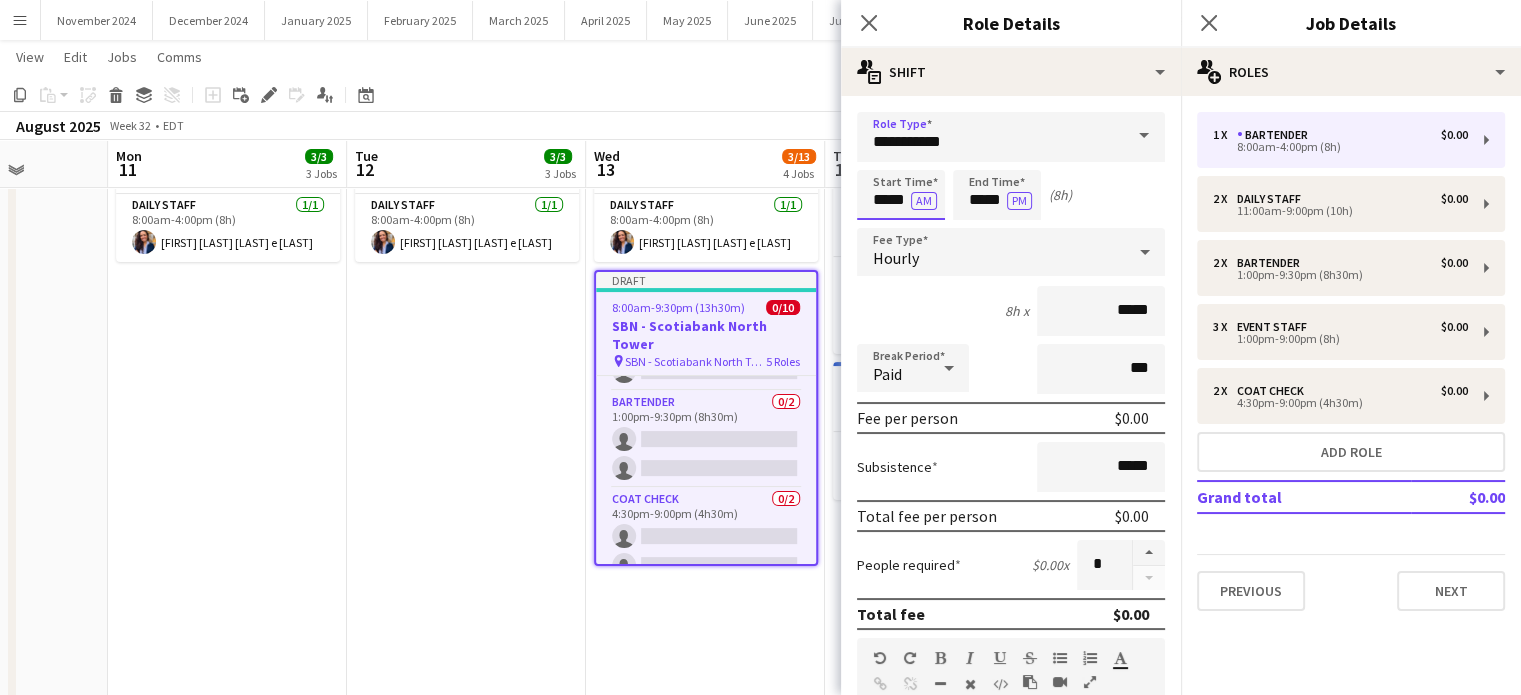 click on "*****" at bounding box center (901, 195) 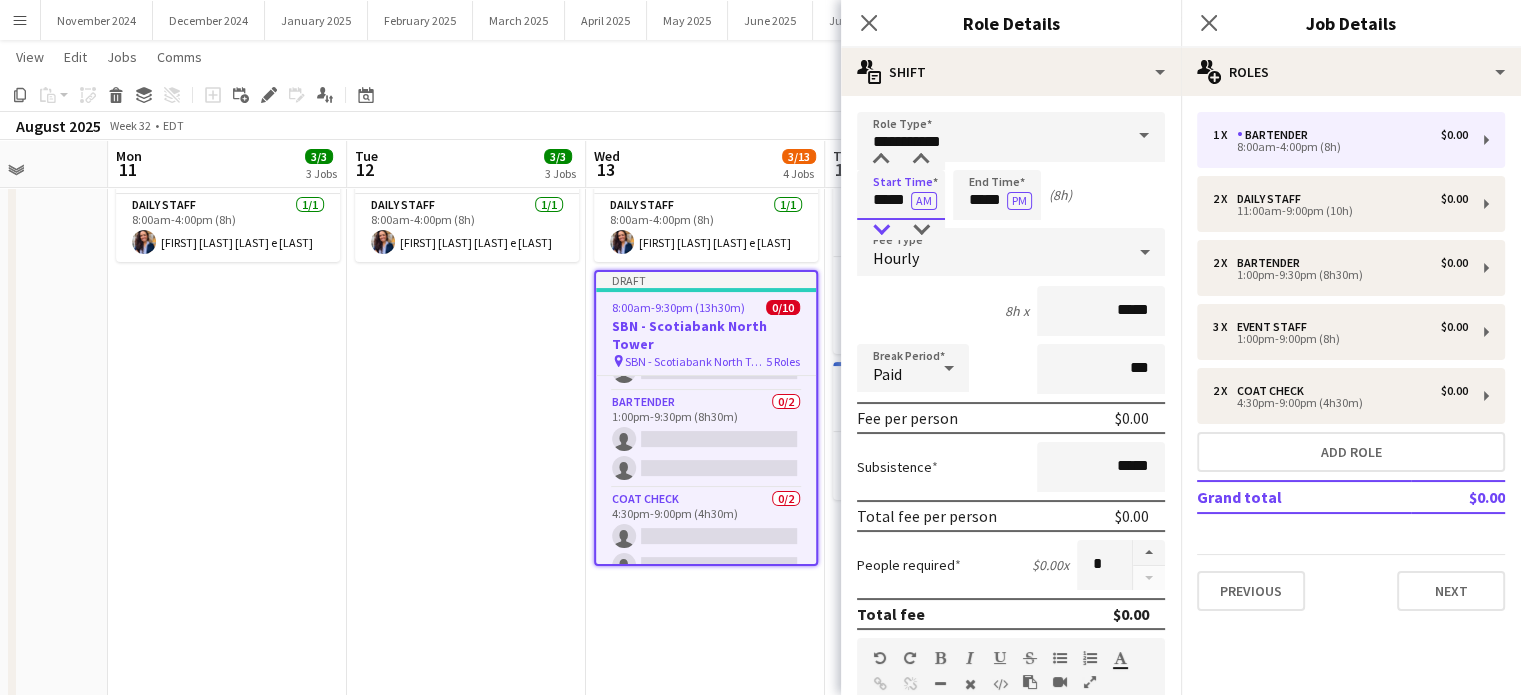 type on "*****" 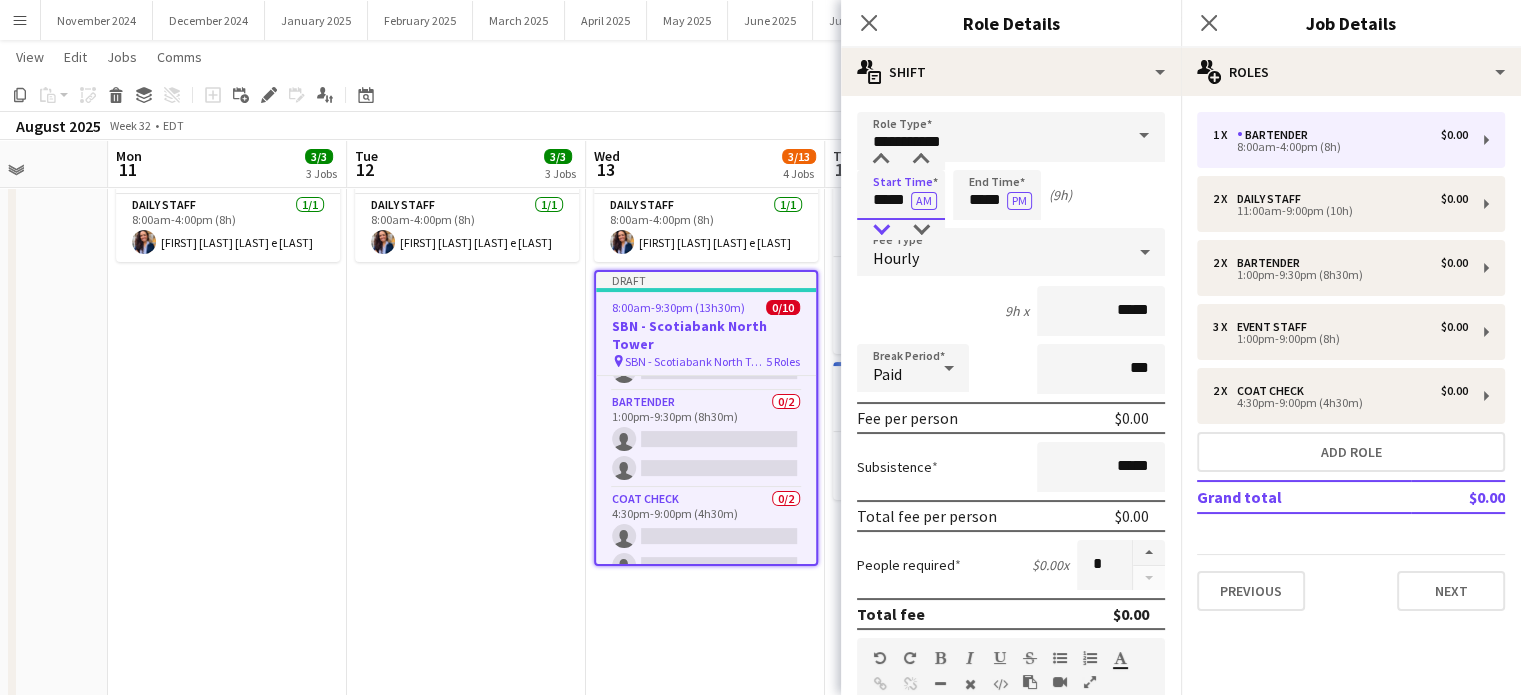 click at bounding box center (881, 230) 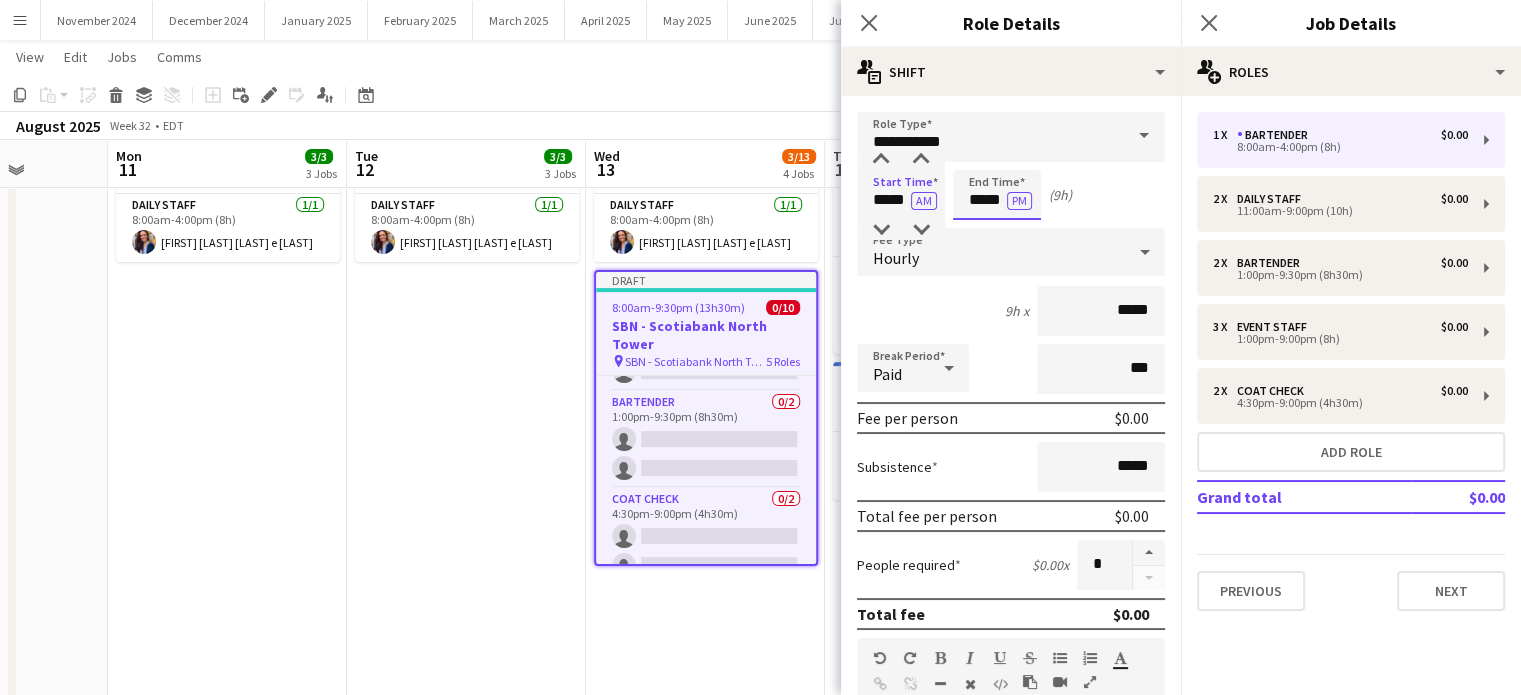 click on "*****" at bounding box center [997, 195] 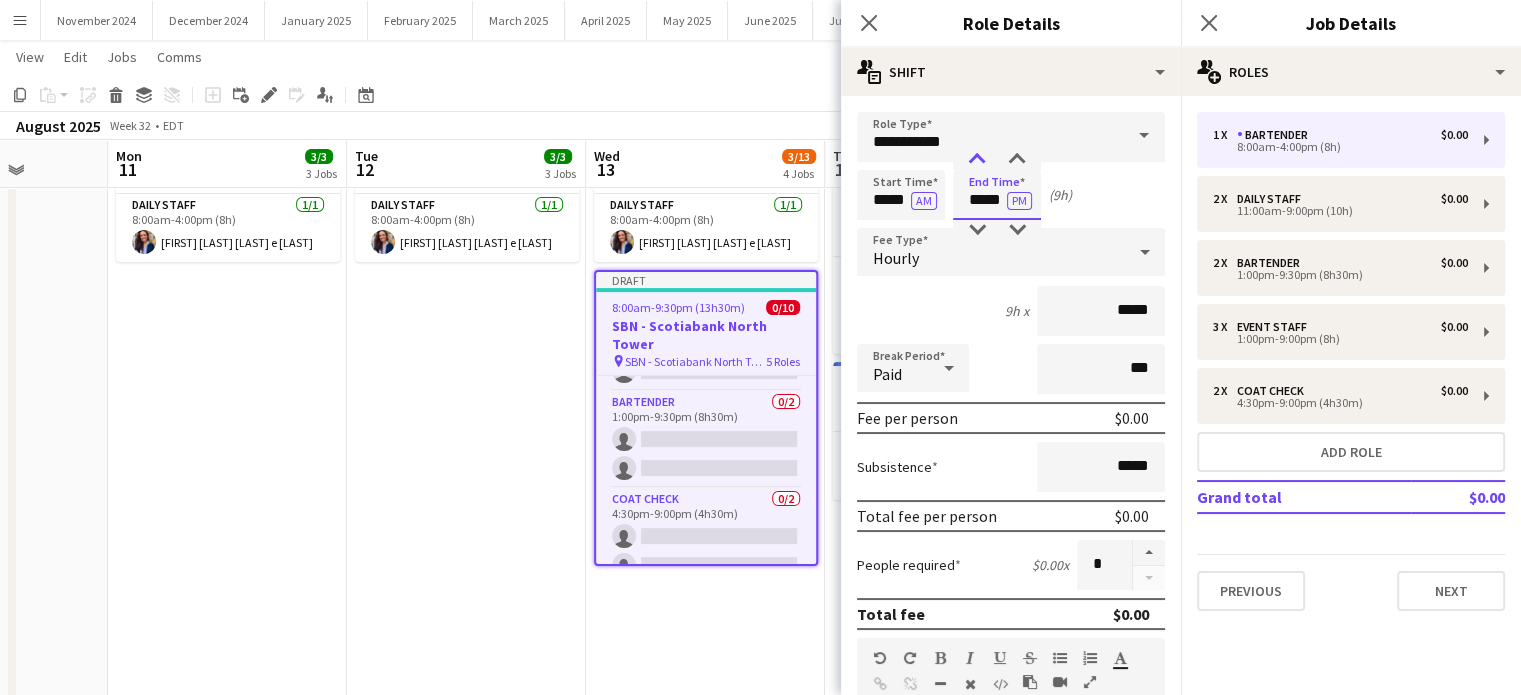 type on "*****" 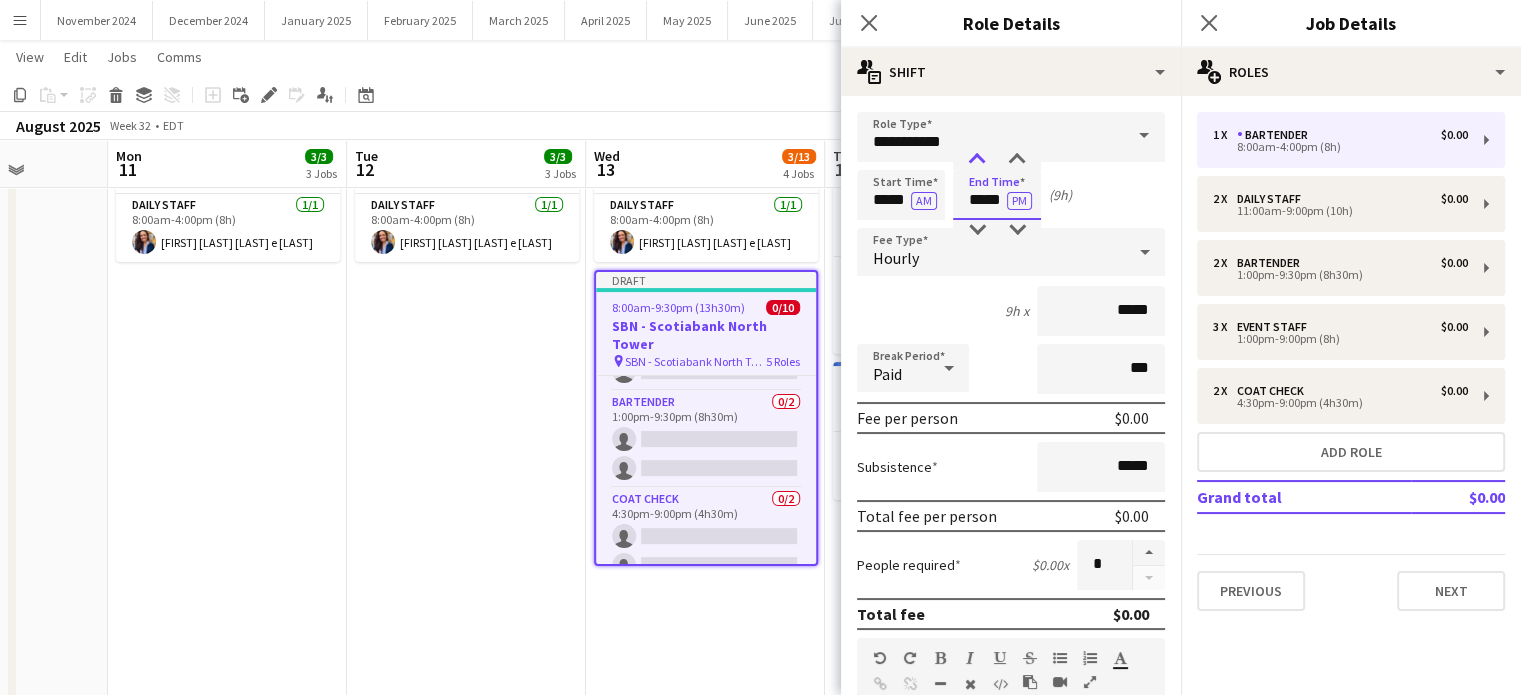 click at bounding box center [977, 160] 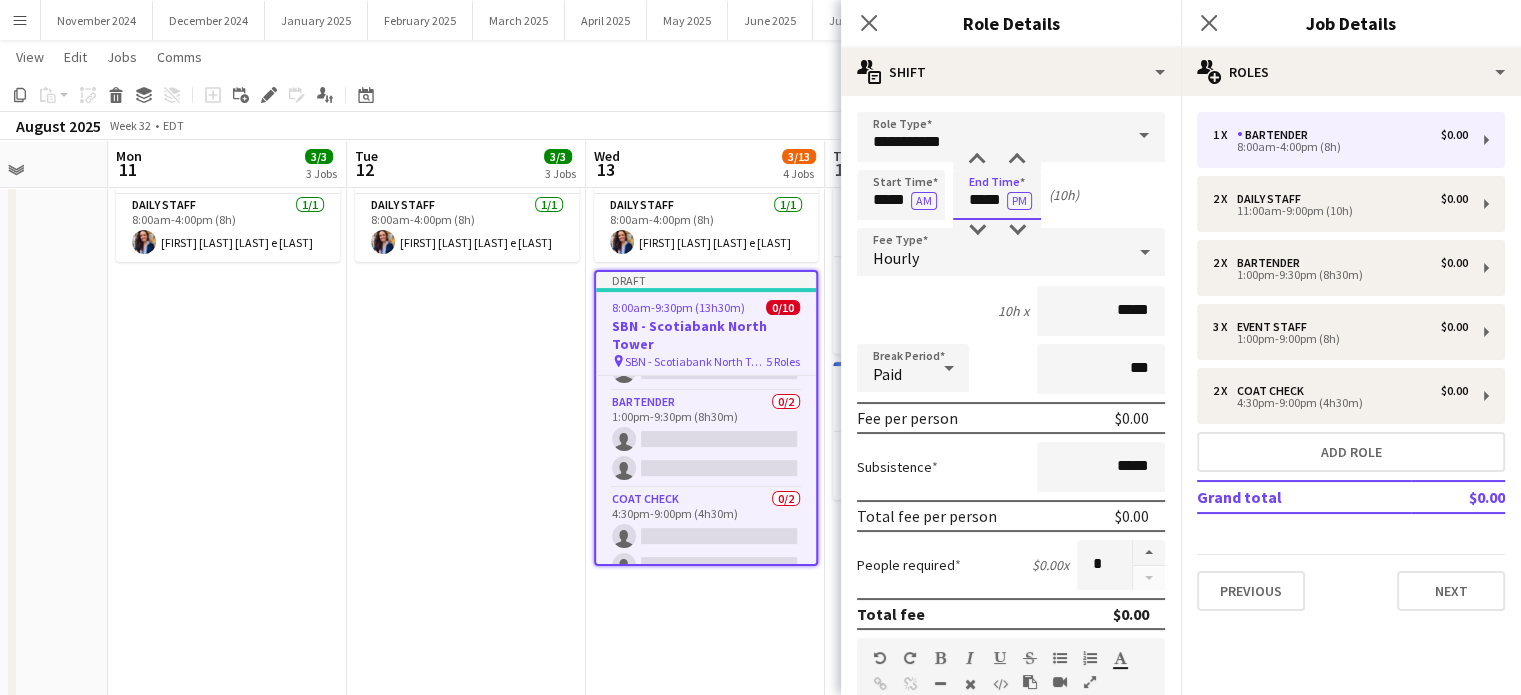 scroll, scrollTop: 100, scrollLeft: 0, axis: vertical 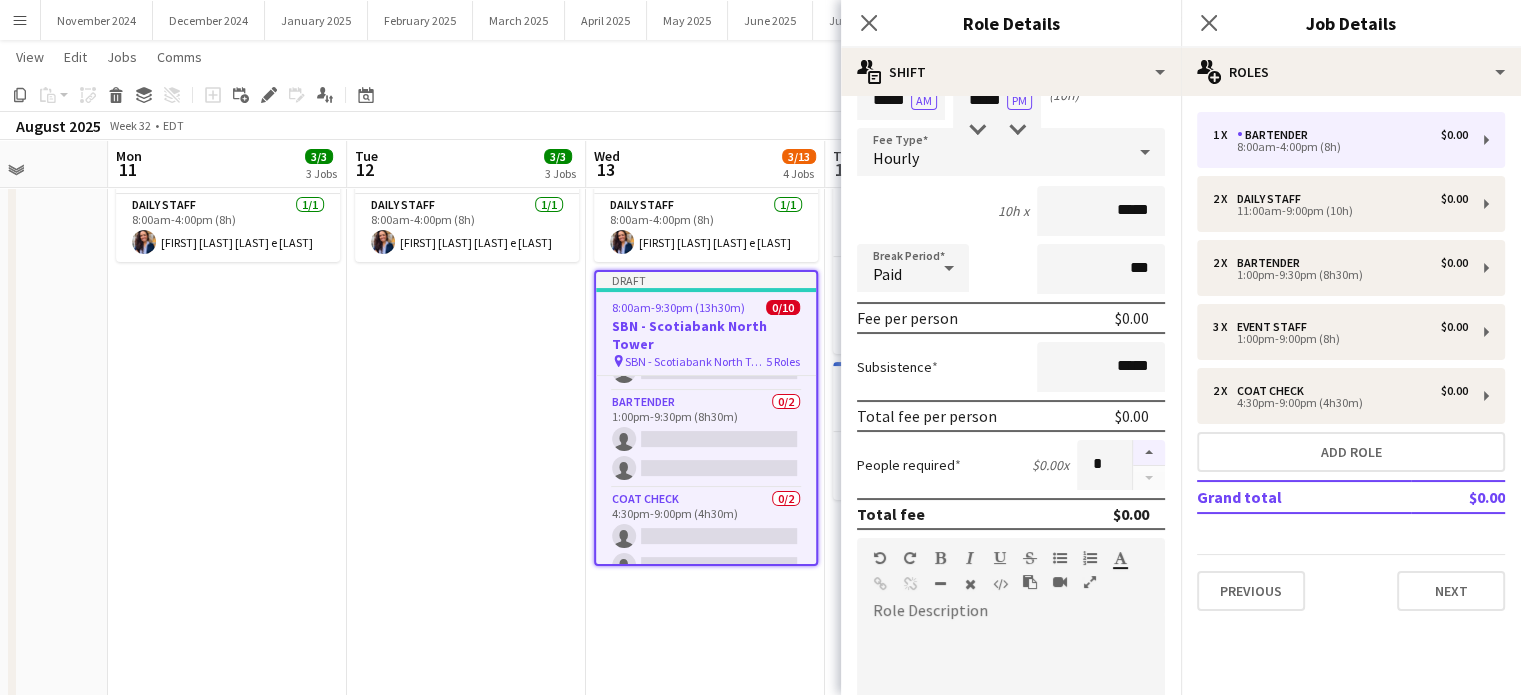 click at bounding box center (1149, 453) 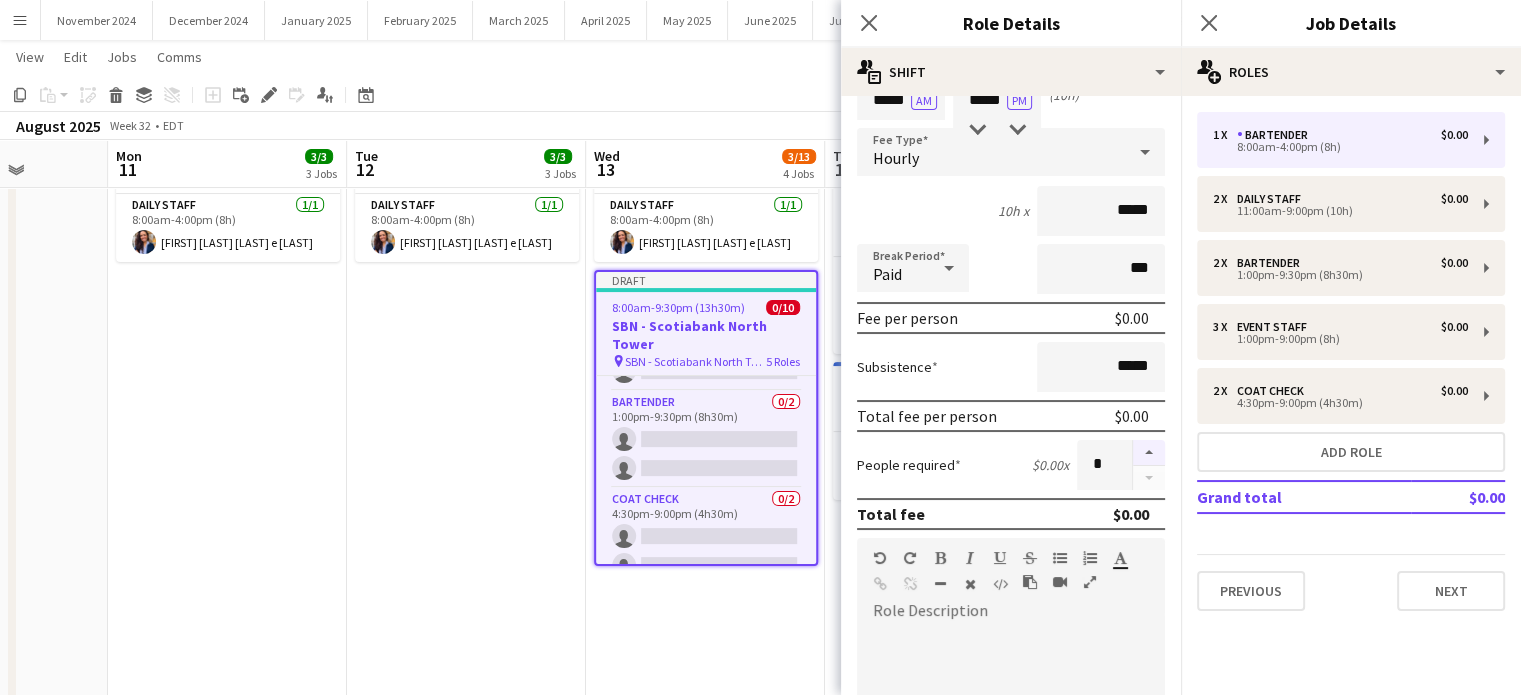 type on "*" 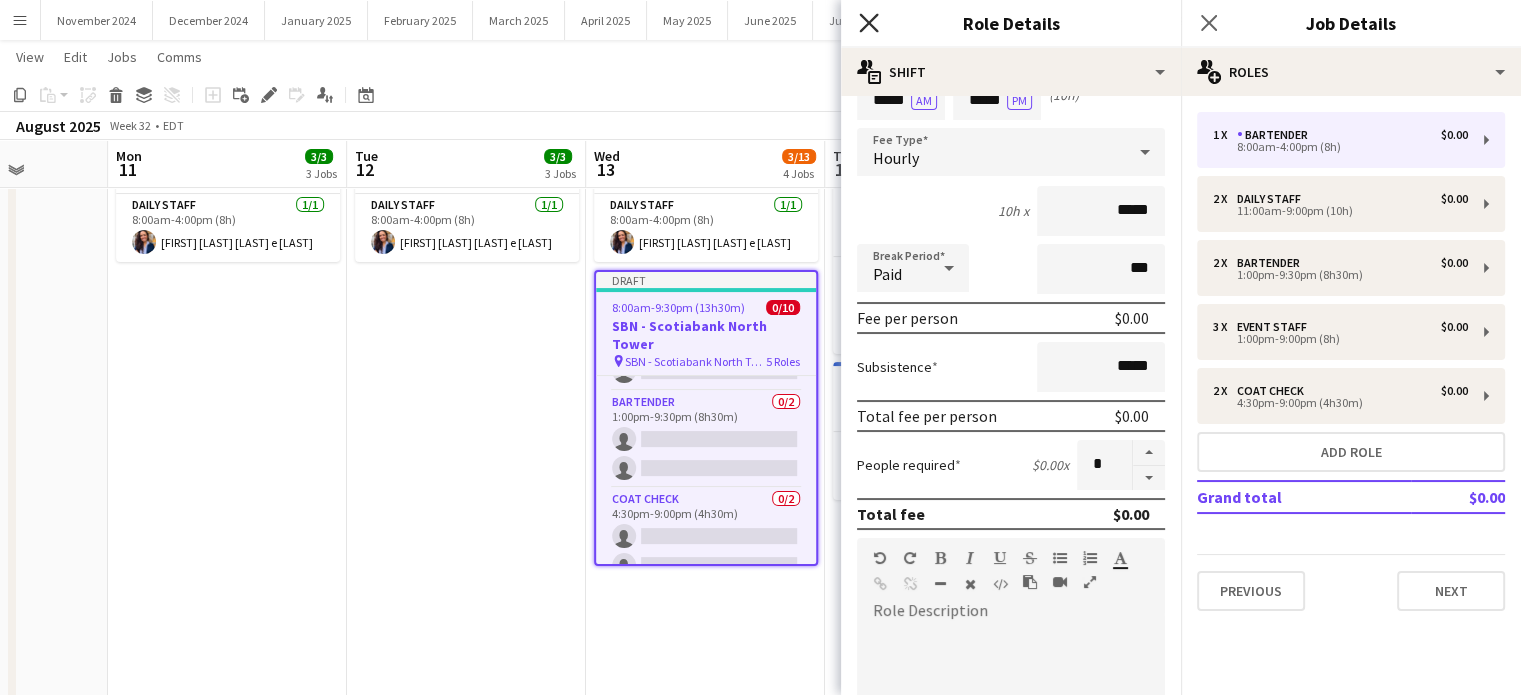 click on "Close pop-in" 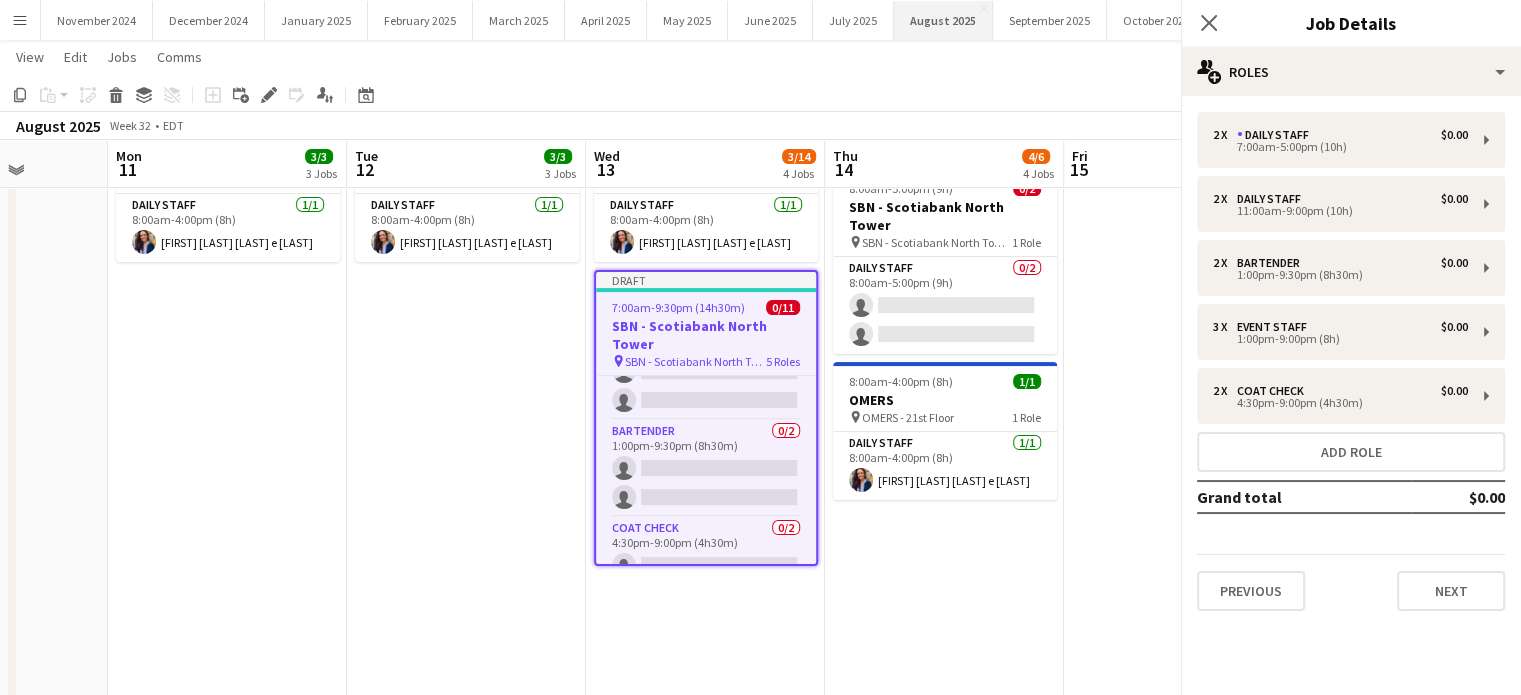 scroll, scrollTop: 305, scrollLeft: 0, axis: vertical 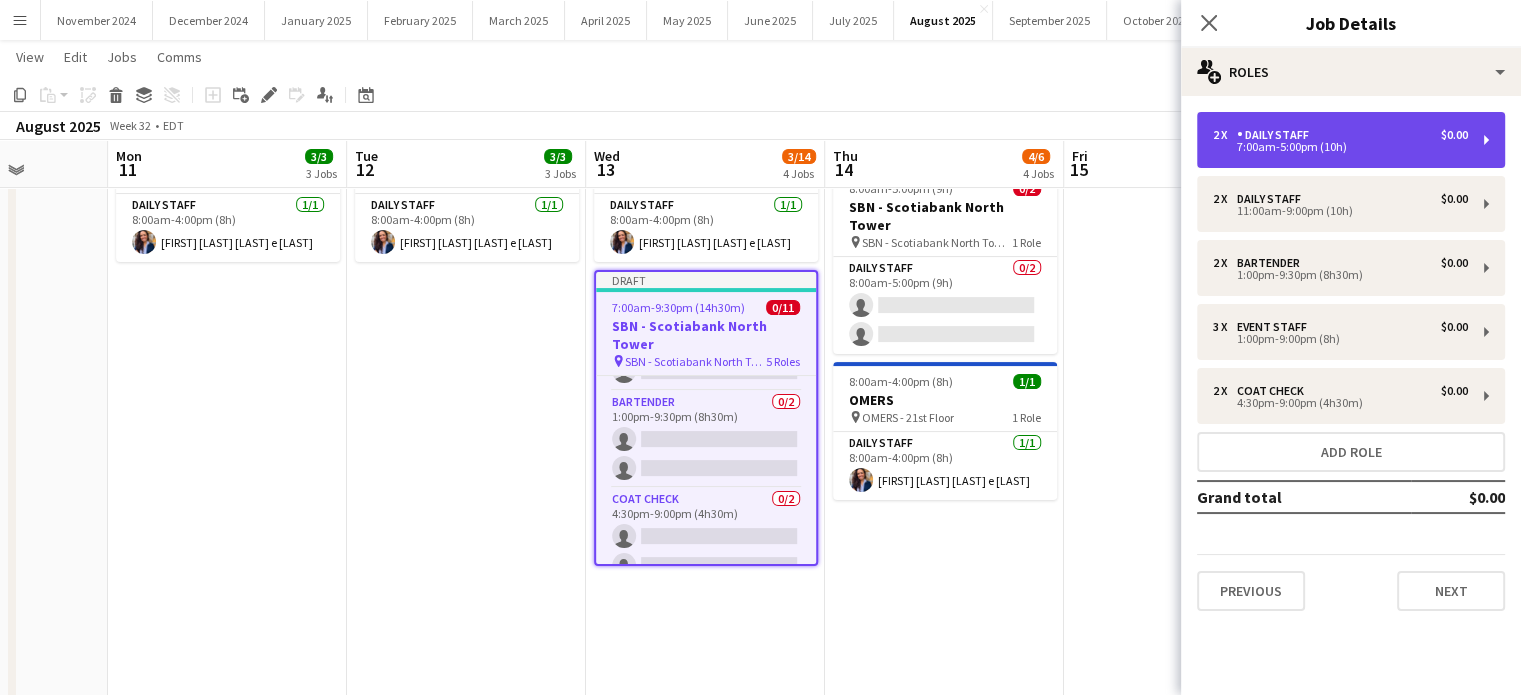 click on "7:00am-5:00pm (10h)" at bounding box center (1340, 147) 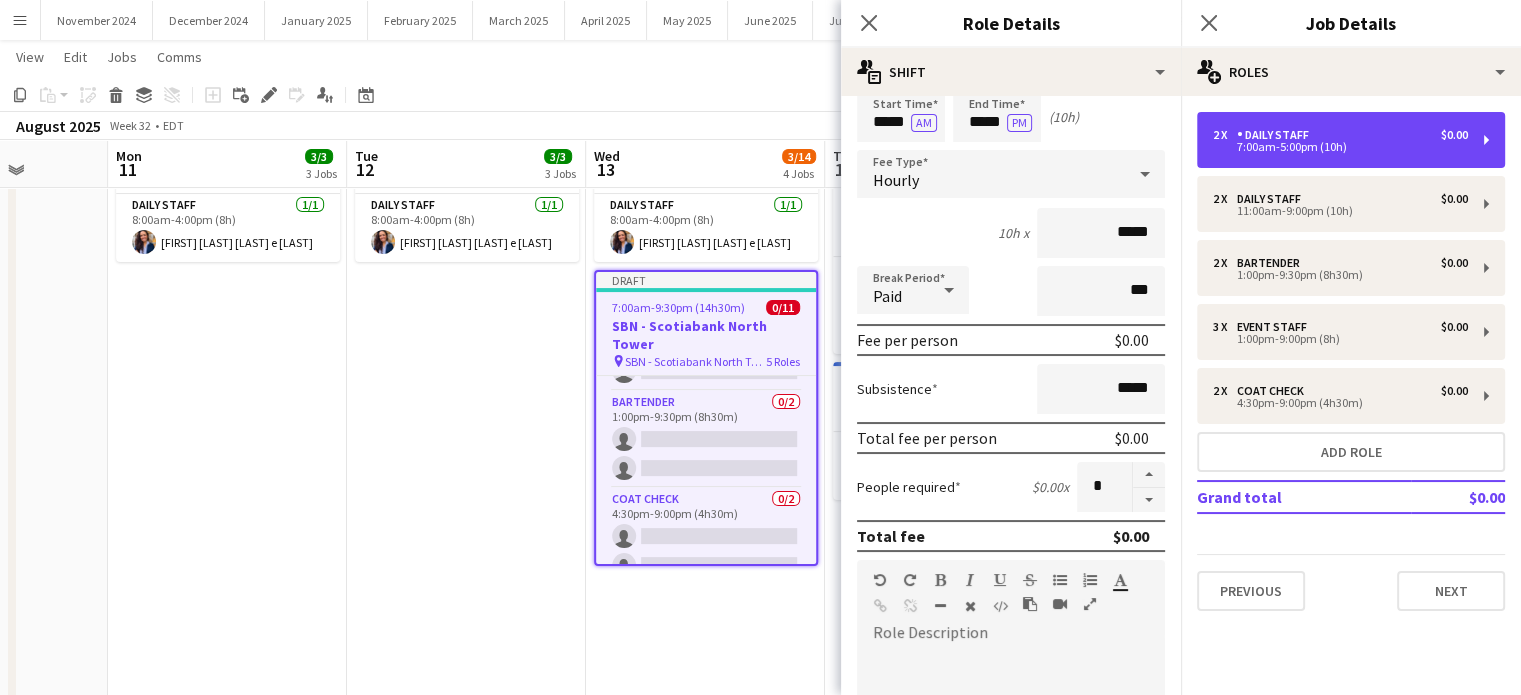 scroll, scrollTop: 400, scrollLeft: 0, axis: vertical 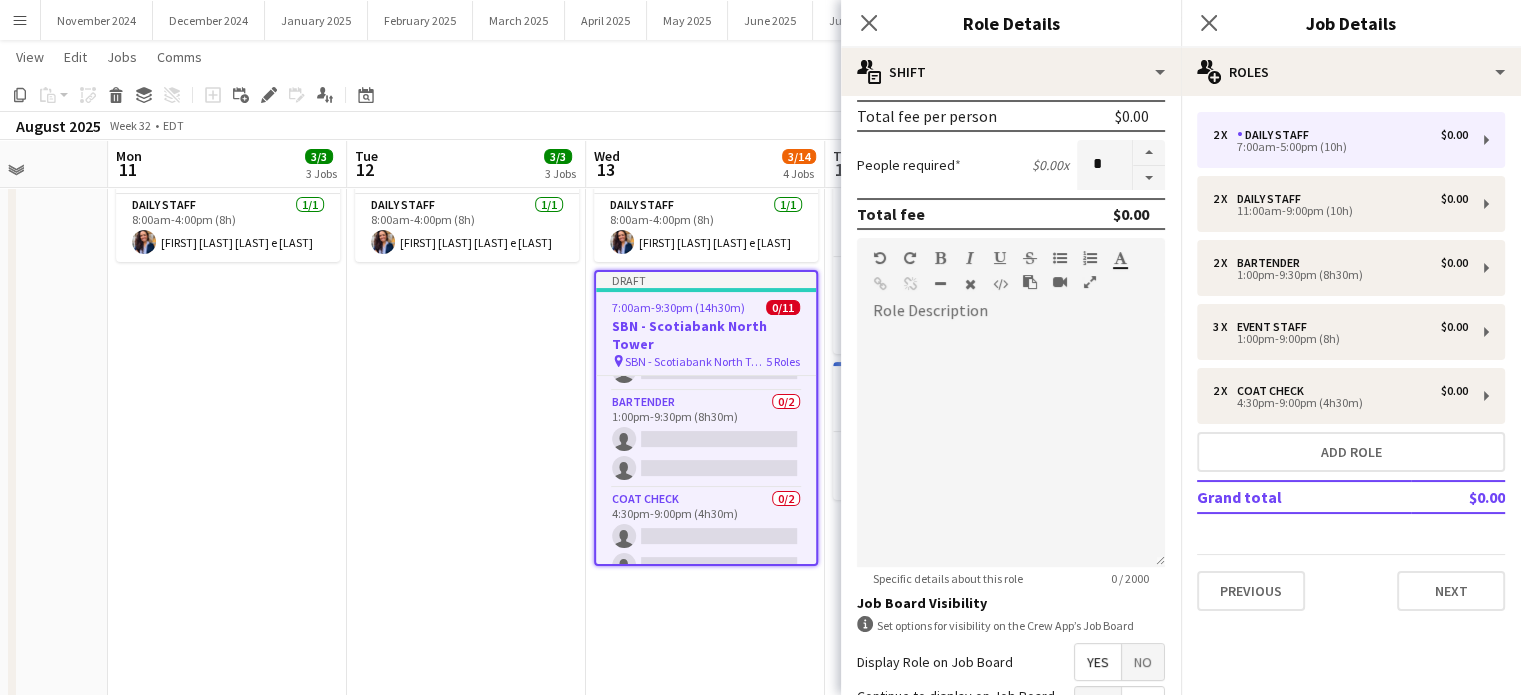 click on "No" at bounding box center (1143, 662) 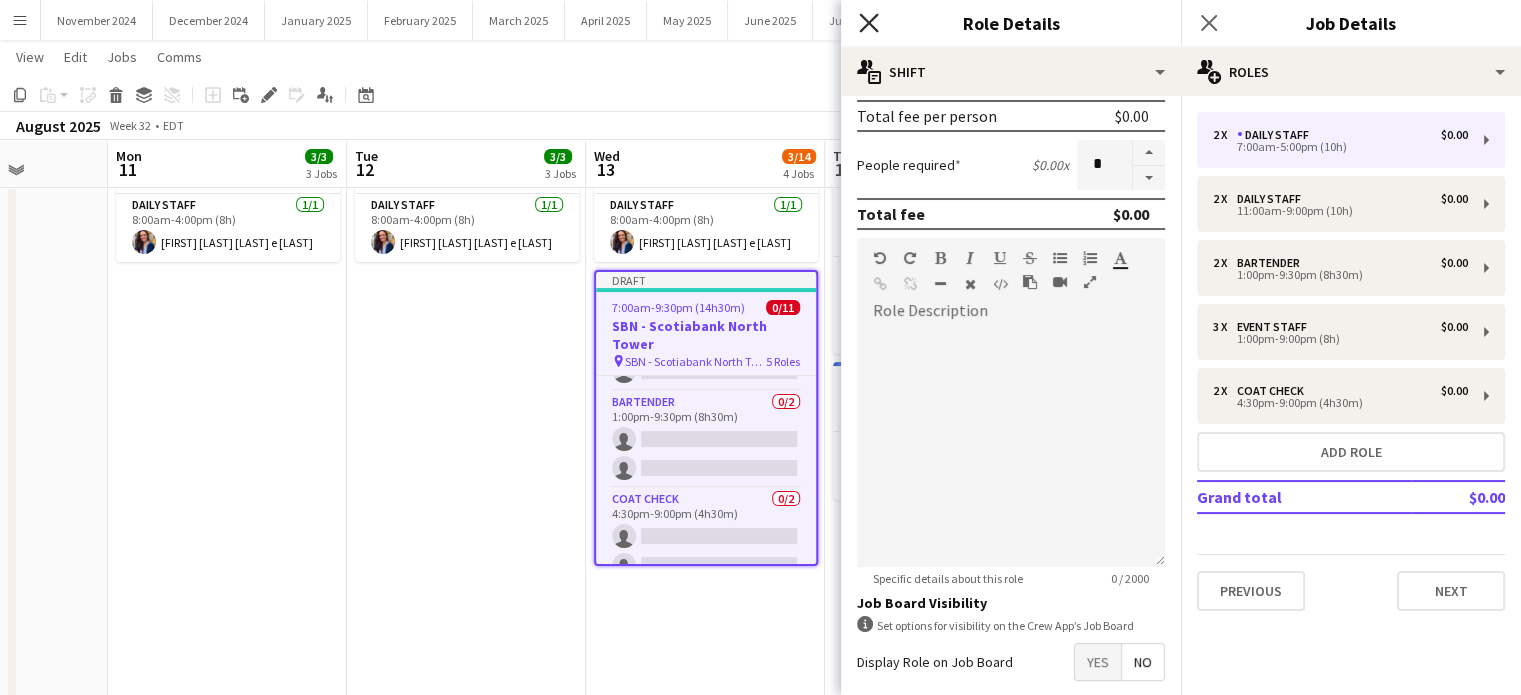 click on "Close pop-in" 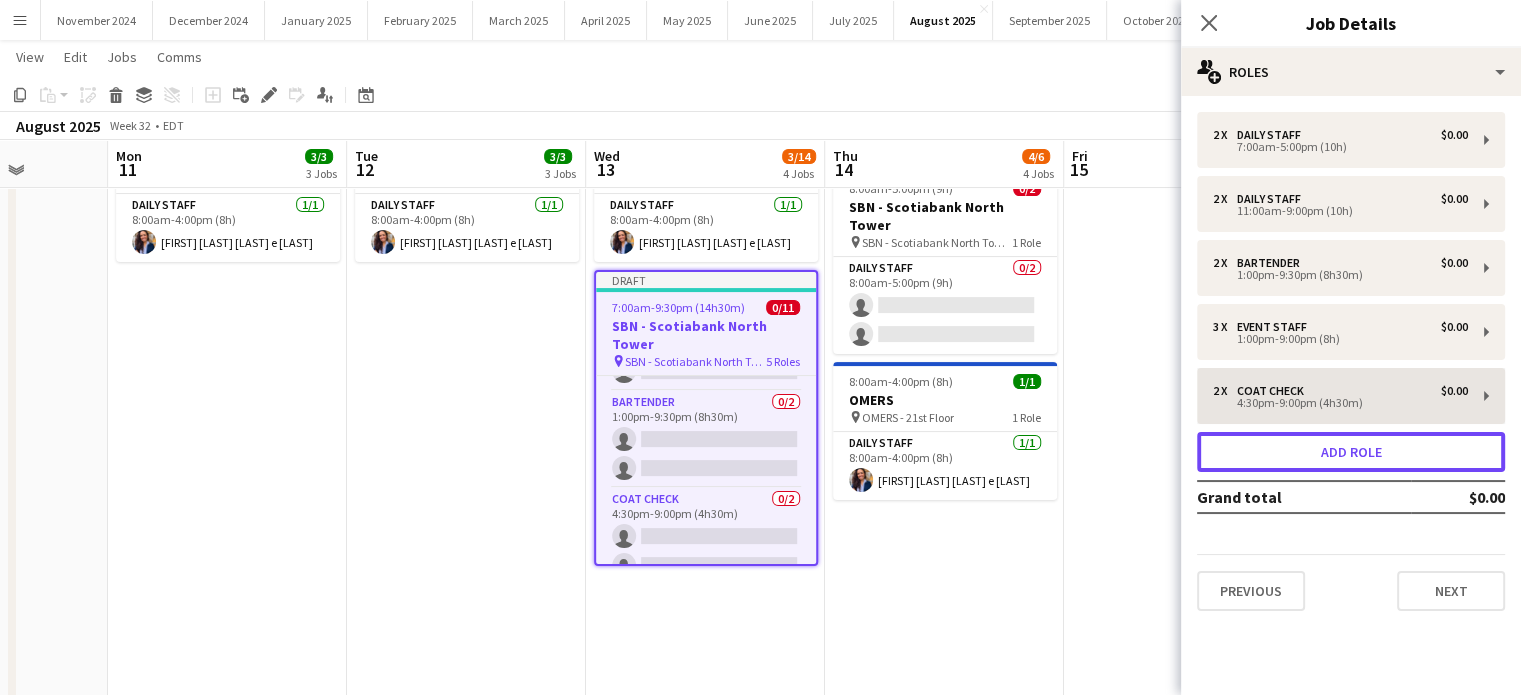 click on "Add role" at bounding box center [1351, 452] 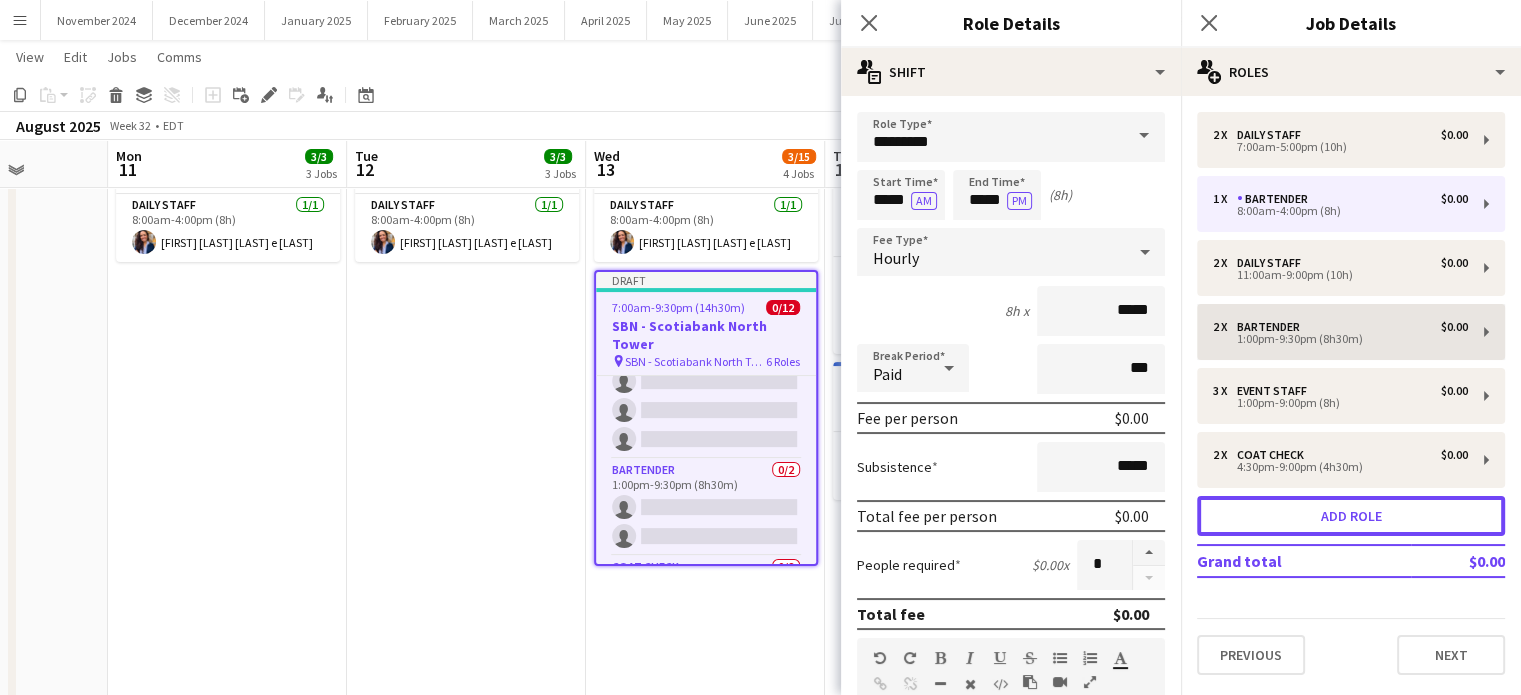 scroll, scrollTop: 373, scrollLeft: 0, axis: vertical 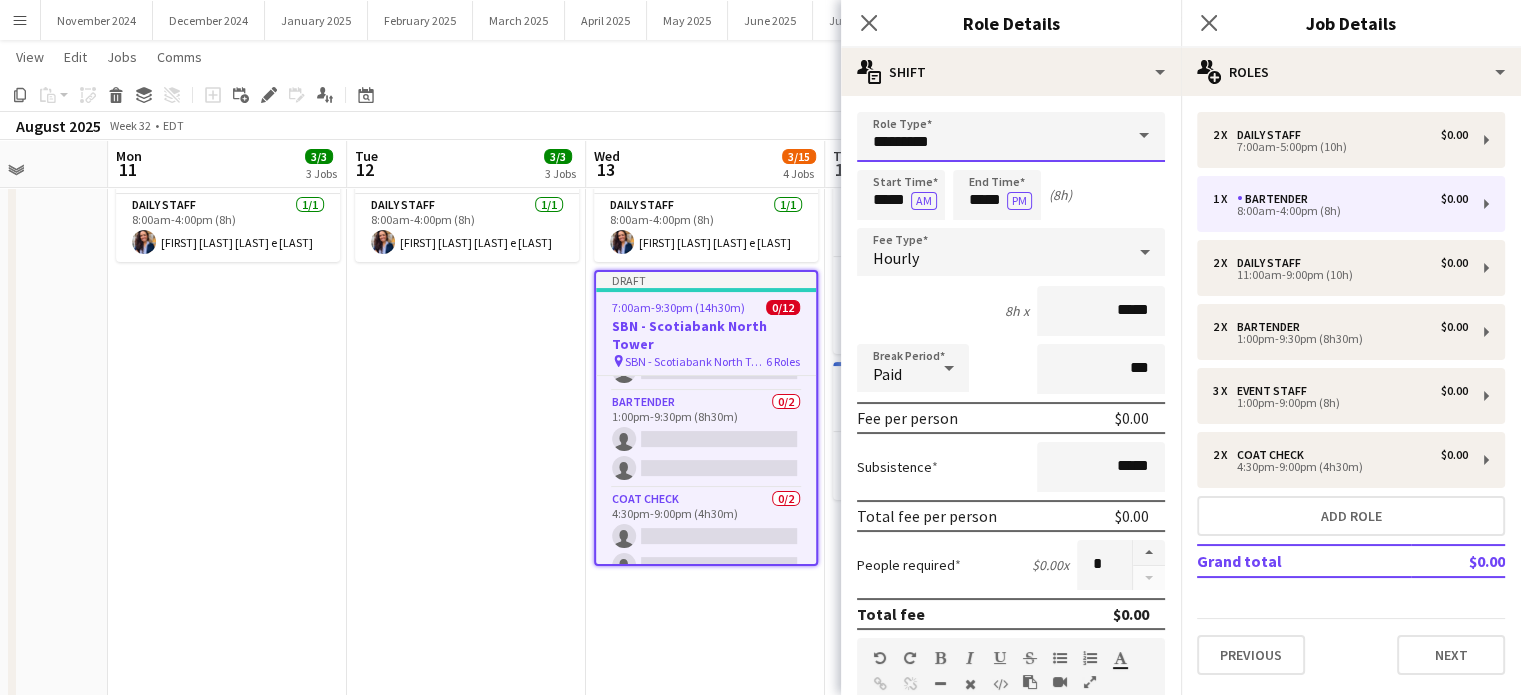 click on "*********" at bounding box center [1011, 137] 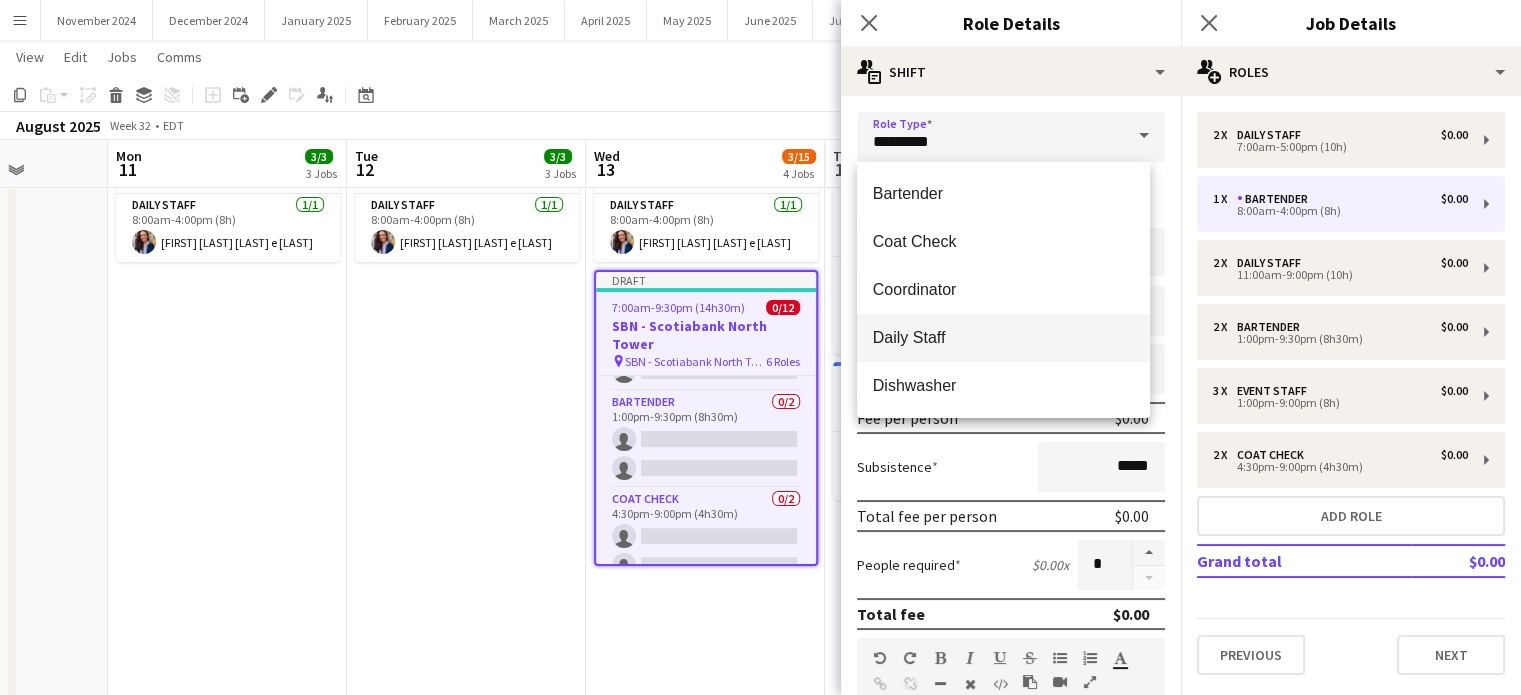 click on "Daily Staff" at bounding box center (1003, 338) 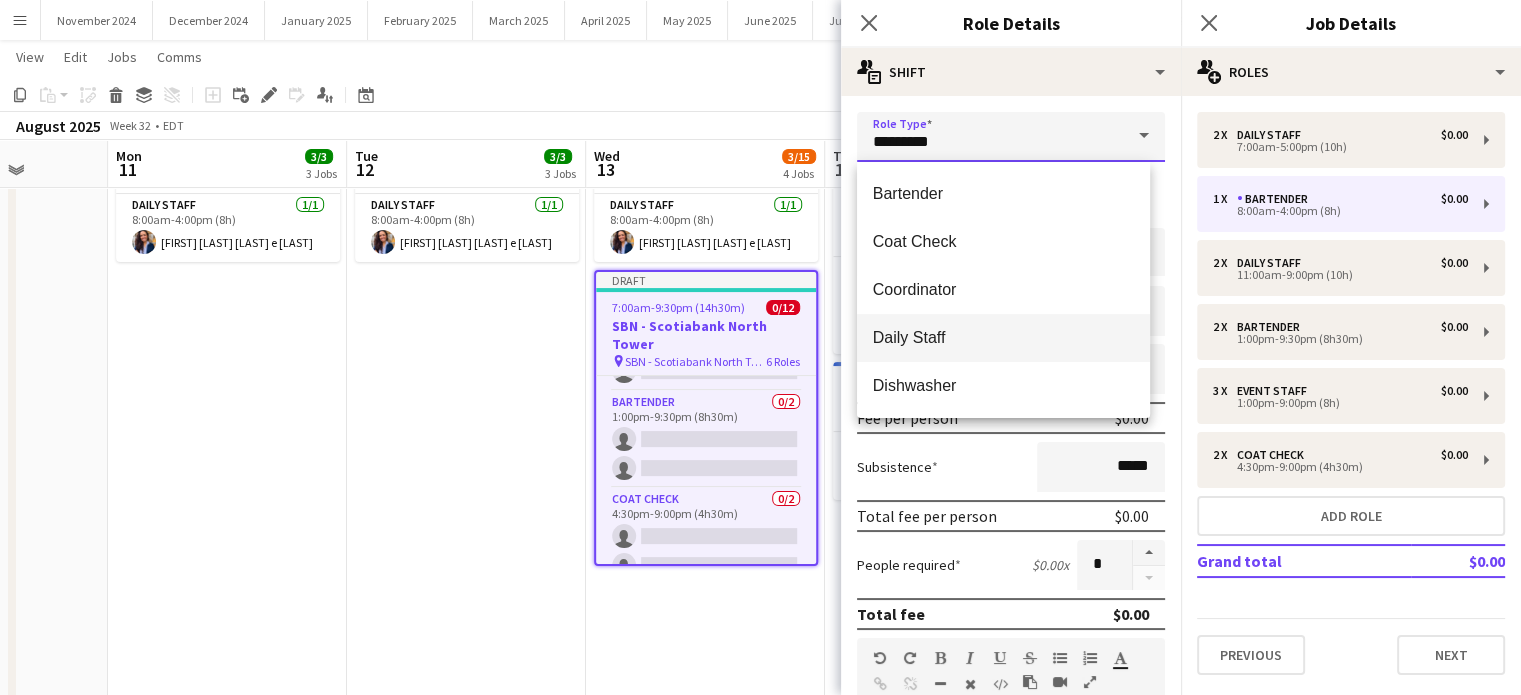 type on "**********" 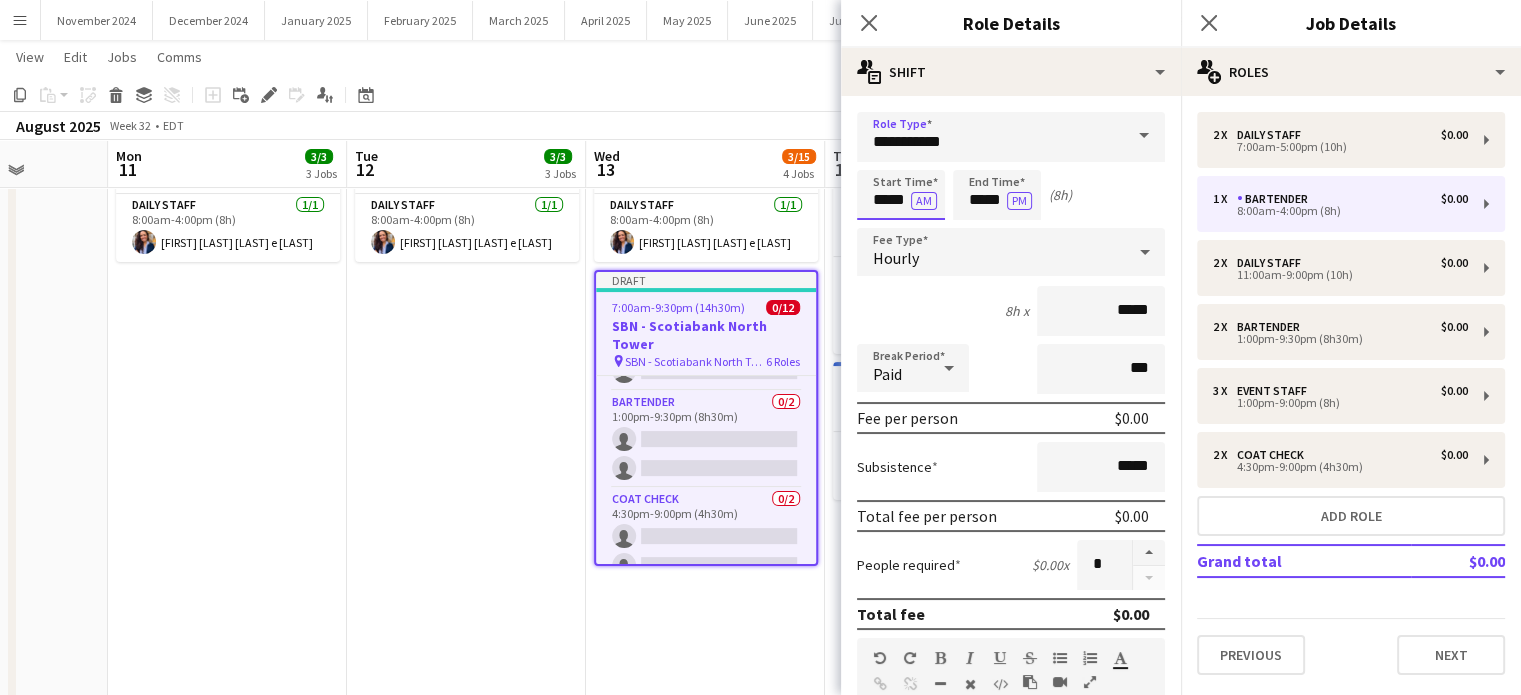 click on "*****" at bounding box center (901, 195) 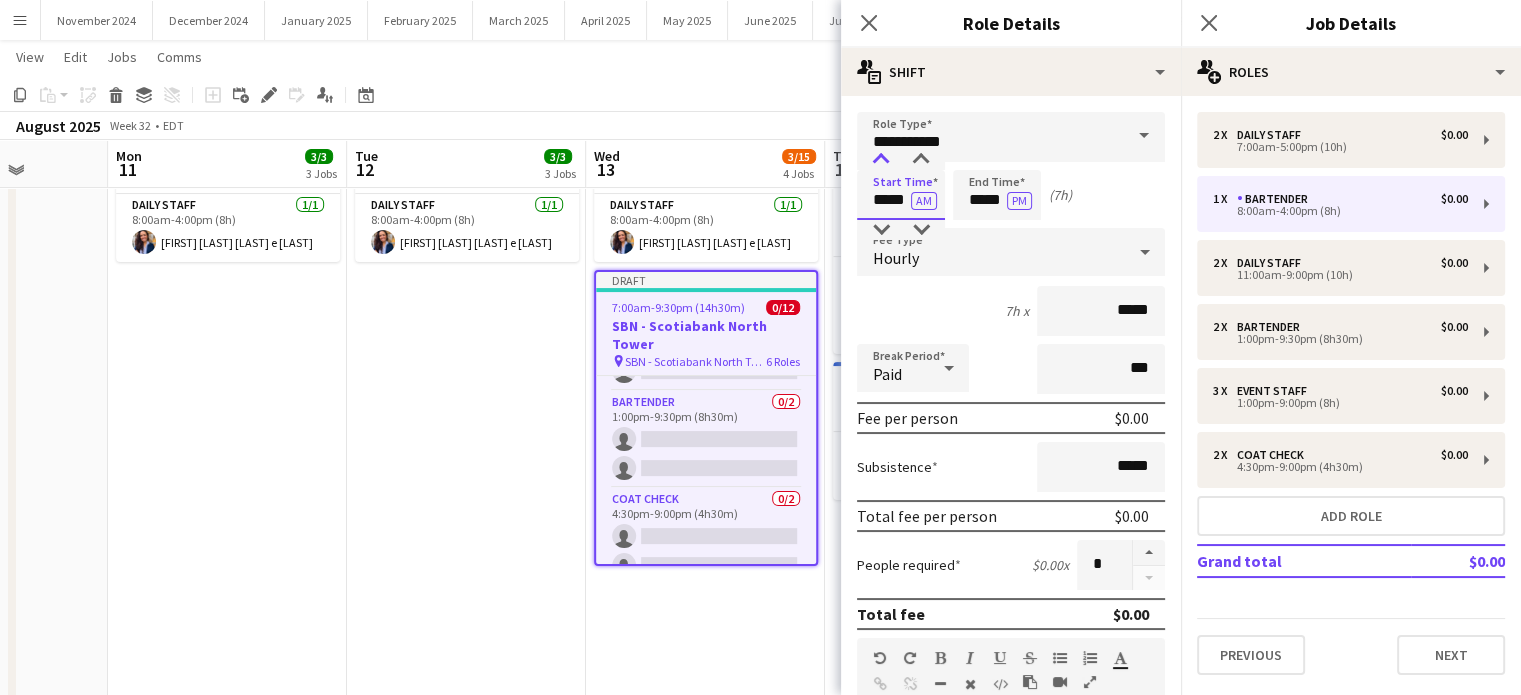 click at bounding box center [881, 160] 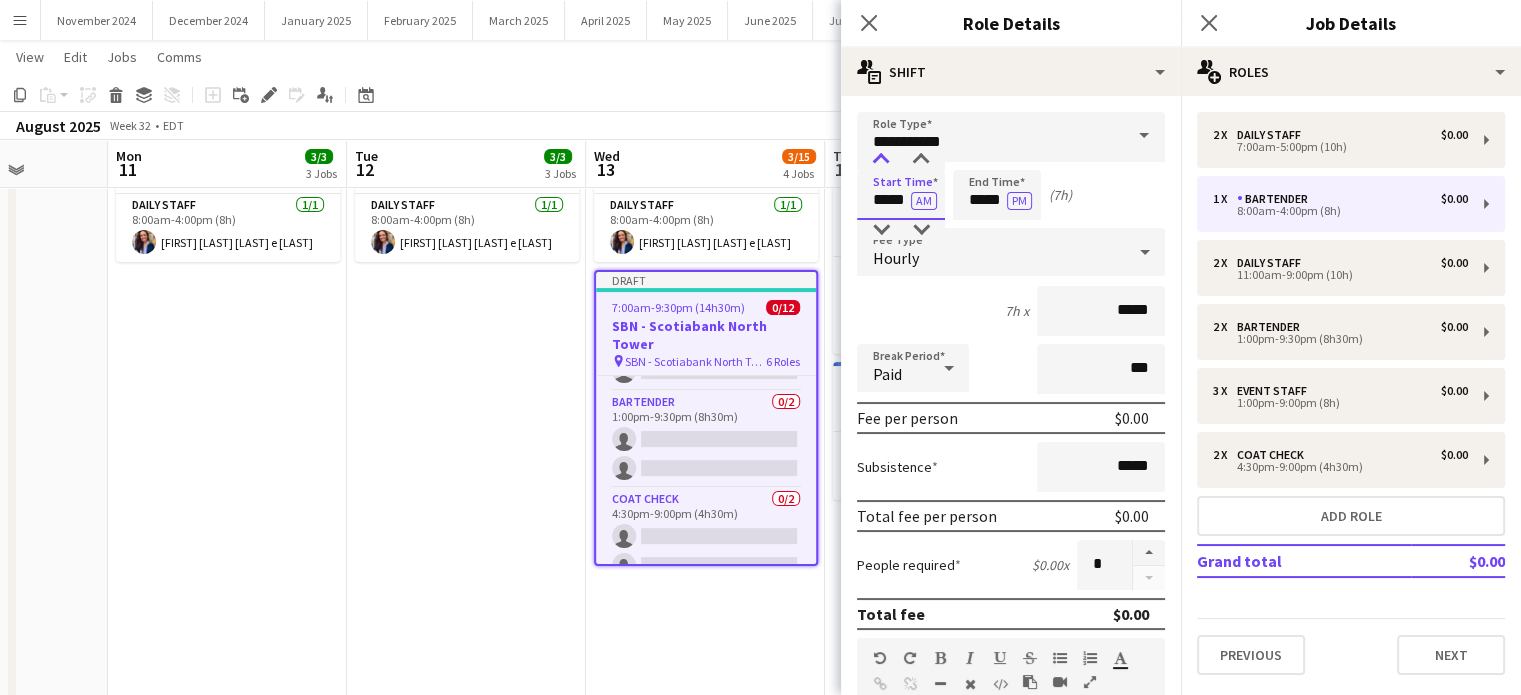 type on "*****" 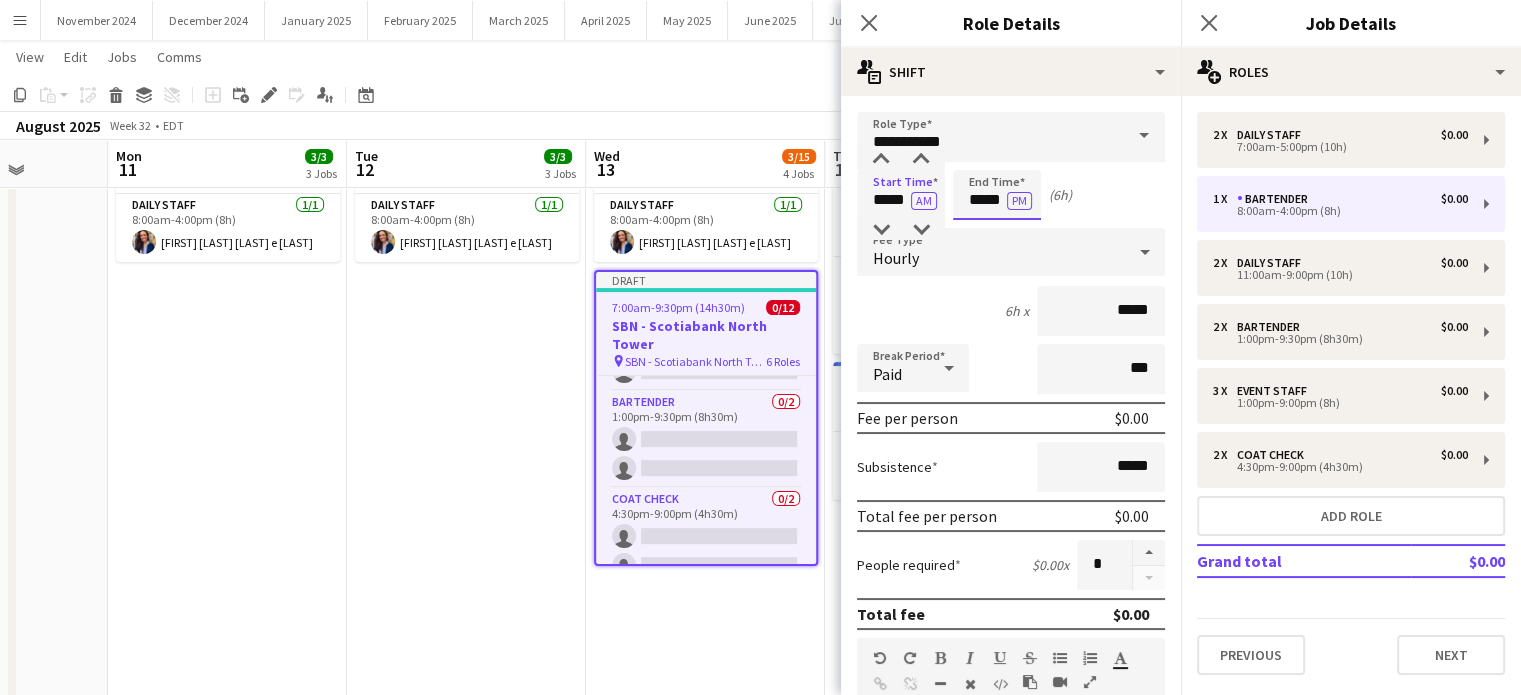 click on "*****" at bounding box center [997, 195] 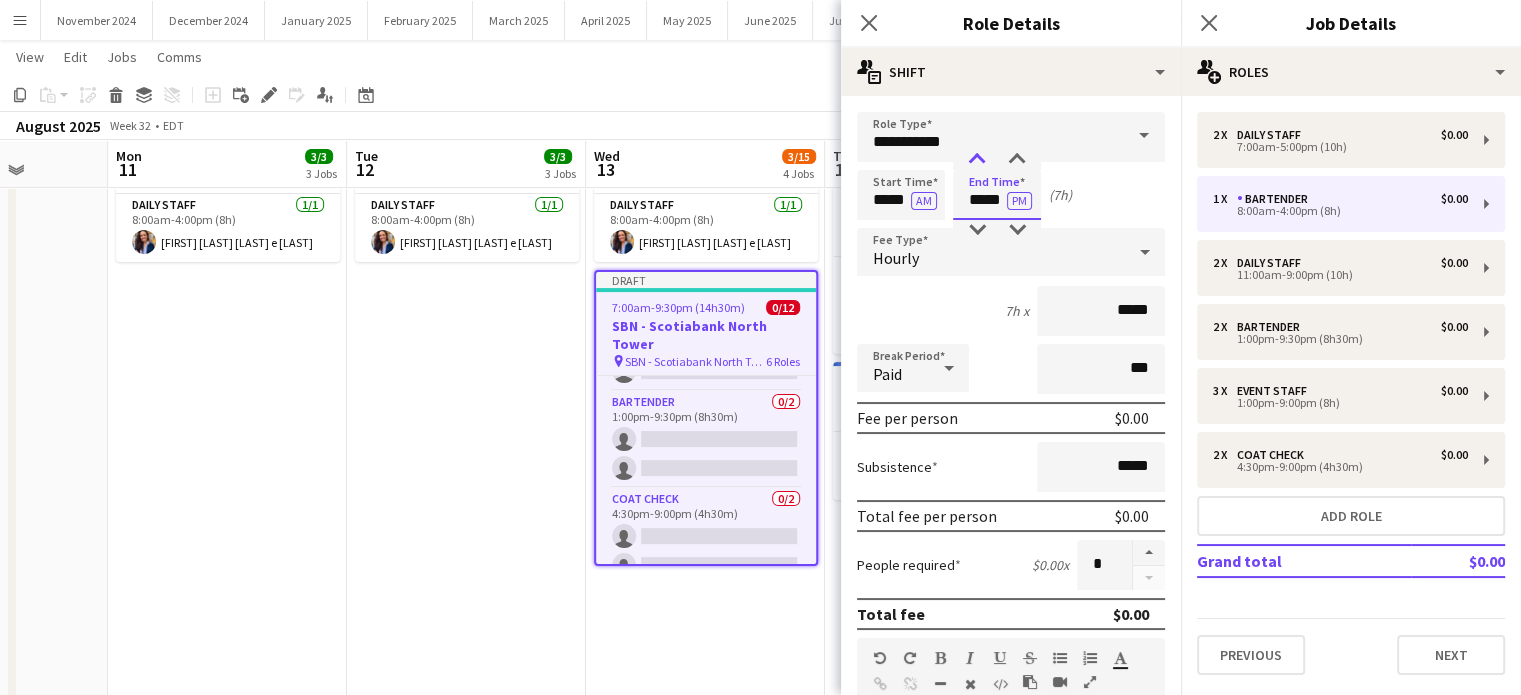click at bounding box center [977, 160] 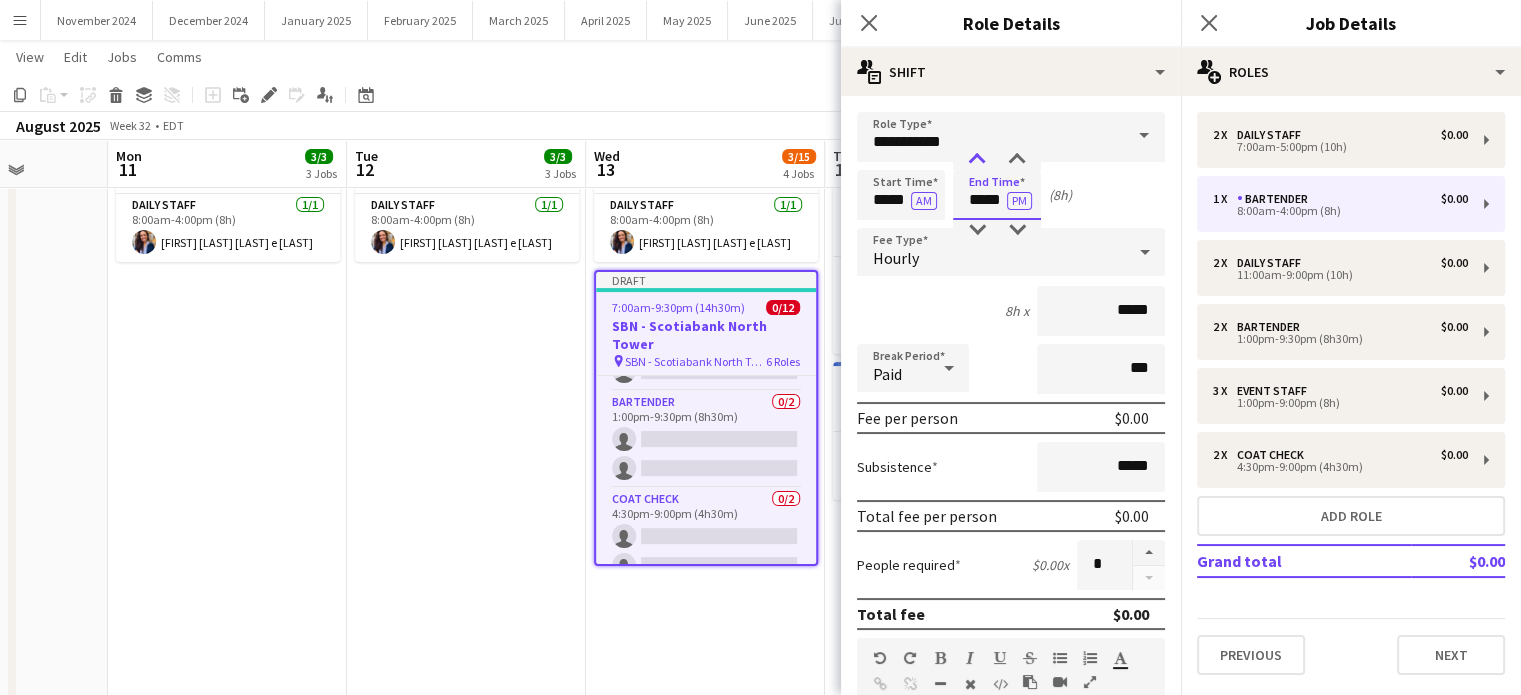 click at bounding box center (977, 160) 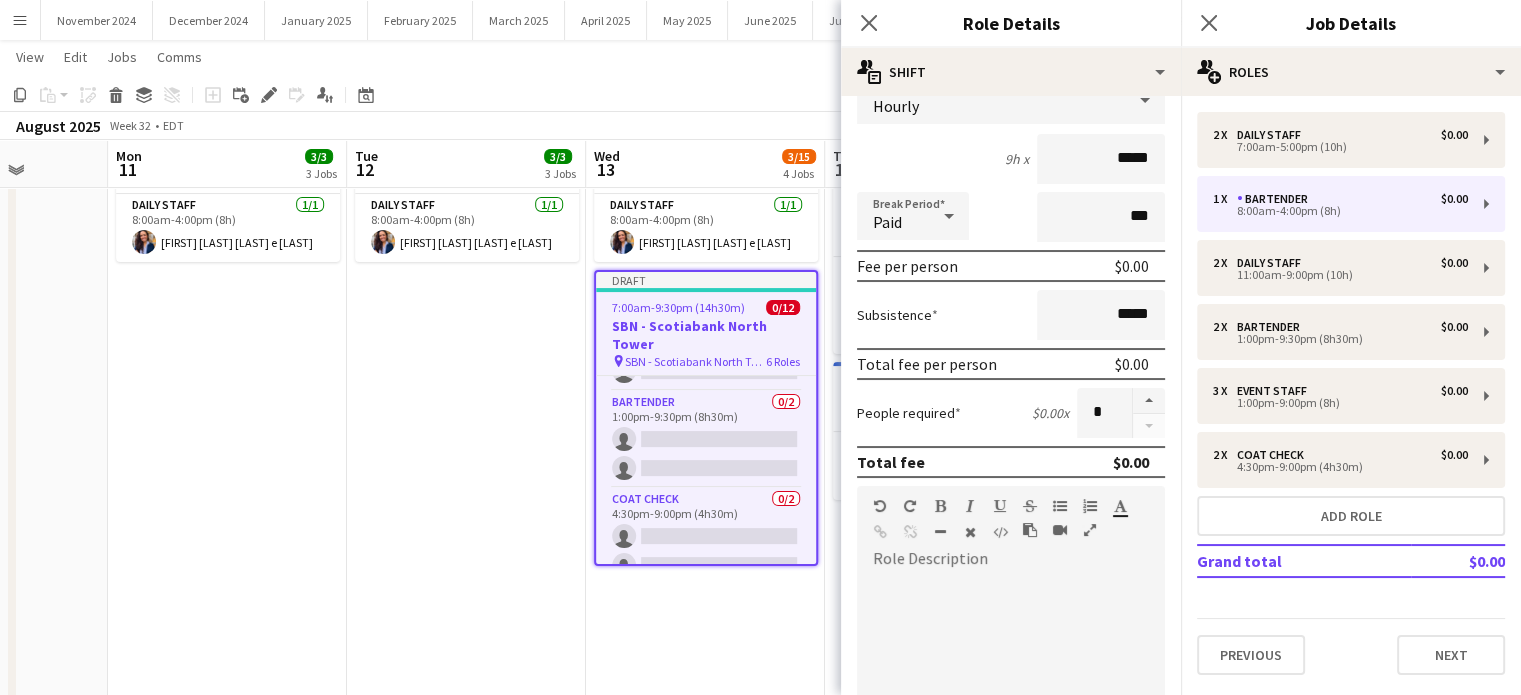 scroll, scrollTop: 300, scrollLeft: 0, axis: vertical 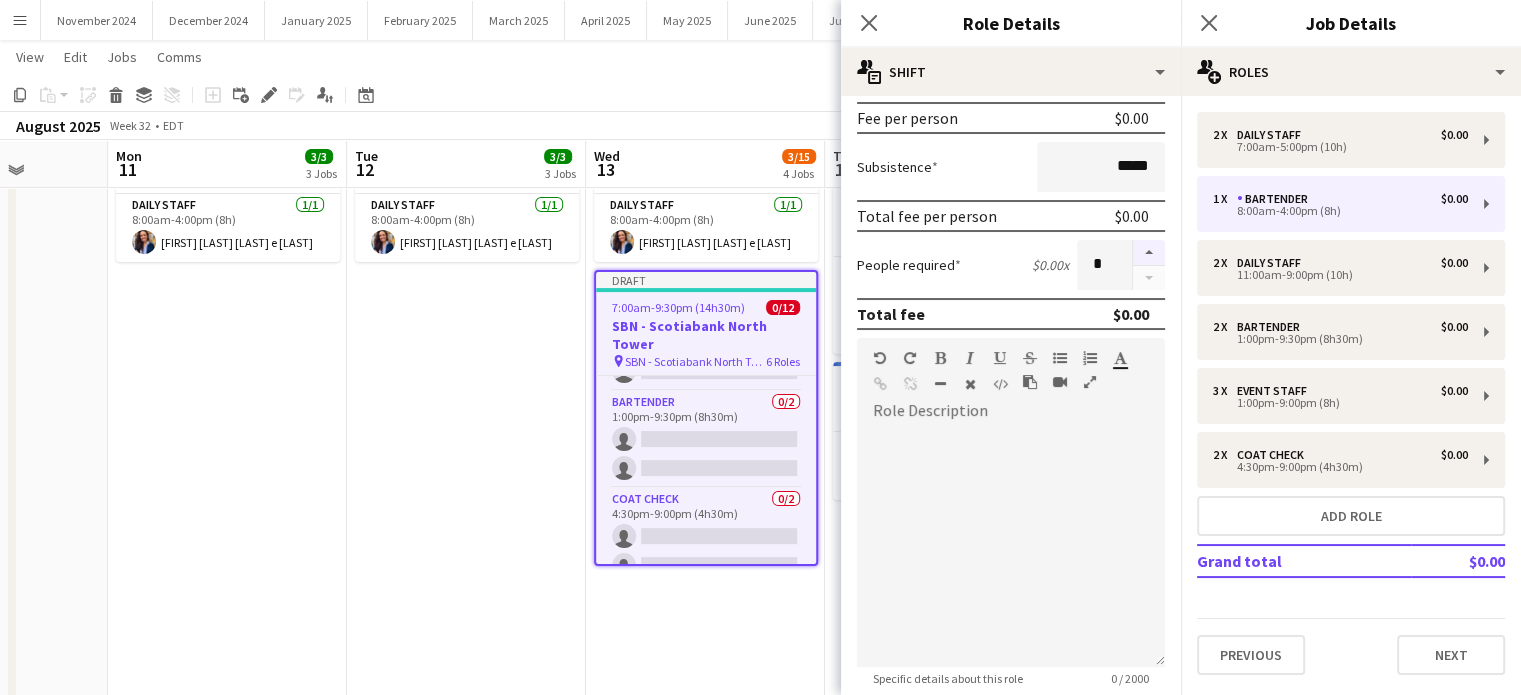 click at bounding box center (1149, 253) 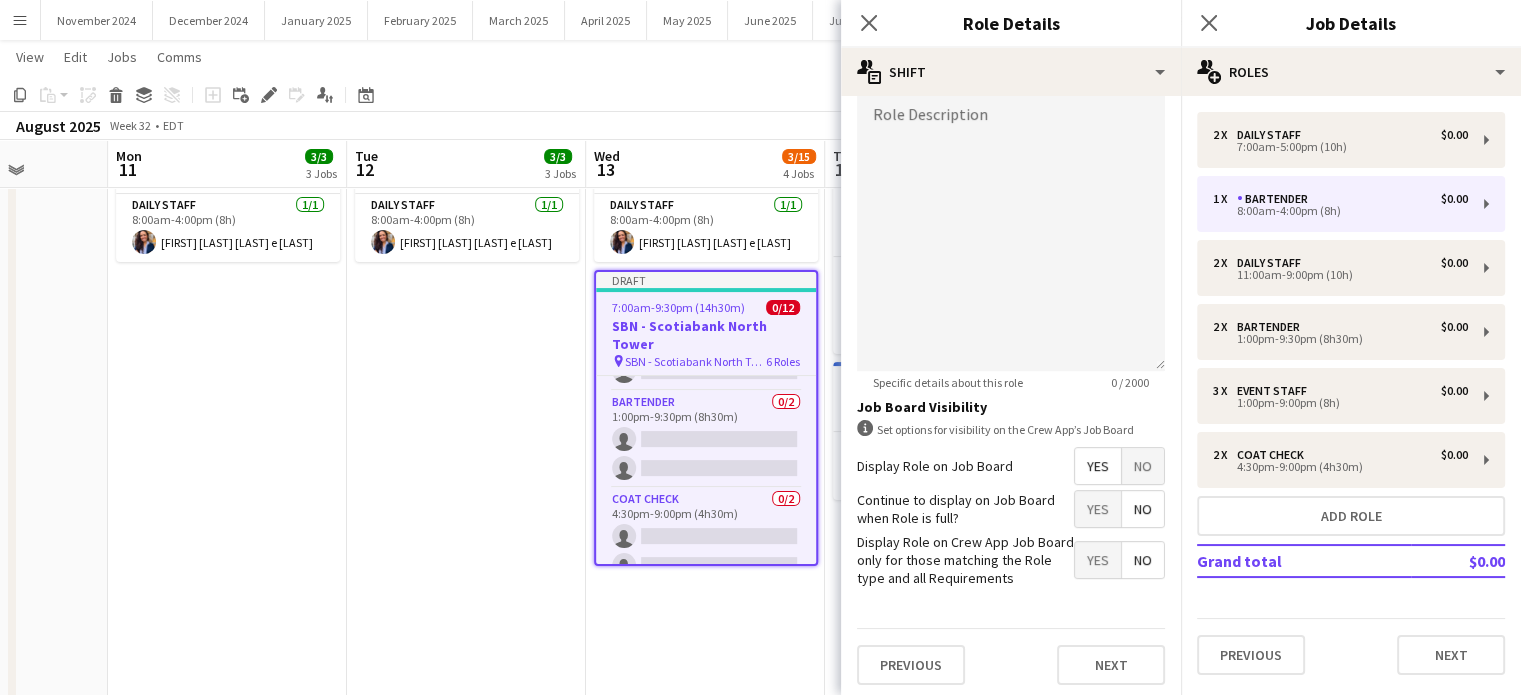 click on "No" at bounding box center [1143, 466] 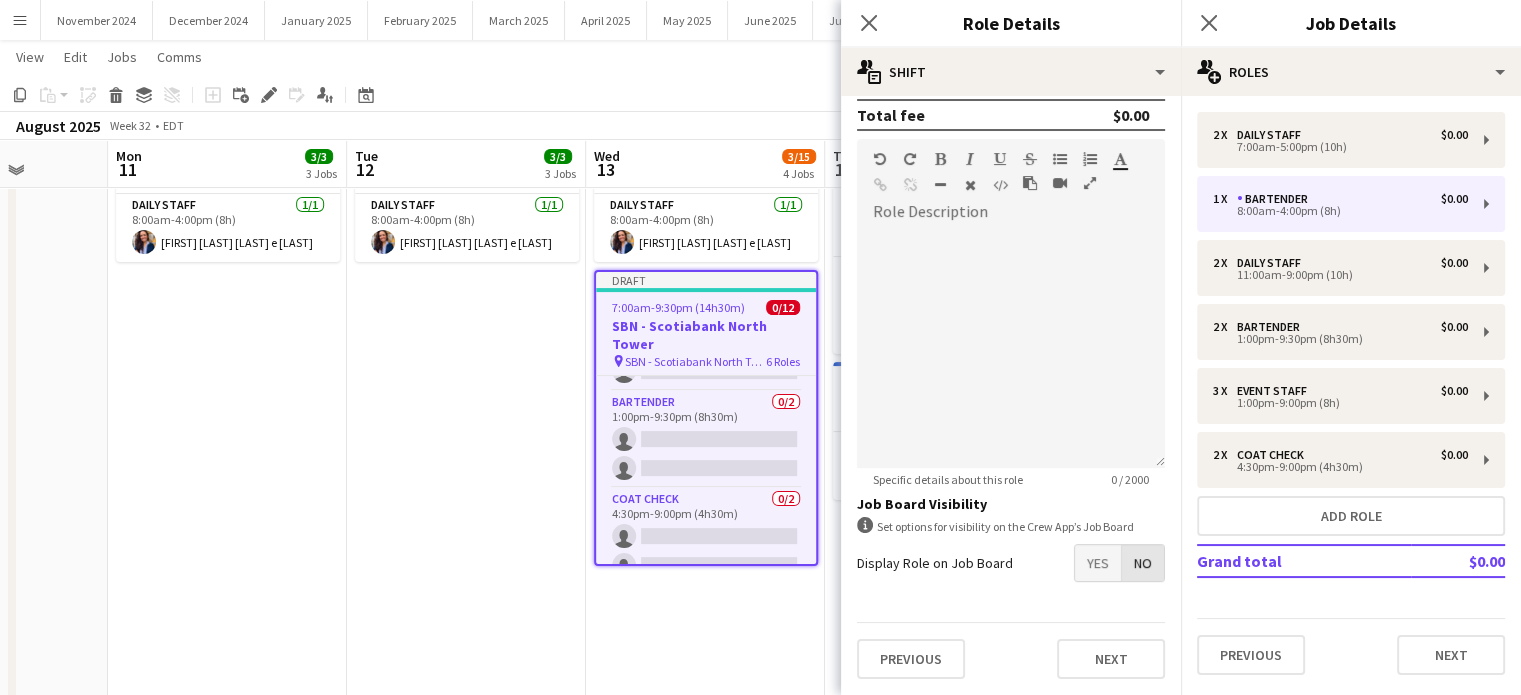 scroll, scrollTop: 495, scrollLeft: 0, axis: vertical 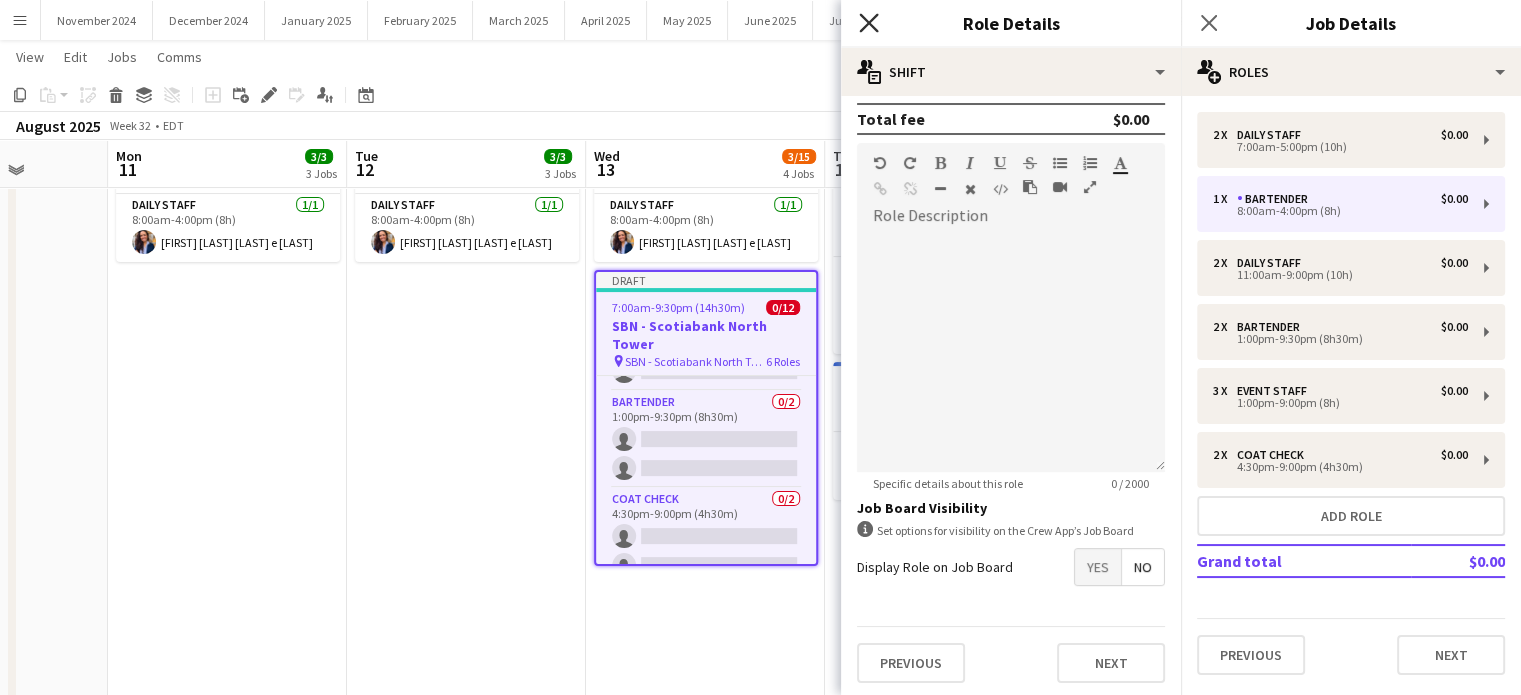 click on "Close pop-in" 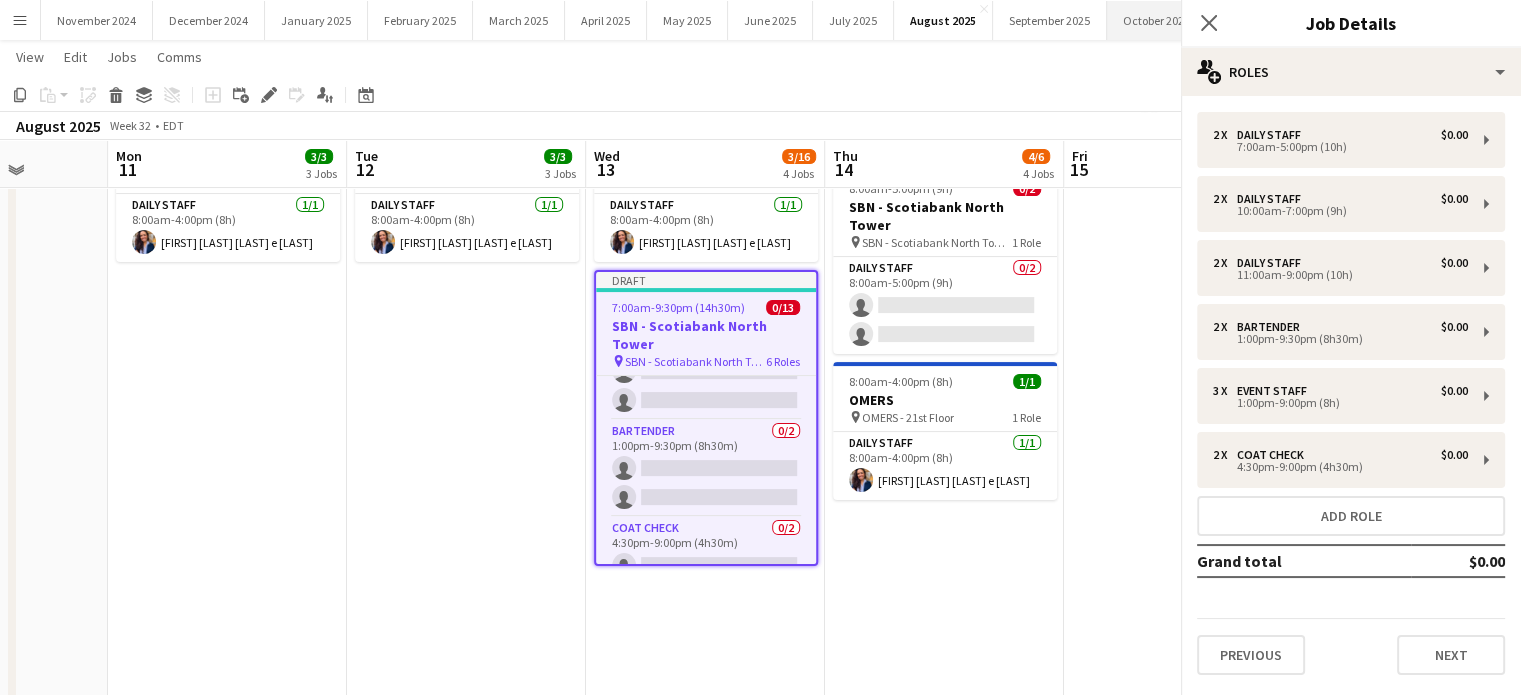 scroll, scrollTop: 402, scrollLeft: 0, axis: vertical 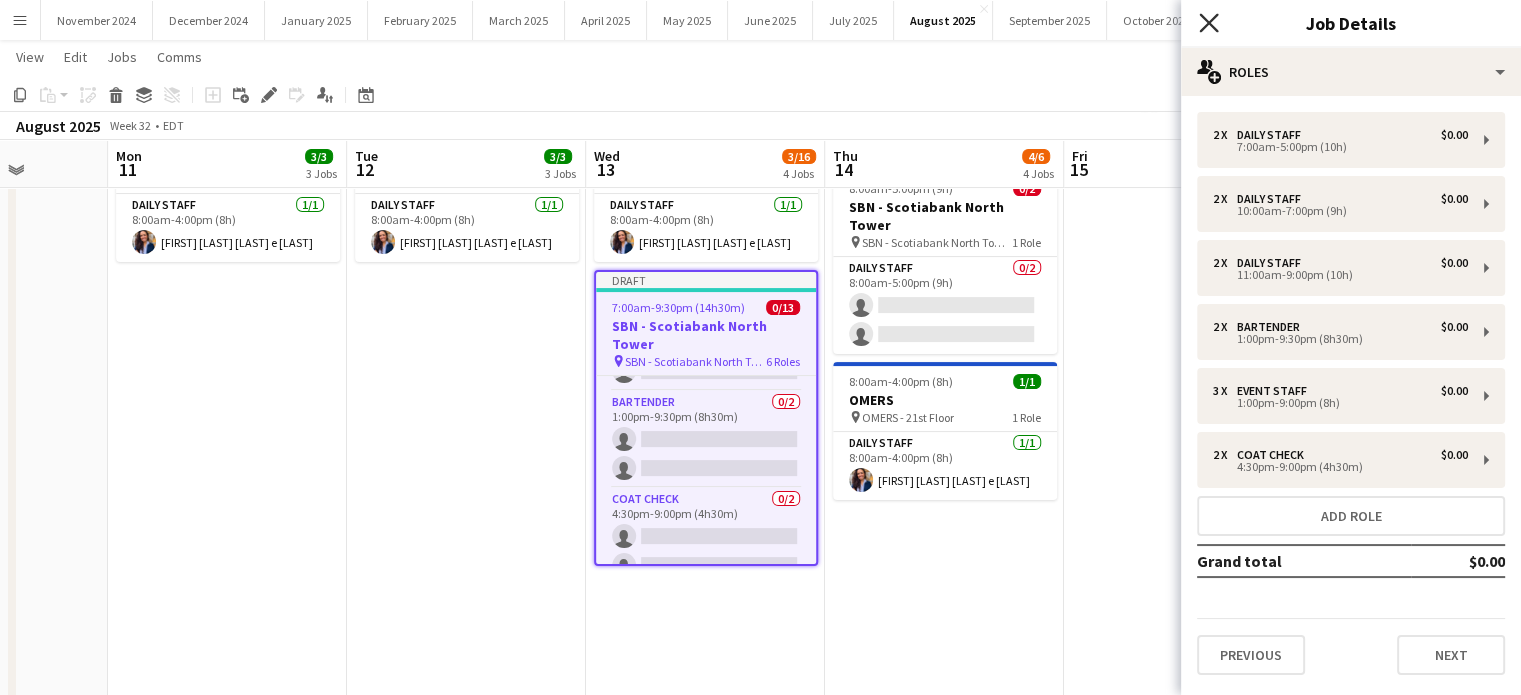 click on "Close pop-in" 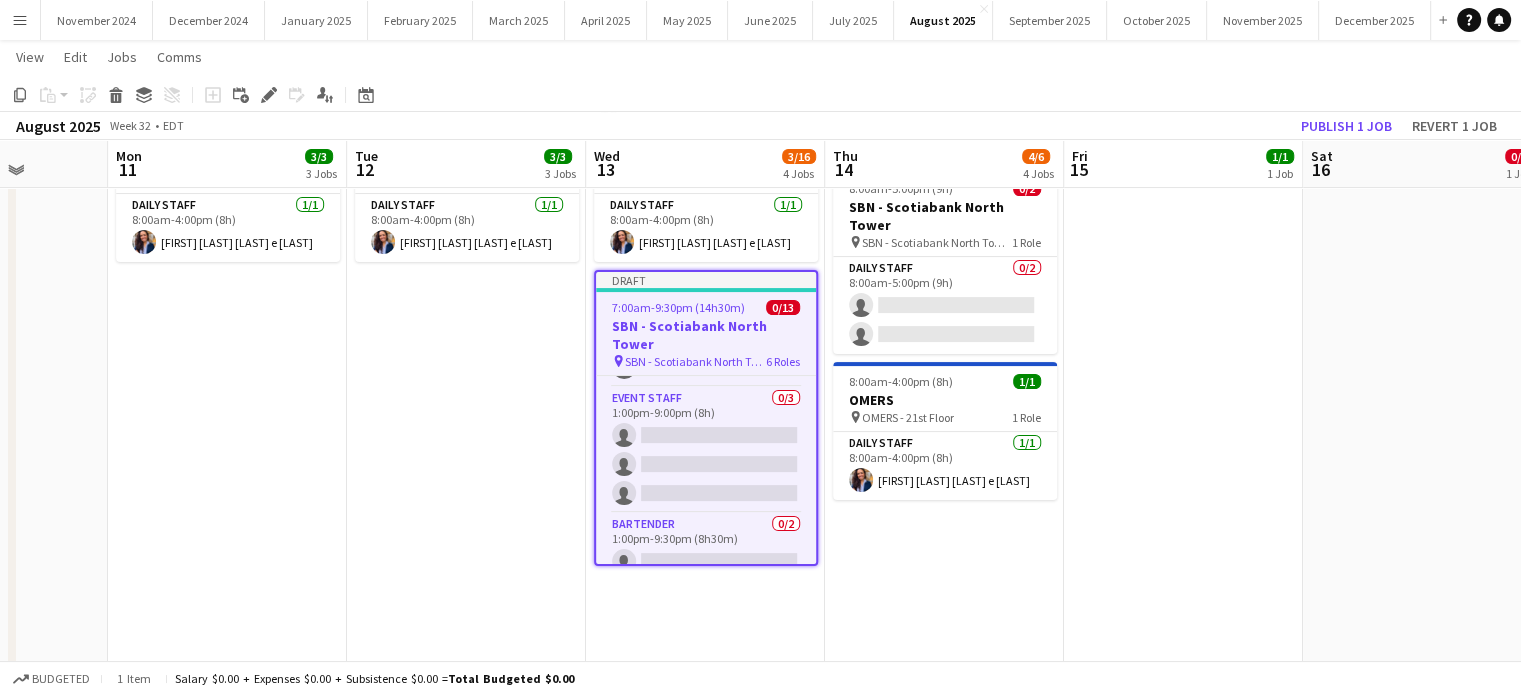 scroll, scrollTop: 302, scrollLeft: 0, axis: vertical 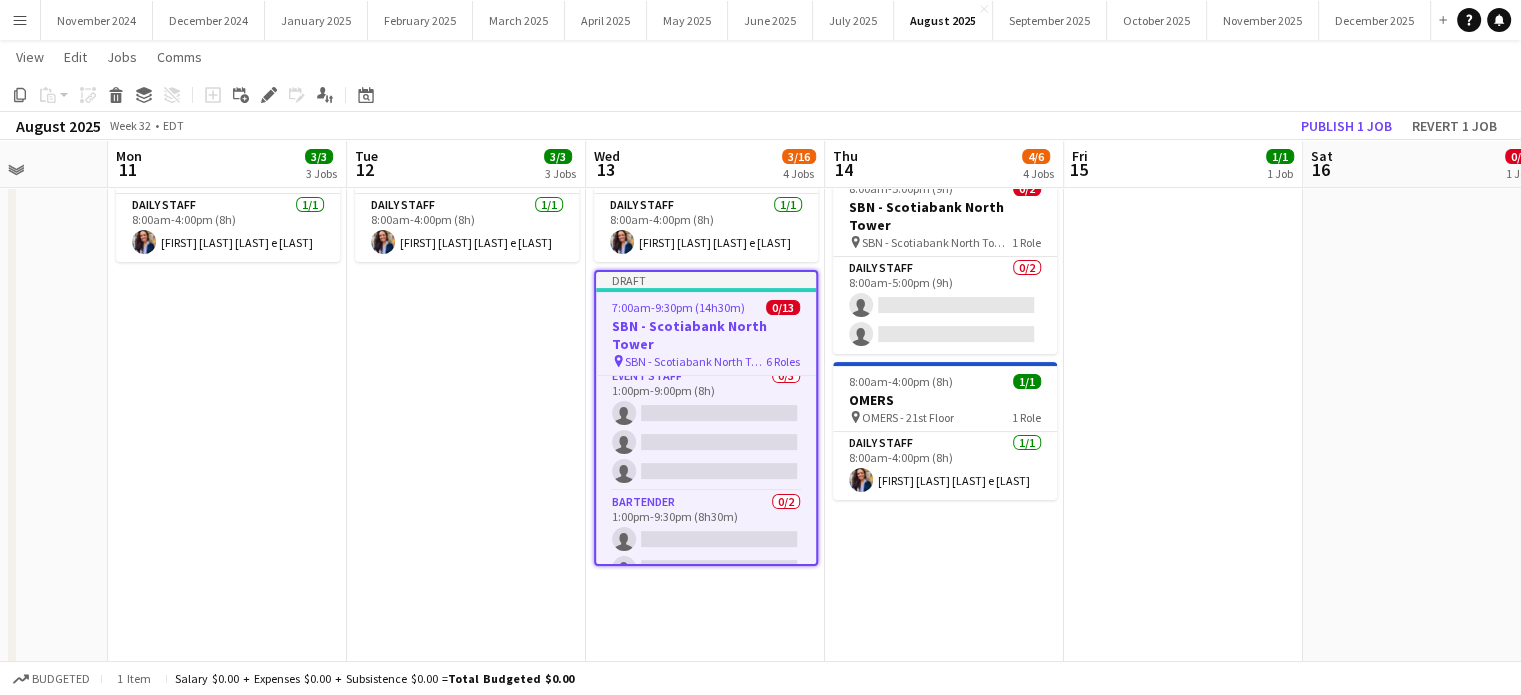 click on "6:45am-3:15pm (8h30m)    1/1   DAVIES
pin
DAVIES - 40th Floor   1 Role   Daily Staff   1/1   6:45am-3:15pm (8h30m)
[FIRST] [LAST] [LAST]     7:00am-3:00pm (8h)    1/1   PwC Downtown
pin
PwC Downtown - 25th Floor   1 Role   Daily Staff   1/1   7:00am-3:00pm (8h)
[FIRST] [LAST] [LAST]     8:00am-4:00pm (8h)    1/1   OMERS
pin
OMERS - 21st Floor   1 Role   Daily Staff   1/1   8:00am-4:00pm (8h)
[FIRST] [LAST] [LAST] e [LAST]" at bounding box center (466, 449) 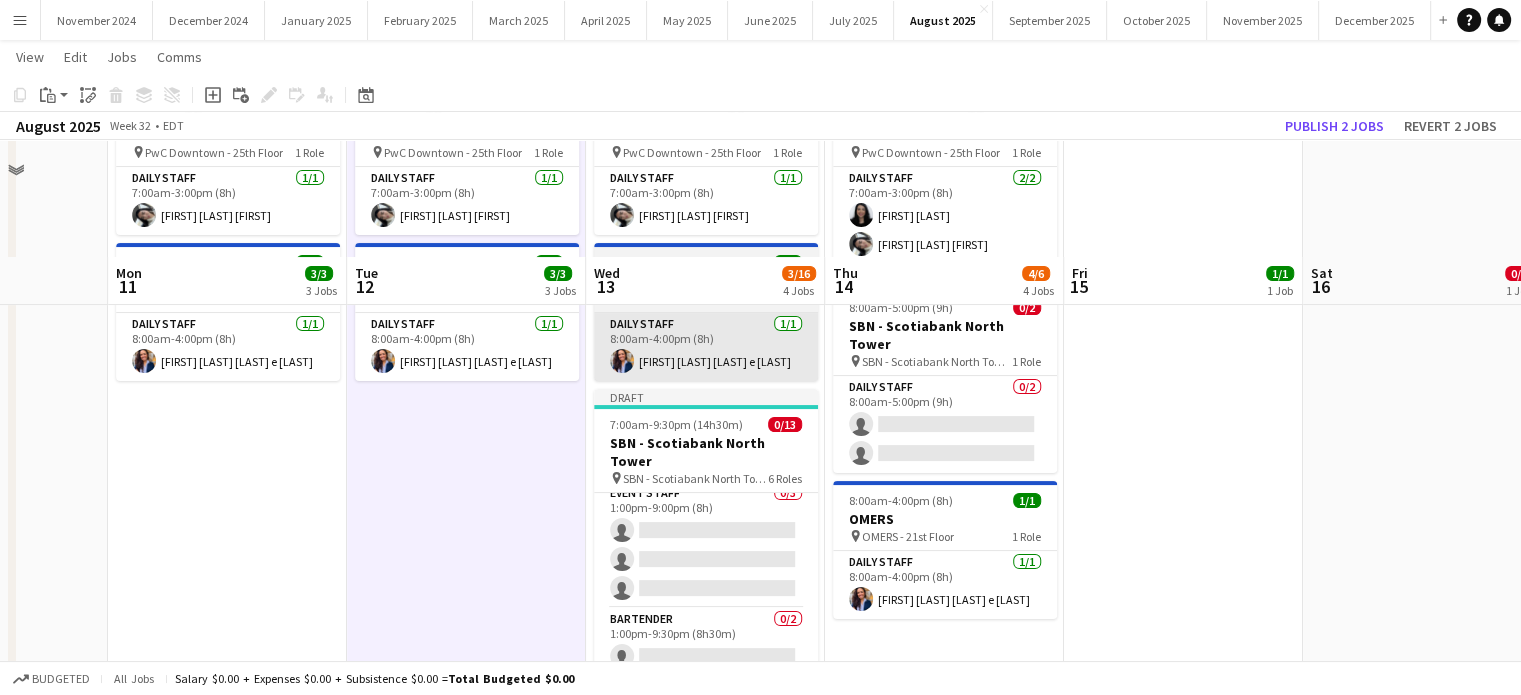 scroll, scrollTop: 200, scrollLeft: 0, axis: vertical 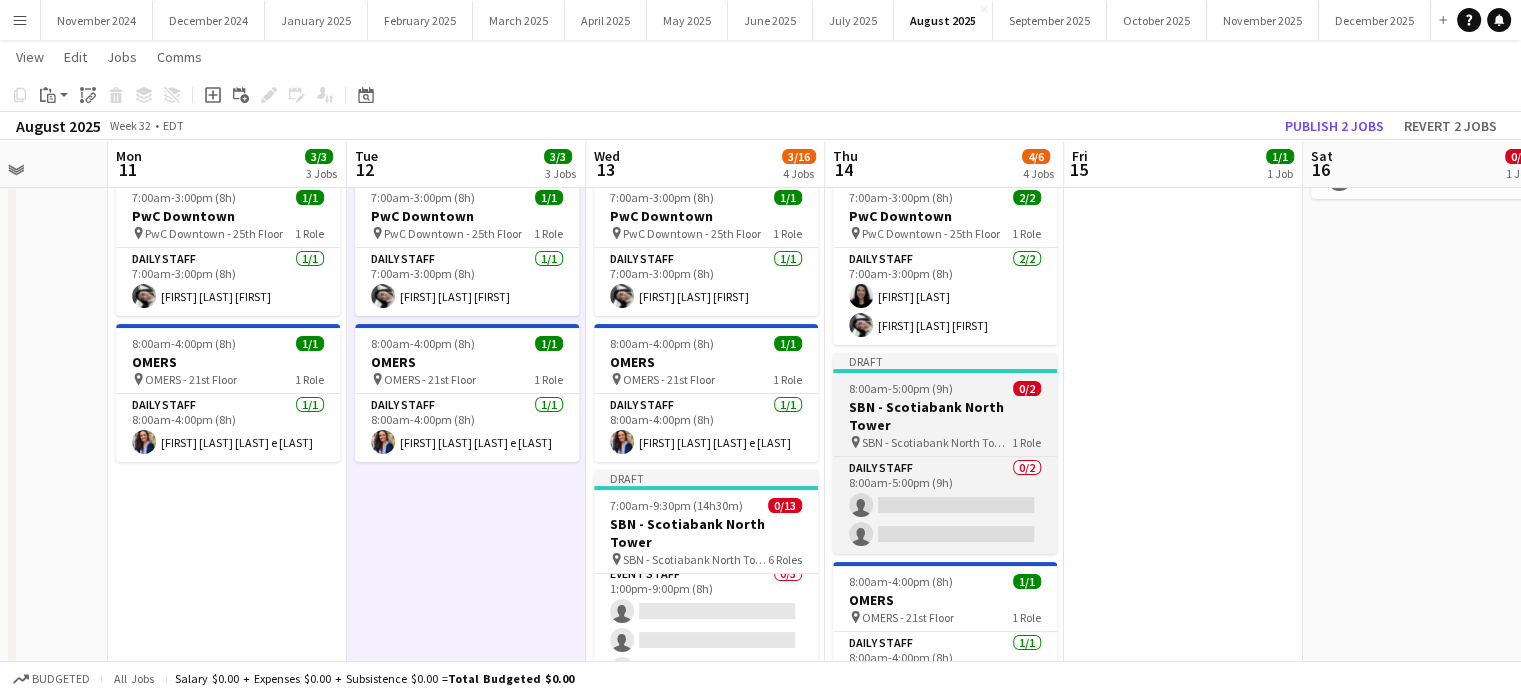 click on "SBN - Scotiabank North Tower" at bounding box center [945, 416] 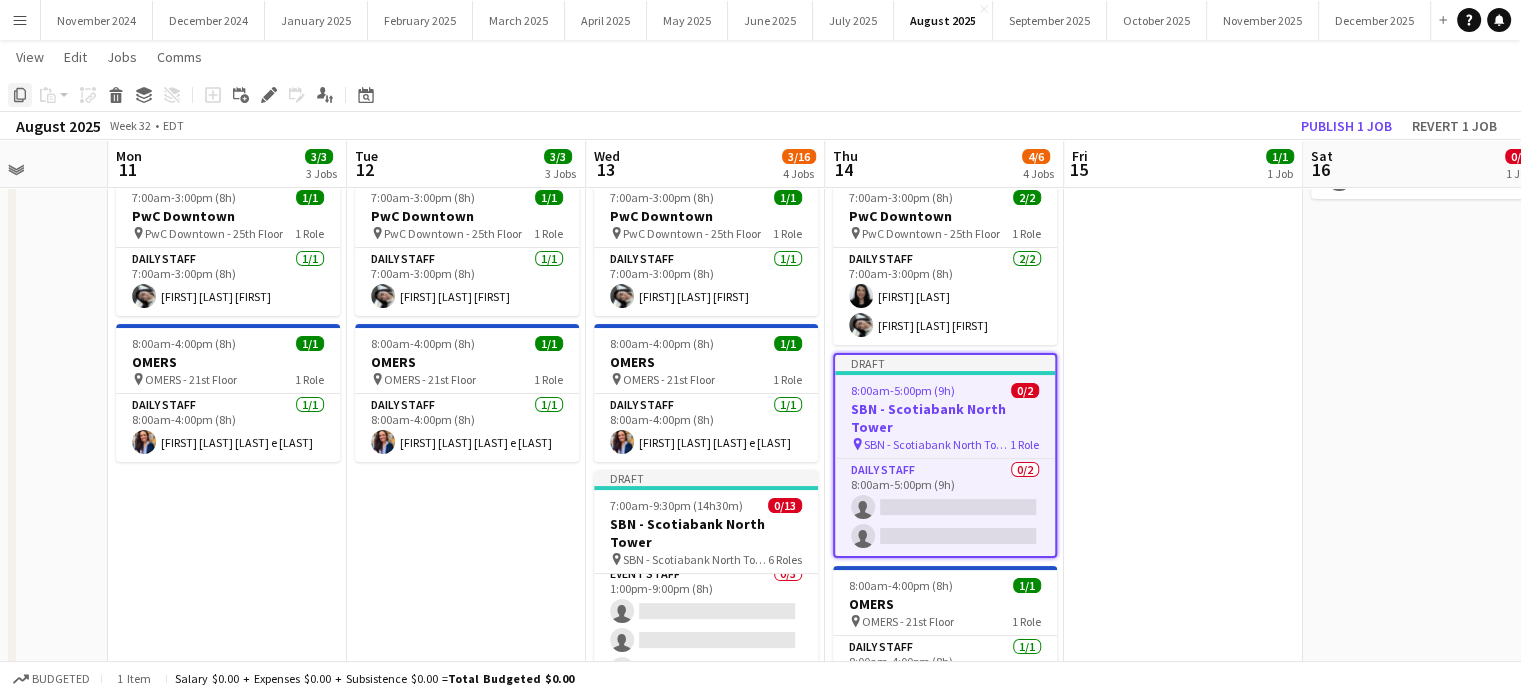 click 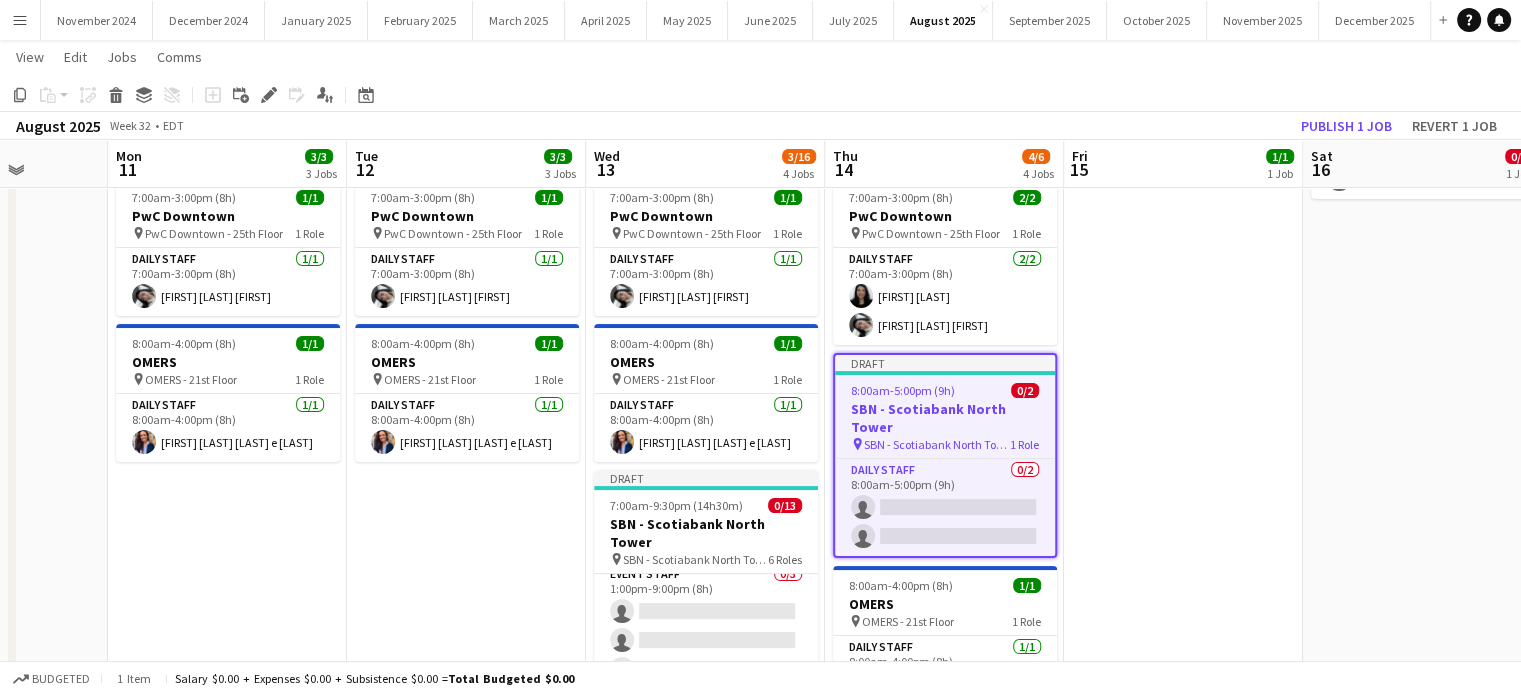 click on "6:45am-3:15pm (8h30m)    1/1   DAVIES
pin
DAVIES - 40th Floor   1 Role   Daily Staff   1/1   6:45am-3:15pm (8h30m)
[FIRST] [LAST] [LAST]     7:00am-3:00pm (8h)    1/1   PwC Downtown
pin
PwC Downtown - 25th Floor   1 Role   Daily Staff   1/1   7:00am-3:00pm (8h)
[FIRST] [LAST] [LAST]     8:00am-4:00pm (8h)    1/1   OMERS
pin
OMERS - 21st Floor   1 Role   Daily Staff   1/1   8:00am-4:00pm (8h)
[FIRST] [LAST] [LAST] e [LAST]" at bounding box center (466, 649) 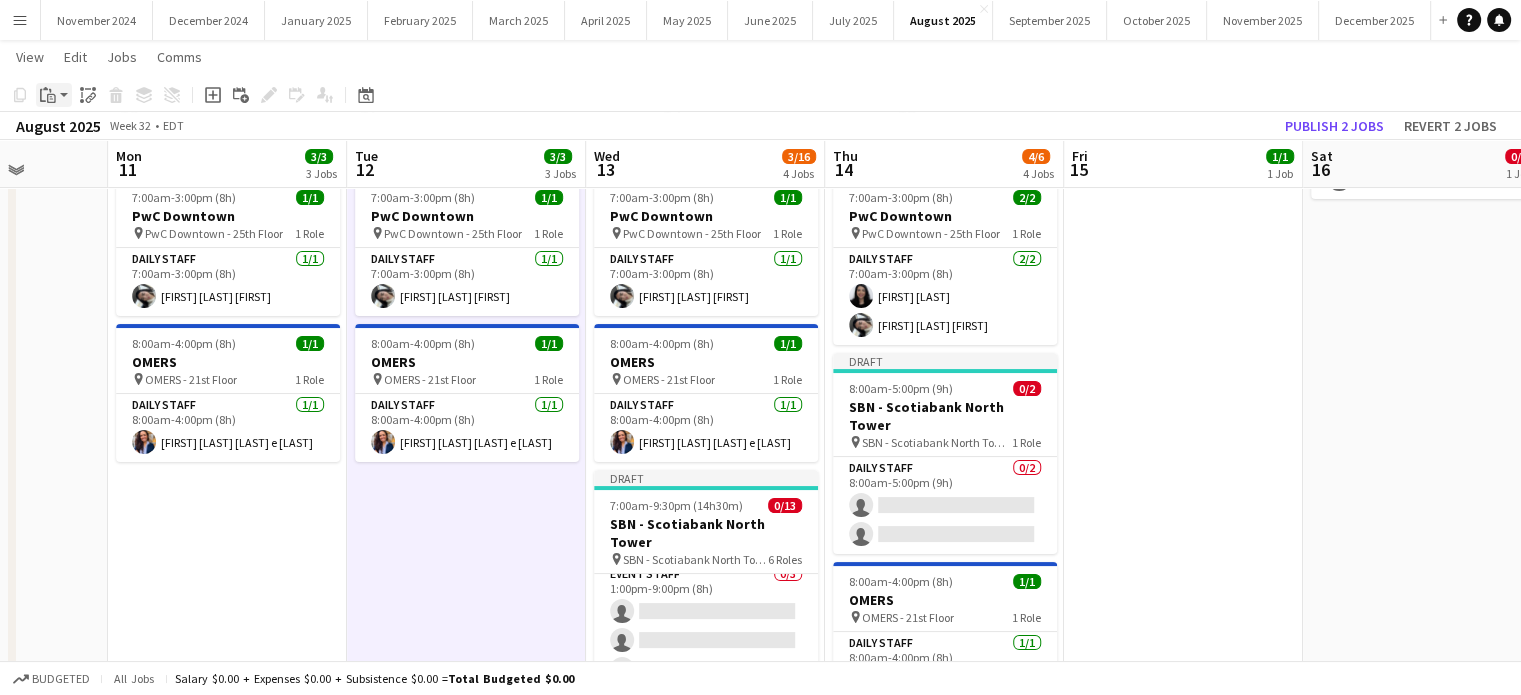 click on "Paste" 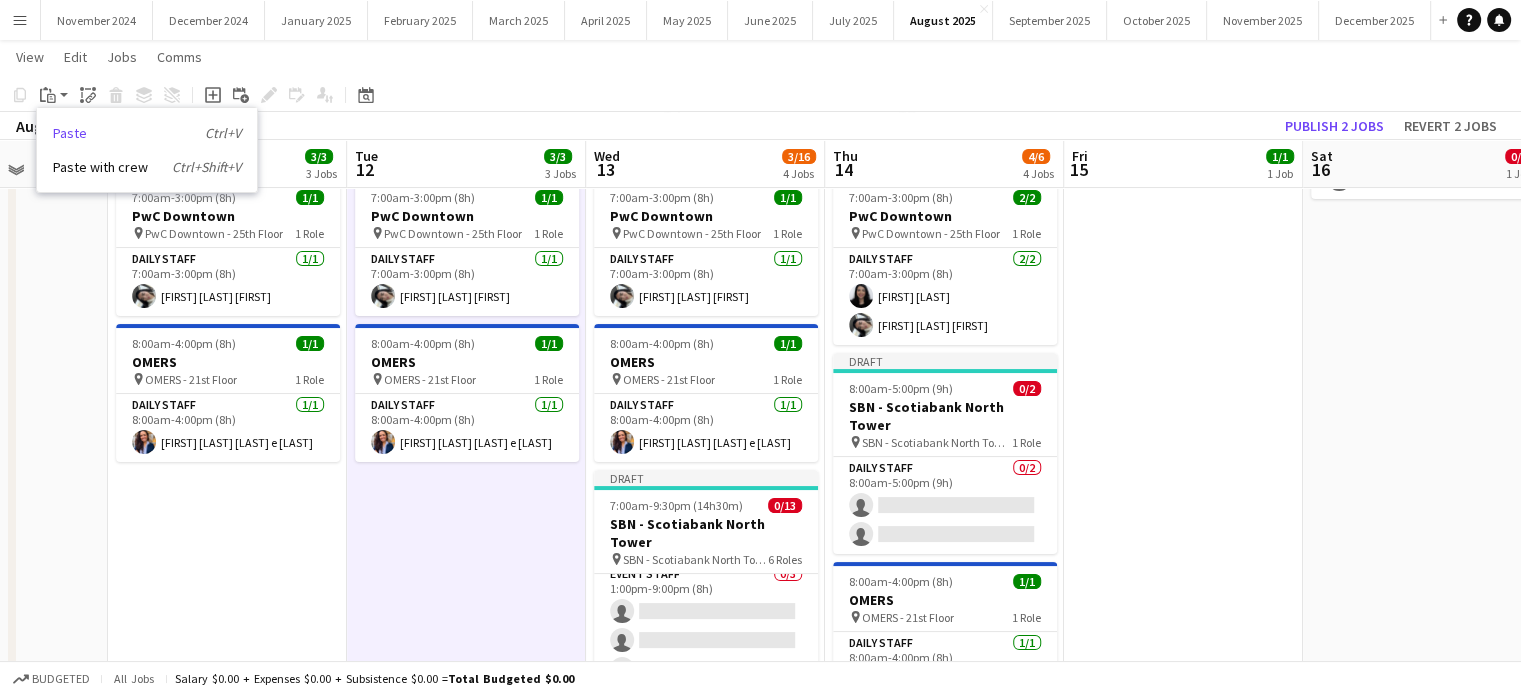 click on "Paste   Ctrl+V" at bounding box center [147, 133] 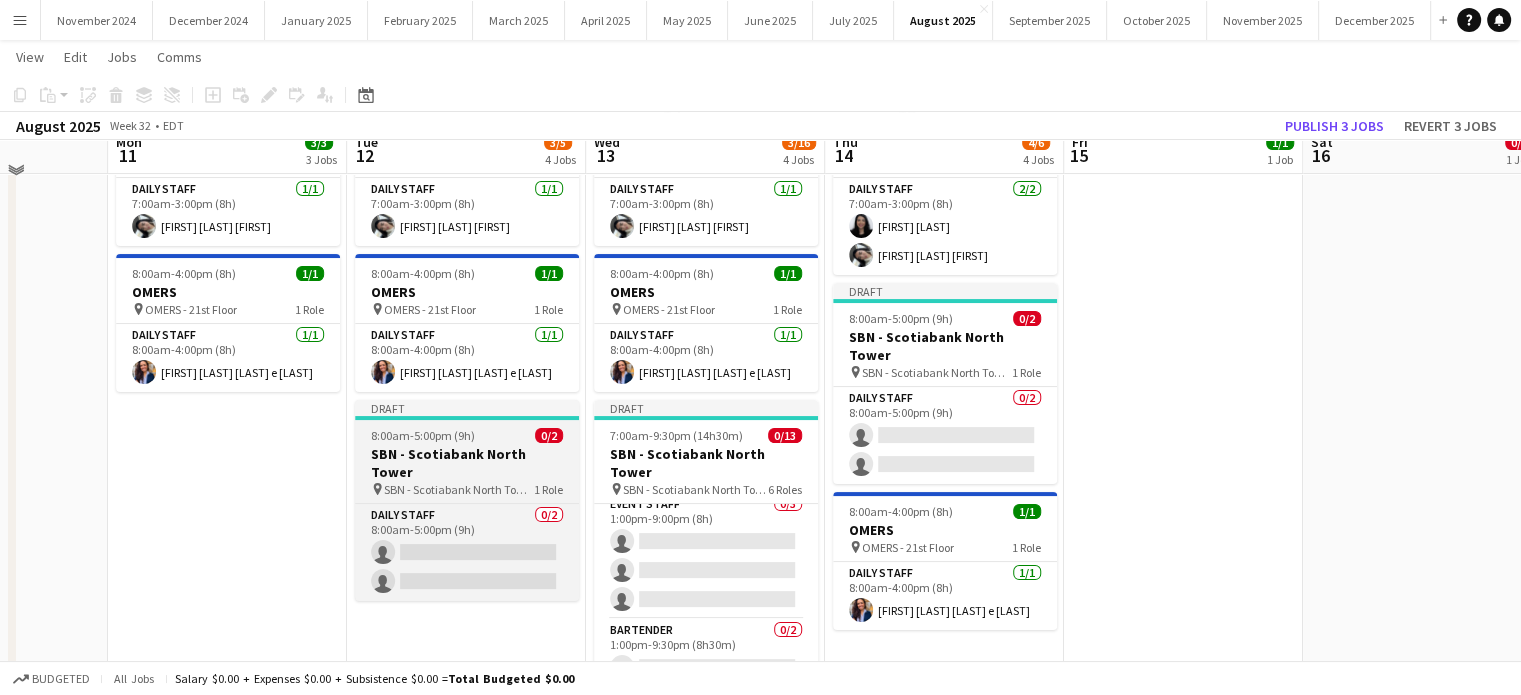 scroll, scrollTop: 300, scrollLeft: 0, axis: vertical 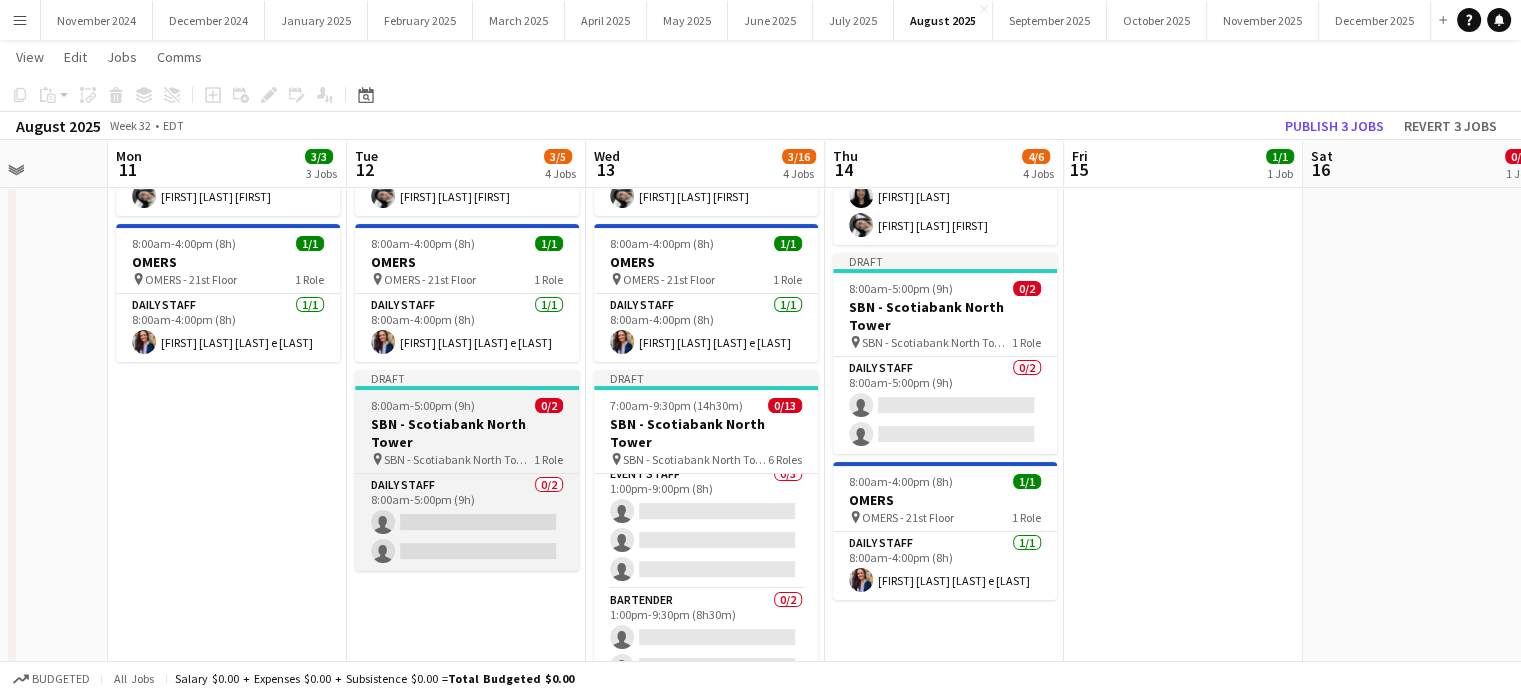click on "SBN - Scotiabank North Tower" at bounding box center (467, 433) 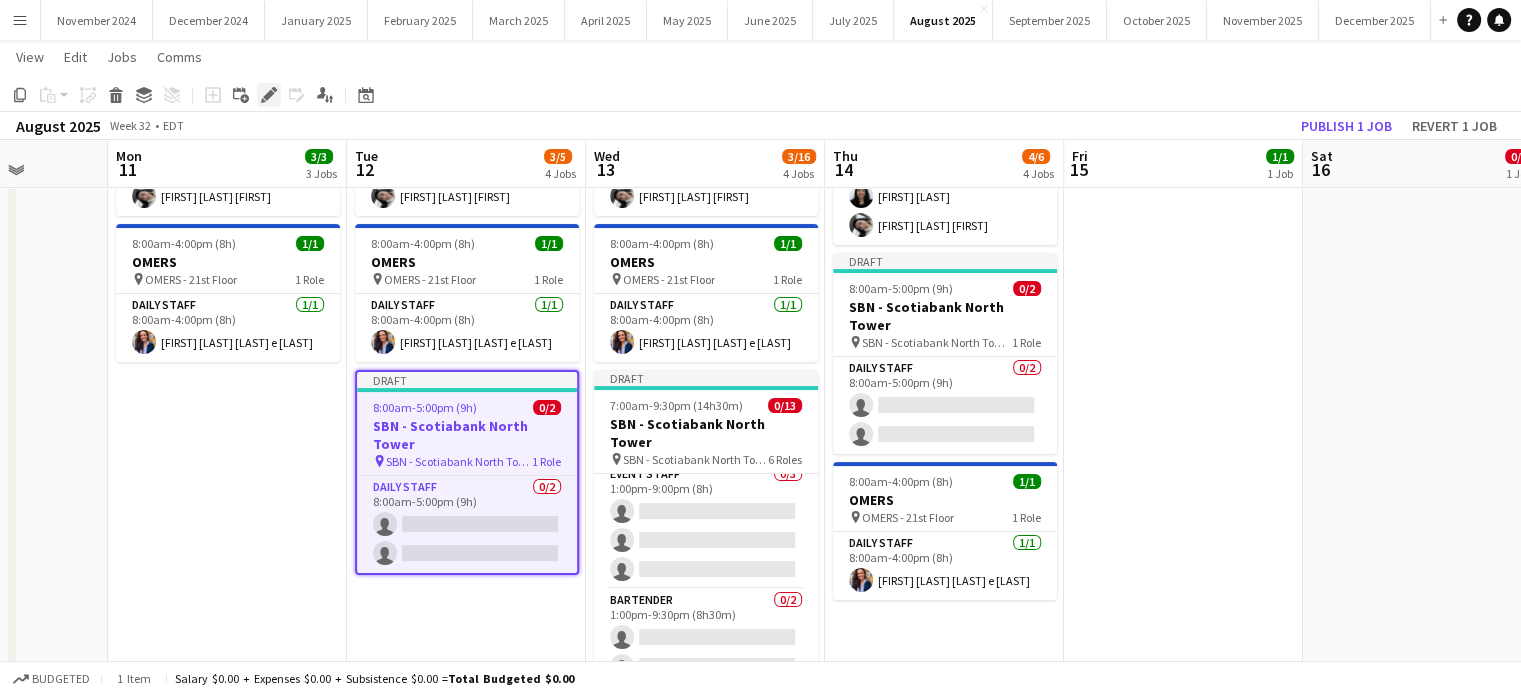 click on "Edit" 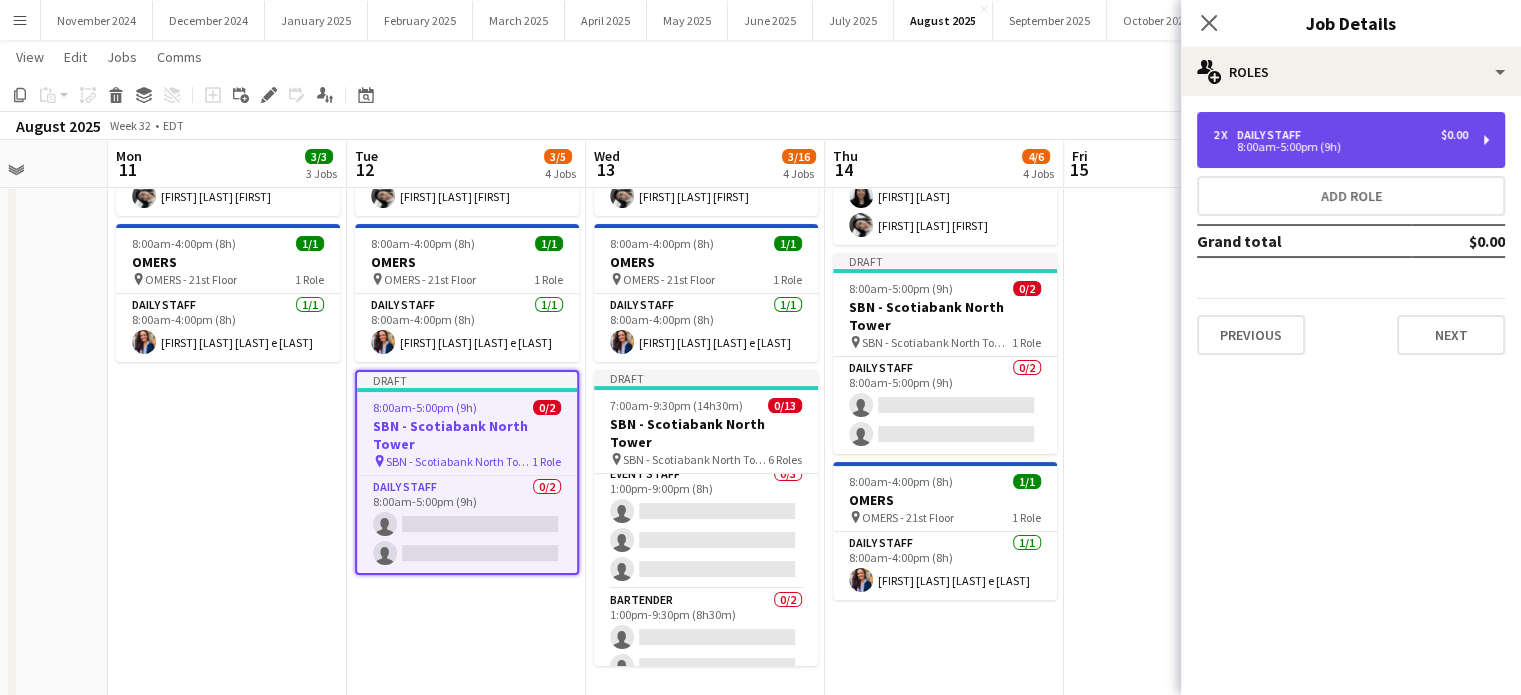 click on "8:00am-5:00pm (9h)" at bounding box center [1340, 147] 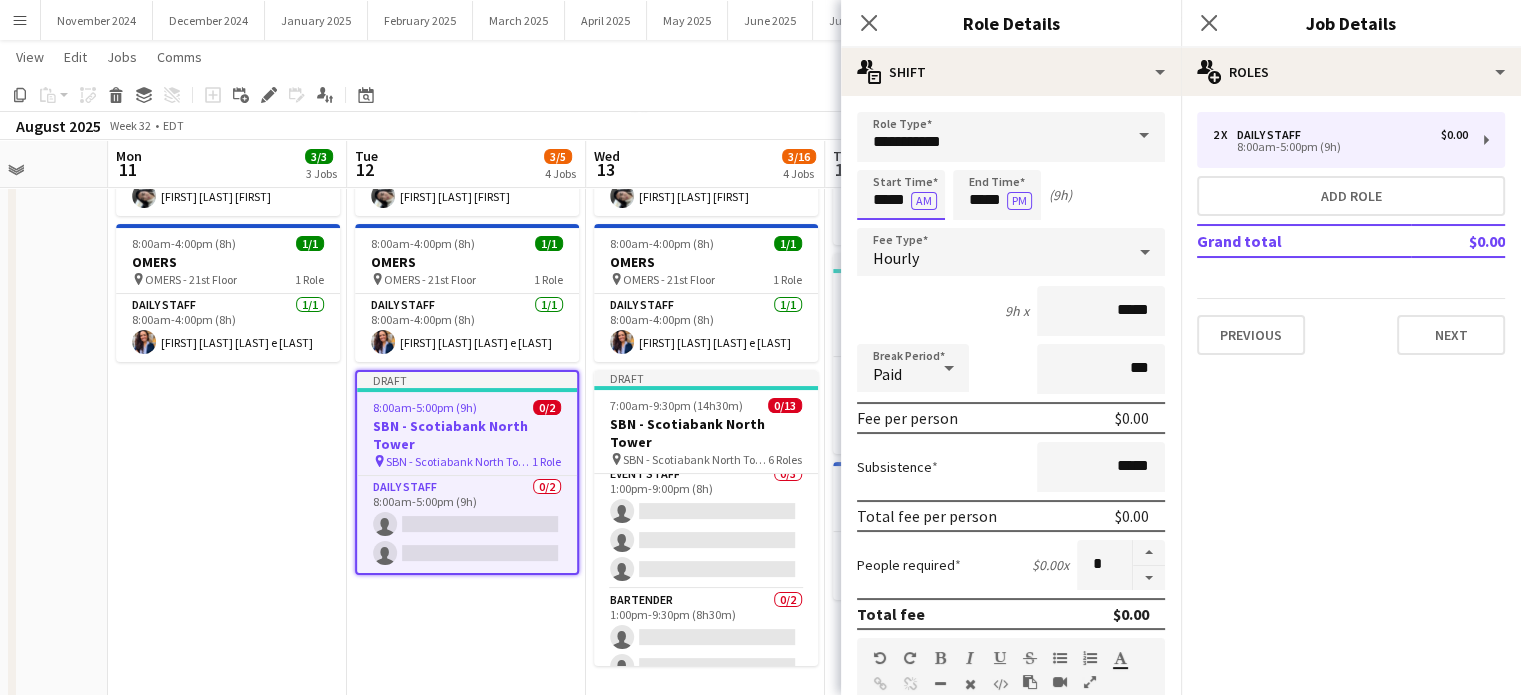 click on "*****" at bounding box center (901, 195) 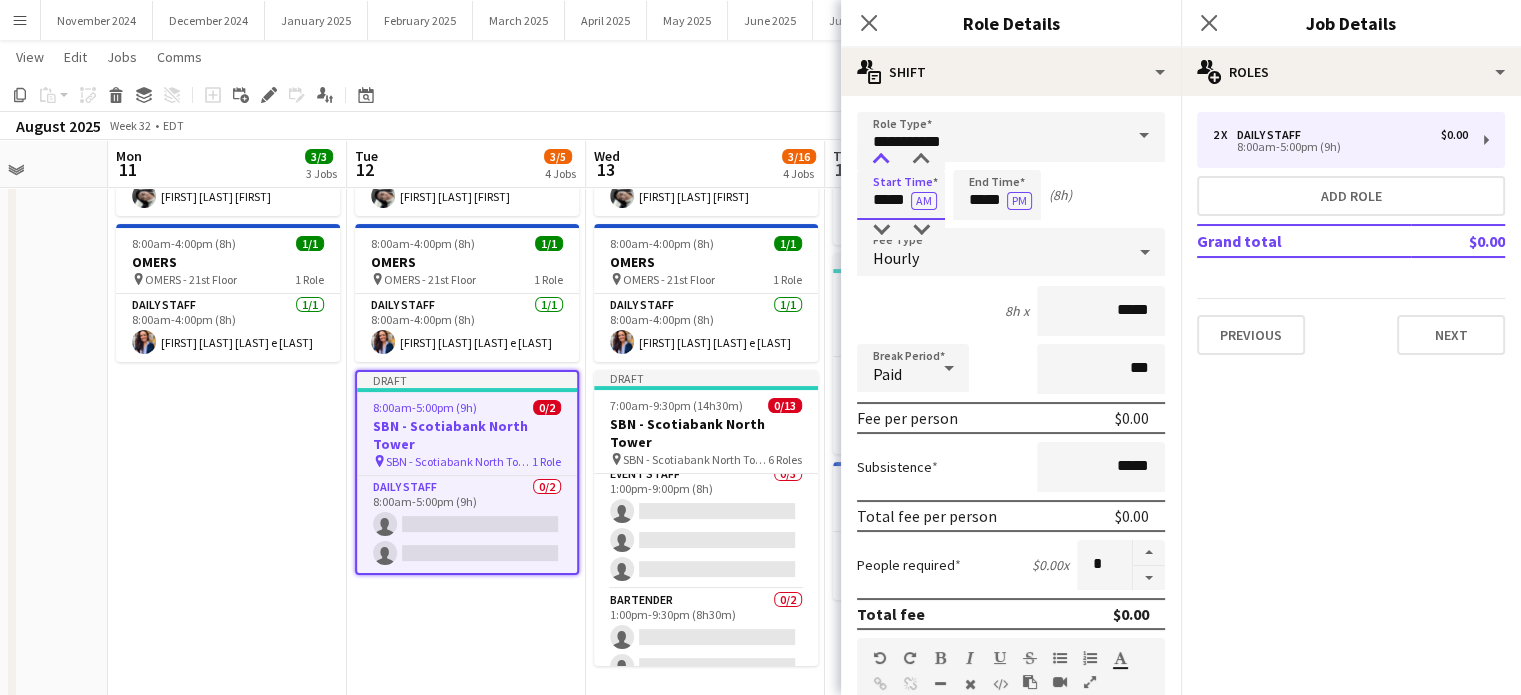 click at bounding box center [881, 160] 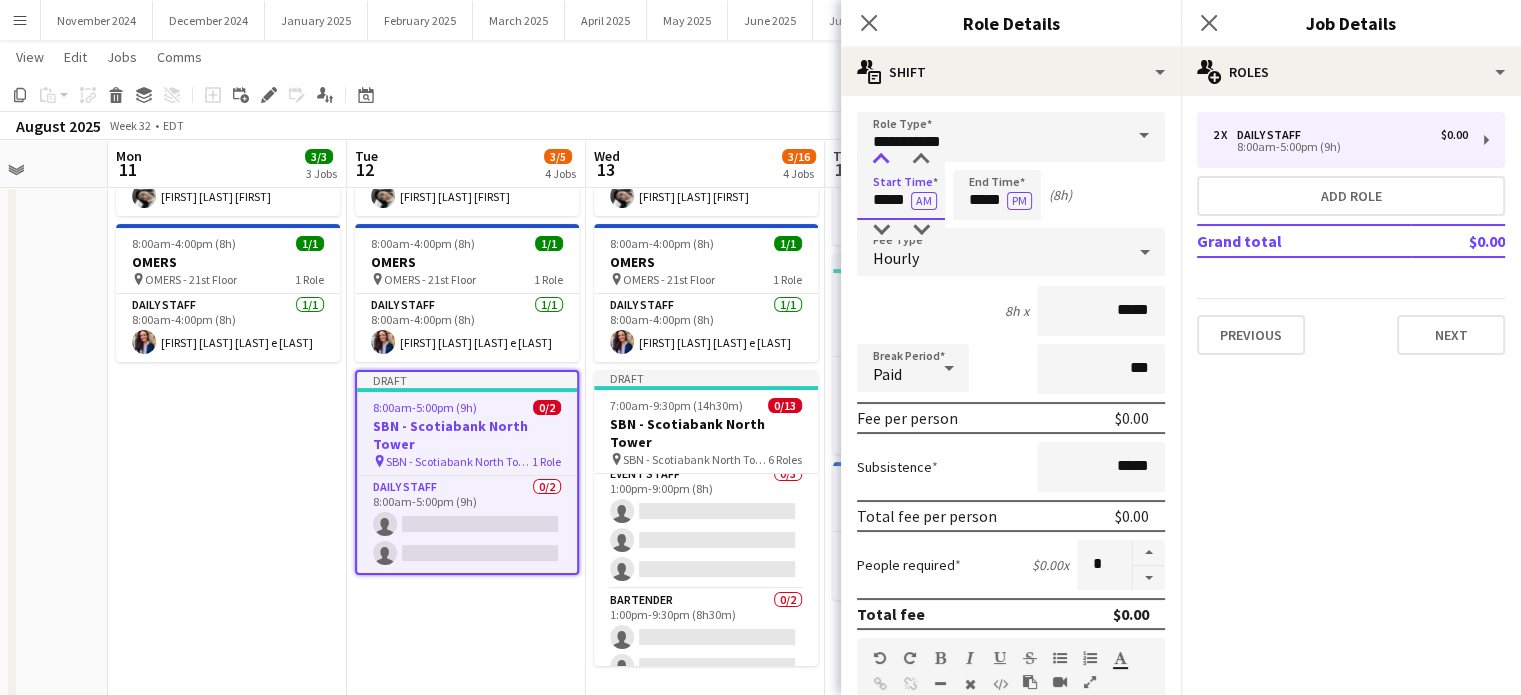 click at bounding box center (881, 160) 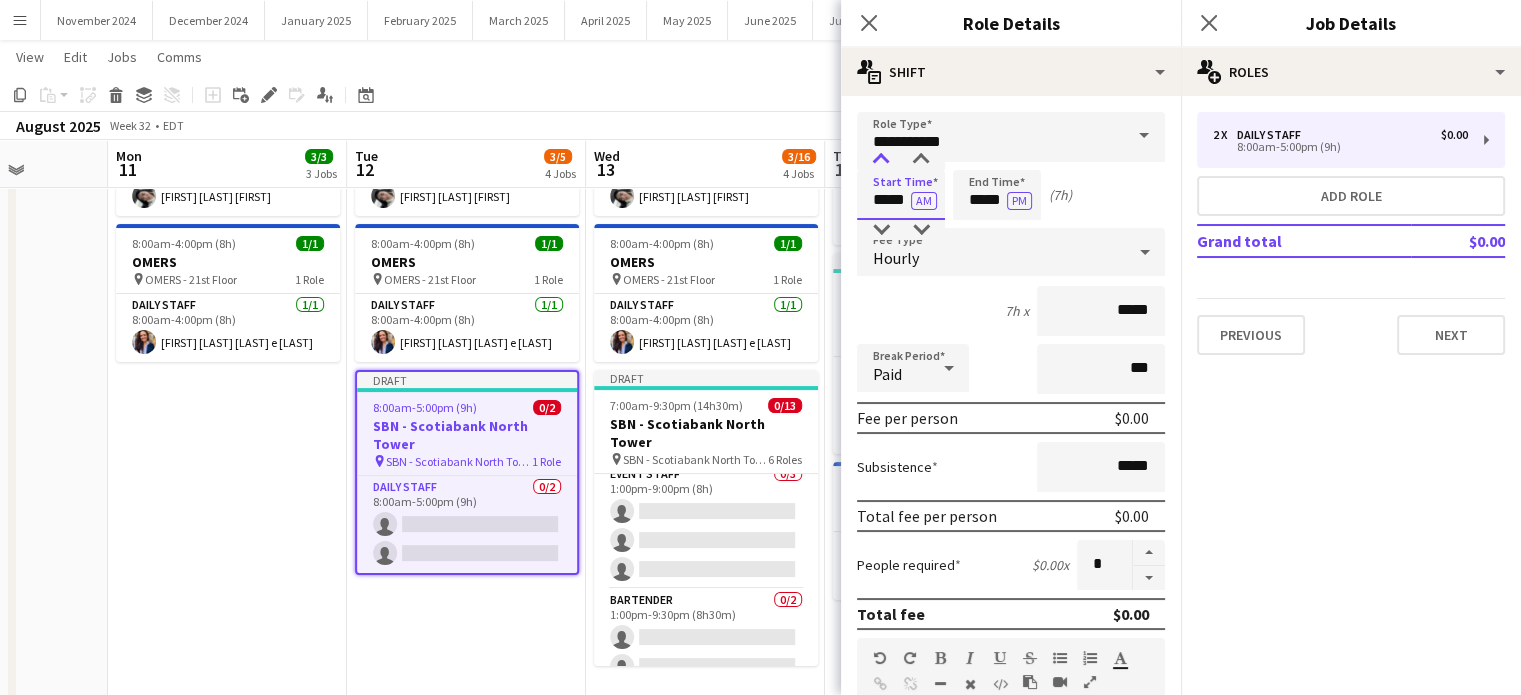 type on "*****" 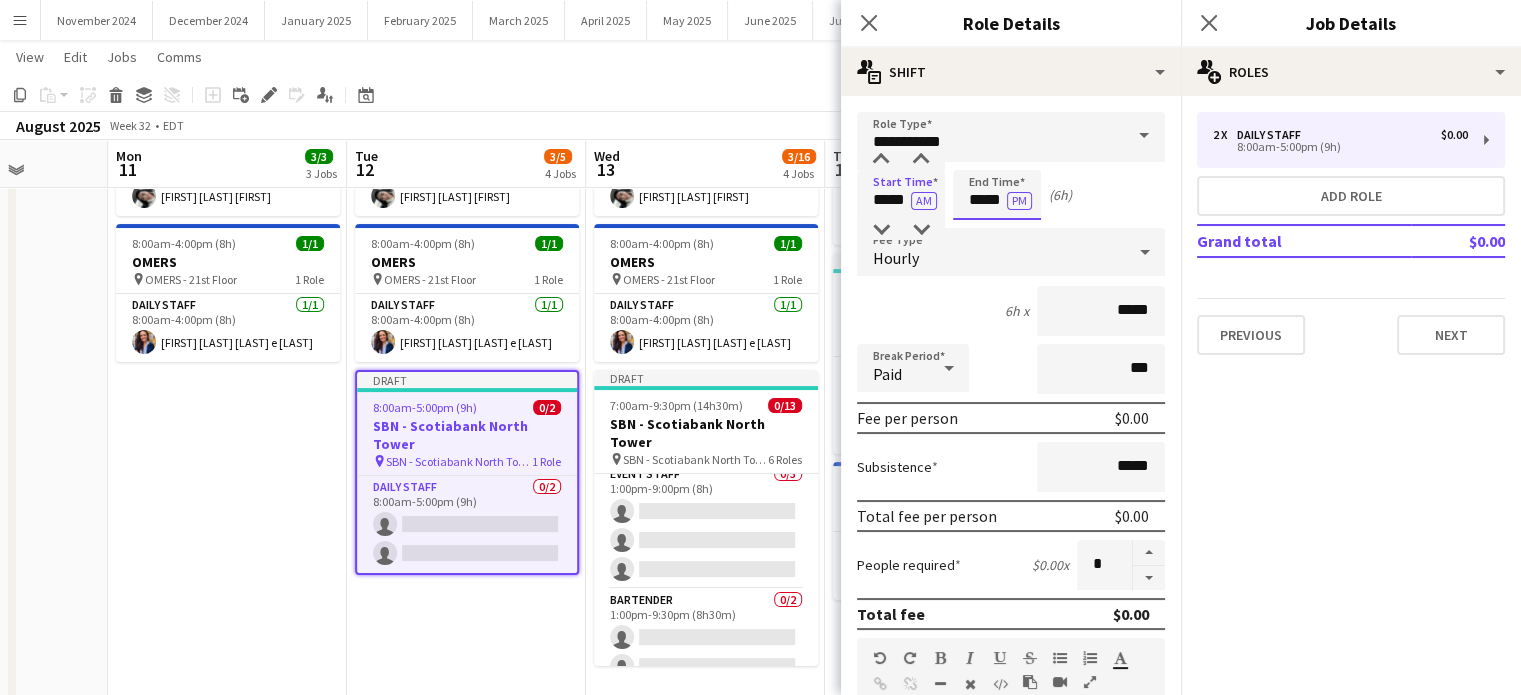 click on "*****" at bounding box center (997, 195) 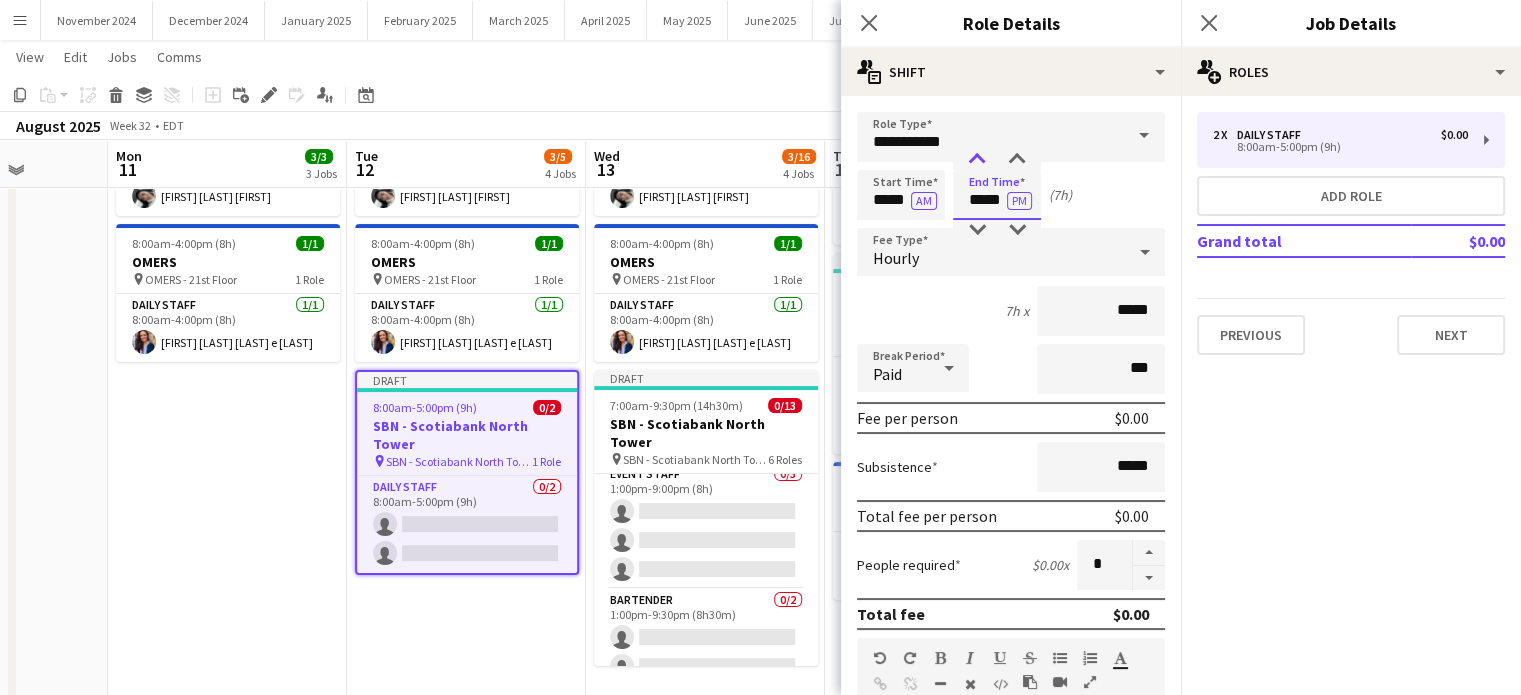 click at bounding box center (977, 160) 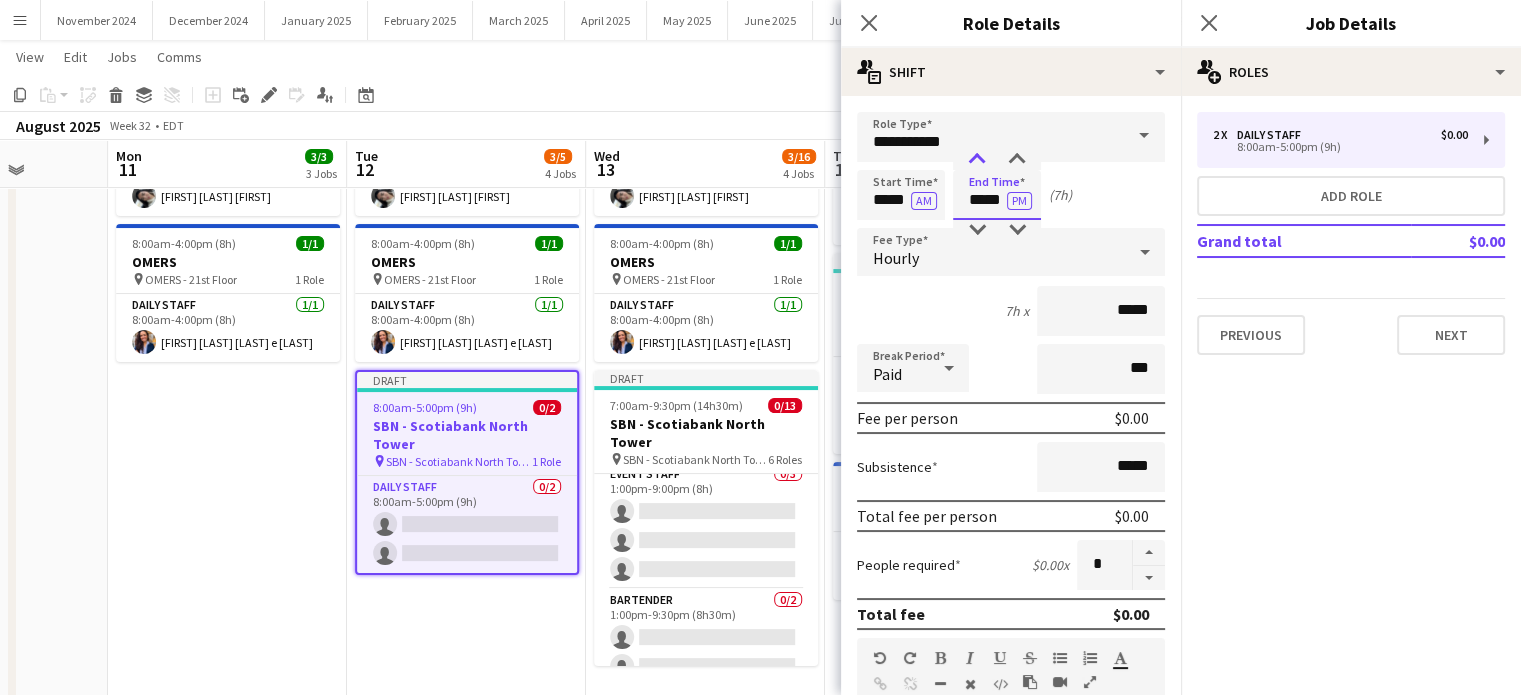 click at bounding box center (977, 160) 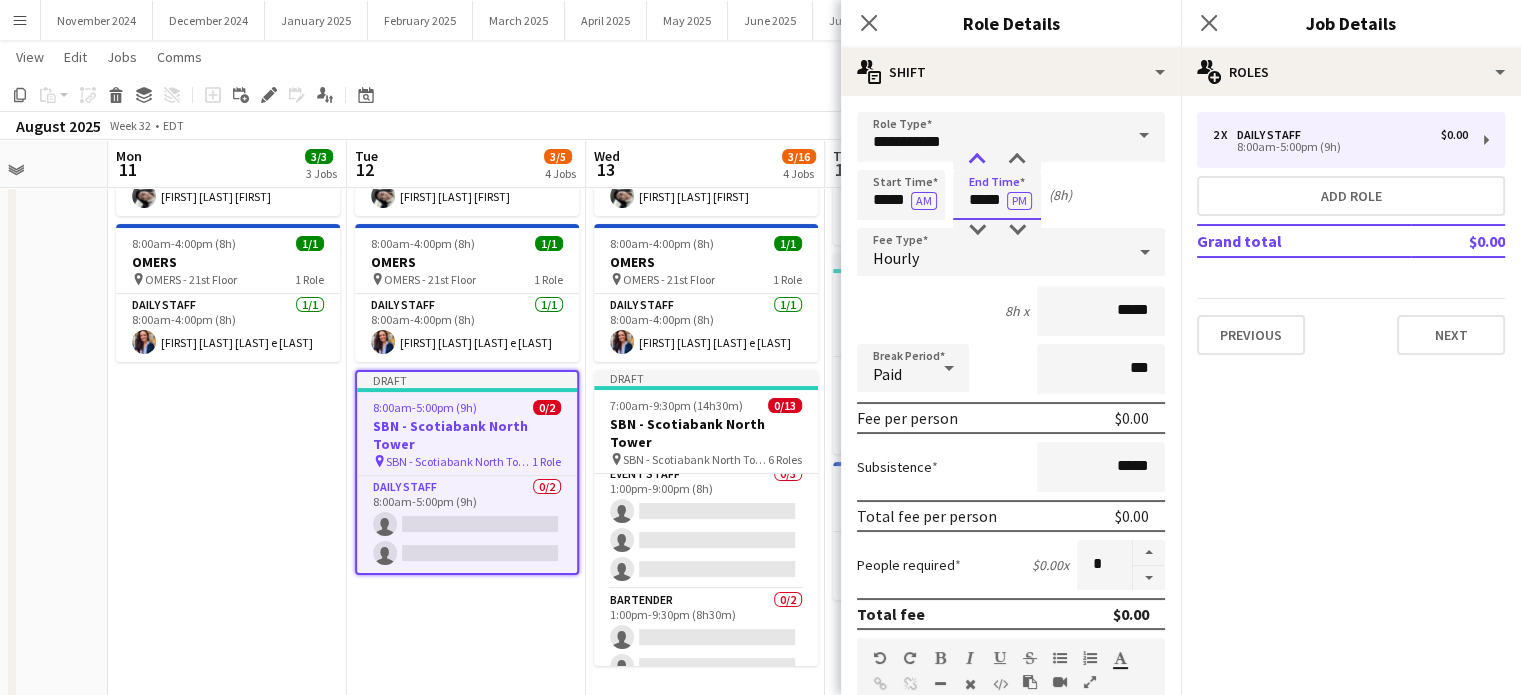 click at bounding box center (977, 160) 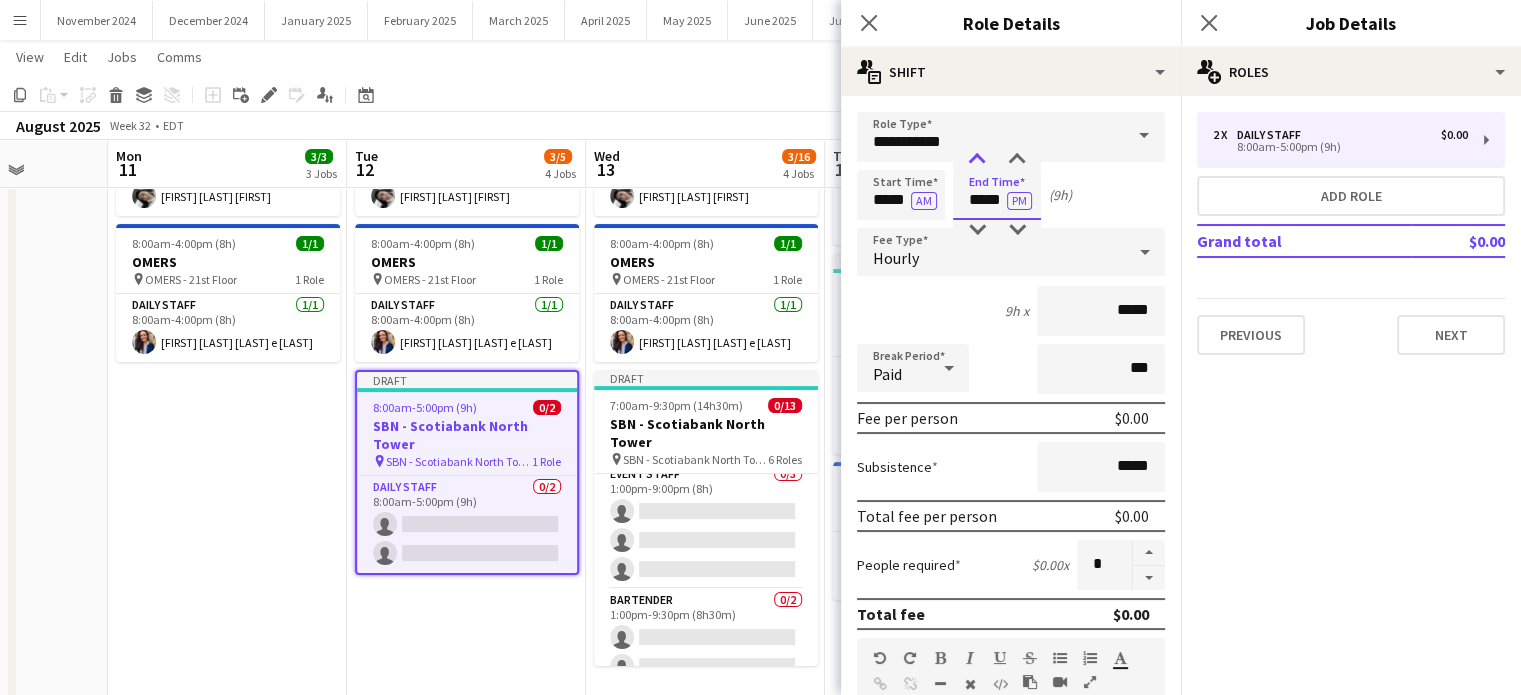 click at bounding box center [977, 160] 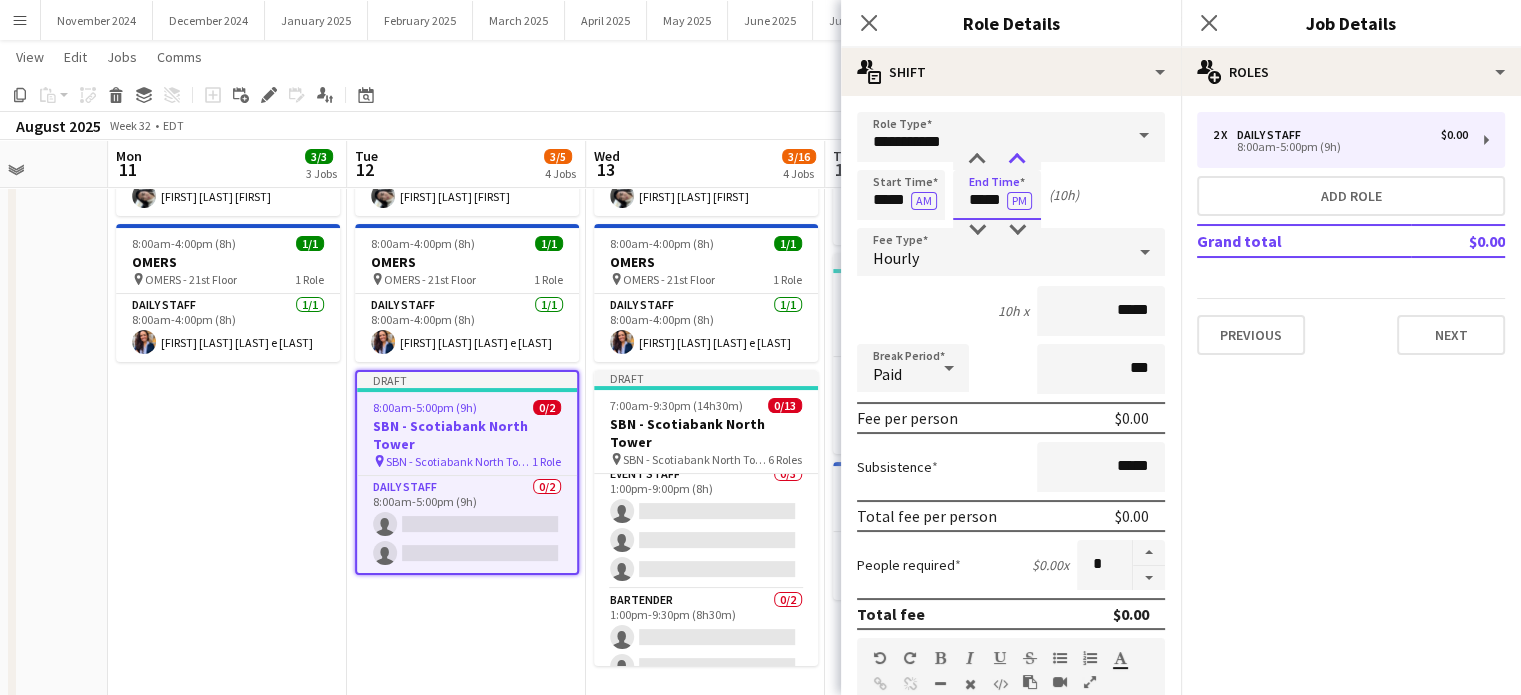 click at bounding box center [1017, 160] 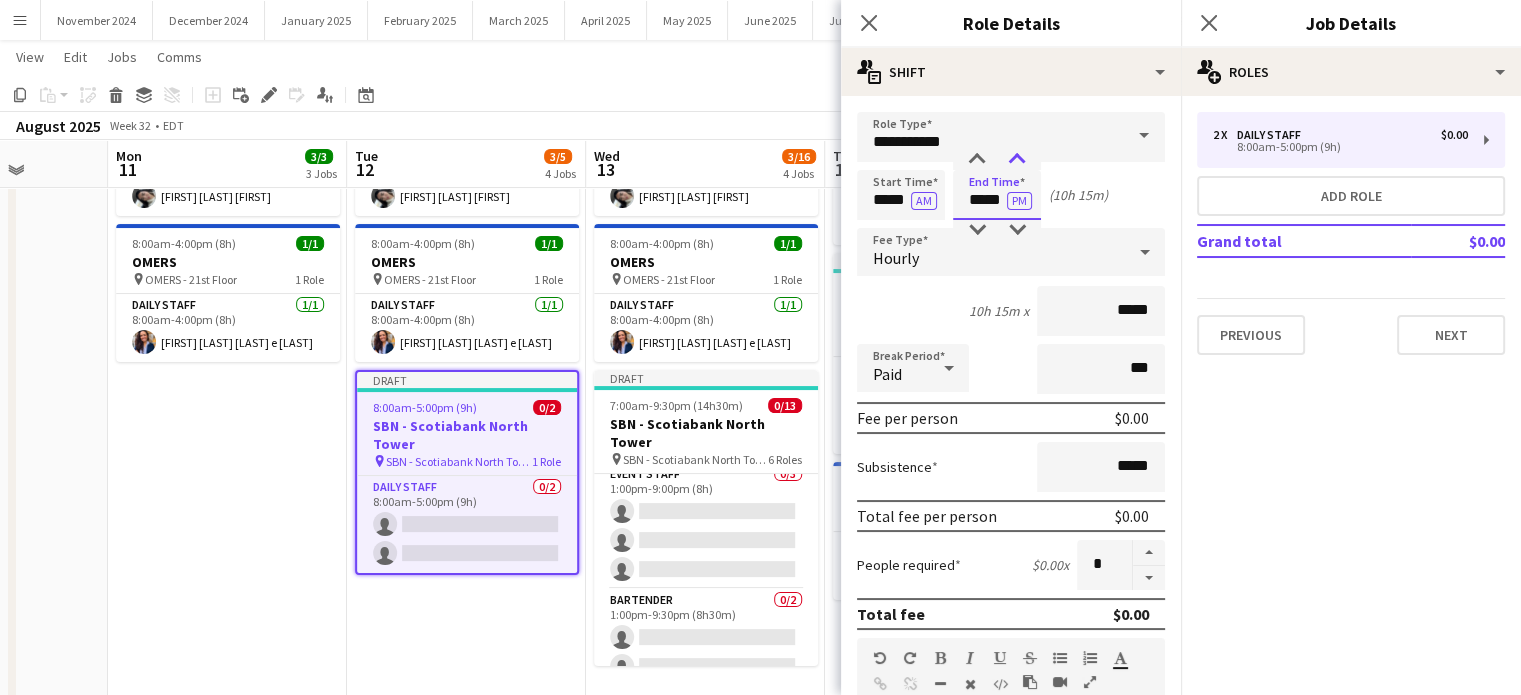 type on "*****" 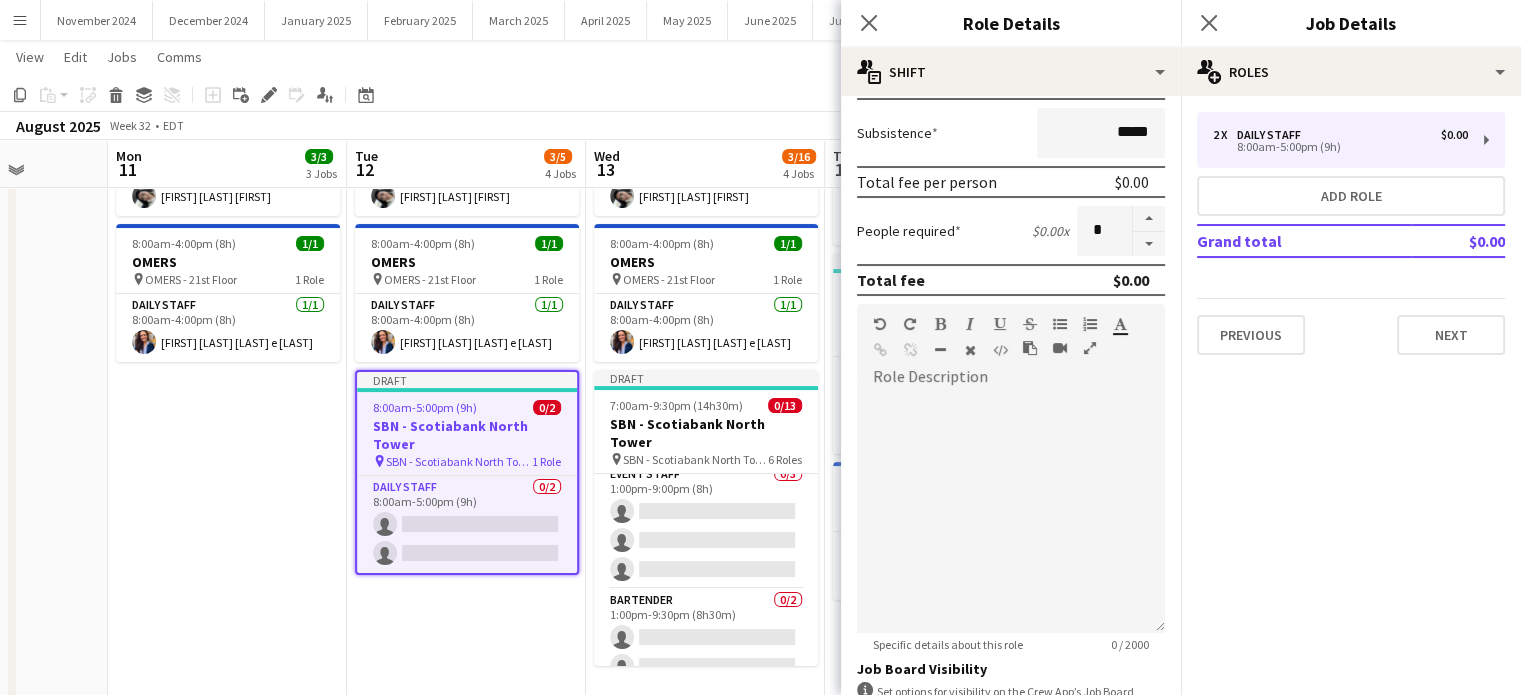 scroll, scrollTop: 495, scrollLeft: 0, axis: vertical 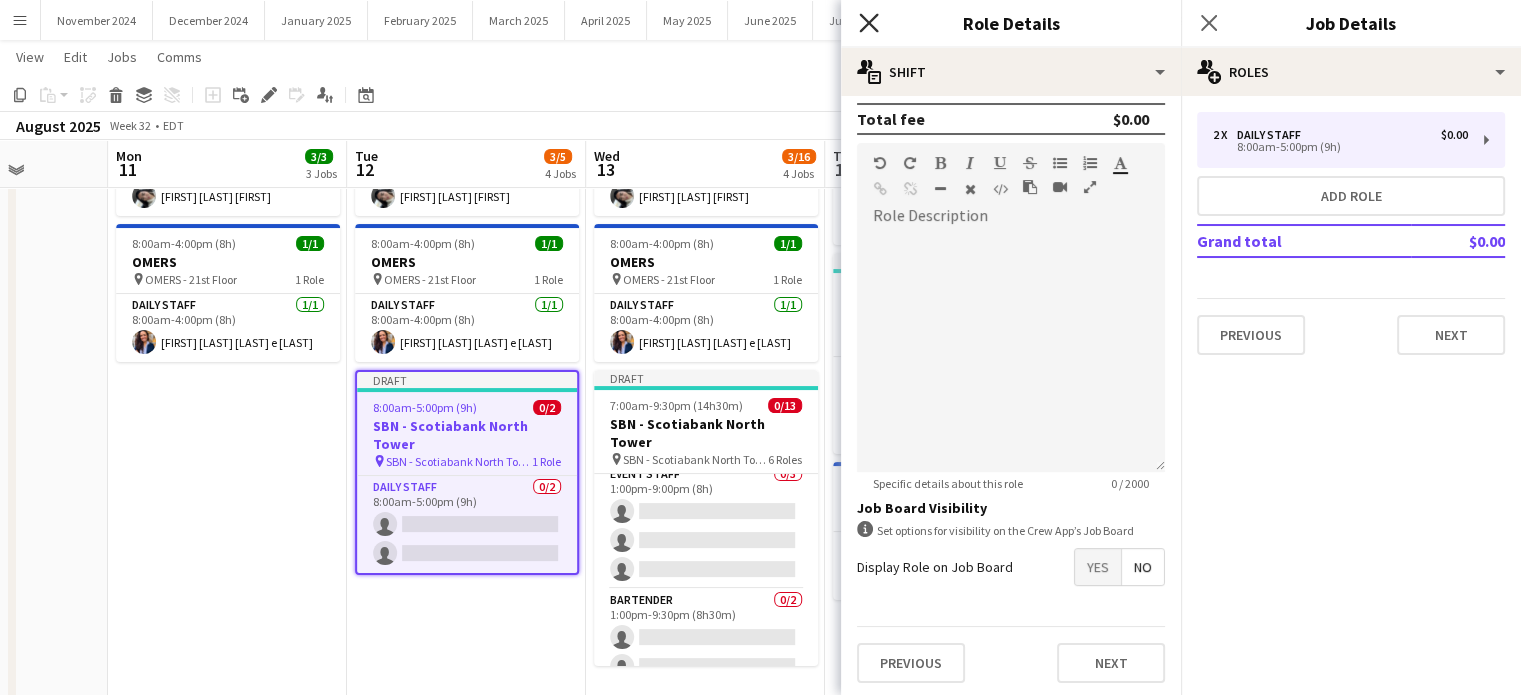 click on "Close pop-in" 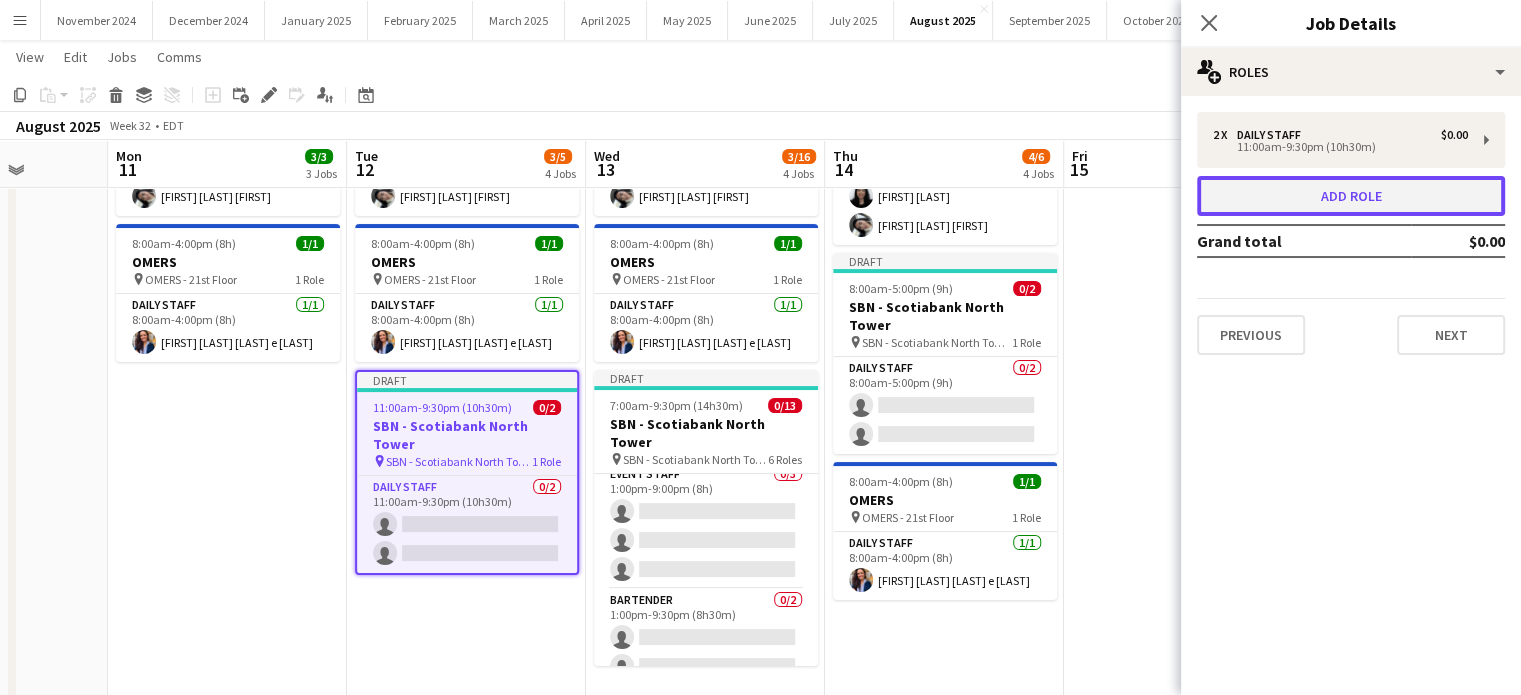 click on "Add role" at bounding box center (1351, 196) 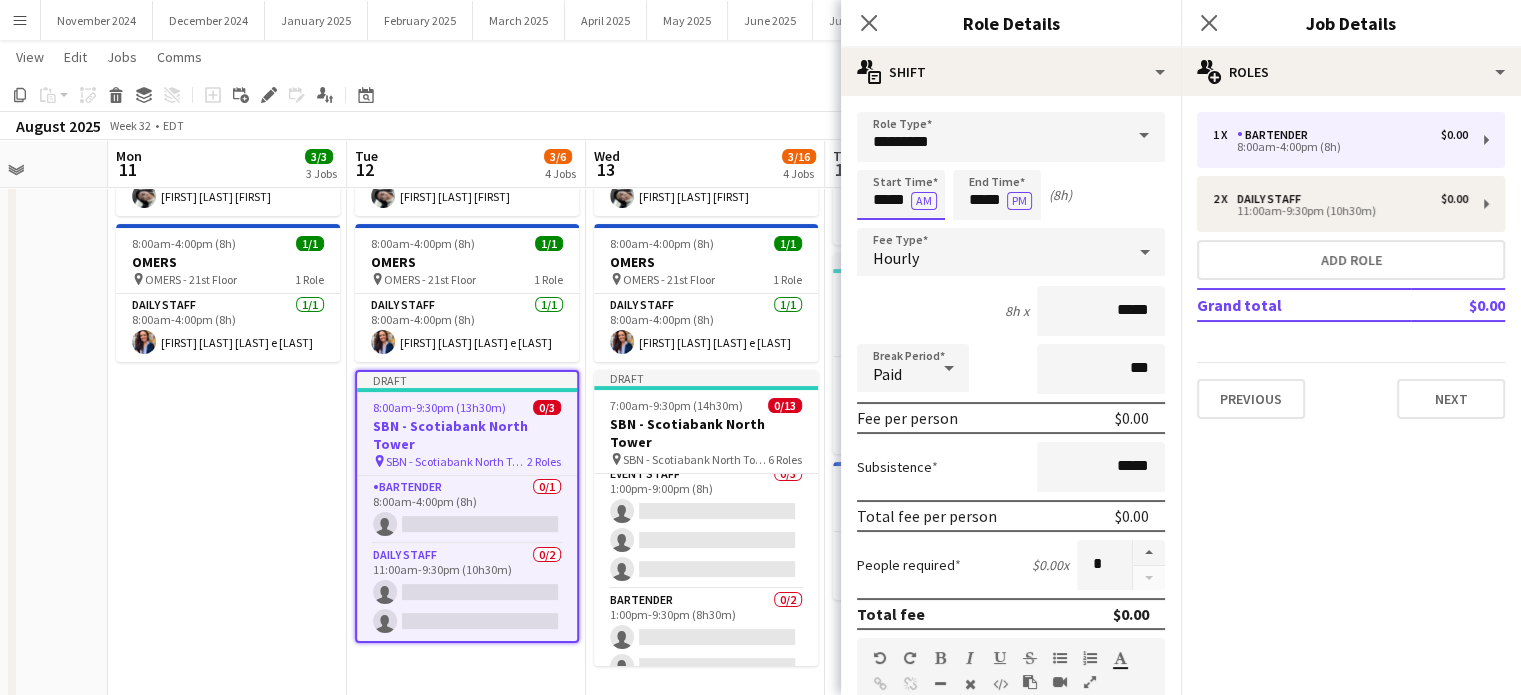 click on "*****" at bounding box center [901, 195] 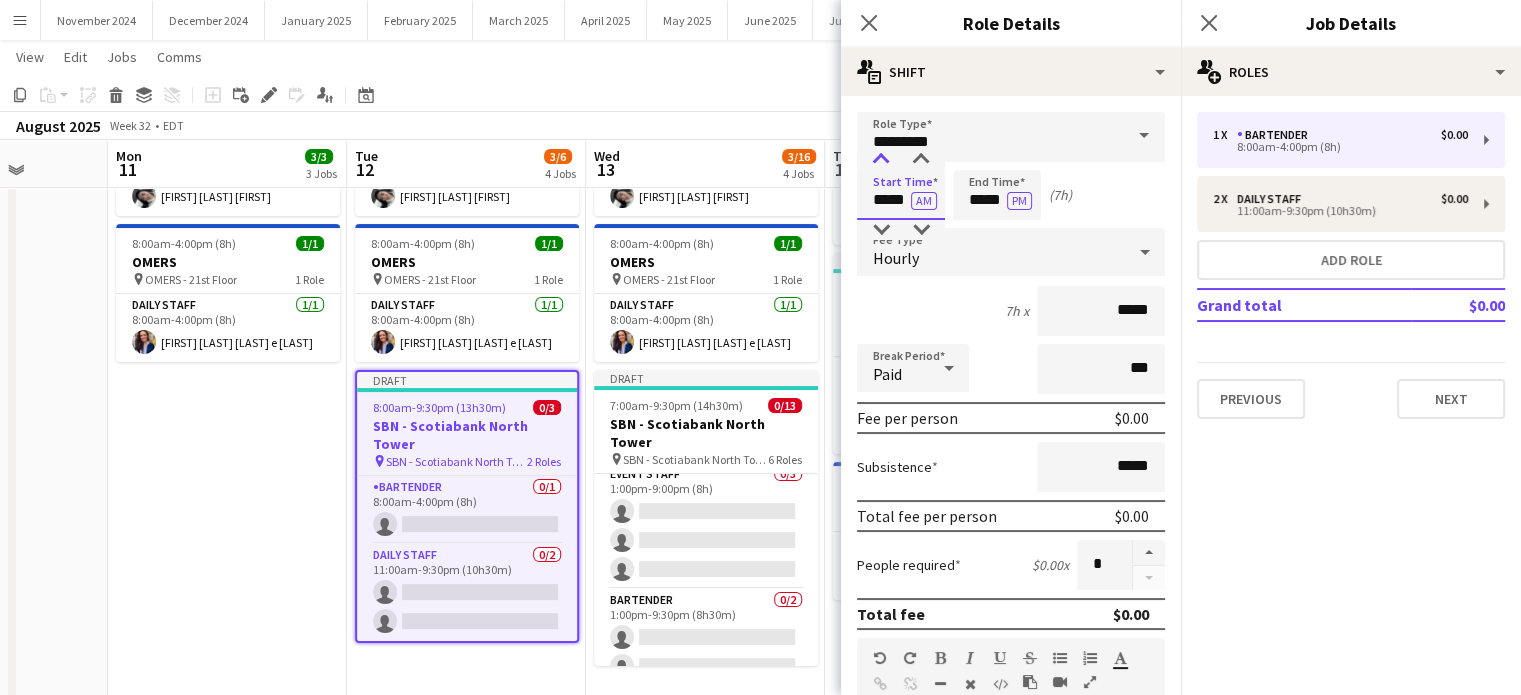 click at bounding box center (881, 160) 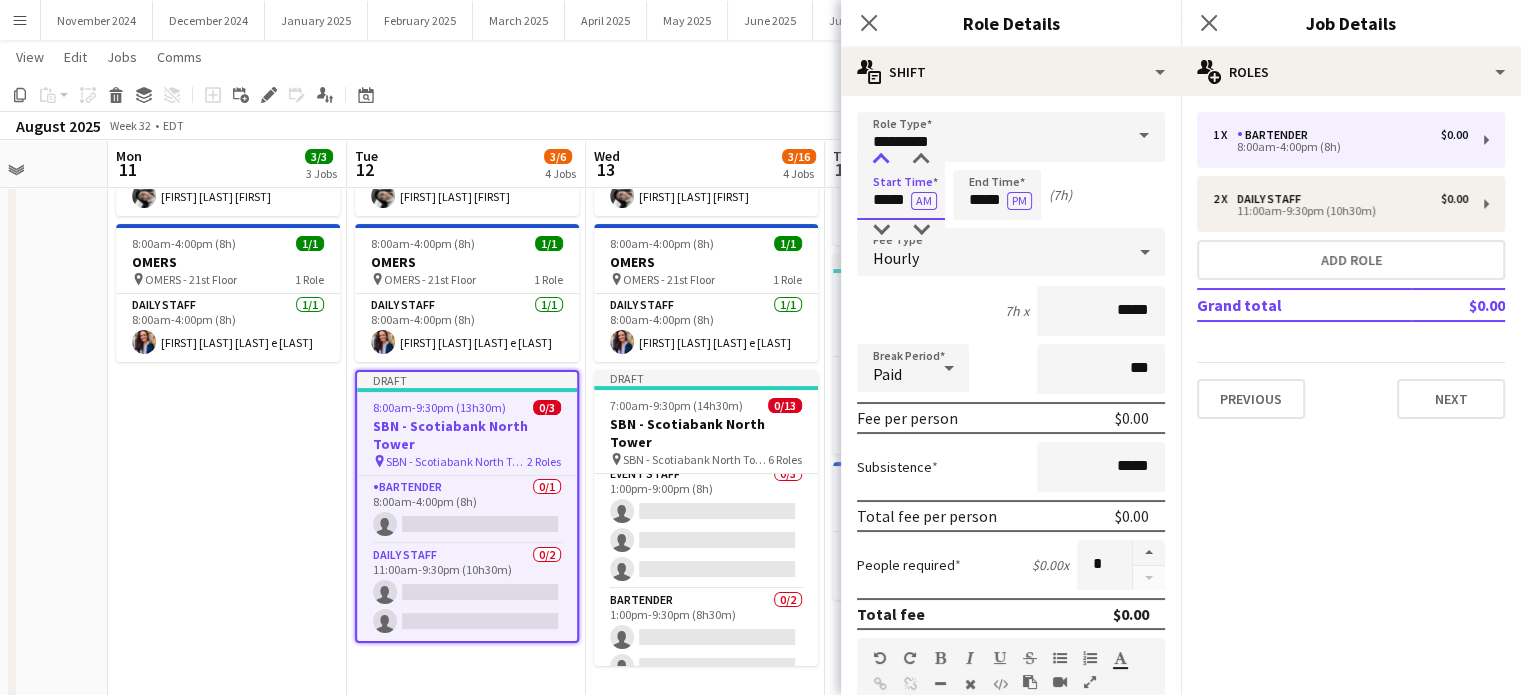 click at bounding box center [881, 160] 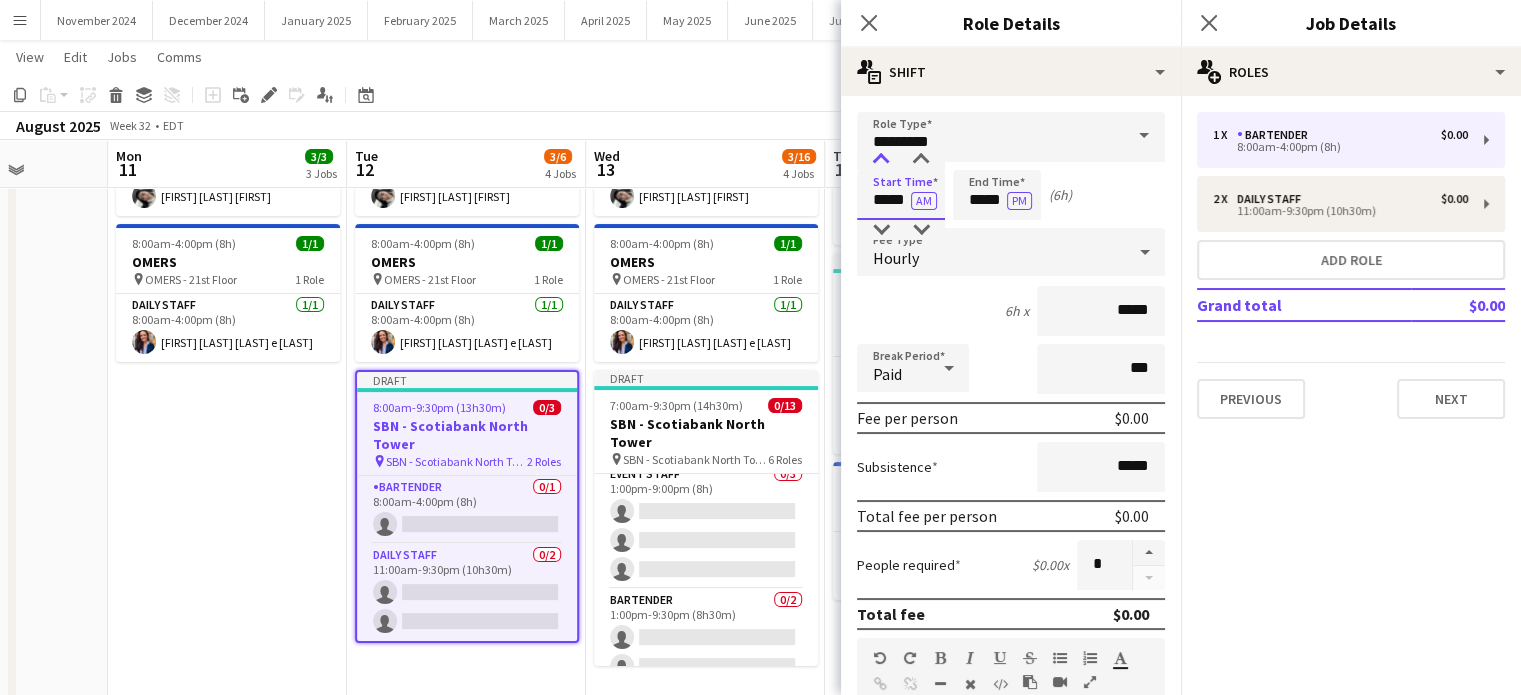 click at bounding box center [881, 160] 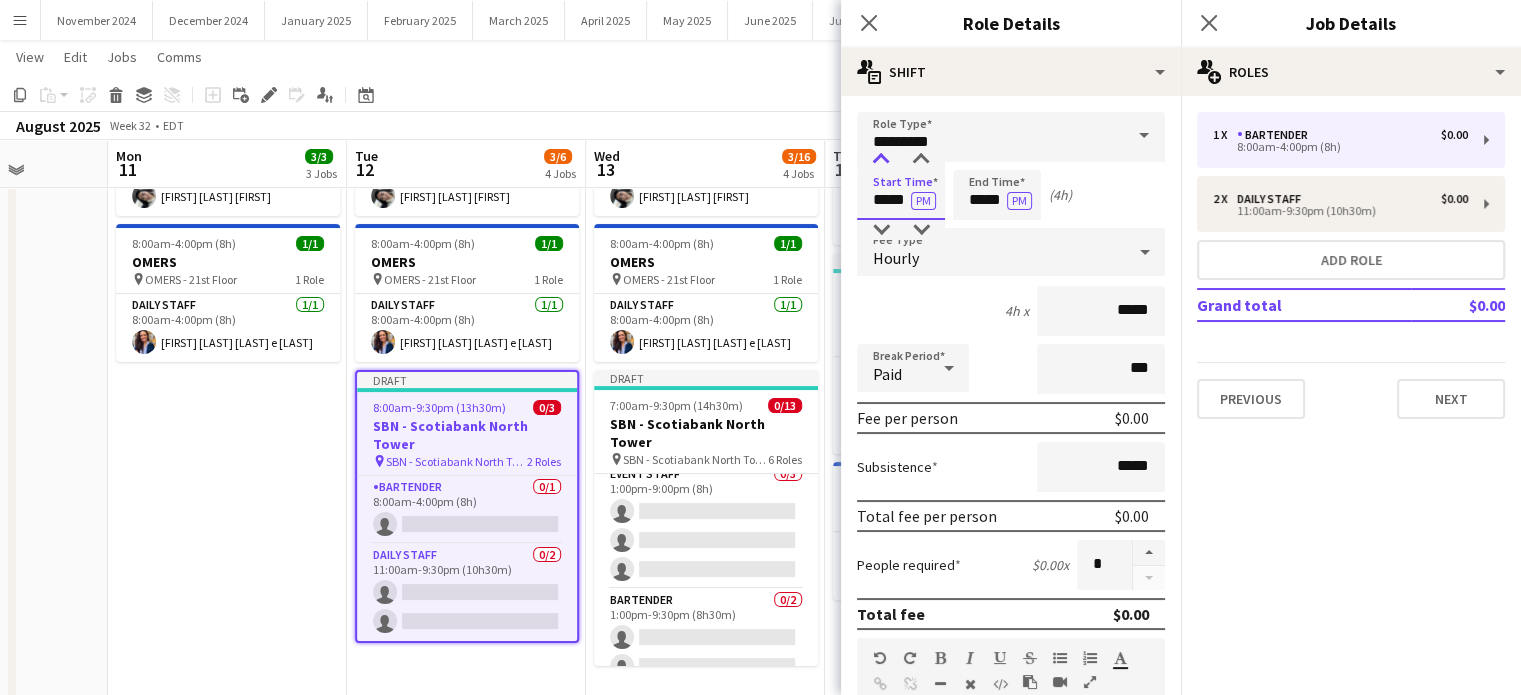 click at bounding box center [881, 160] 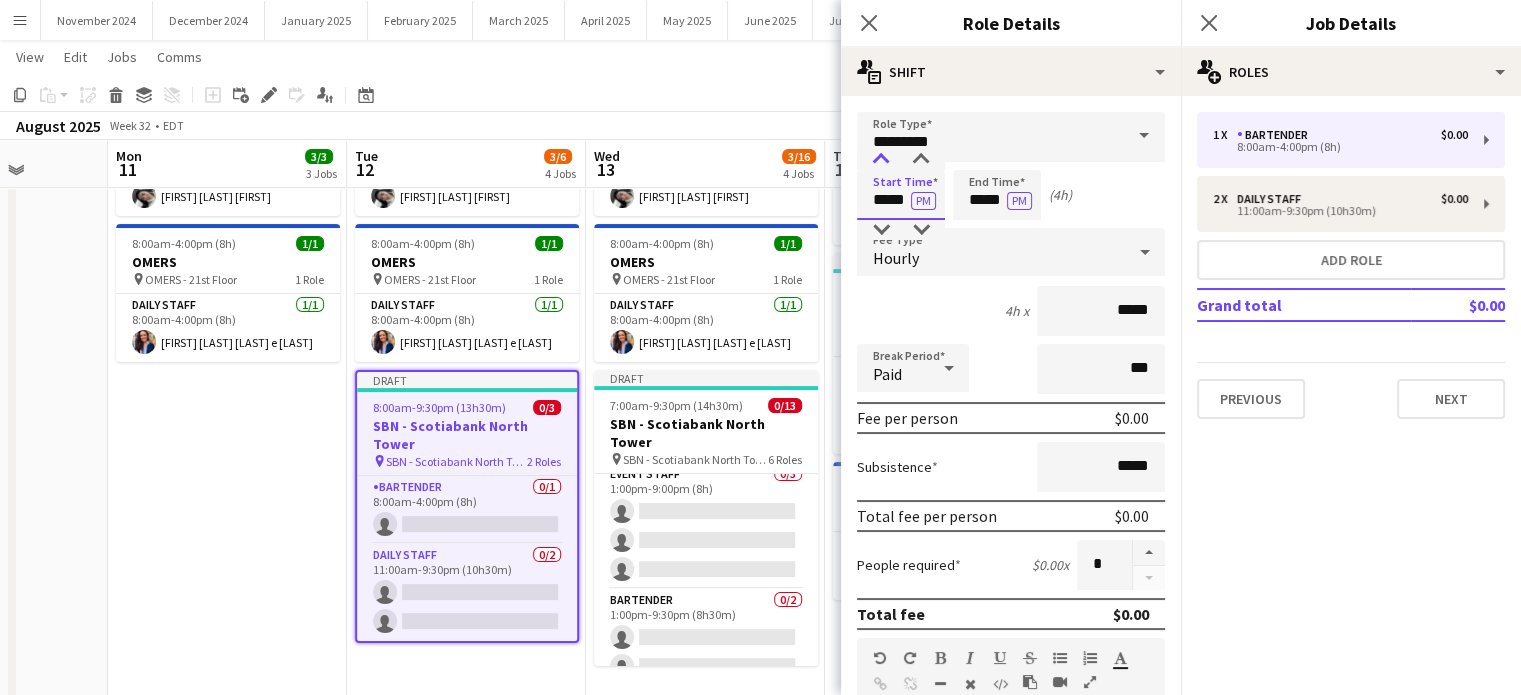 type on "*****" 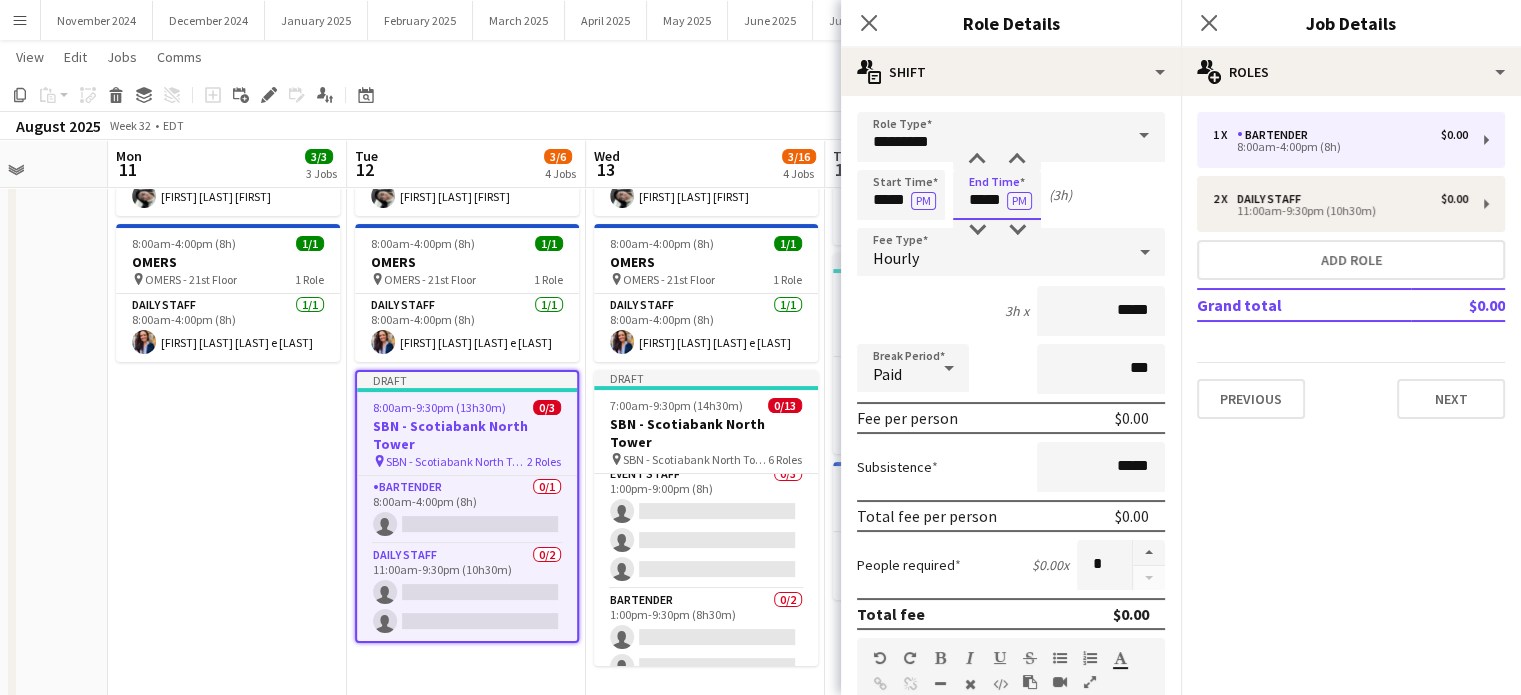 click on "*****" at bounding box center [997, 195] 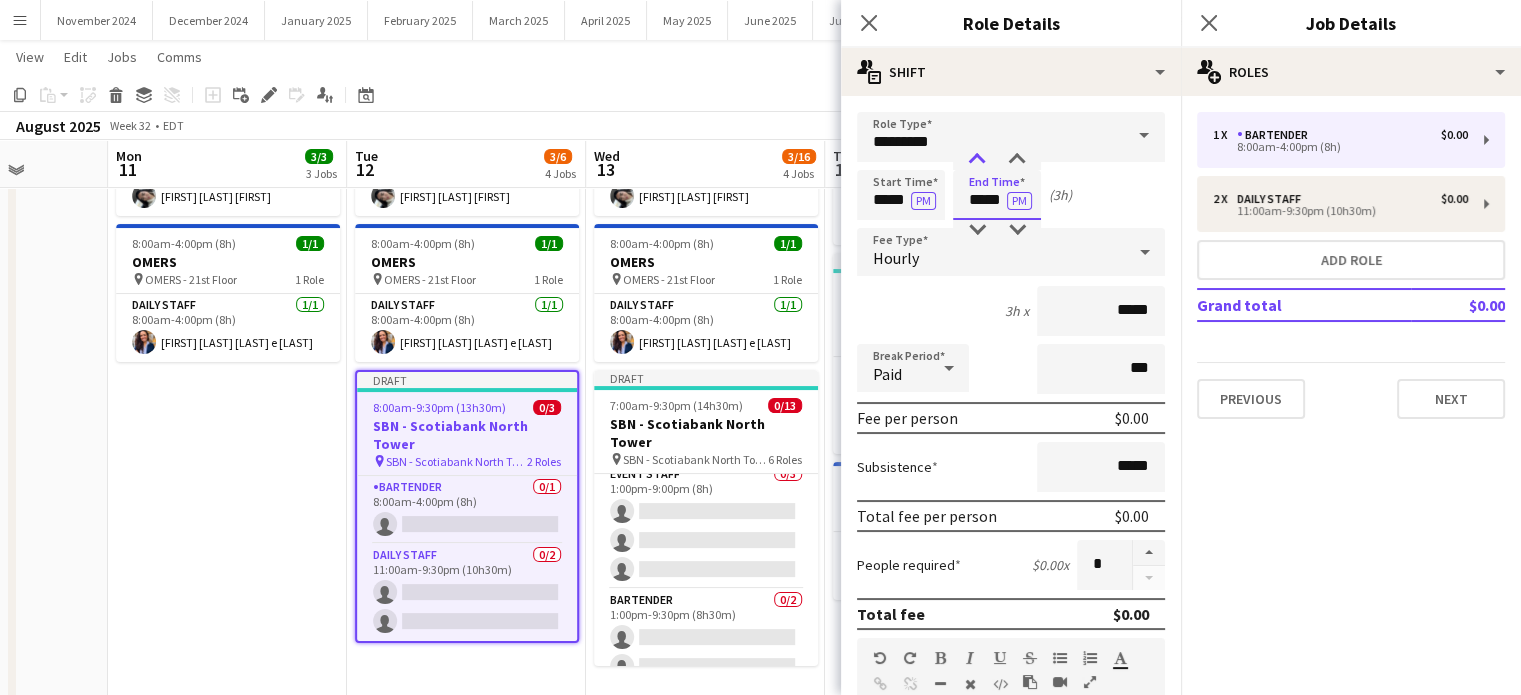 click at bounding box center (977, 160) 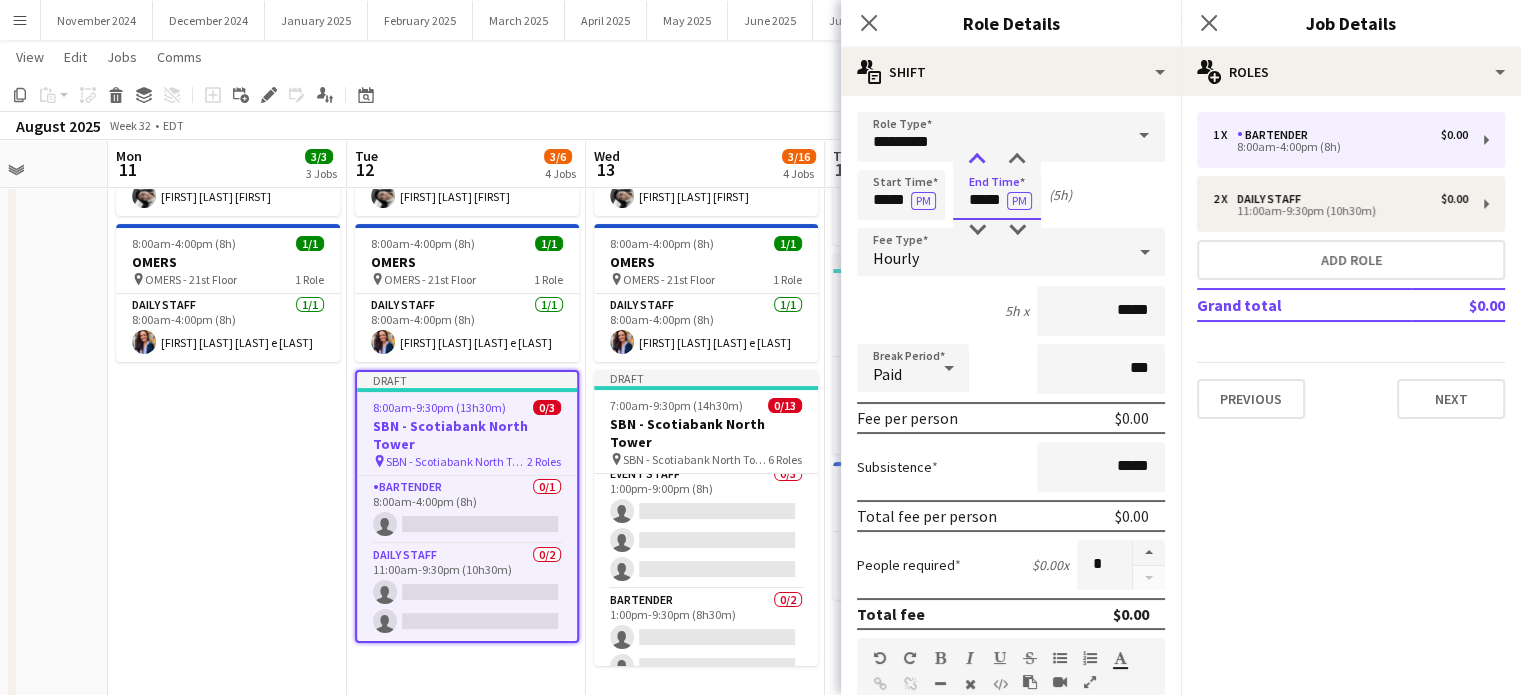 click at bounding box center (977, 160) 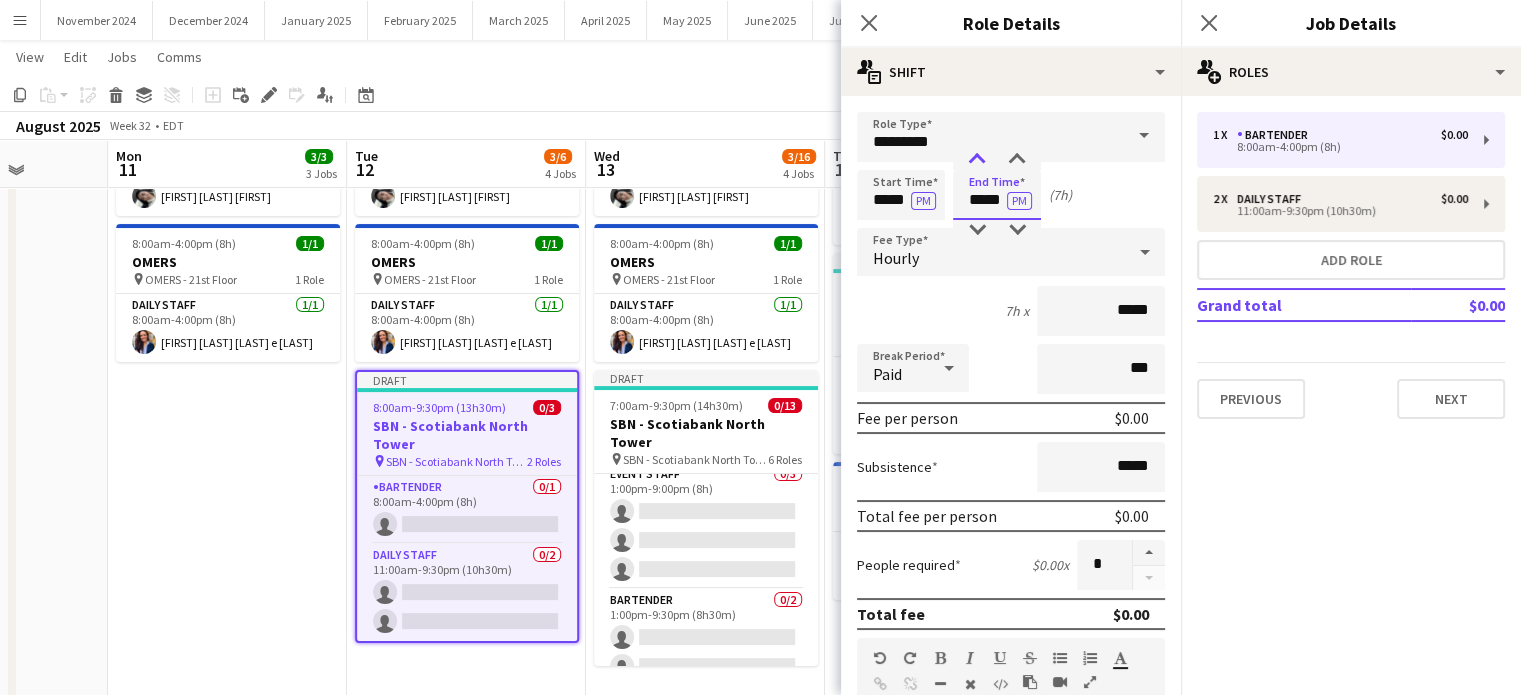 click at bounding box center [977, 160] 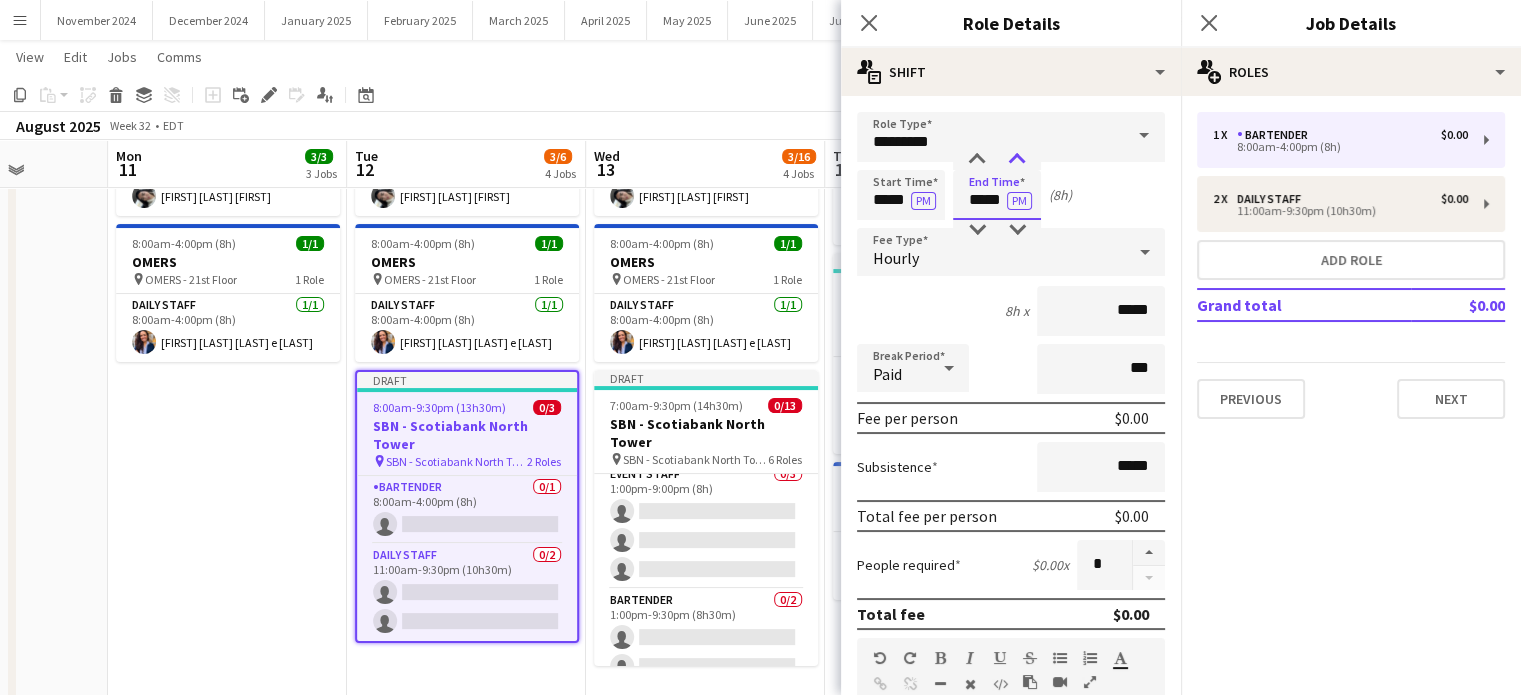click at bounding box center (1017, 160) 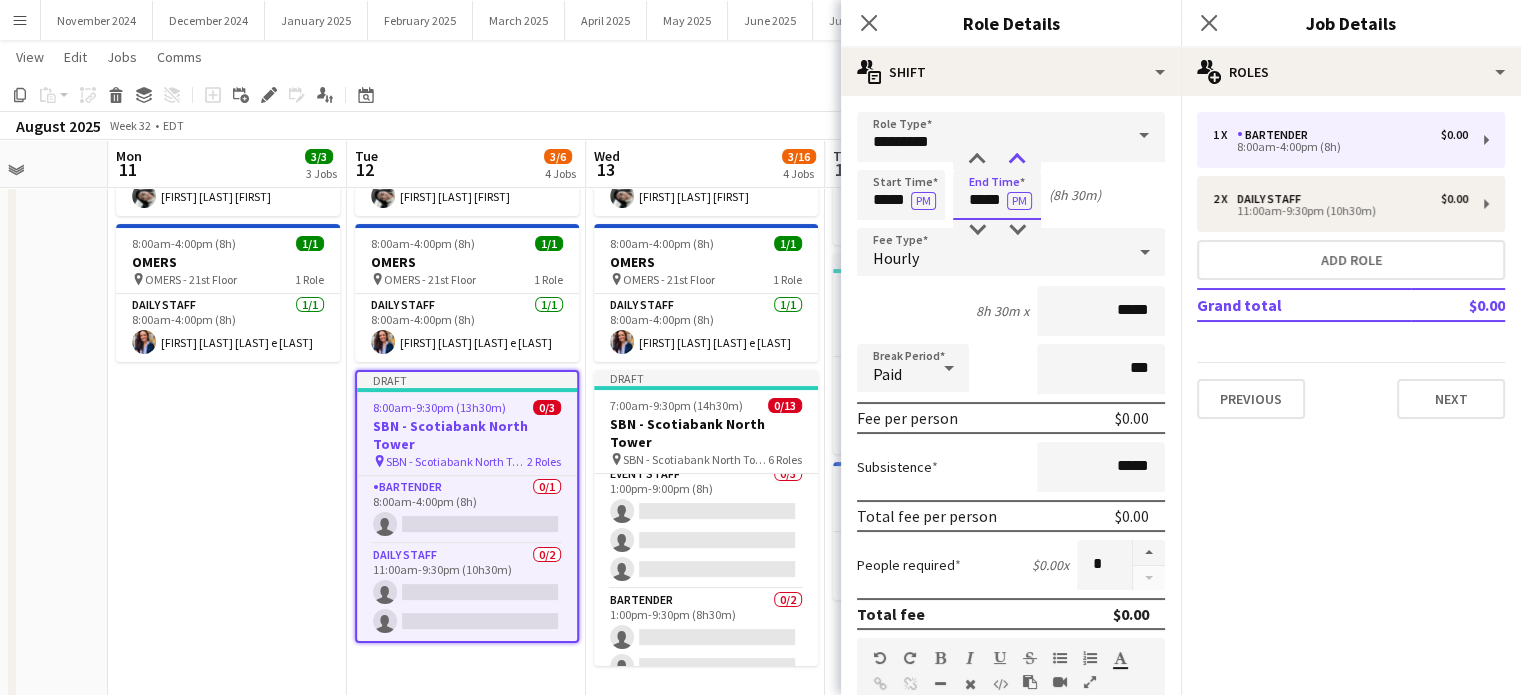 click at bounding box center (1017, 160) 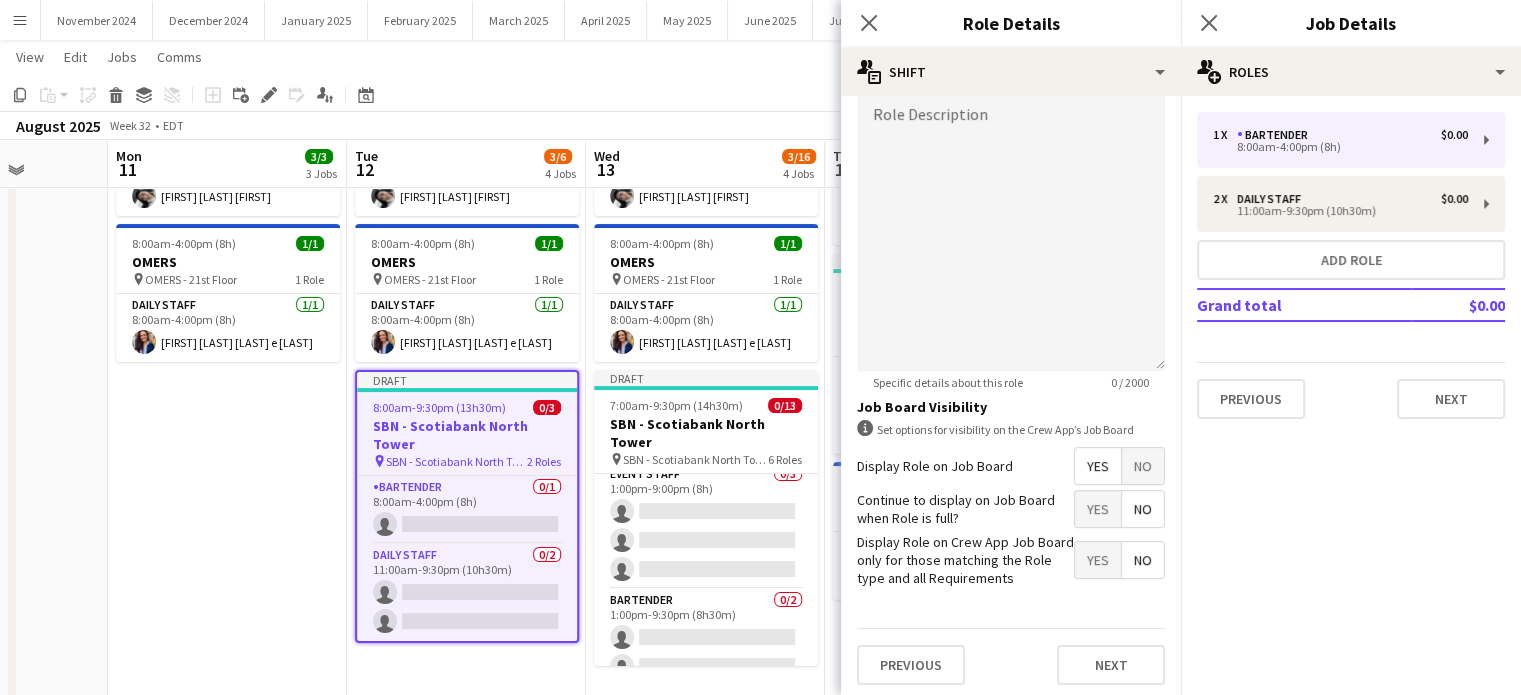 click on "No" at bounding box center (1143, 466) 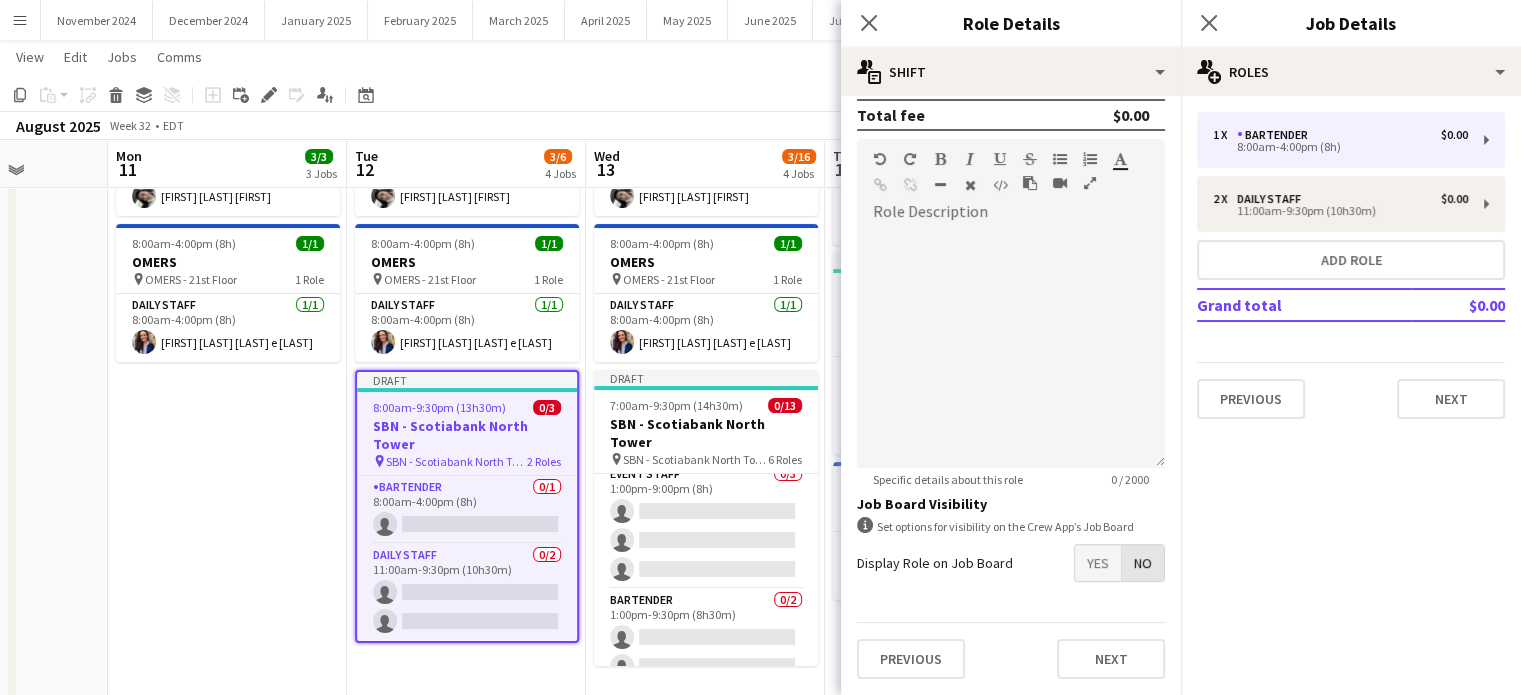 scroll, scrollTop: 495, scrollLeft: 0, axis: vertical 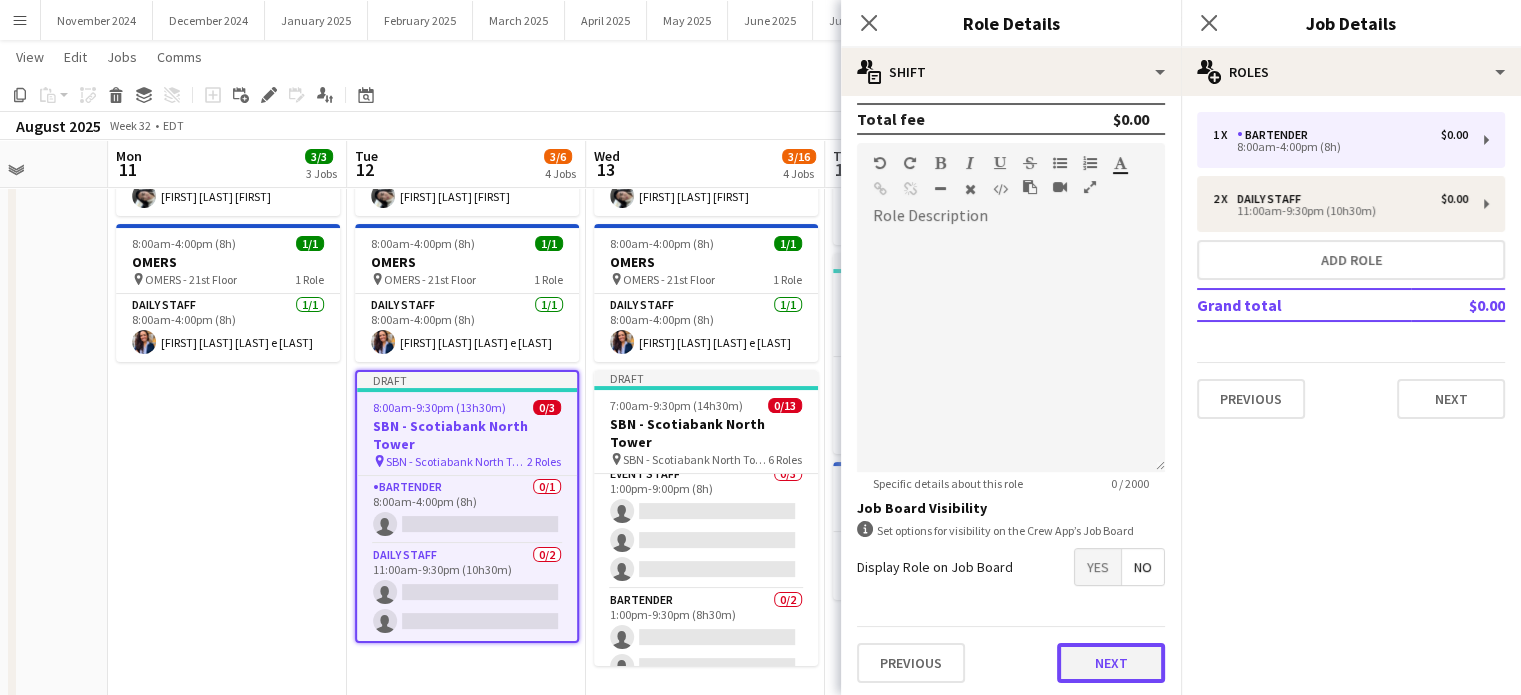 click on "Next" at bounding box center [1111, 663] 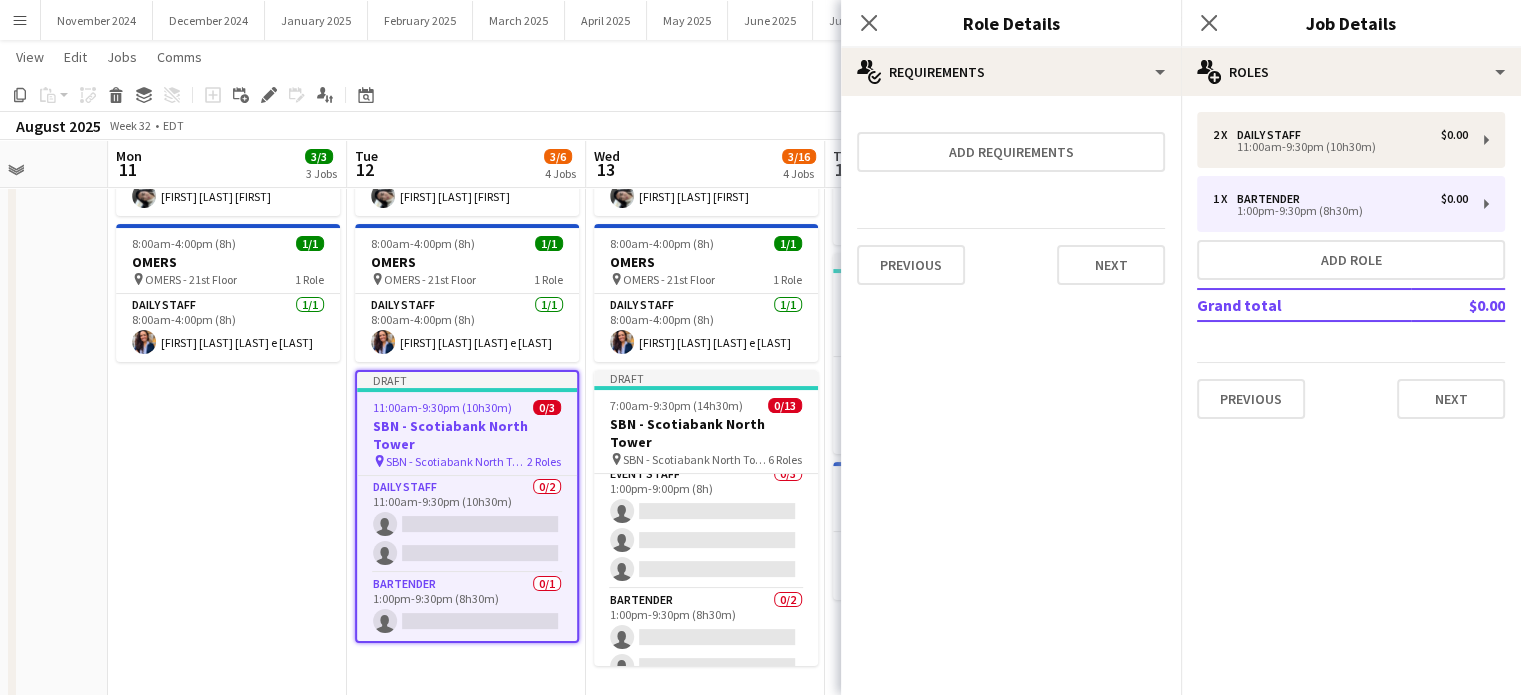 scroll, scrollTop: 0, scrollLeft: 0, axis: both 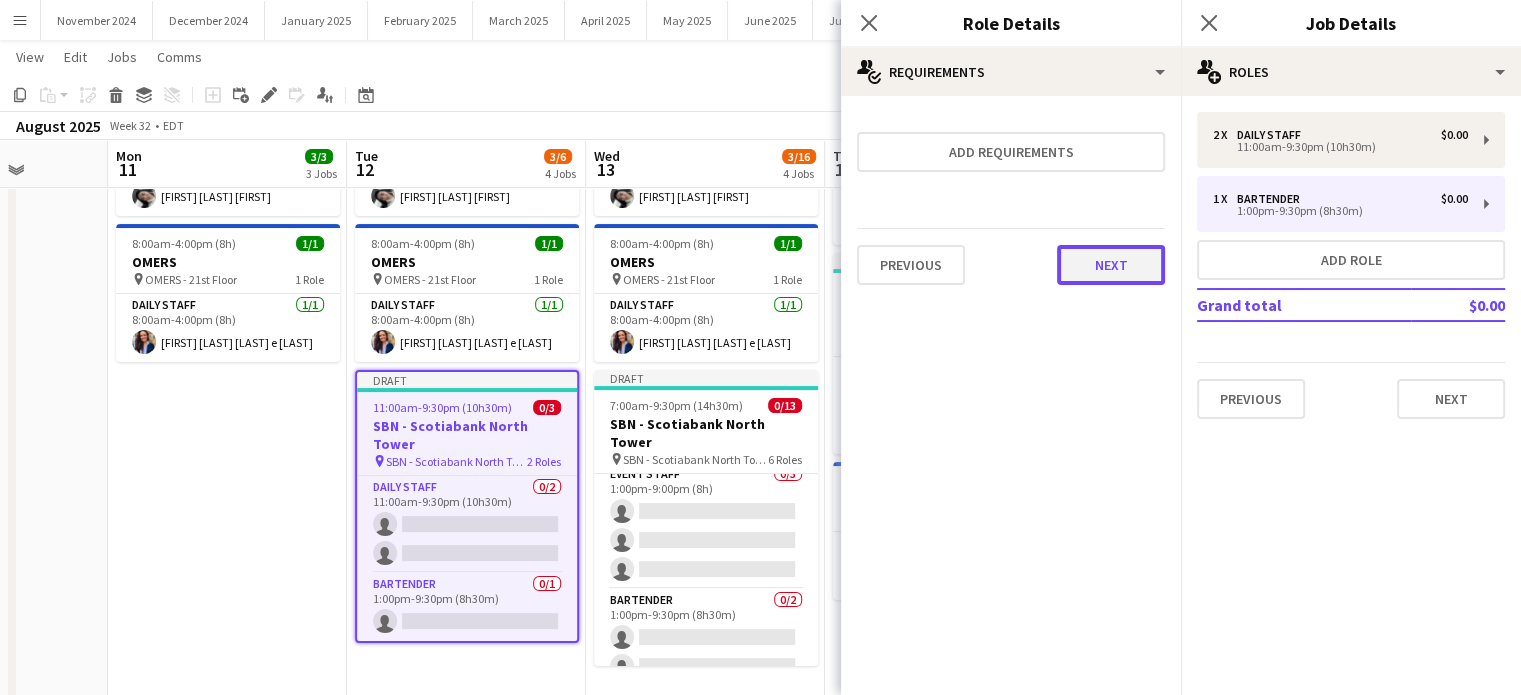 click on "Next" at bounding box center (1111, 265) 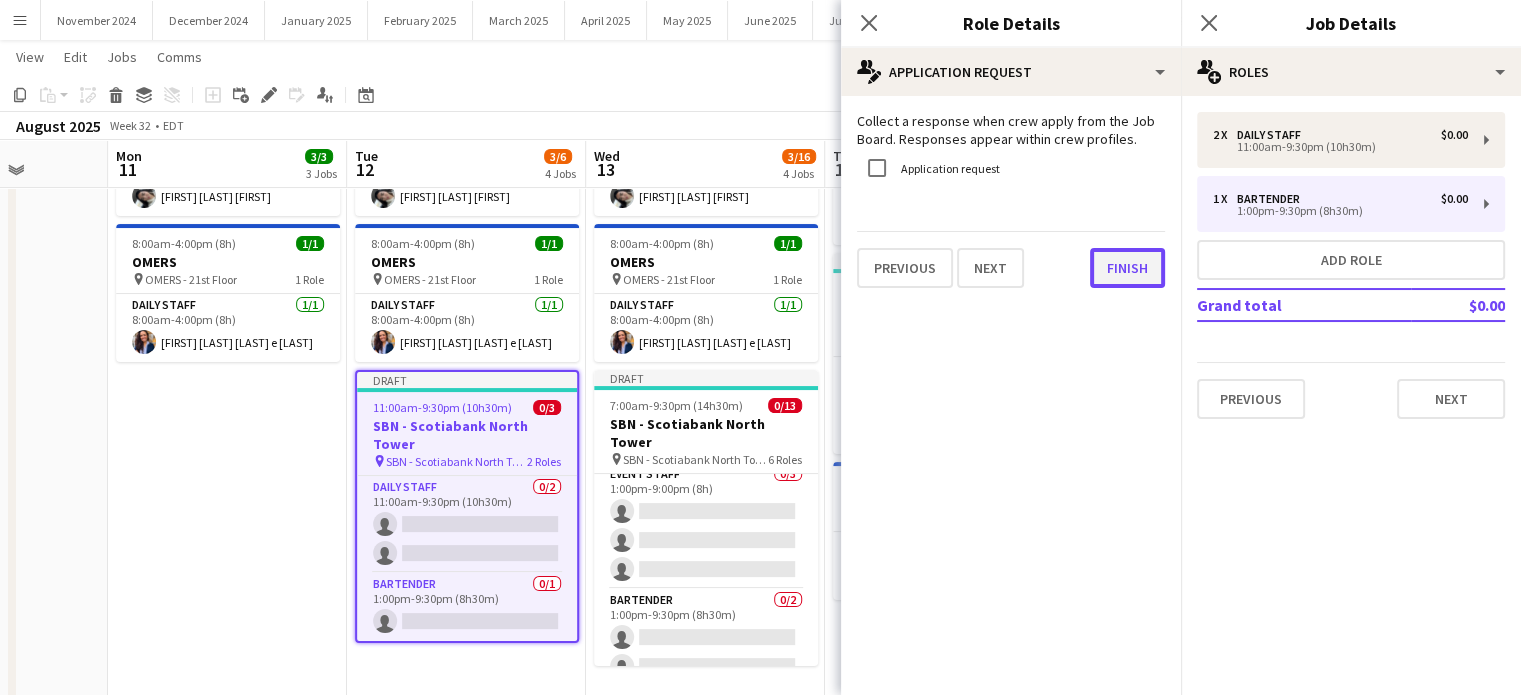 click on "Finish" at bounding box center [1127, 268] 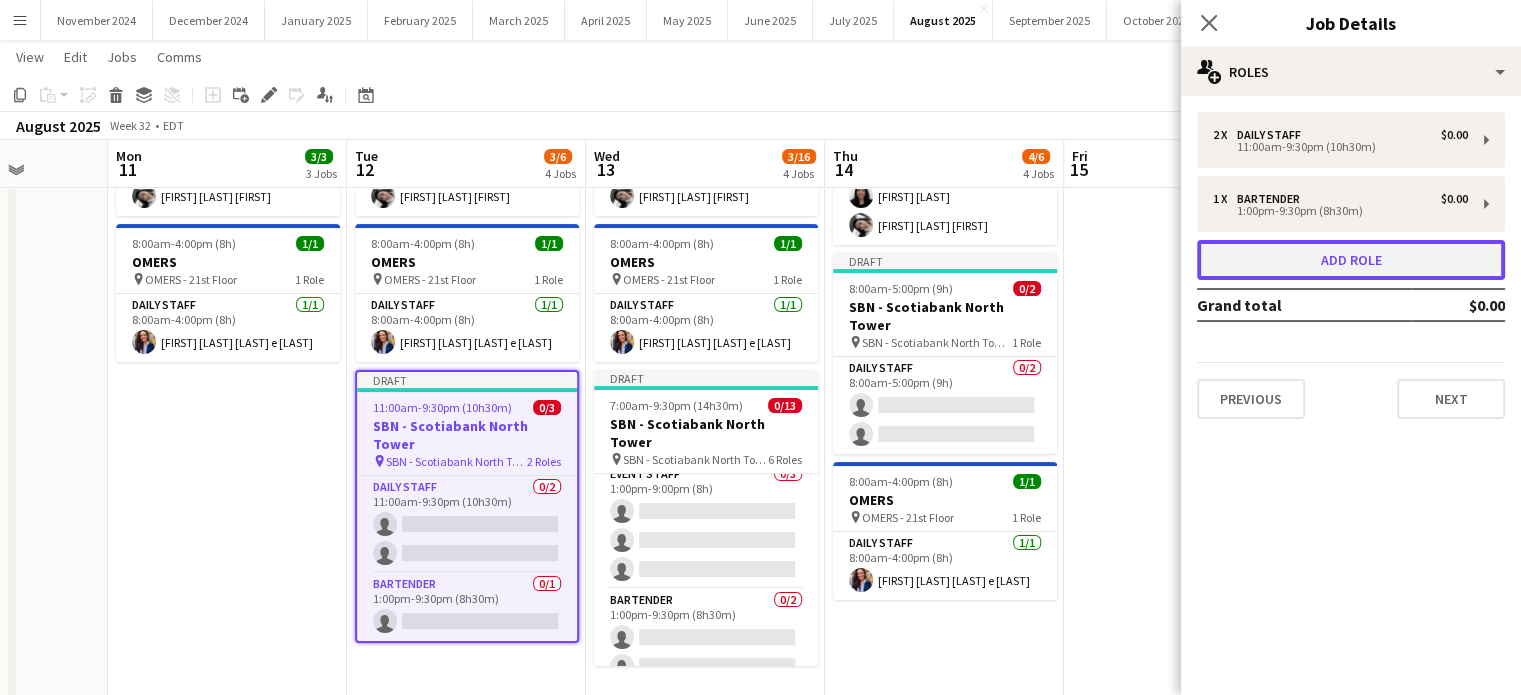 click on "Add role" at bounding box center [1351, 260] 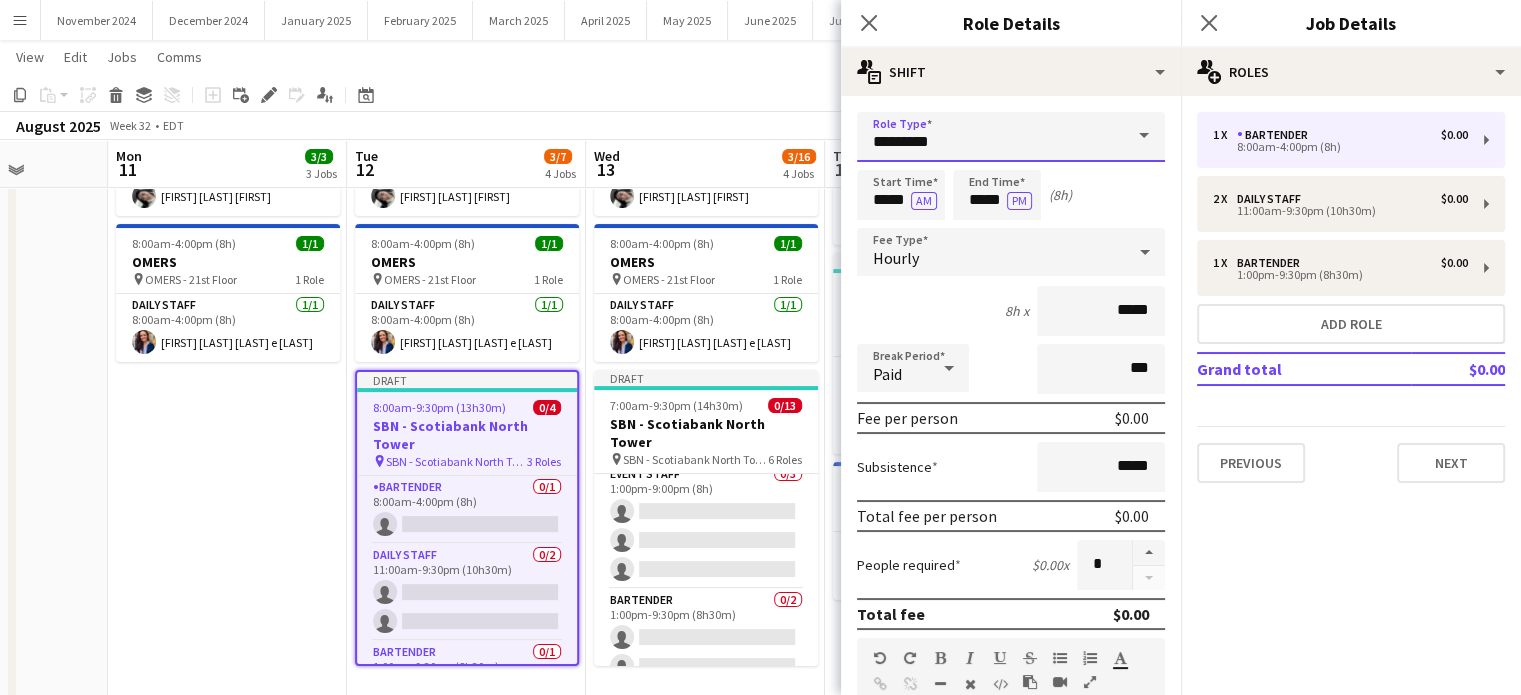 click on "*********" at bounding box center [1011, 137] 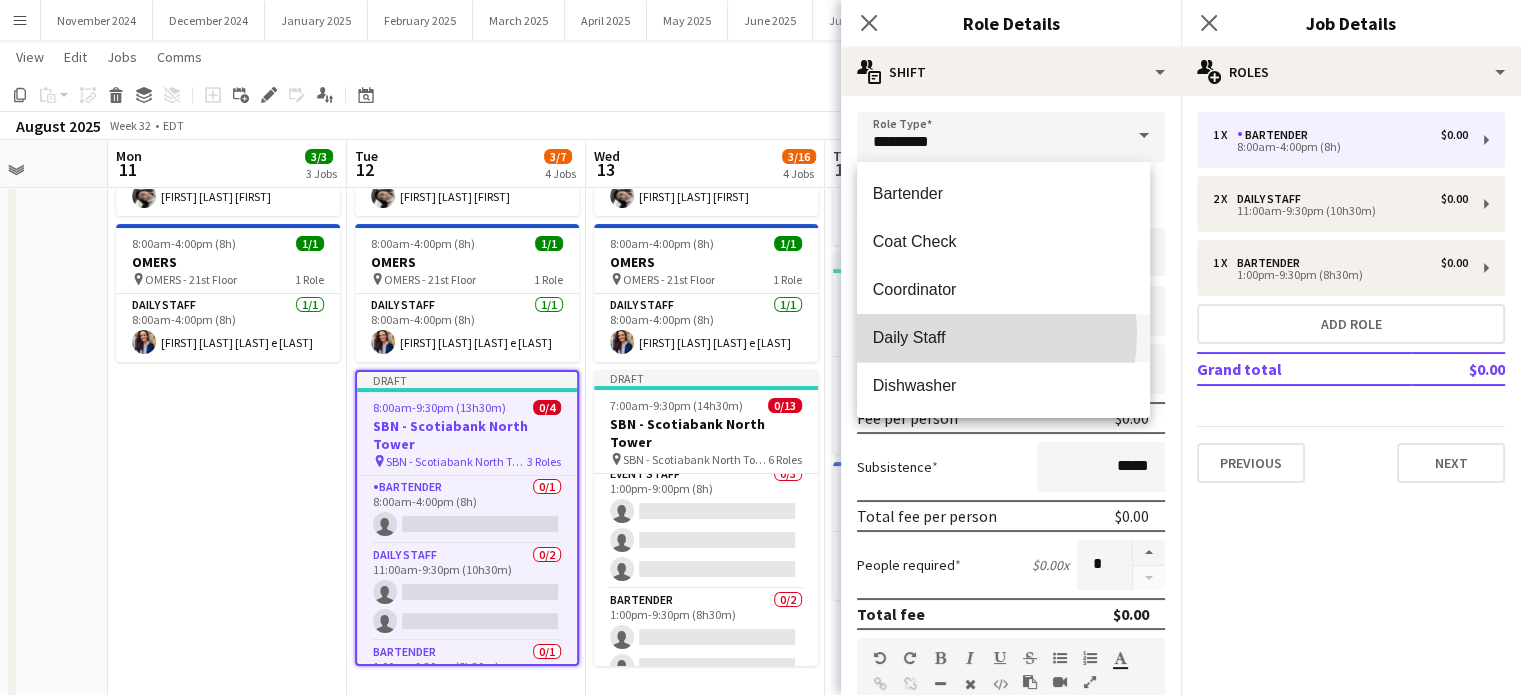 click on "Daily Staff" at bounding box center [1003, 337] 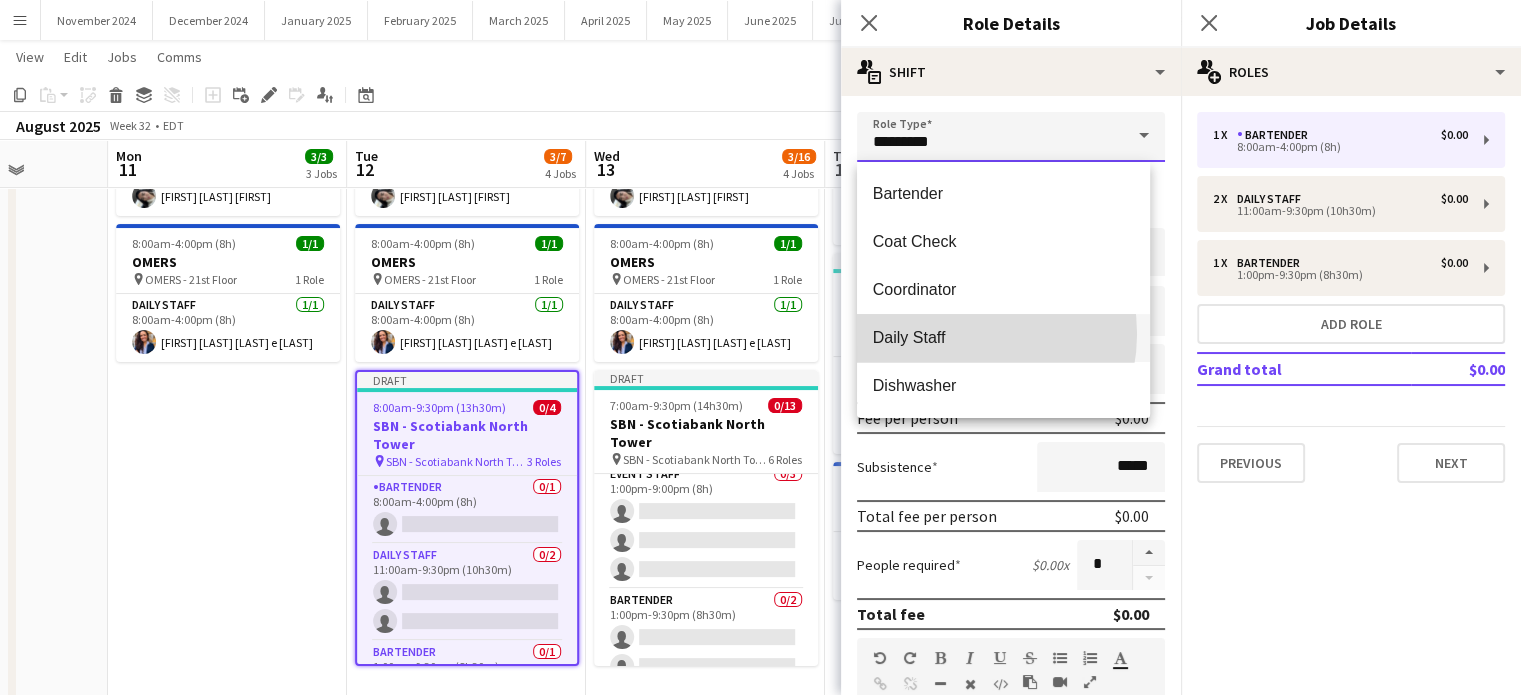 type on "**********" 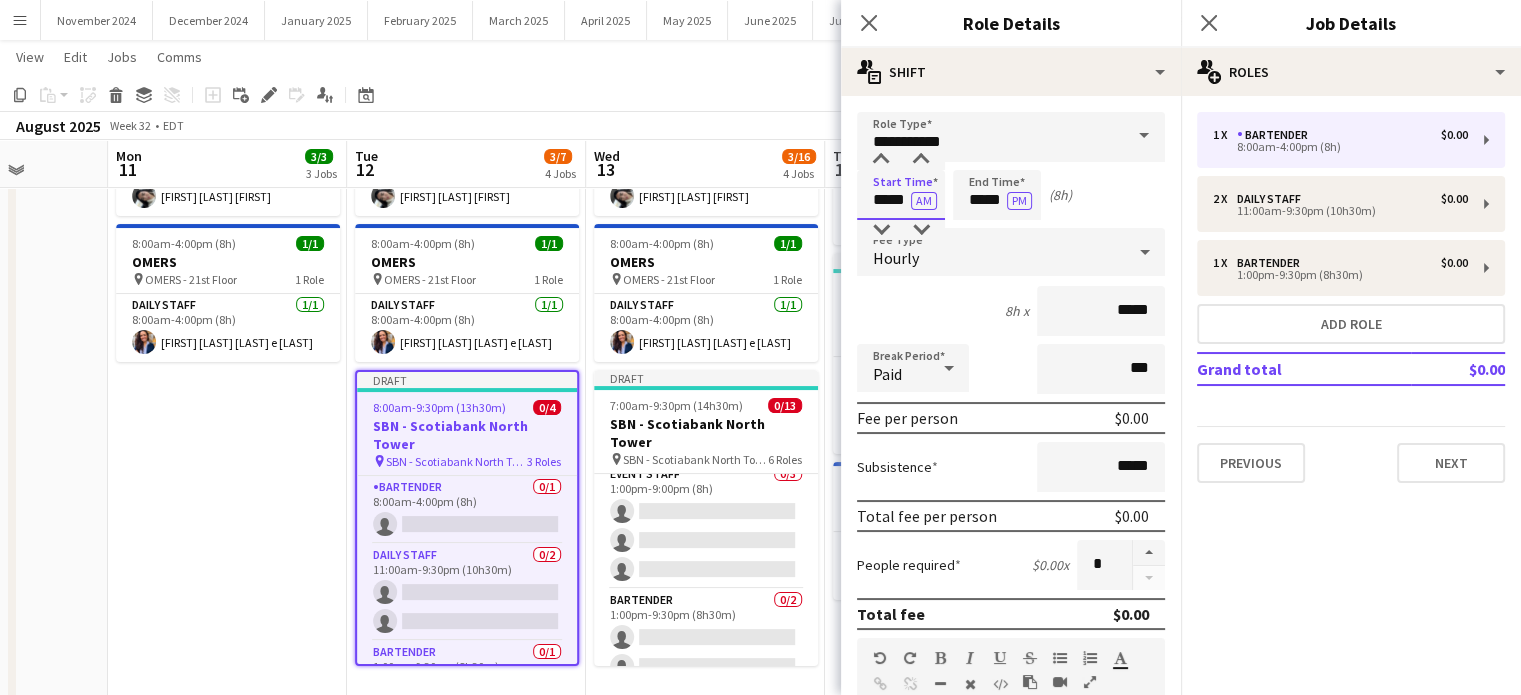 click on "*****" at bounding box center [901, 195] 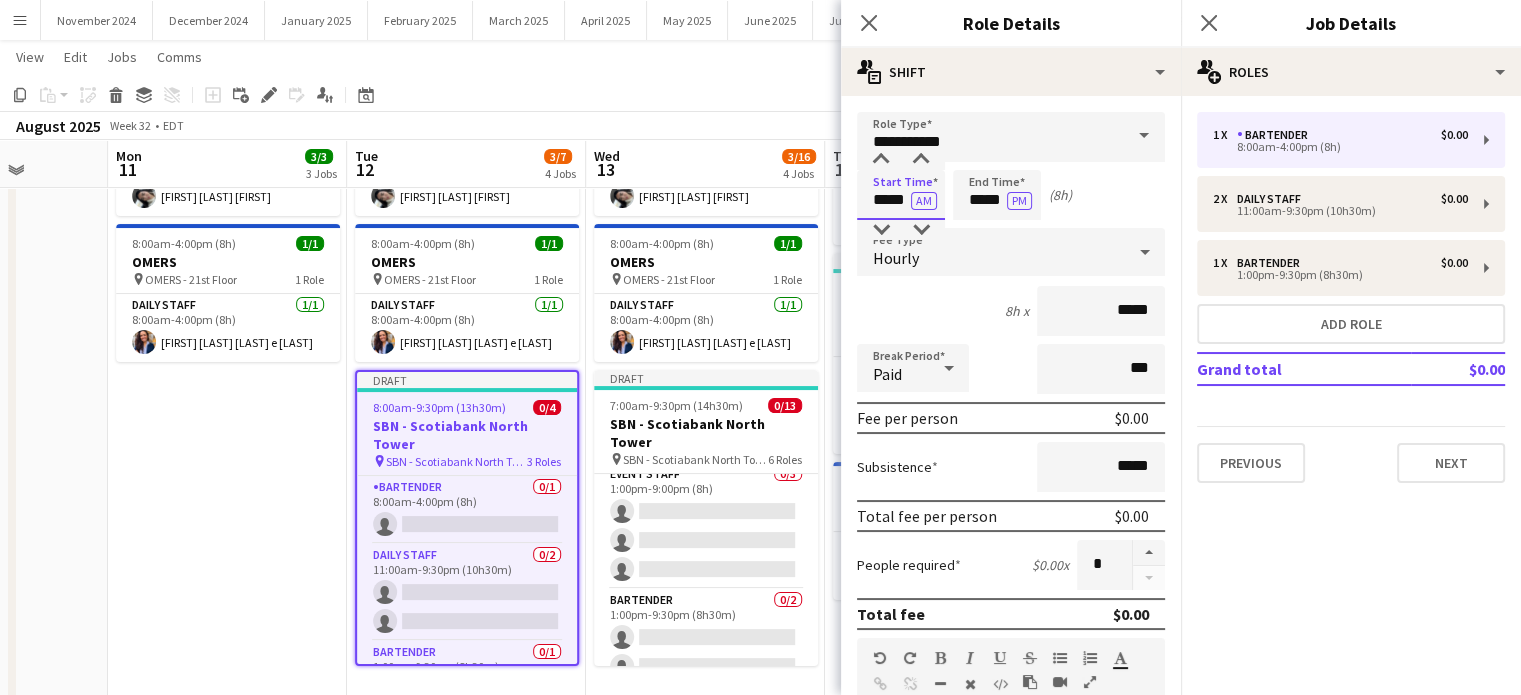 click on "*****" at bounding box center (901, 195) 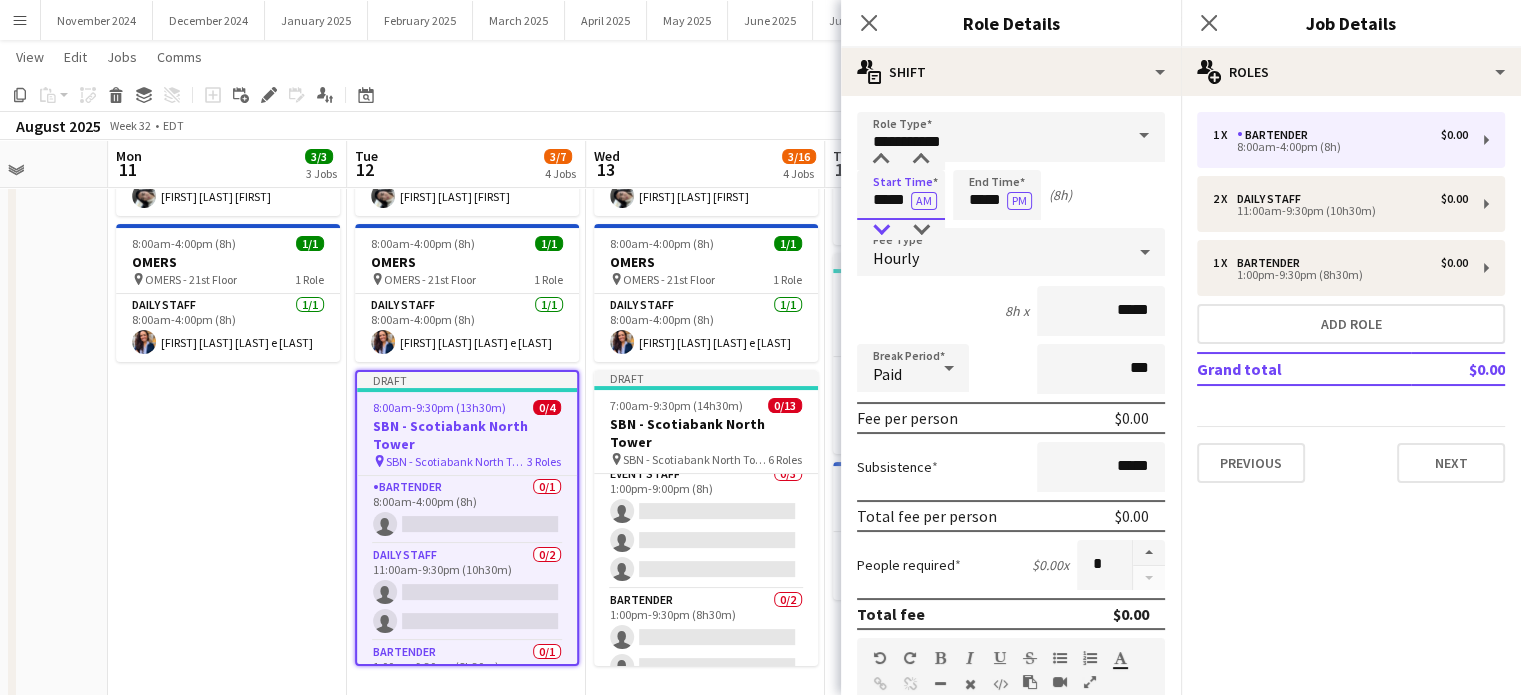 click at bounding box center [881, 230] 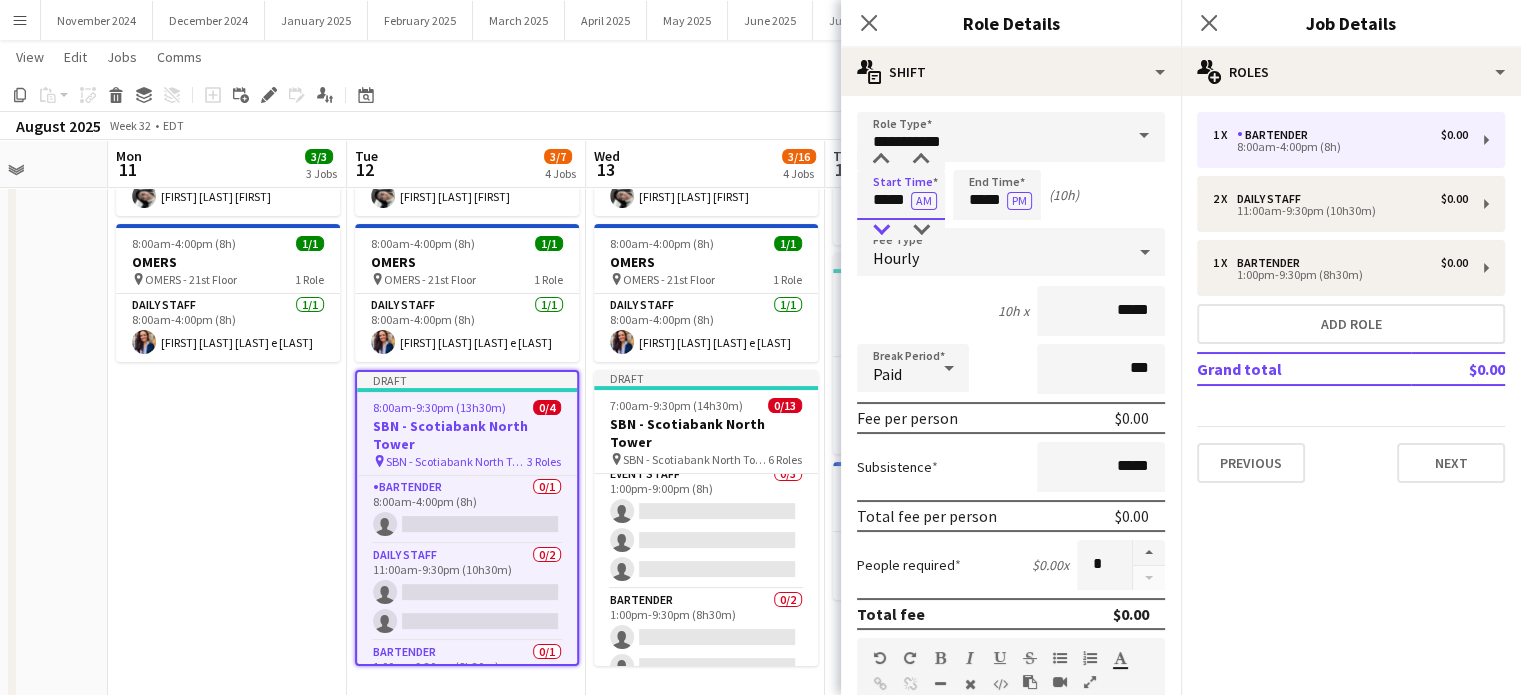 click at bounding box center (881, 230) 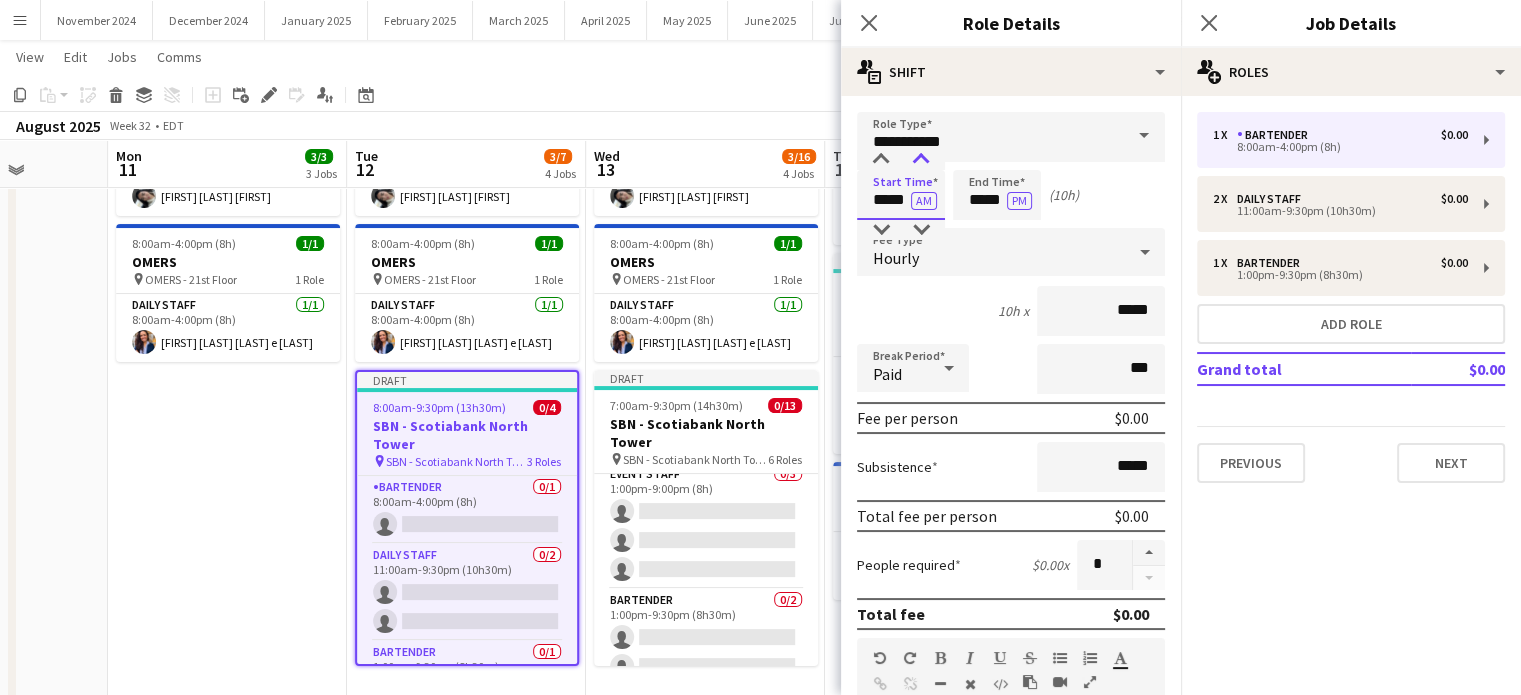 click at bounding box center (921, 160) 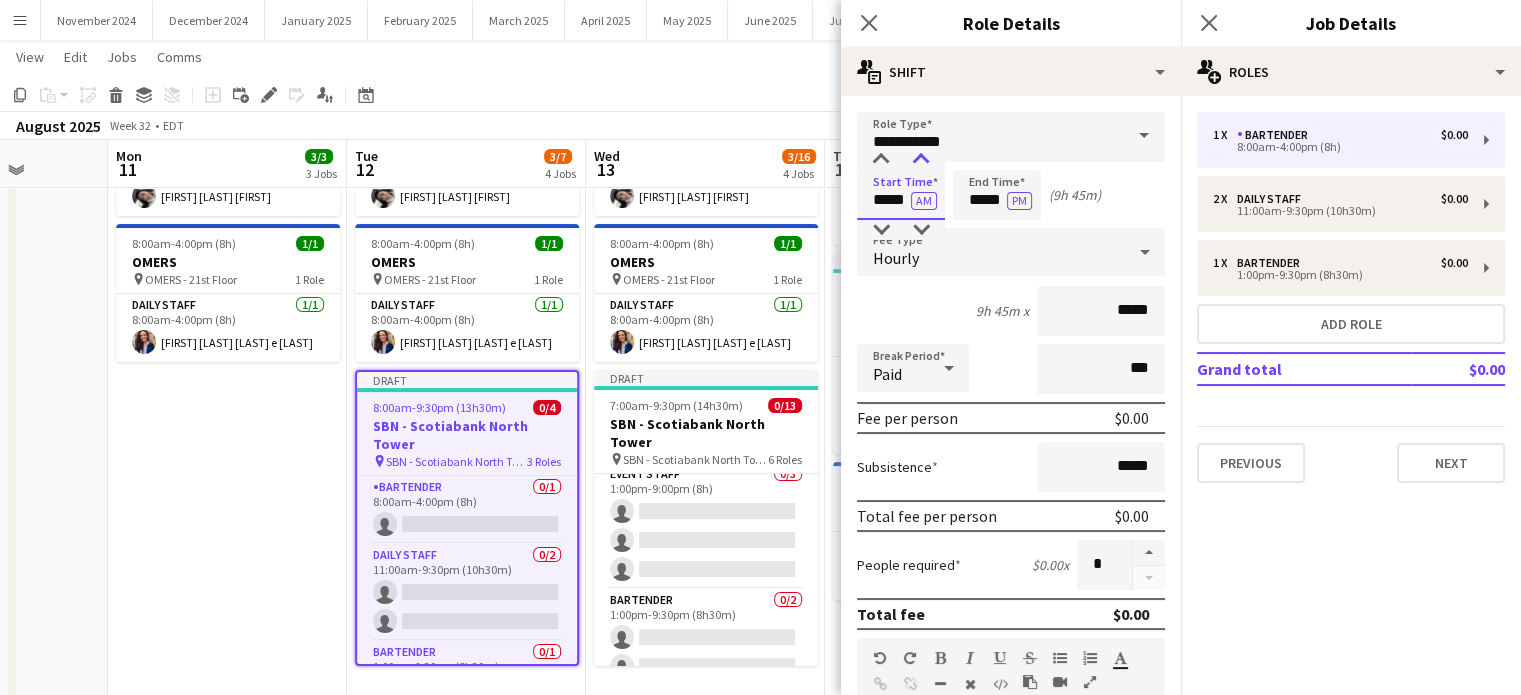 type on "*****" 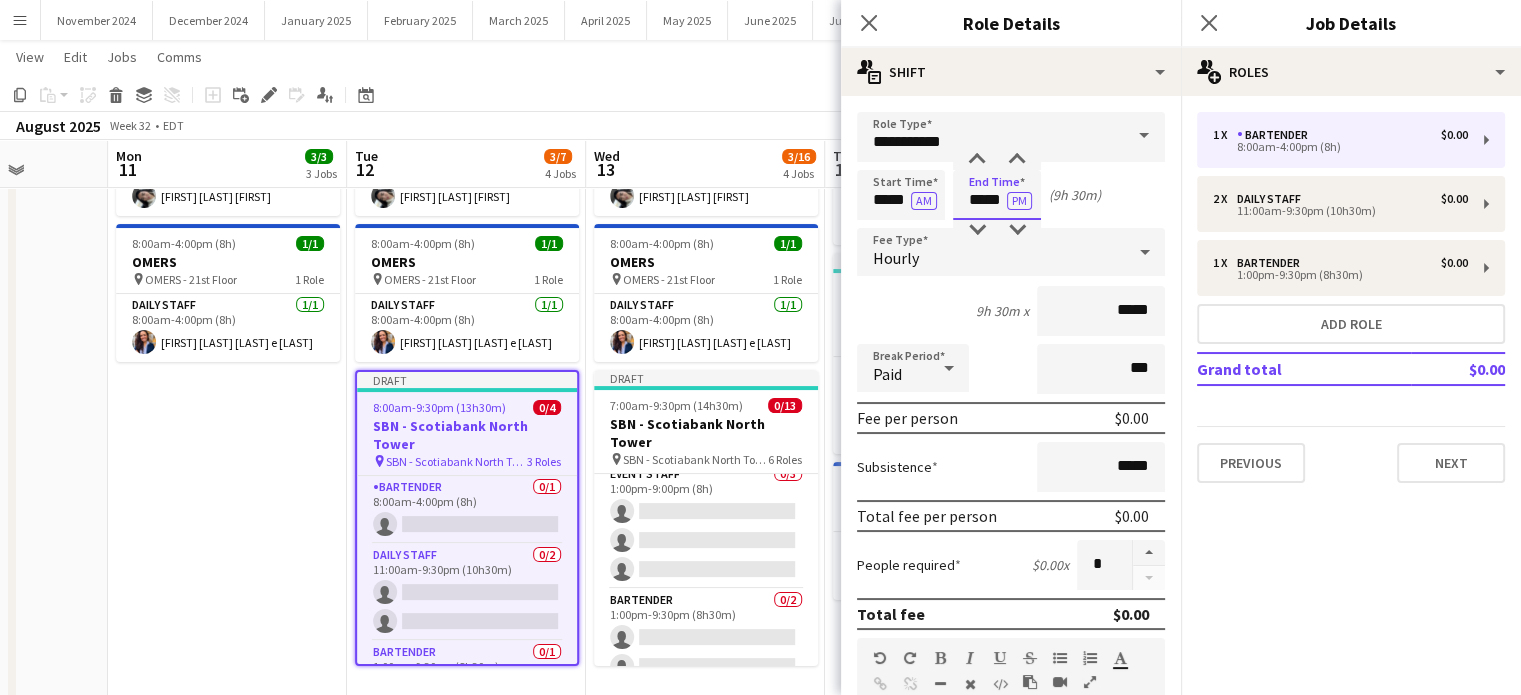 click on "*****" at bounding box center (997, 195) 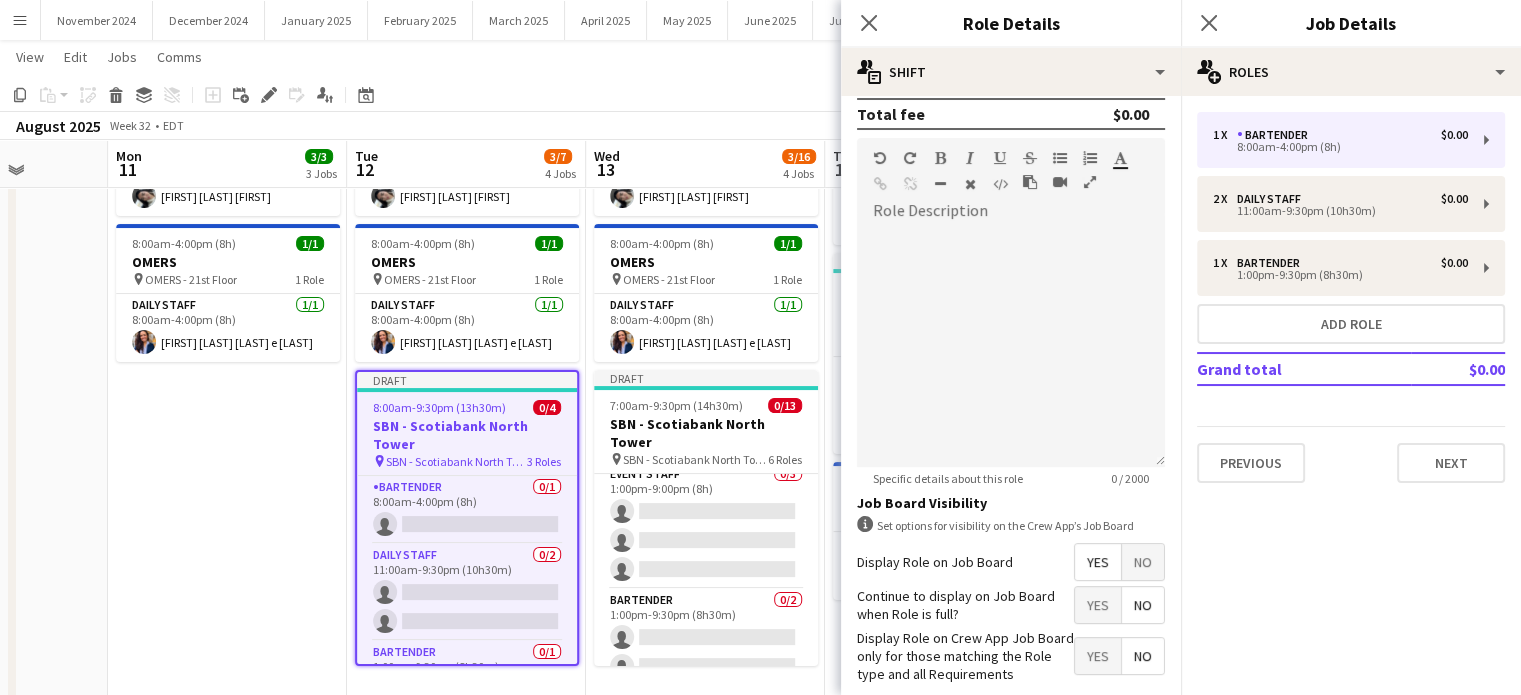 click on "No" at bounding box center (1143, 562) 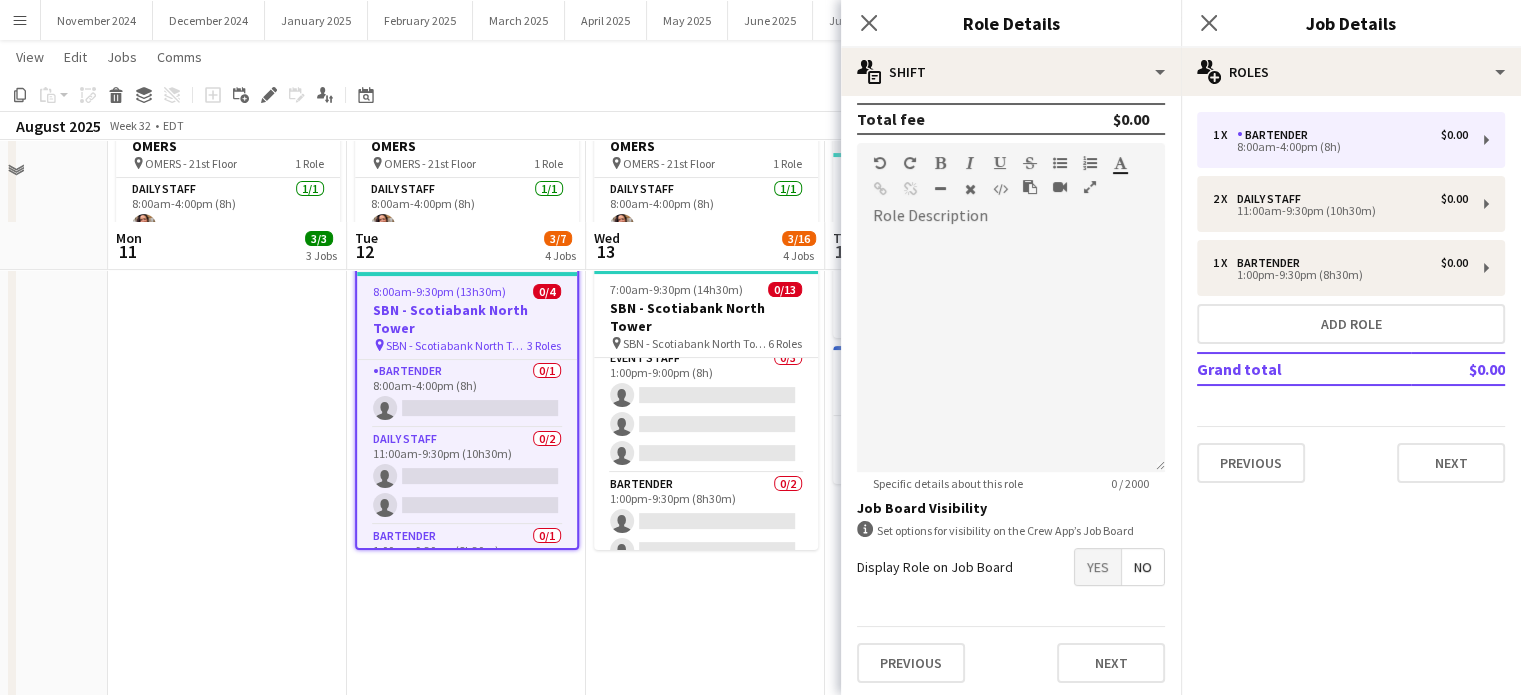 scroll, scrollTop: 500, scrollLeft: 0, axis: vertical 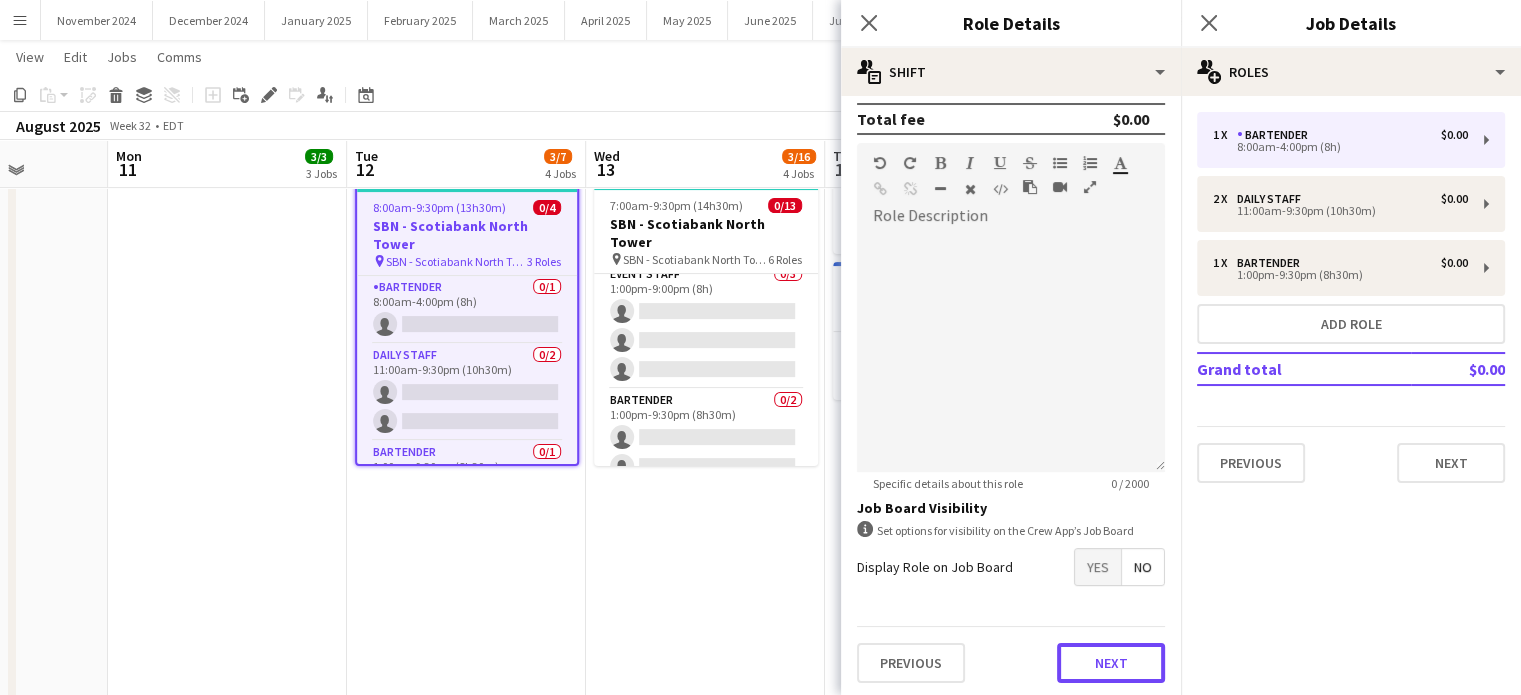 click on "Next" at bounding box center (1111, 663) 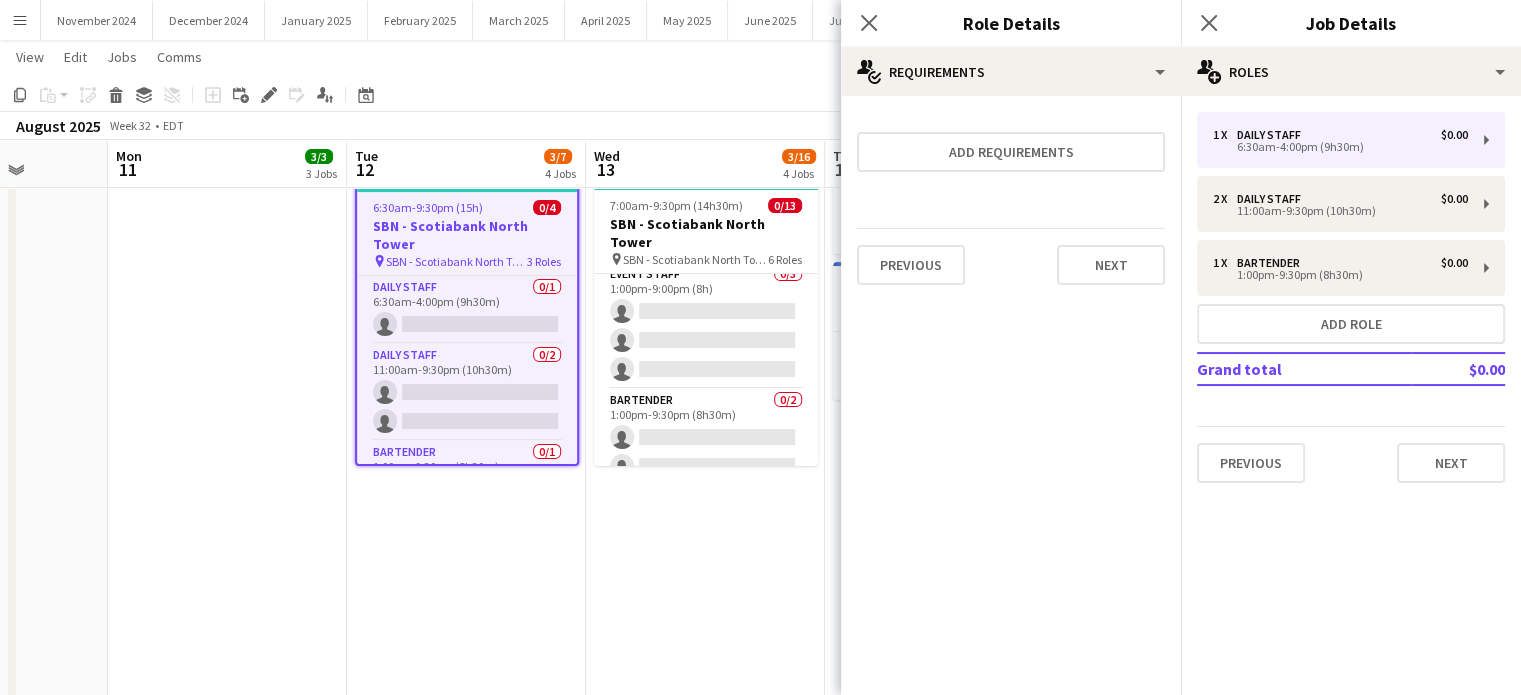 scroll, scrollTop: 0, scrollLeft: 0, axis: both 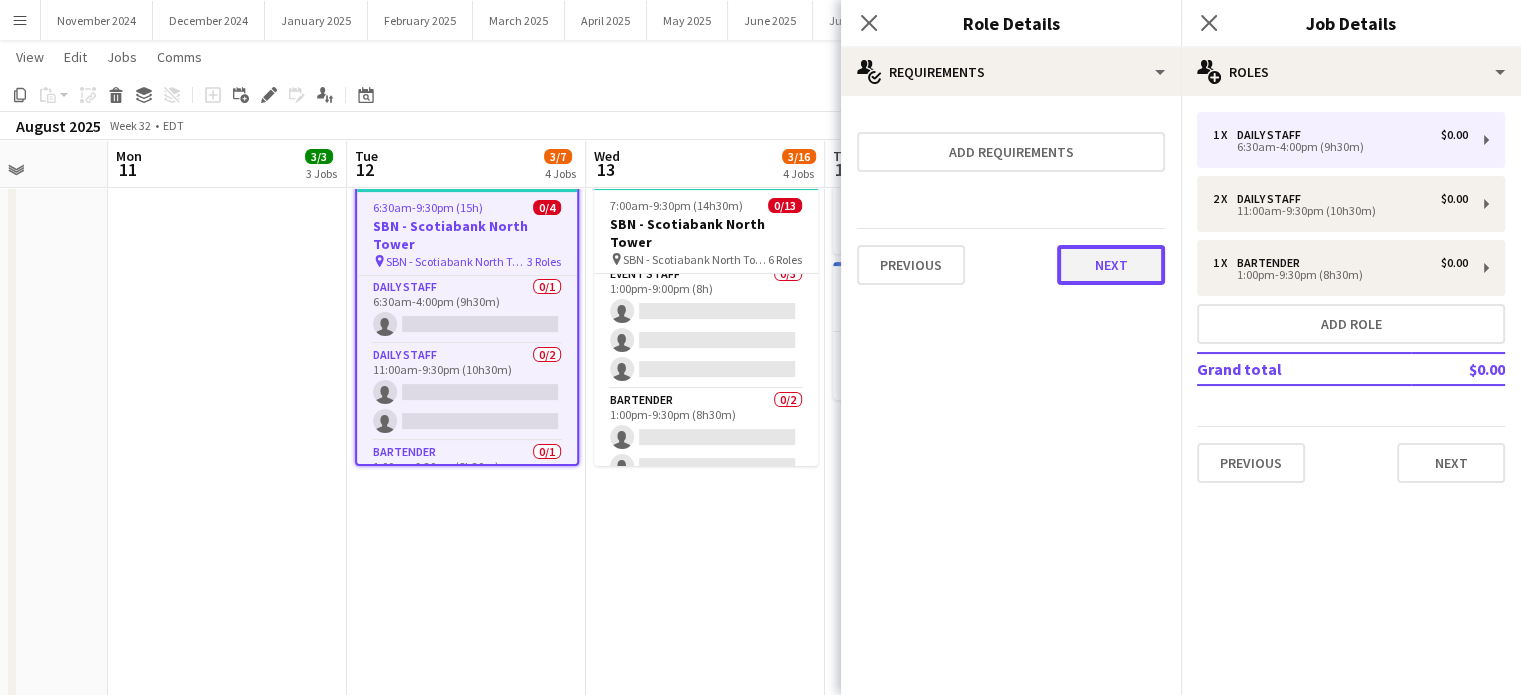 click on "Next" at bounding box center (1111, 265) 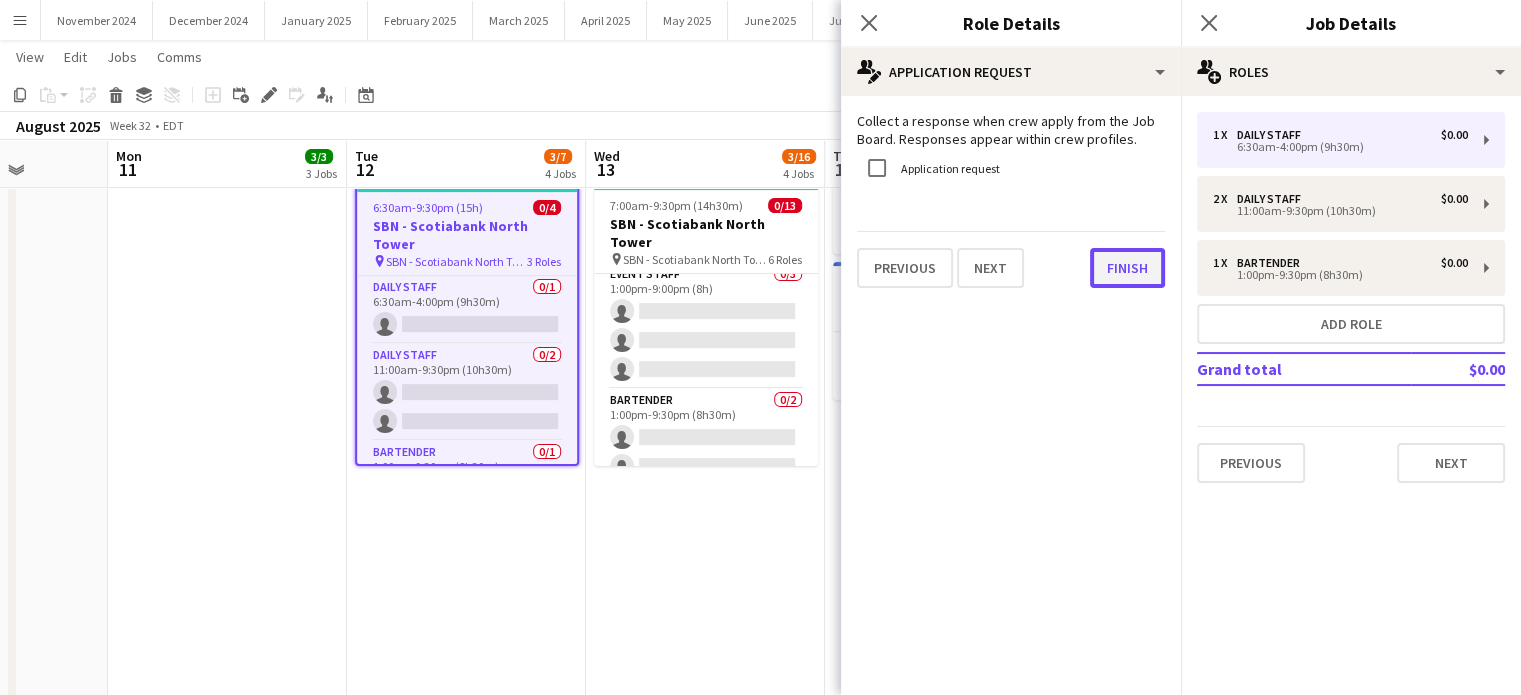 click on "Finish" at bounding box center [1127, 268] 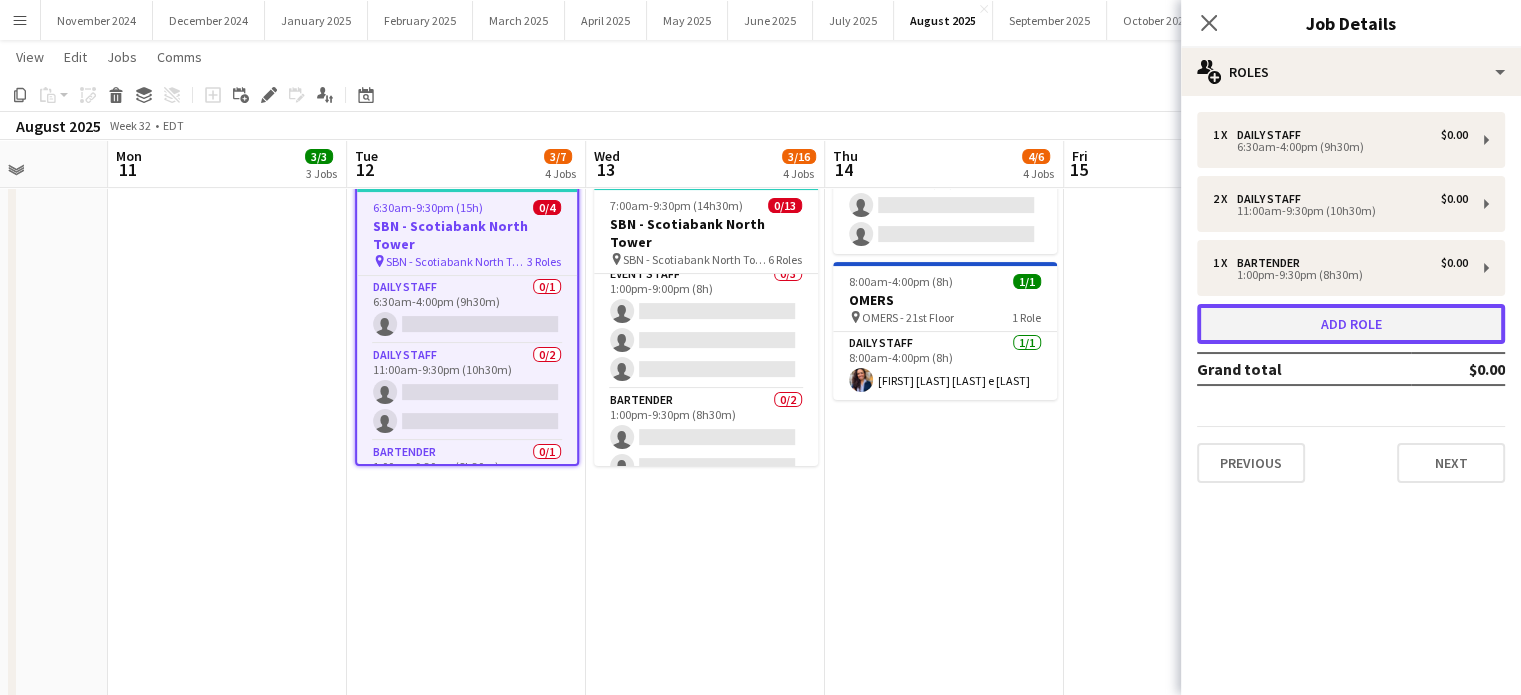 click on "Add role" at bounding box center (1351, 324) 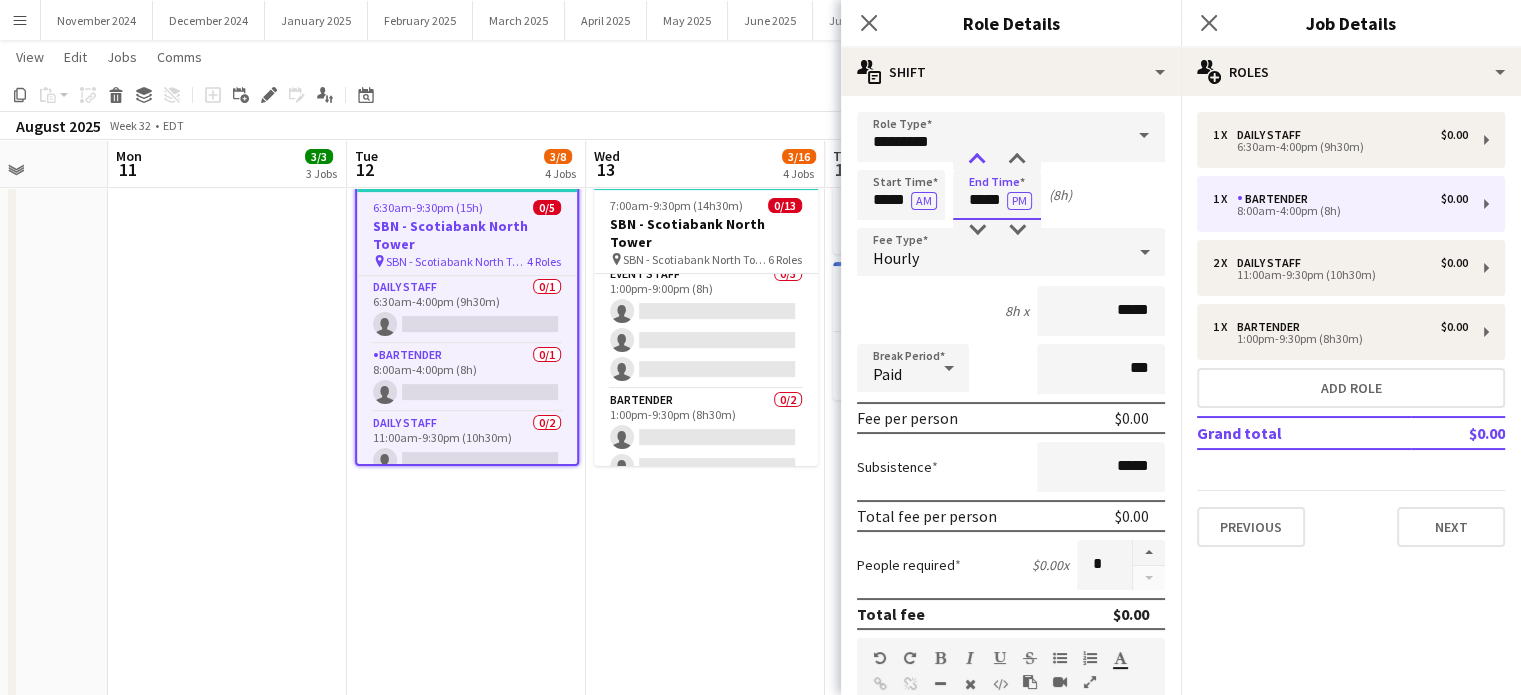 drag, startPoint x: 972, startPoint y: 193, endPoint x: 976, endPoint y: 164, distance: 29.274563 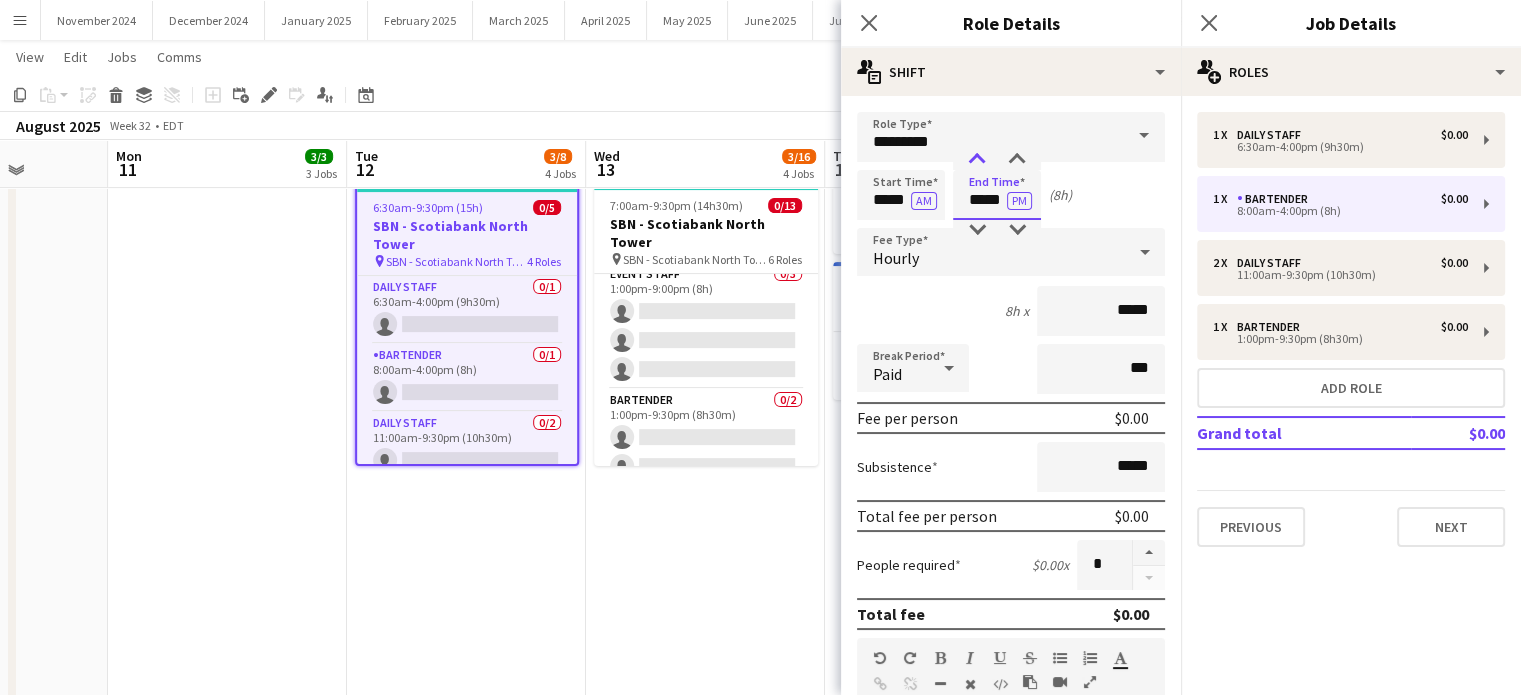click on "*****" at bounding box center [997, 195] 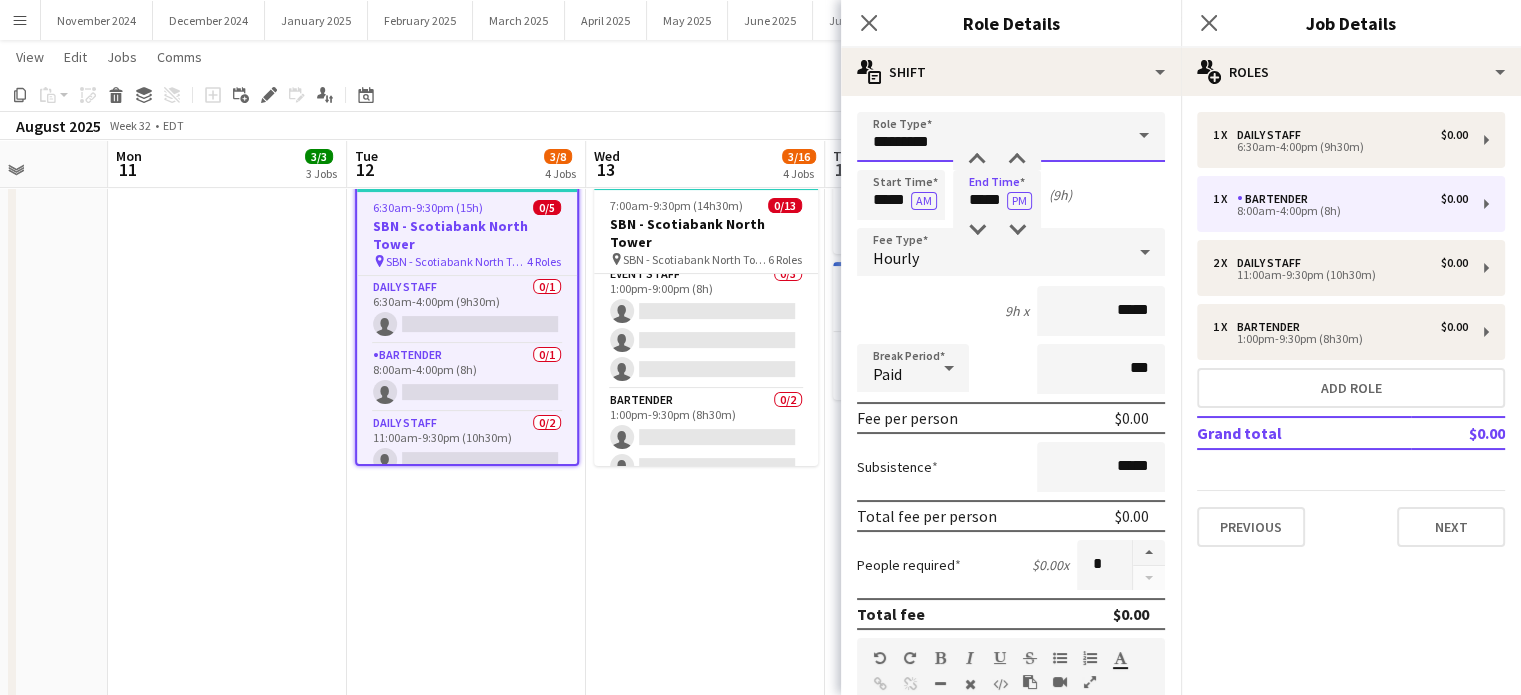 click on "*********" at bounding box center [1011, 137] 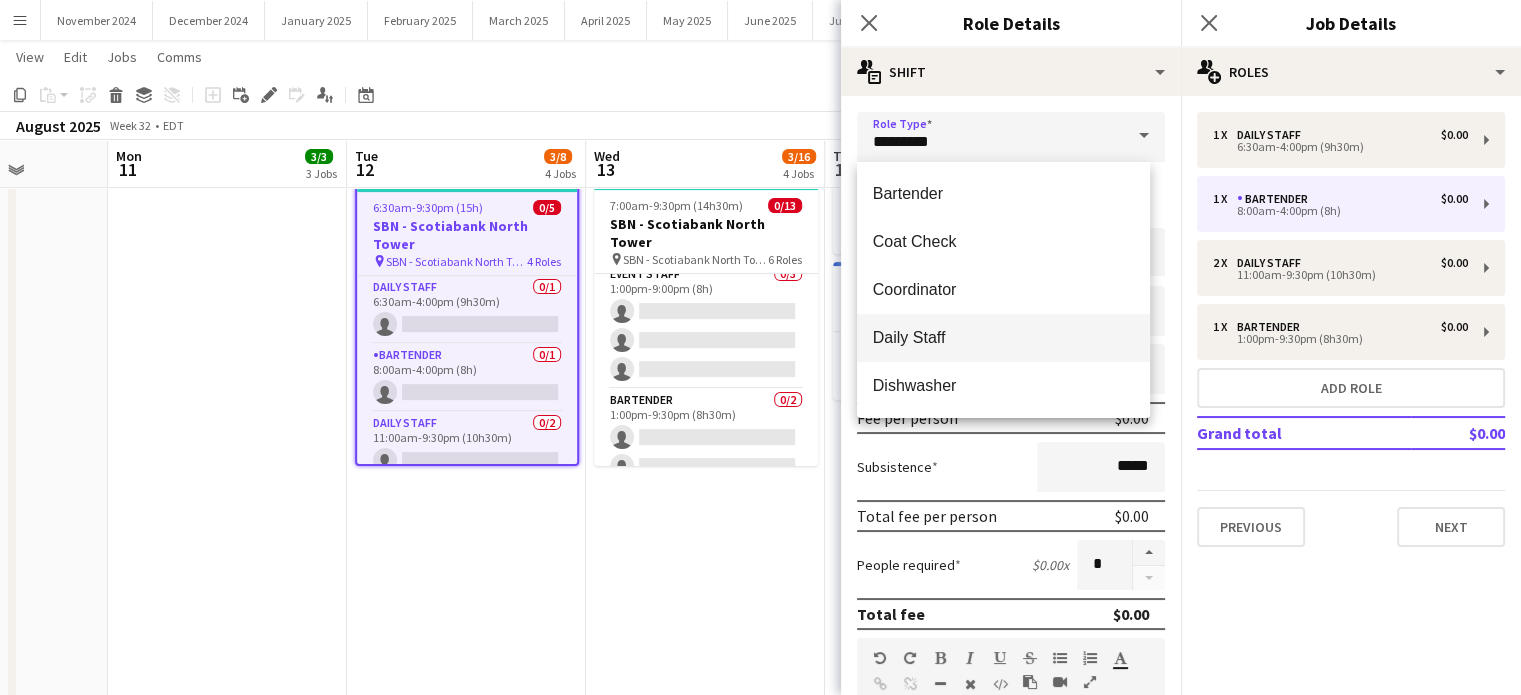 click on "Daily Staff" at bounding box center [1003, 337] 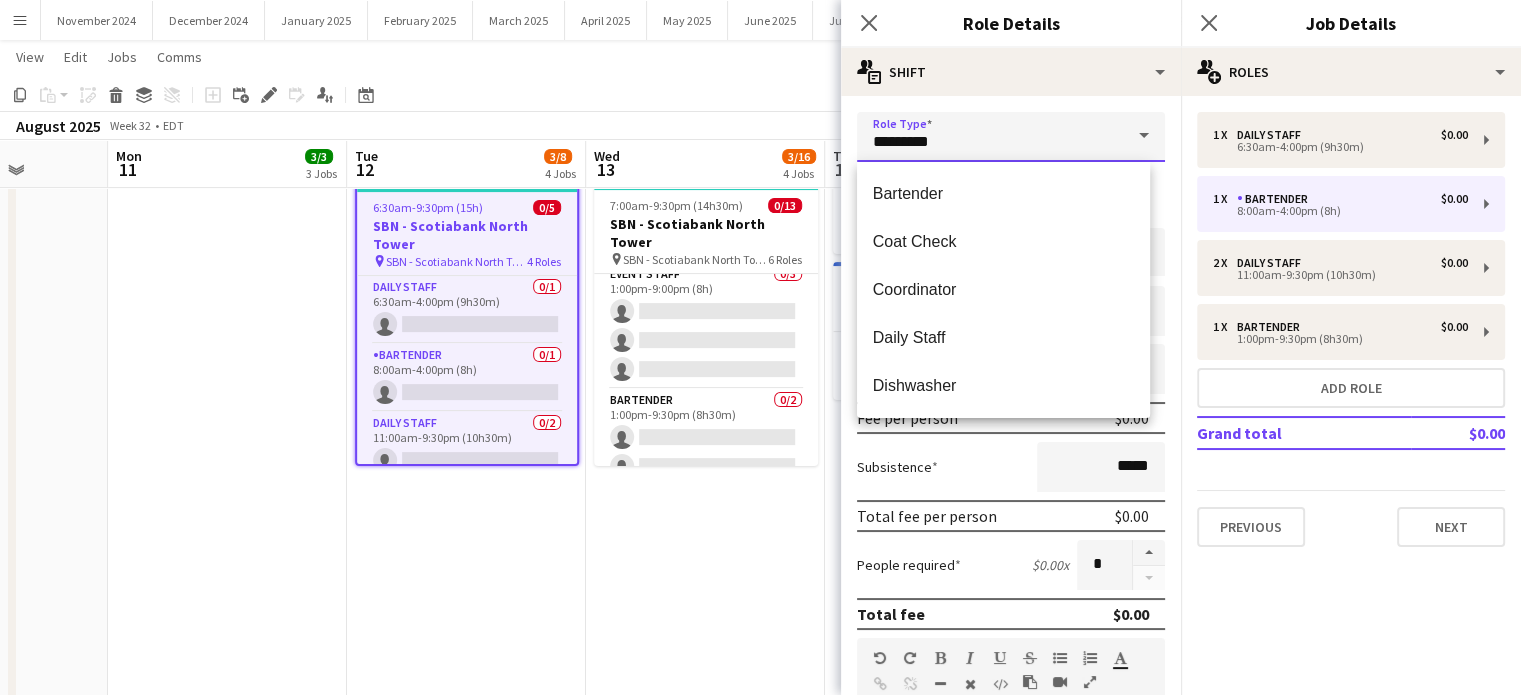 type on "**********" 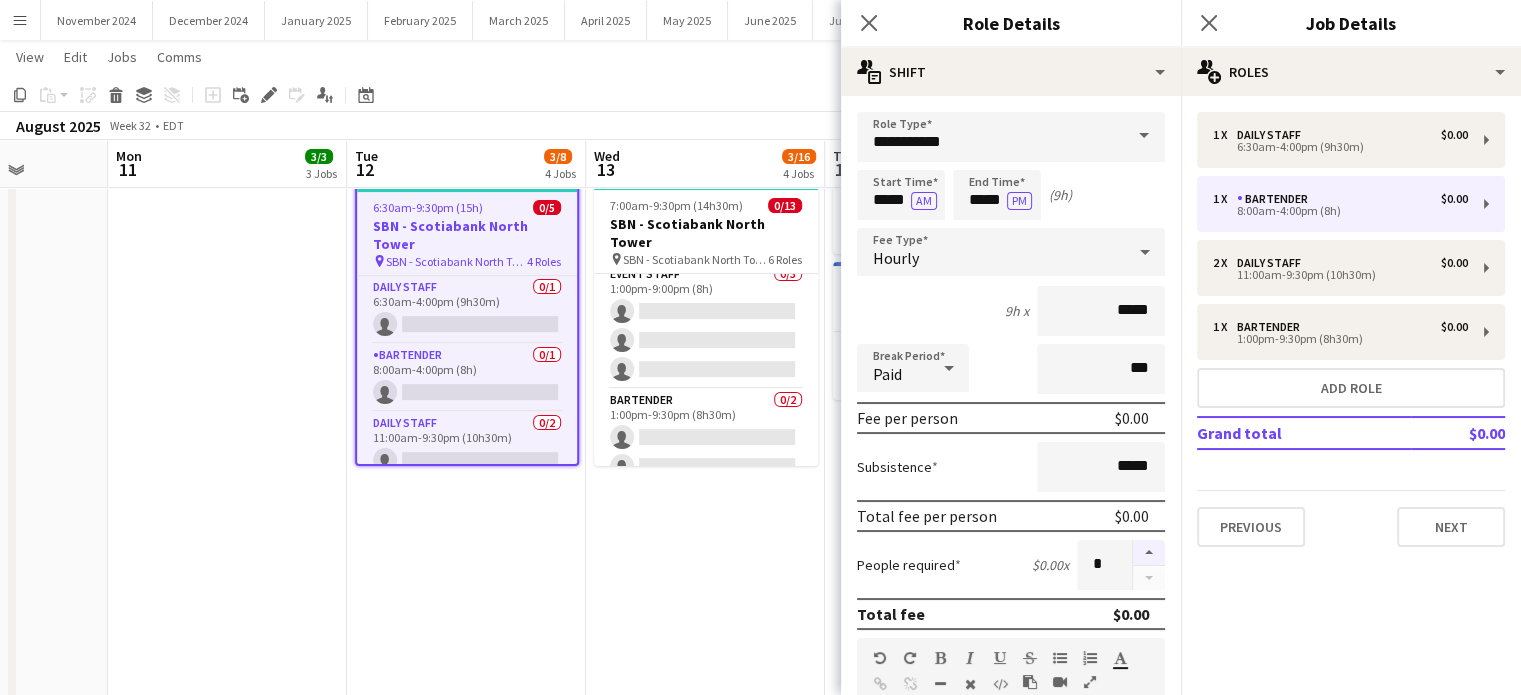 click at bounding box center (1149, 553) 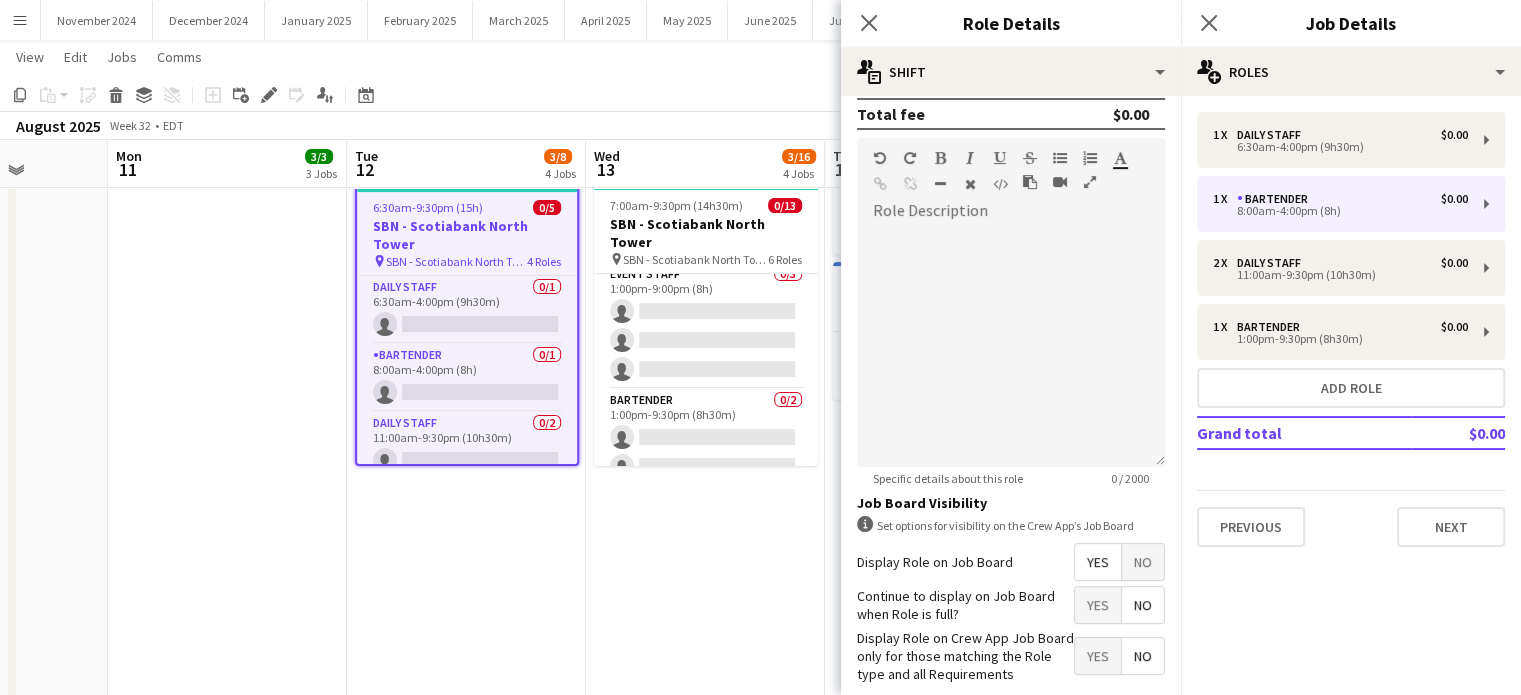 click on "No" at bounding box center [1143, 562] 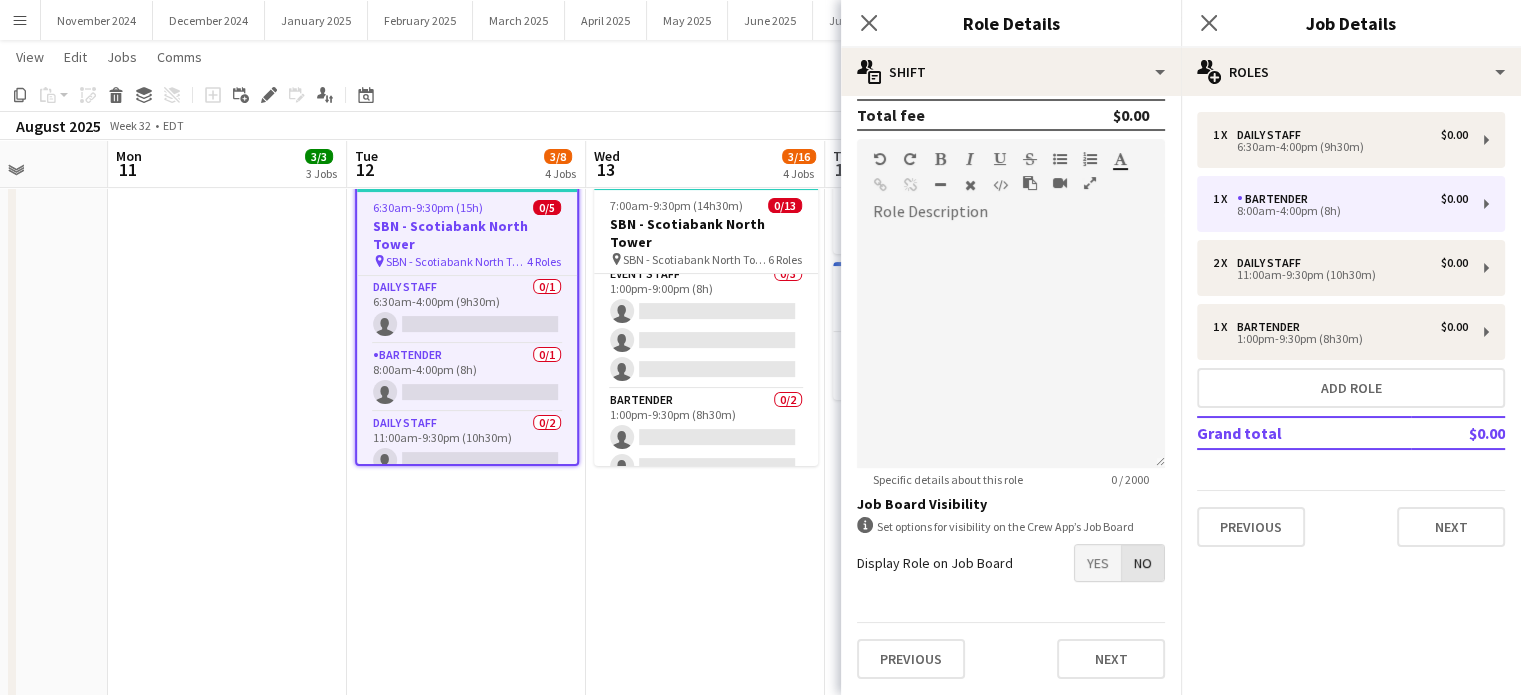 scroll, scrollTop: 495, scrollLeft: 0, axis: vertical 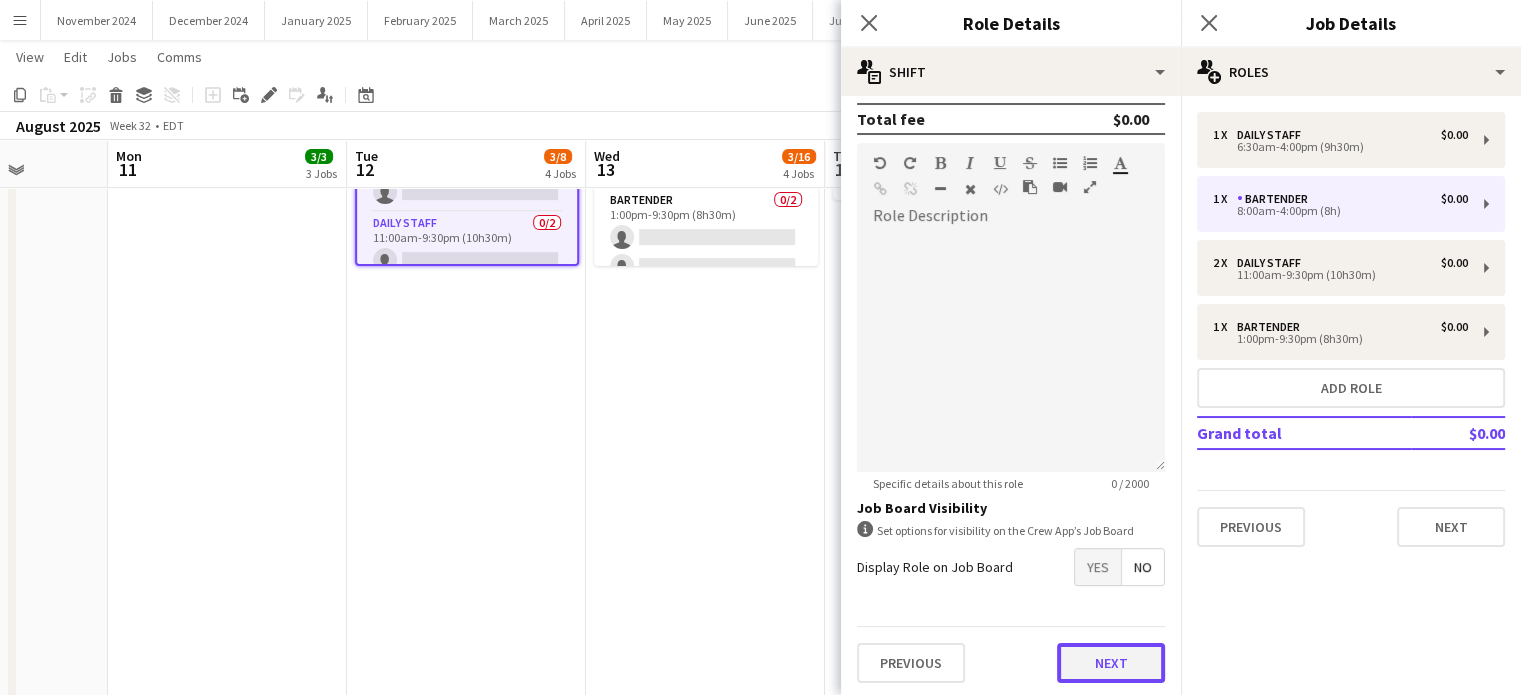 click on "Next" at bounding box center [1111, 663] 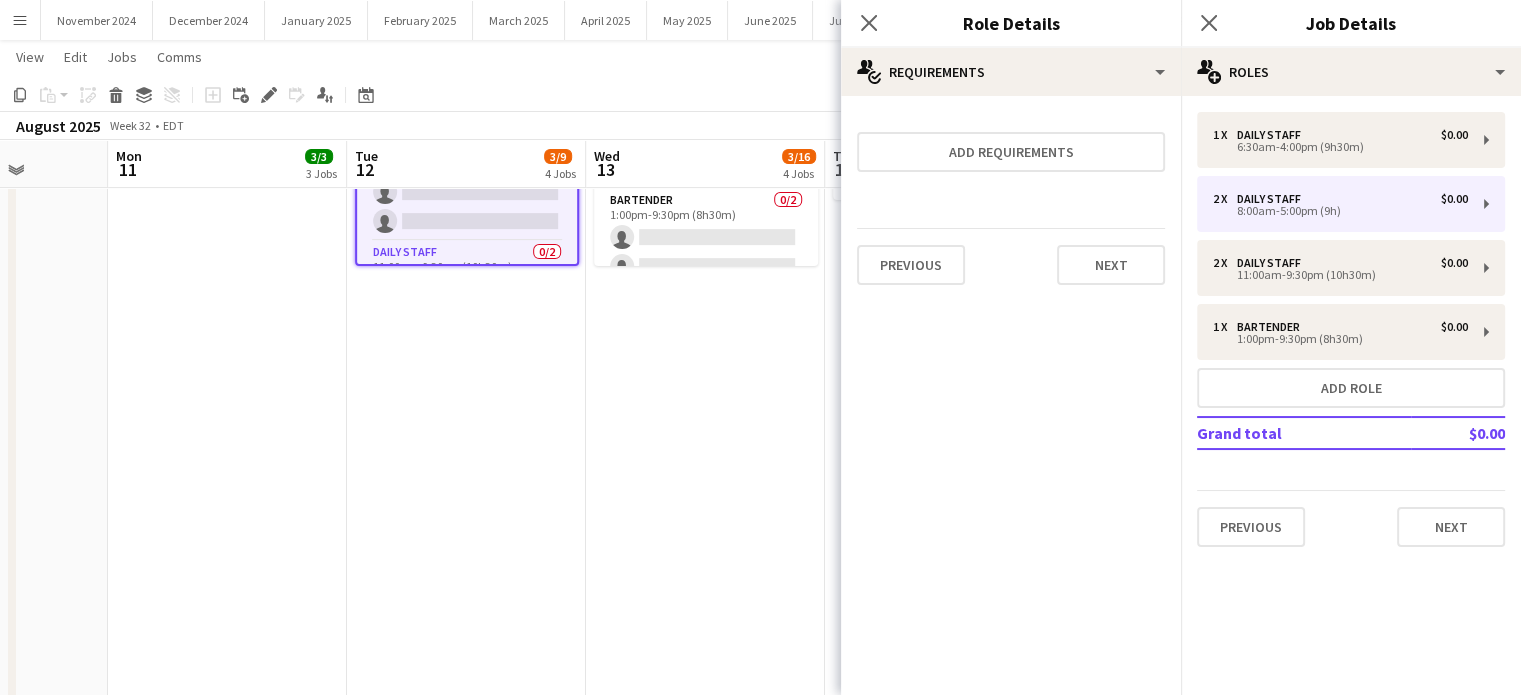 scroll, scrollTop: 0, scrollLeft: 0, axis: both 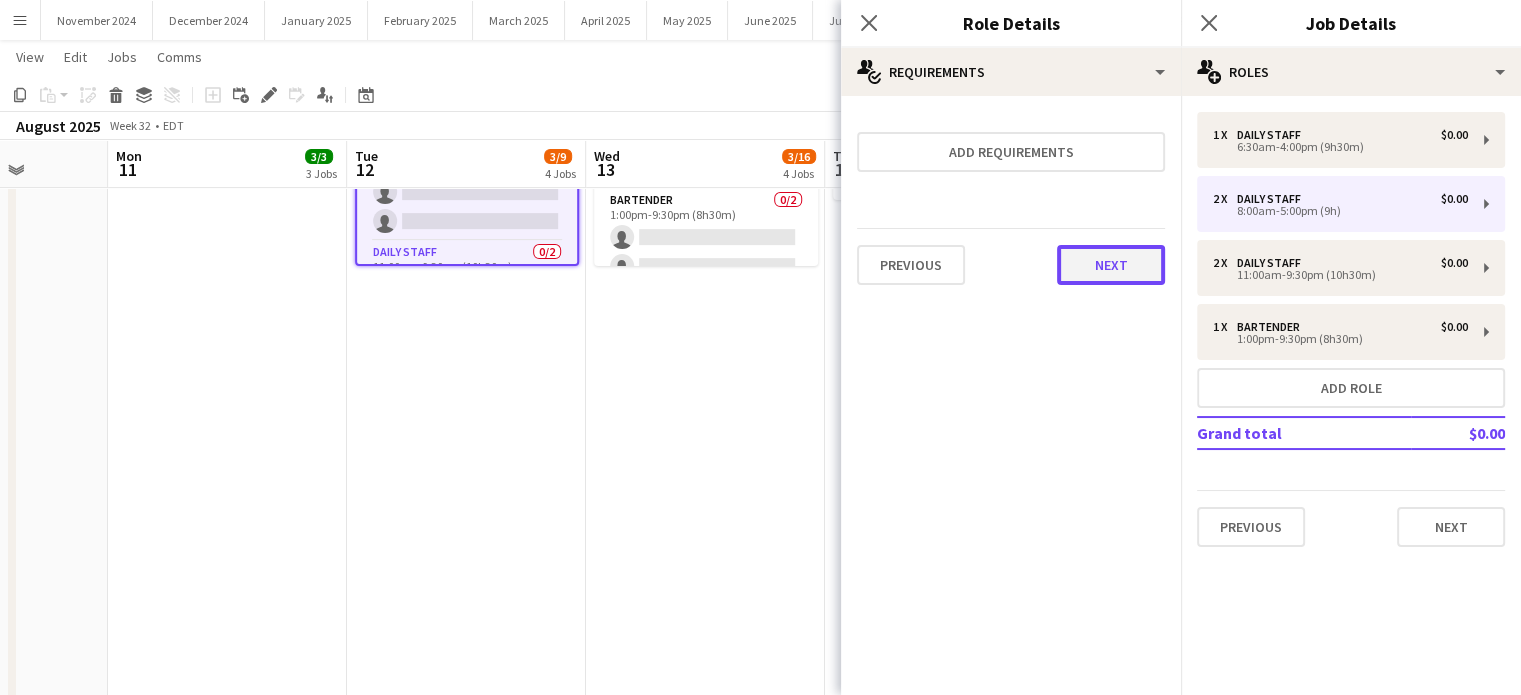 click on "Next" at bounding box center [1111, 265] 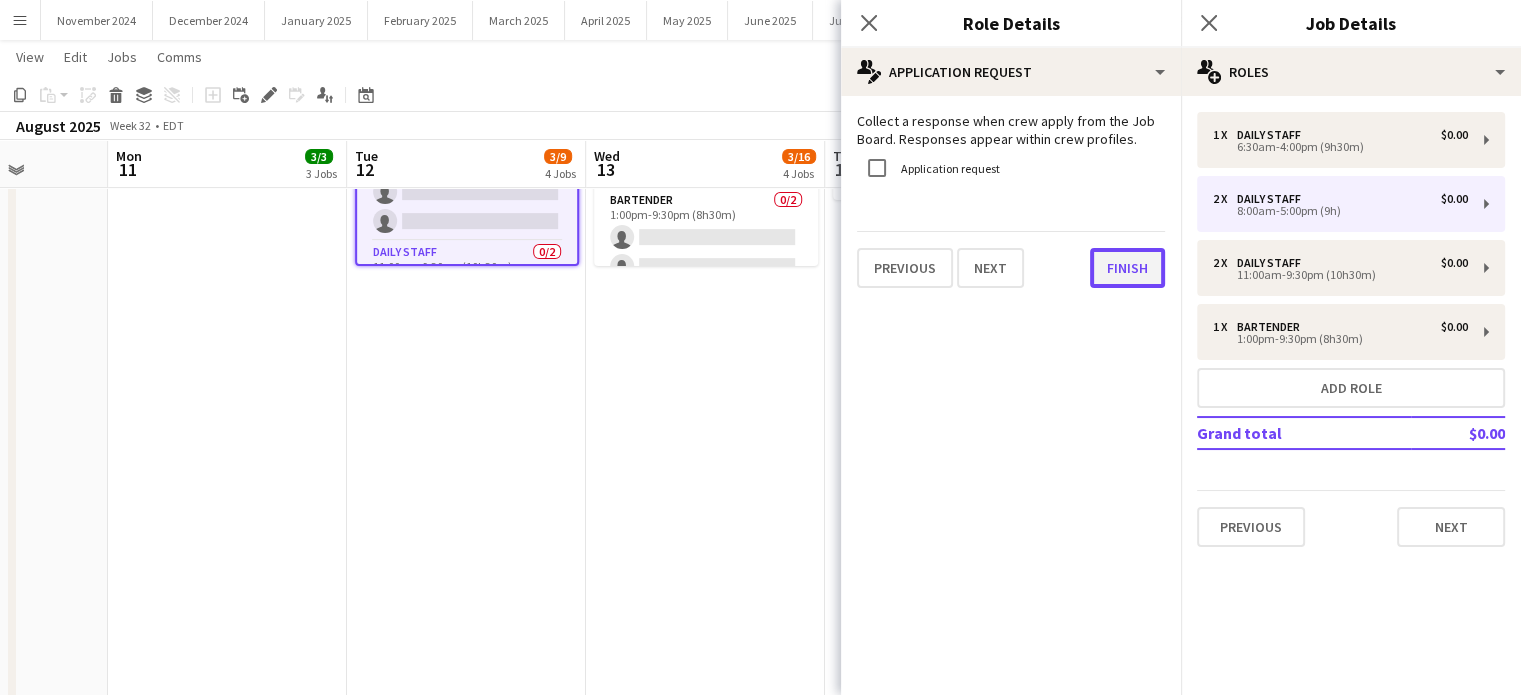 click on "Finish" at bounding box center (1127, 268) 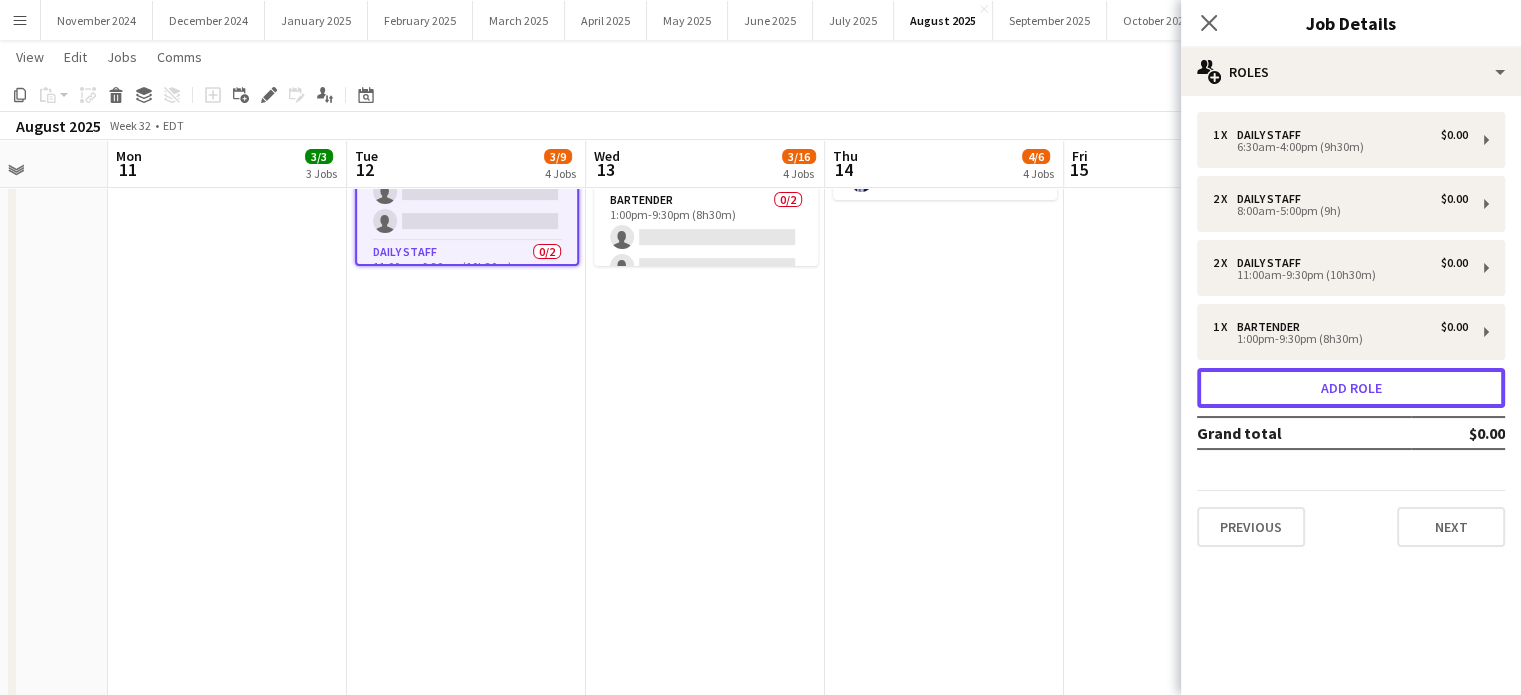 drag, startPoint x: 1297, startPoint y: 388, endPoint x: 1165, endPoint y: 297, distance: 160.32779 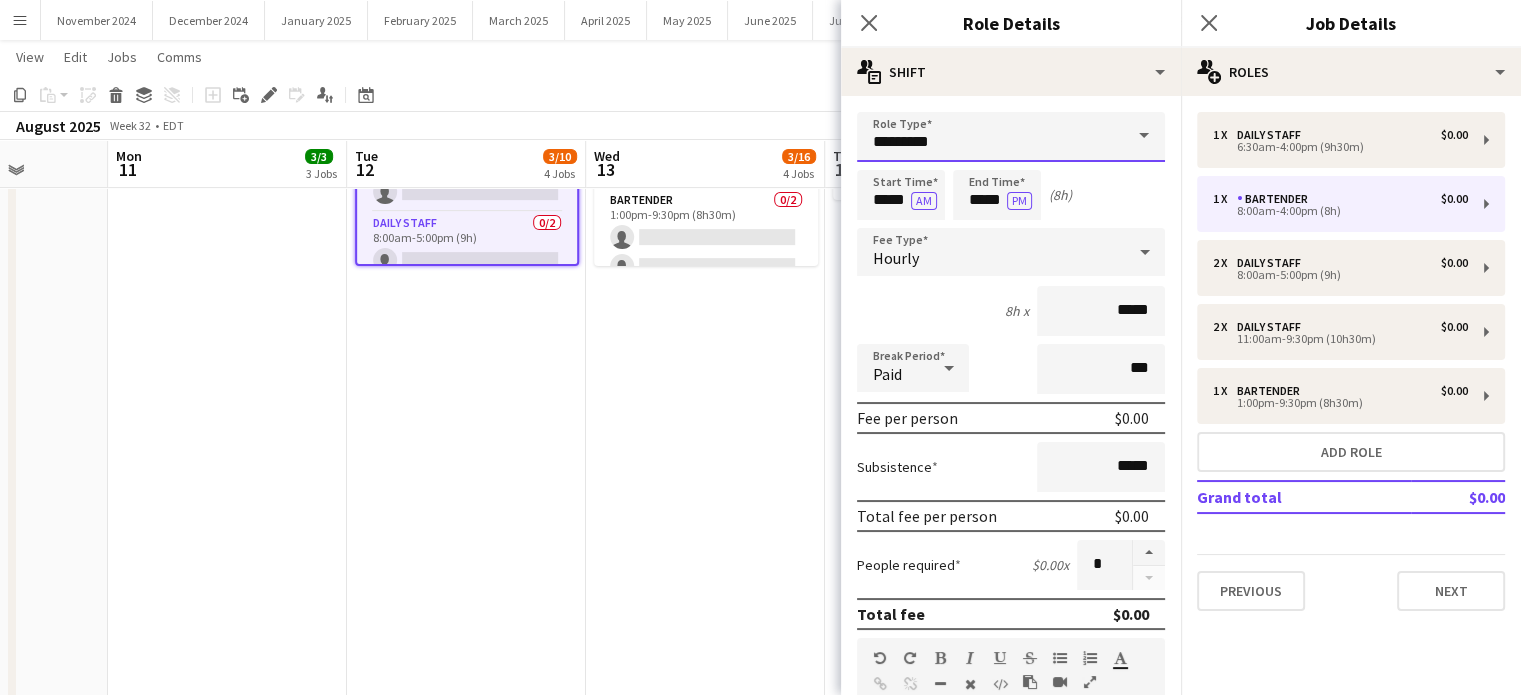 click on "*********" at bounding box center [1011, 137] 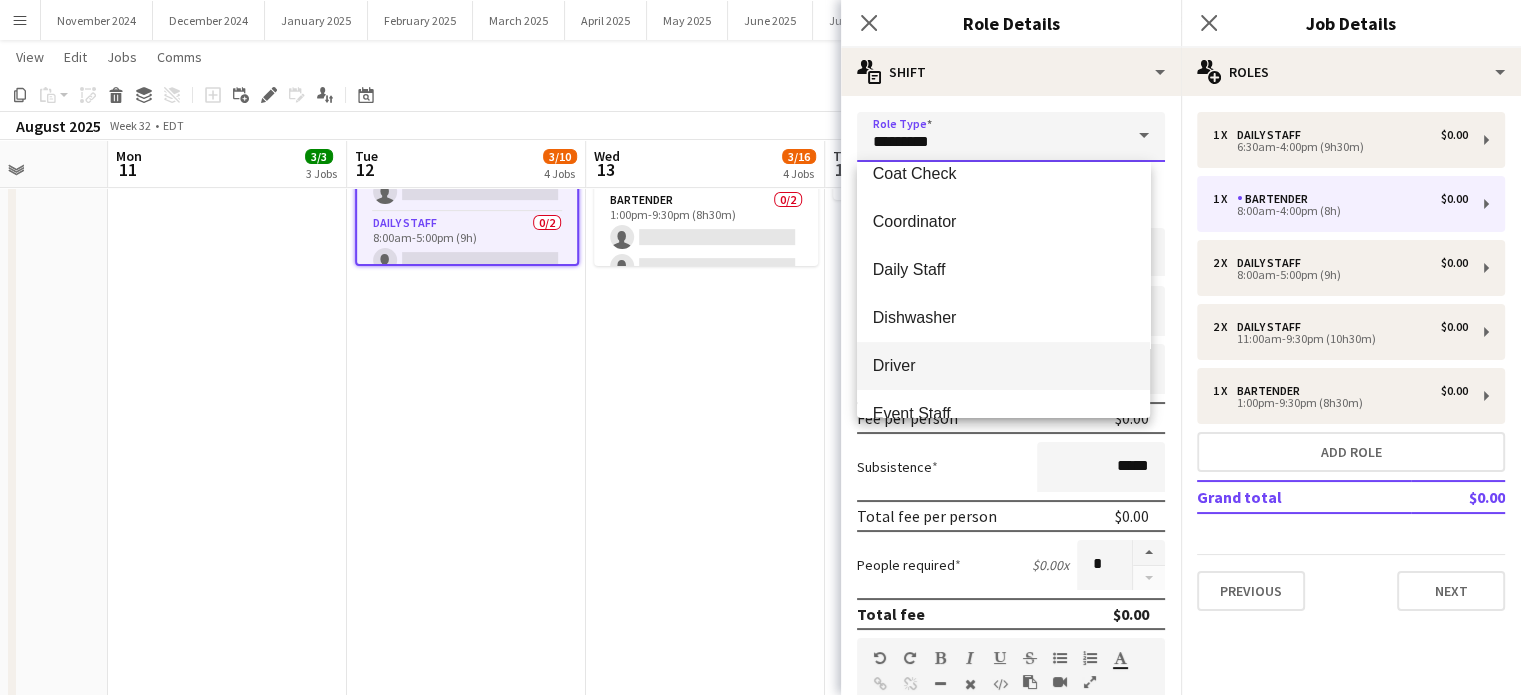 scroll, scrollTop: 100, scrollLeft: 0, axis: vertical 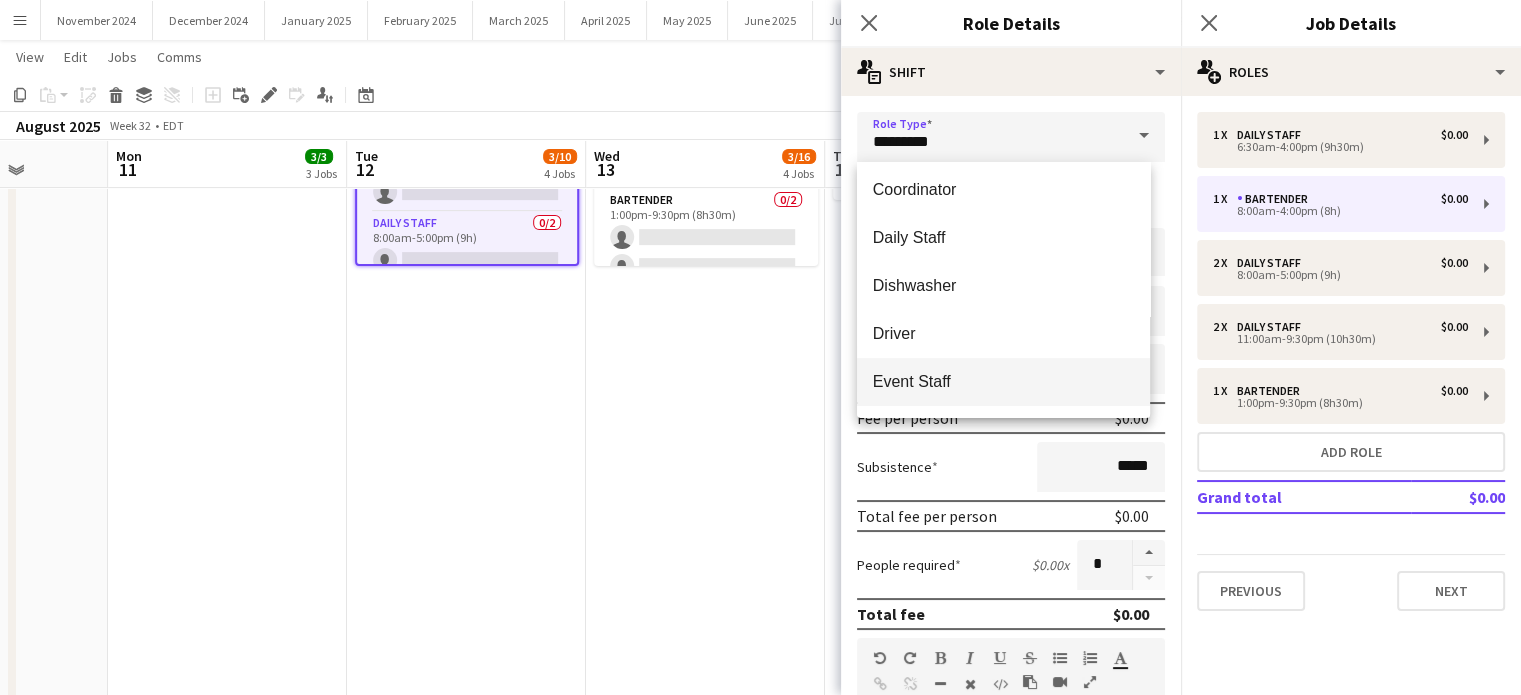 click on "Event Staff" at bounding box center [1003, 382] 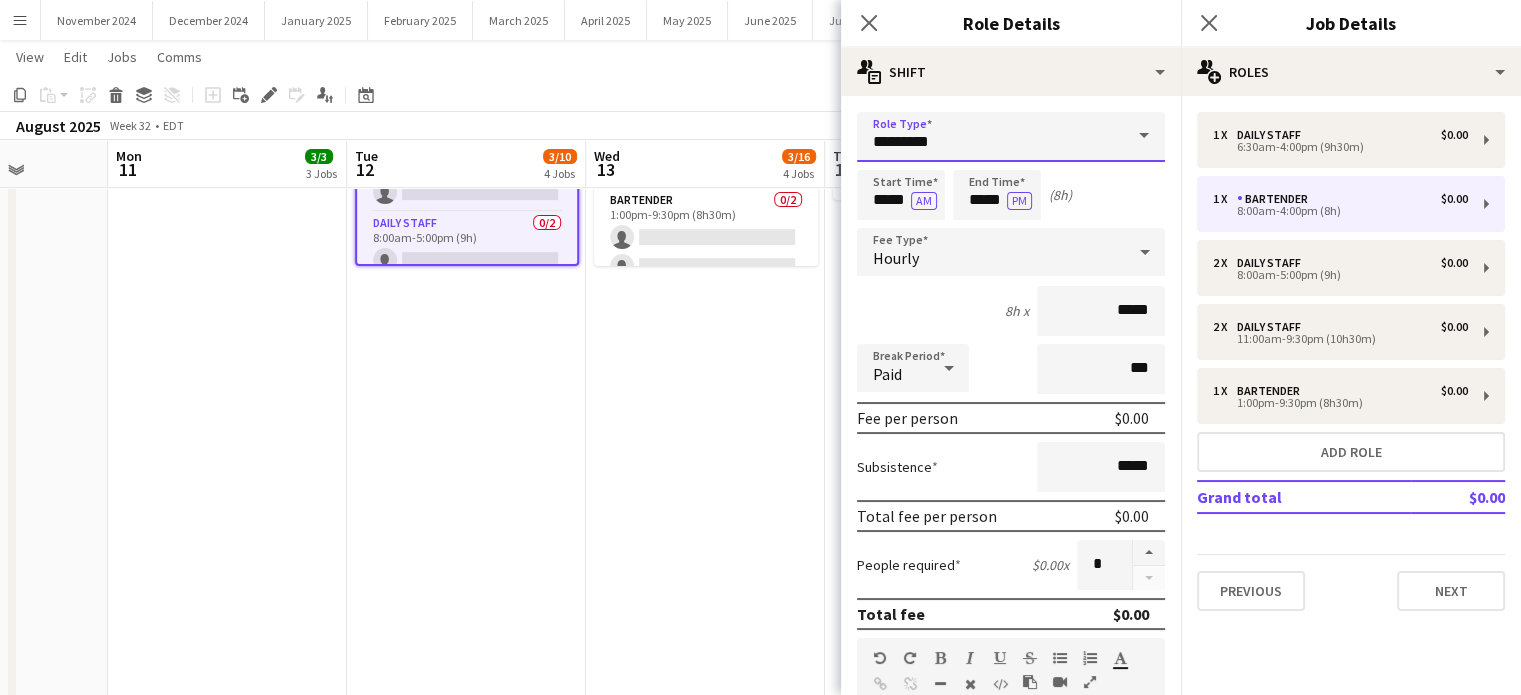 type on "**********" 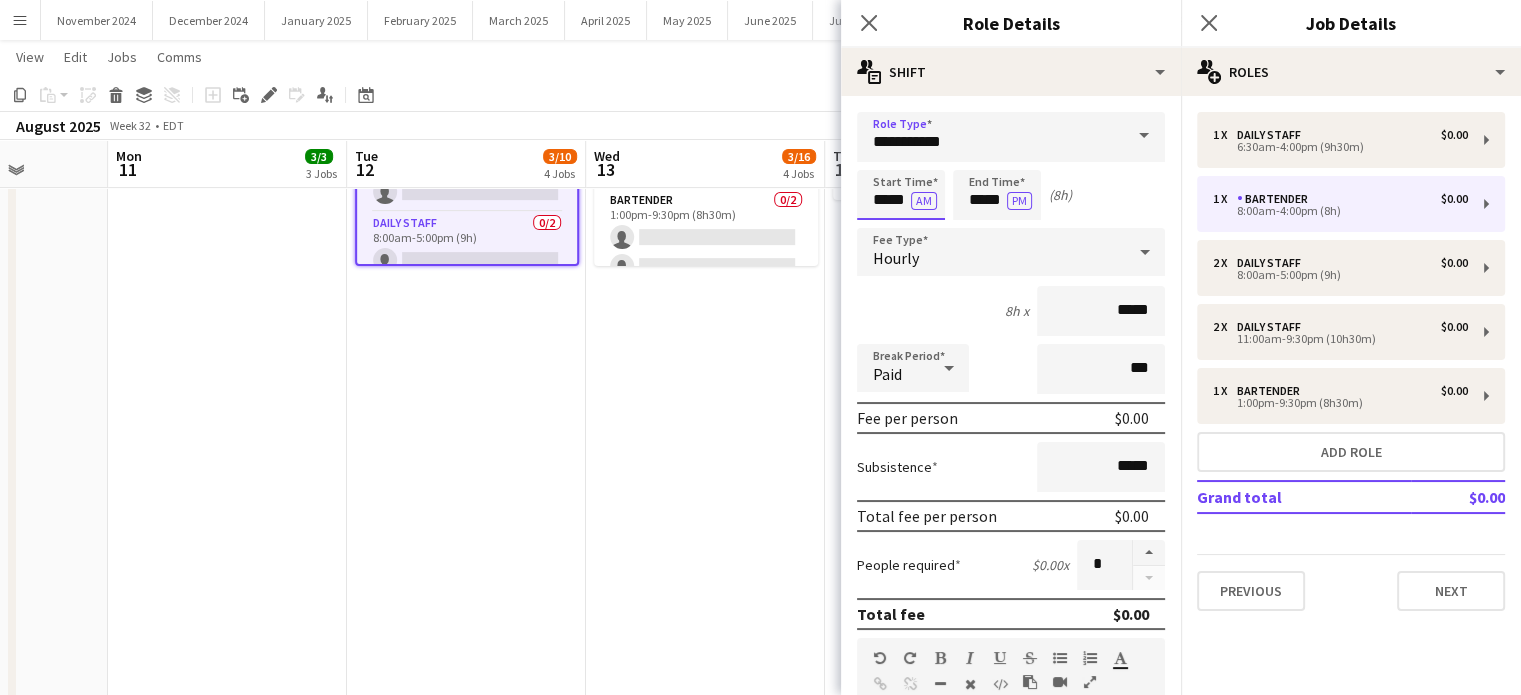 click on "*****" at bounding box center [901, 195] 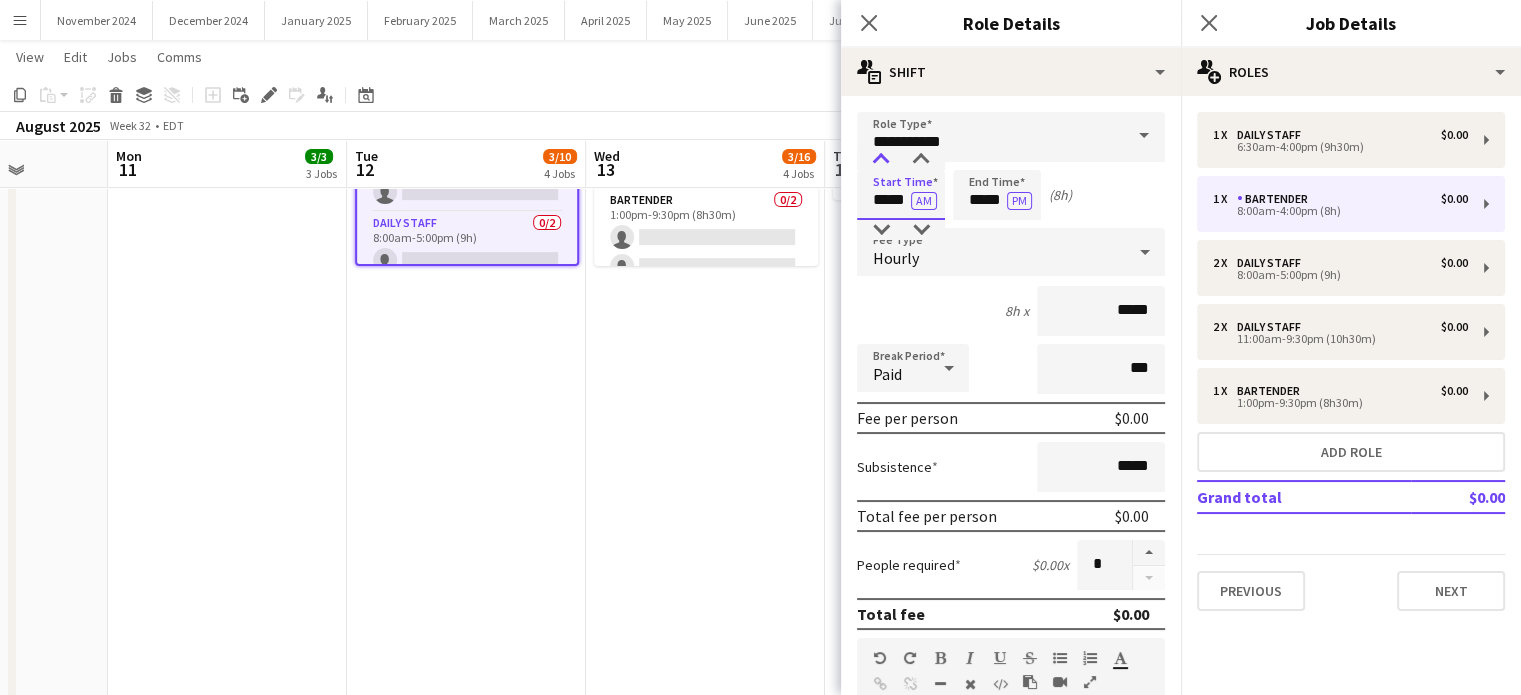 click at bounding box center [881, 160] 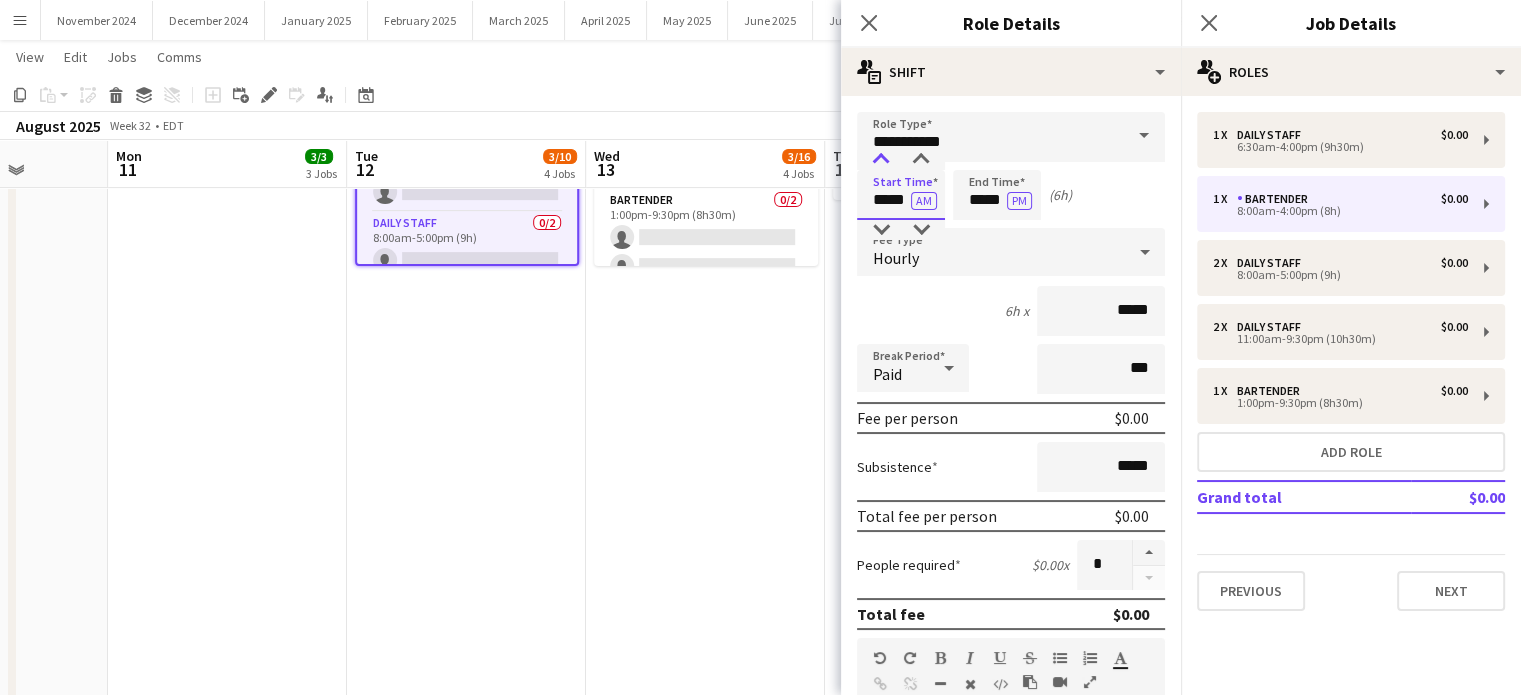 click at bounding box center (881, 160) 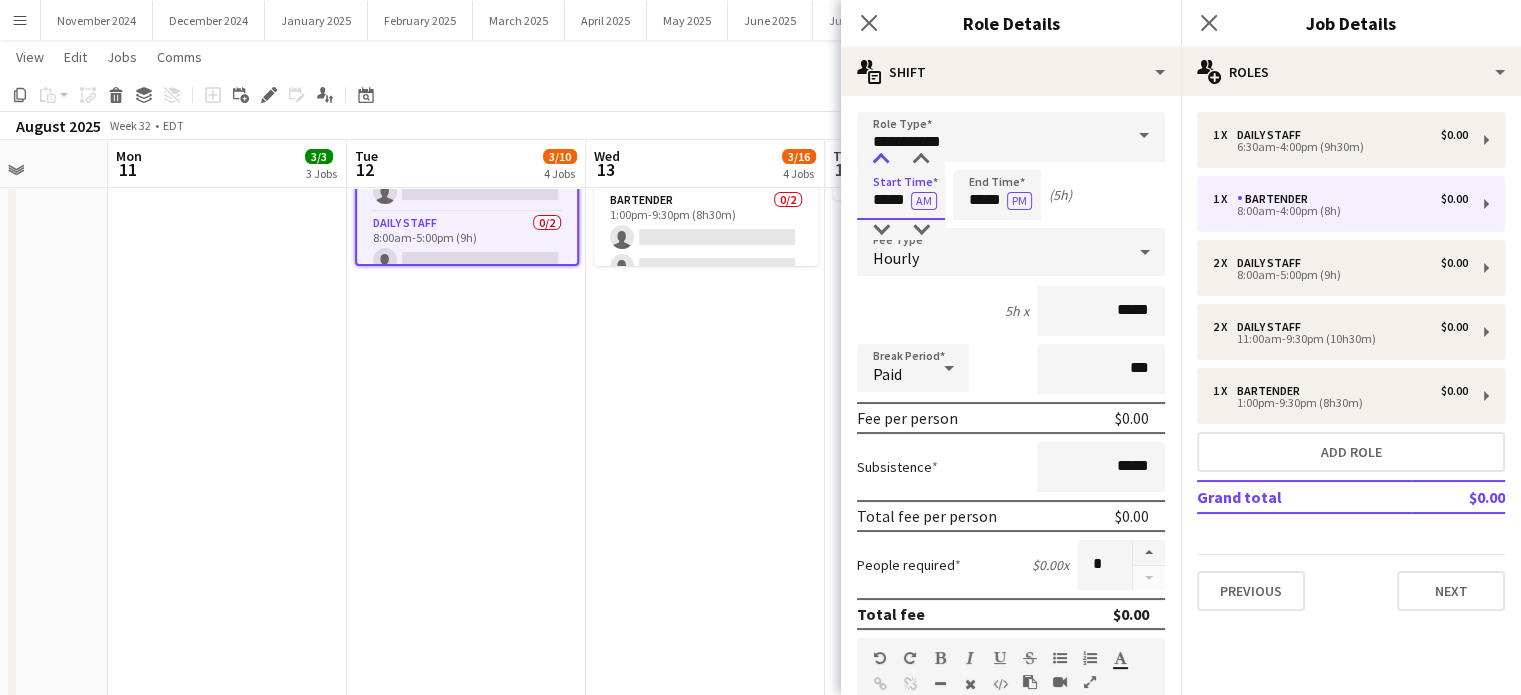 click at bounding box center (881, 160) 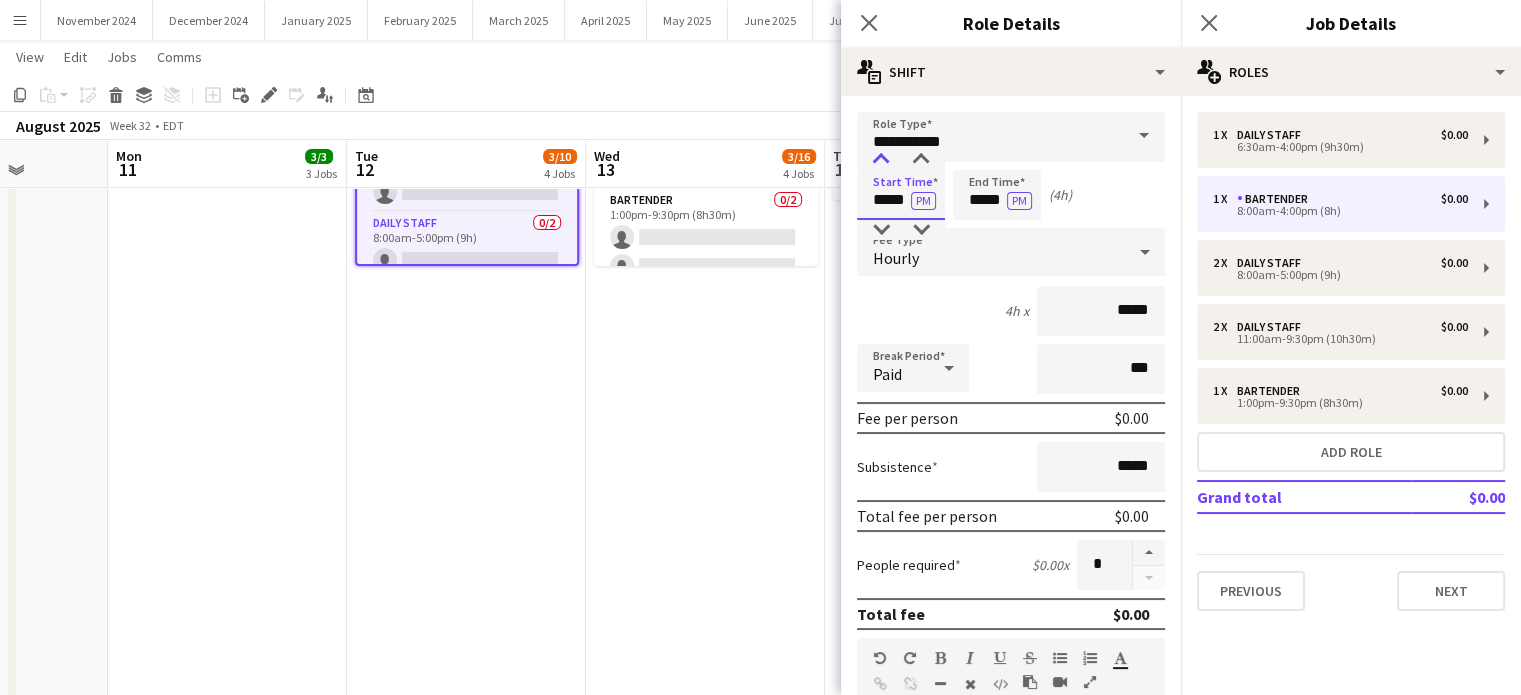 type on "*****" 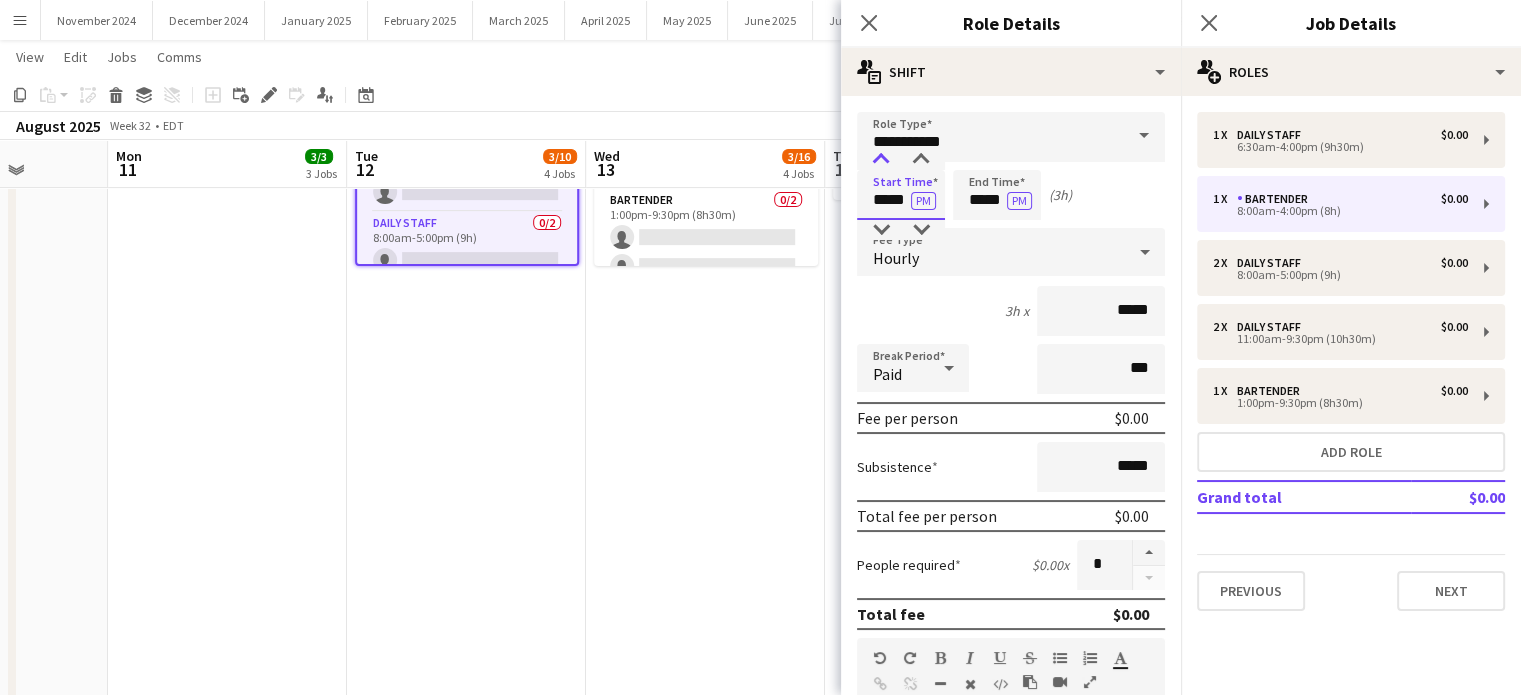click at bounding box center (881, 160) 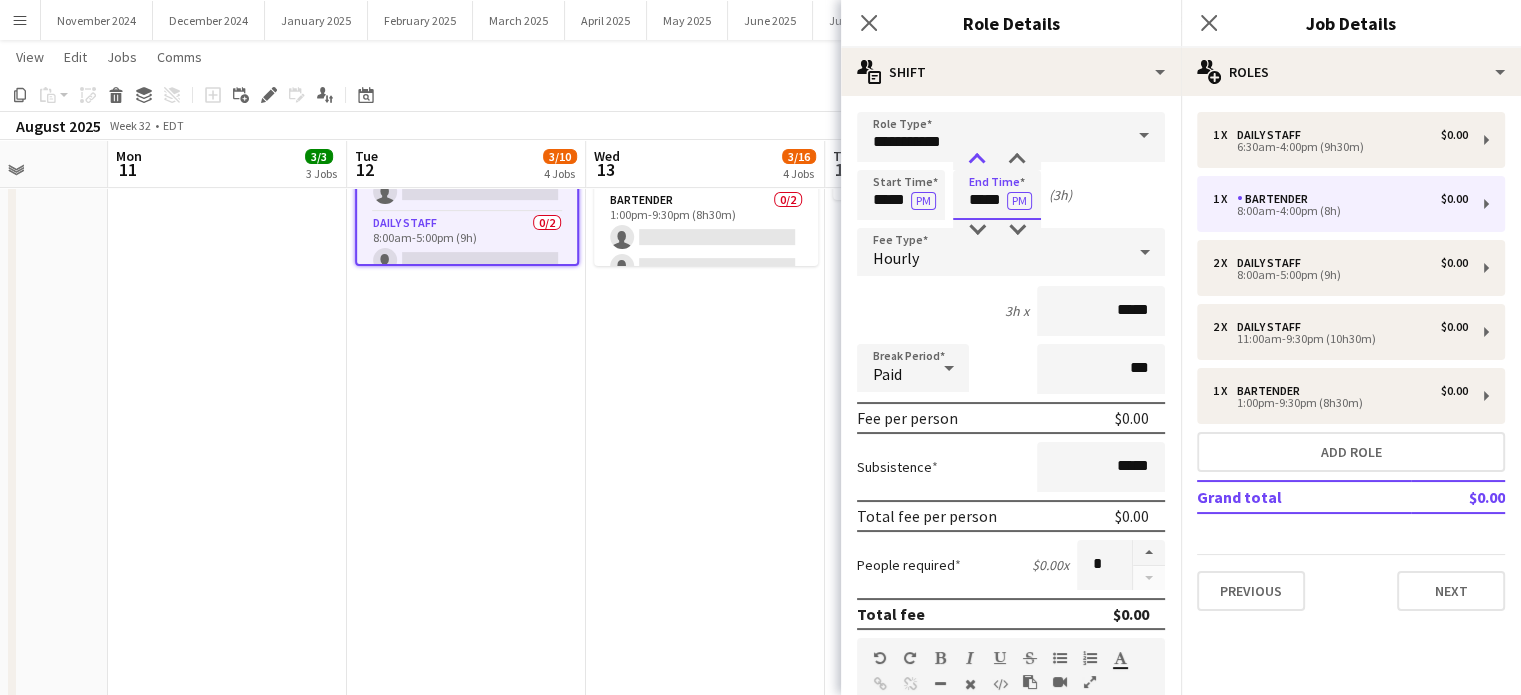 click on "*****" at bounding box center (997, 195) 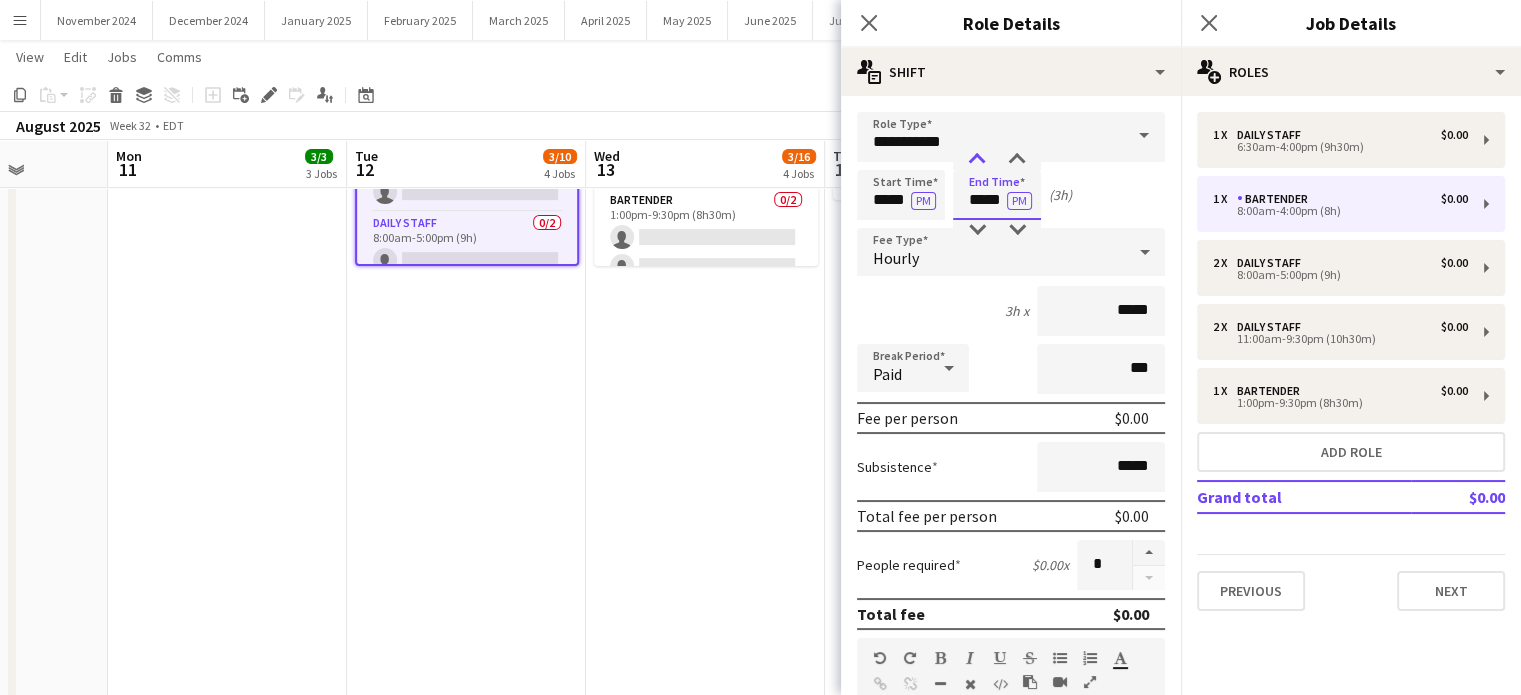click at bounding box center (977, 160) 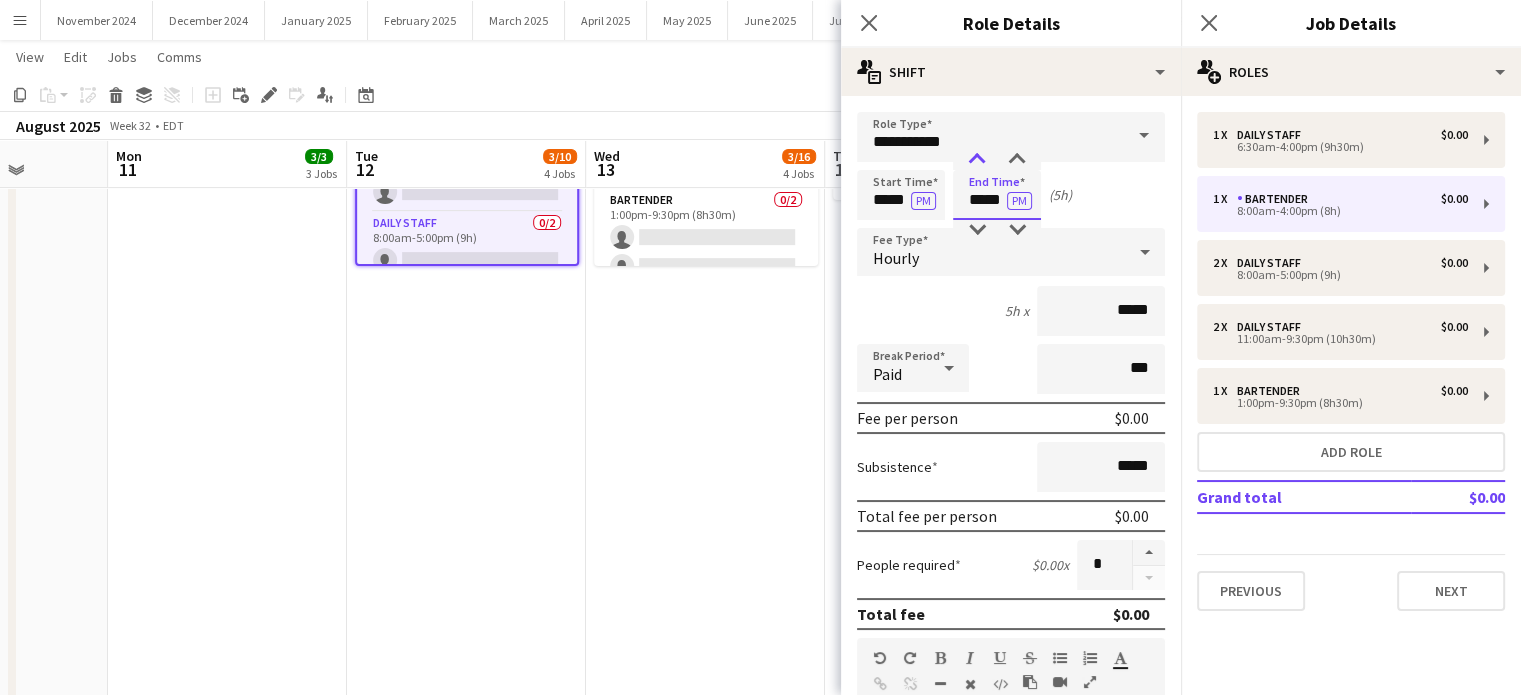 click at bounding box center (977, 160) 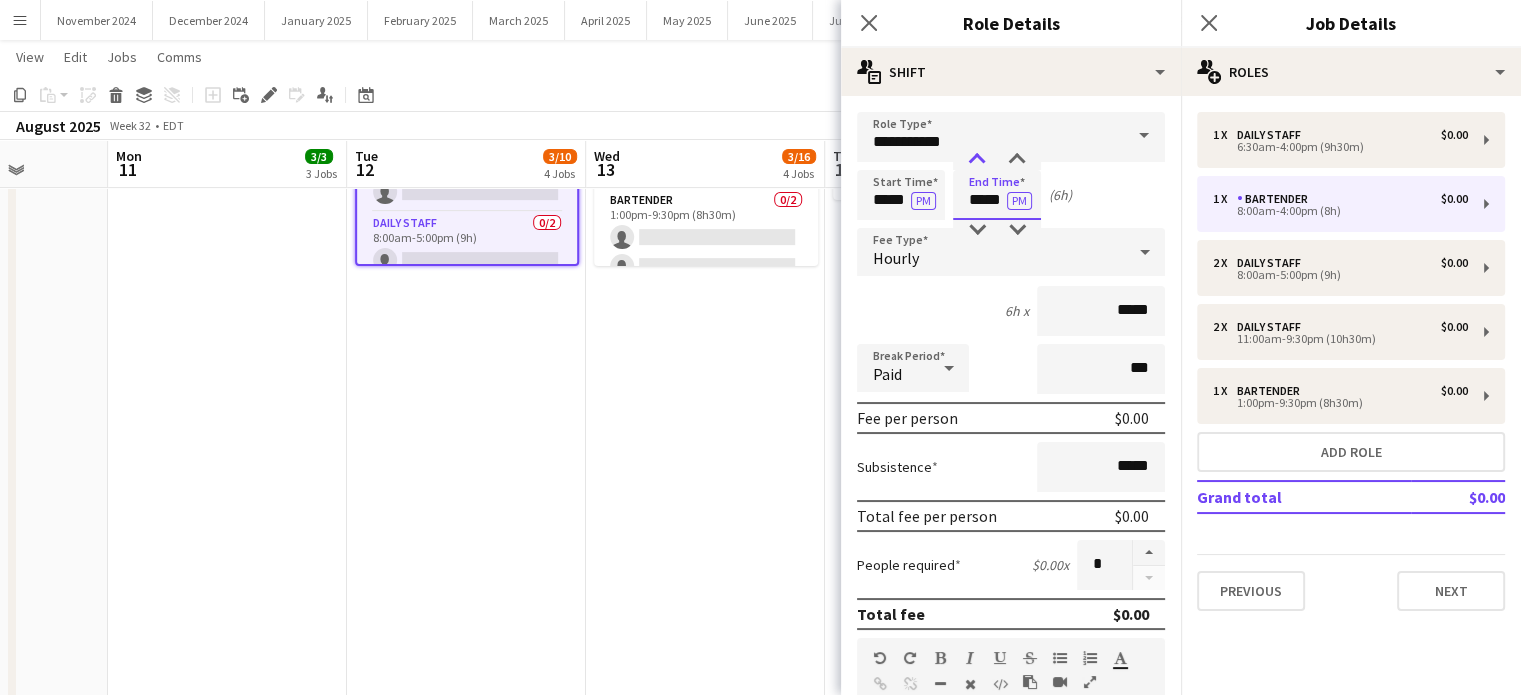 click at bounding box center (977, 160) 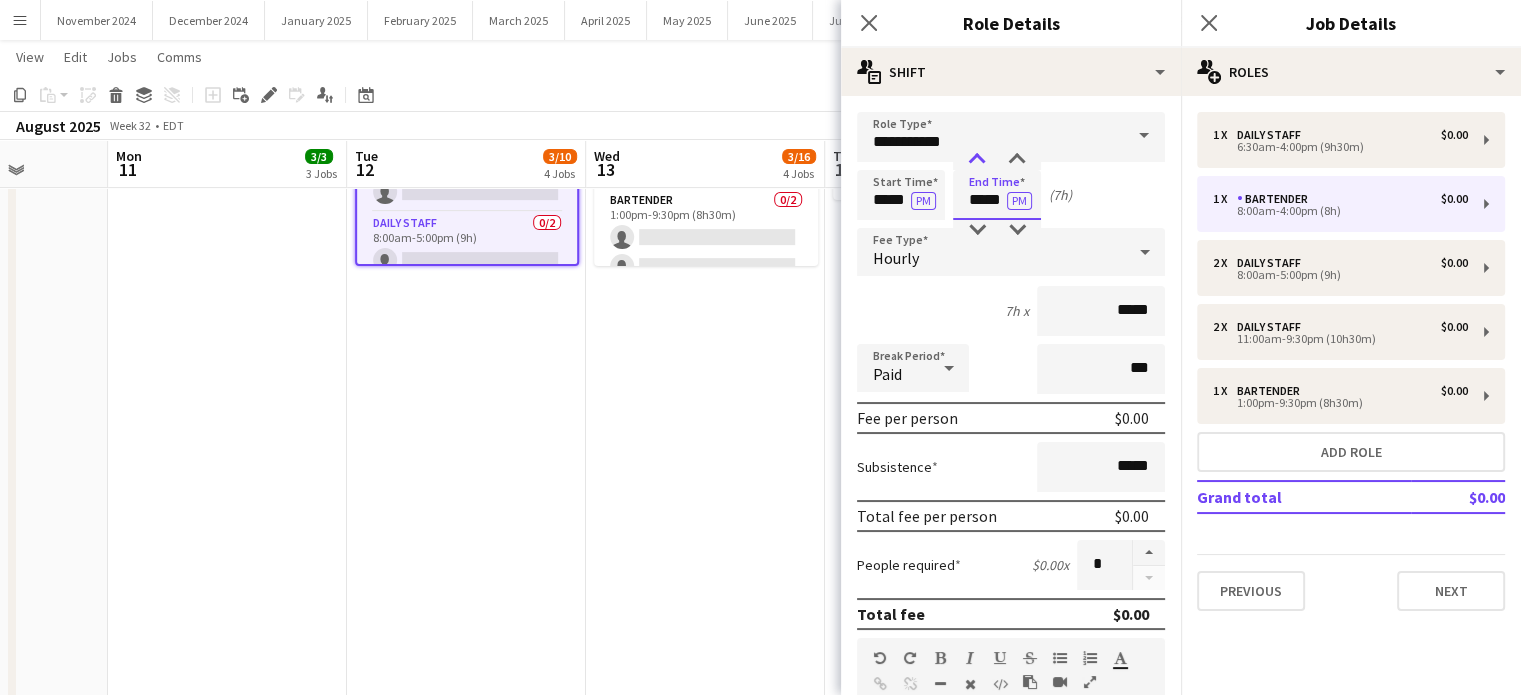 click at bounding box center (977, 160) 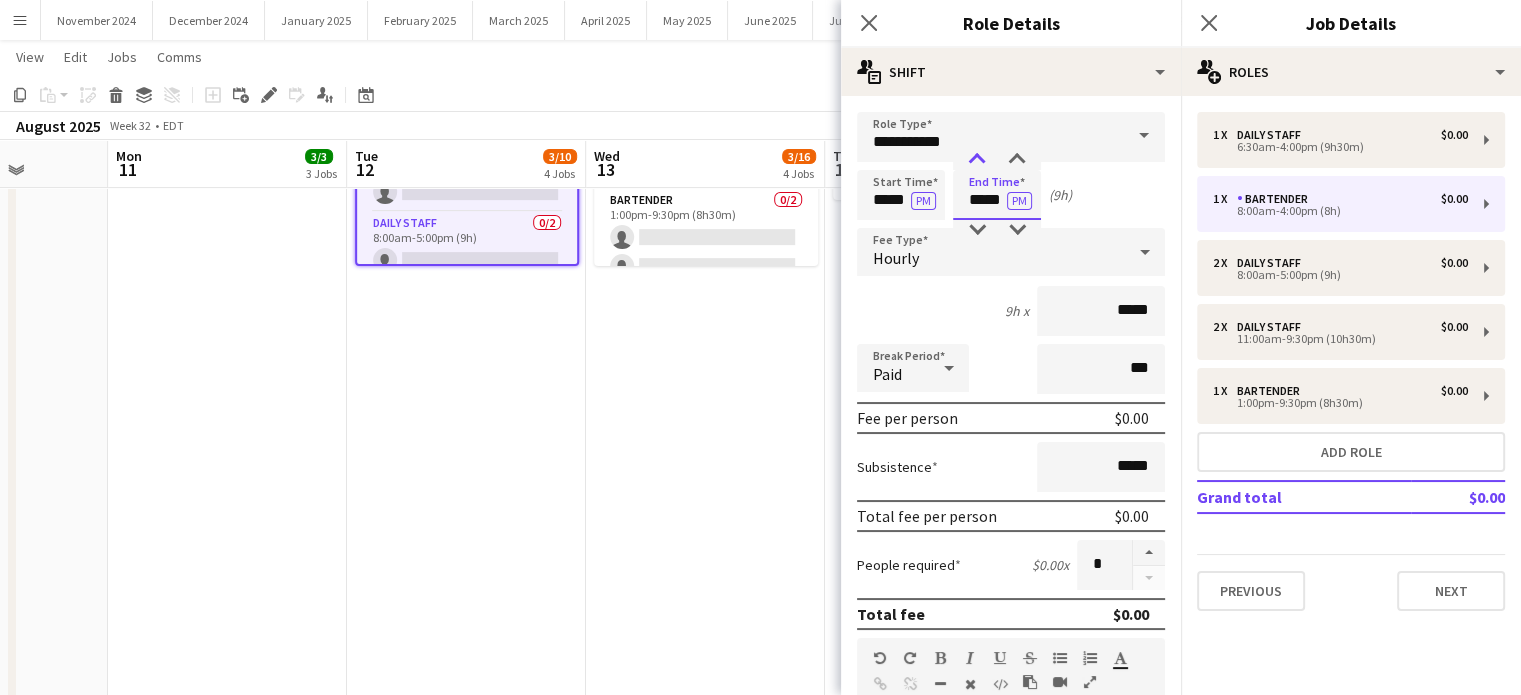 click at bounding box center (977, 160) 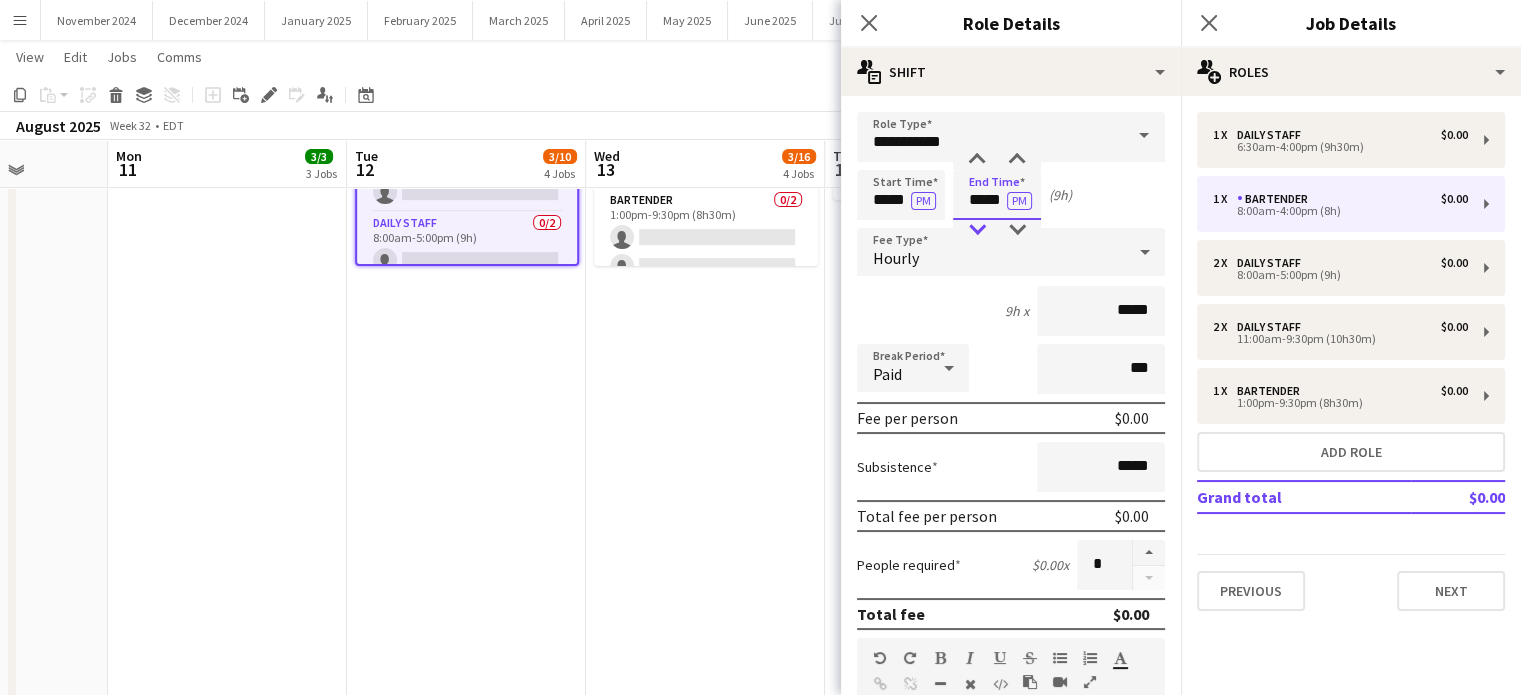 click at bounding box center (977, 230) 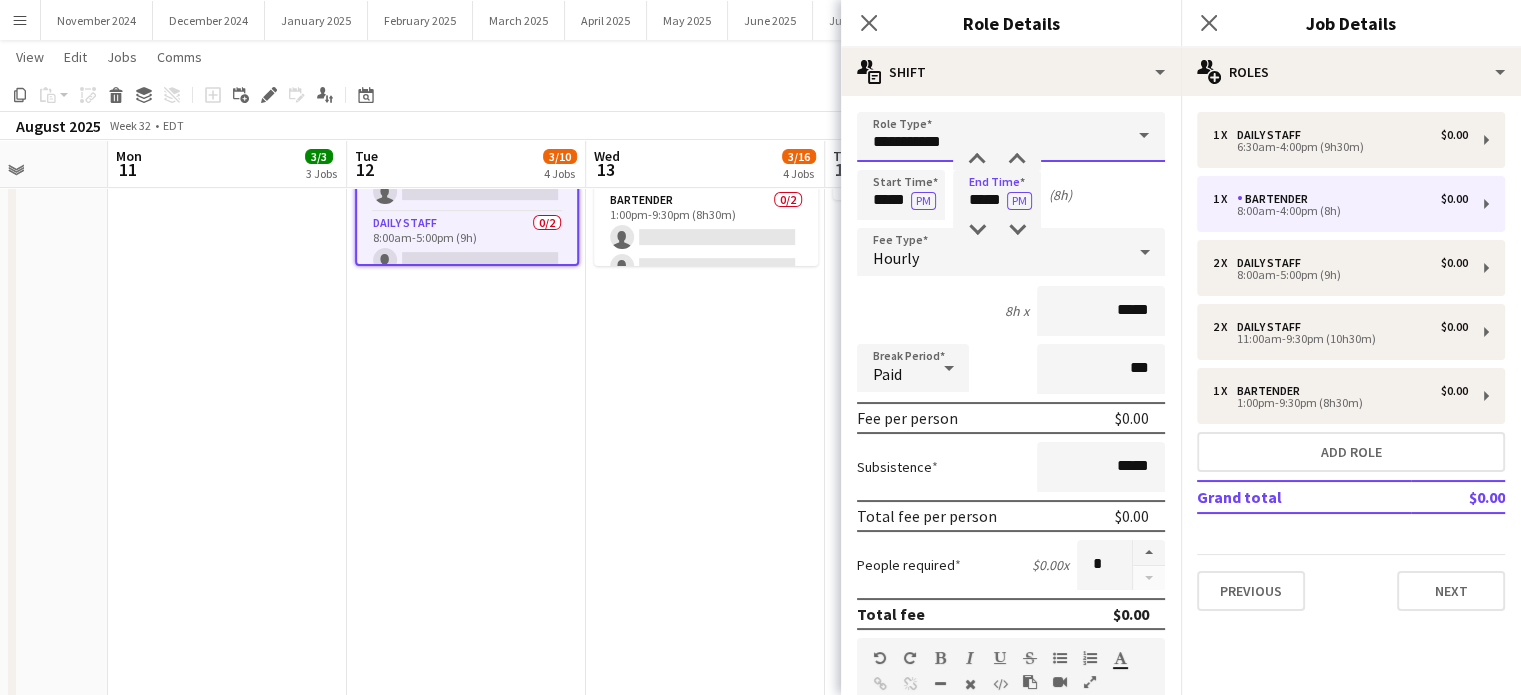 click on "**********" at bounding box center (1011, 137) 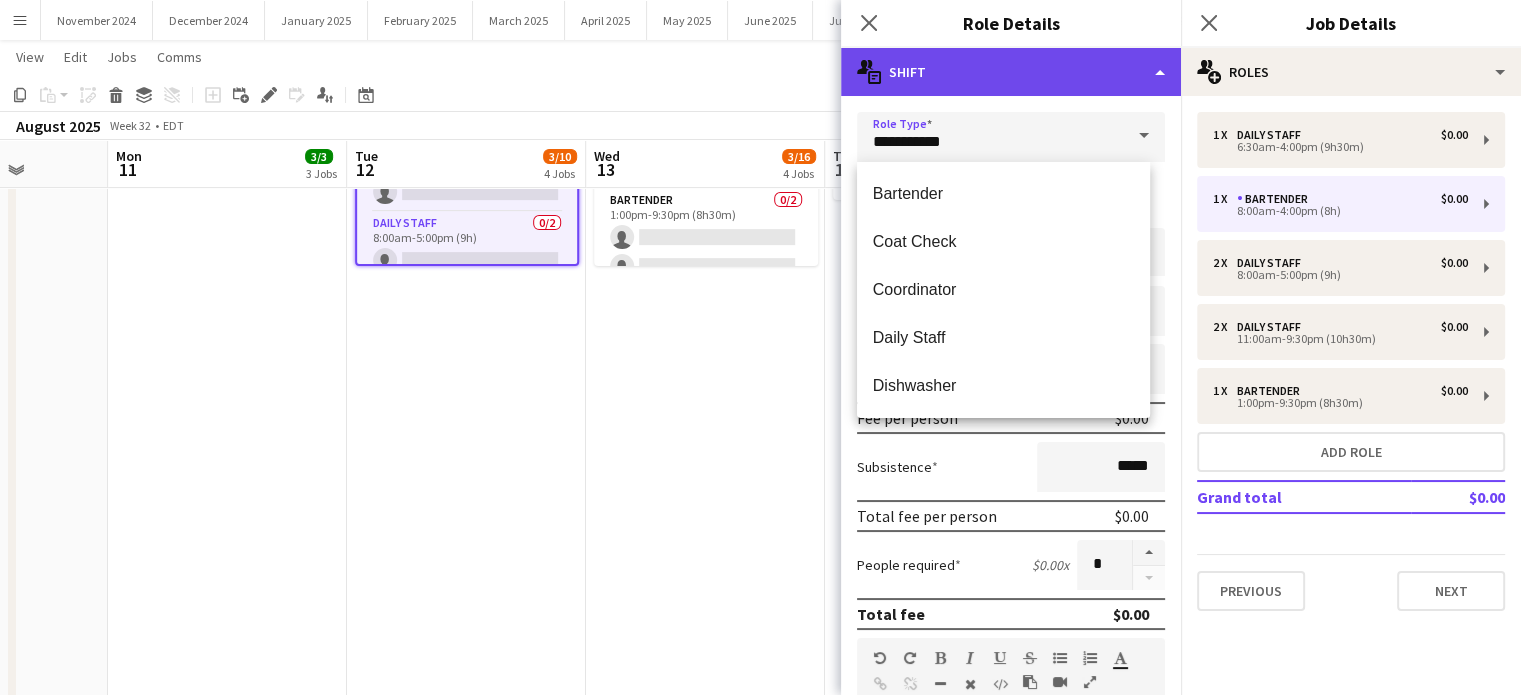 click on "multiple-actions-text
Shift" 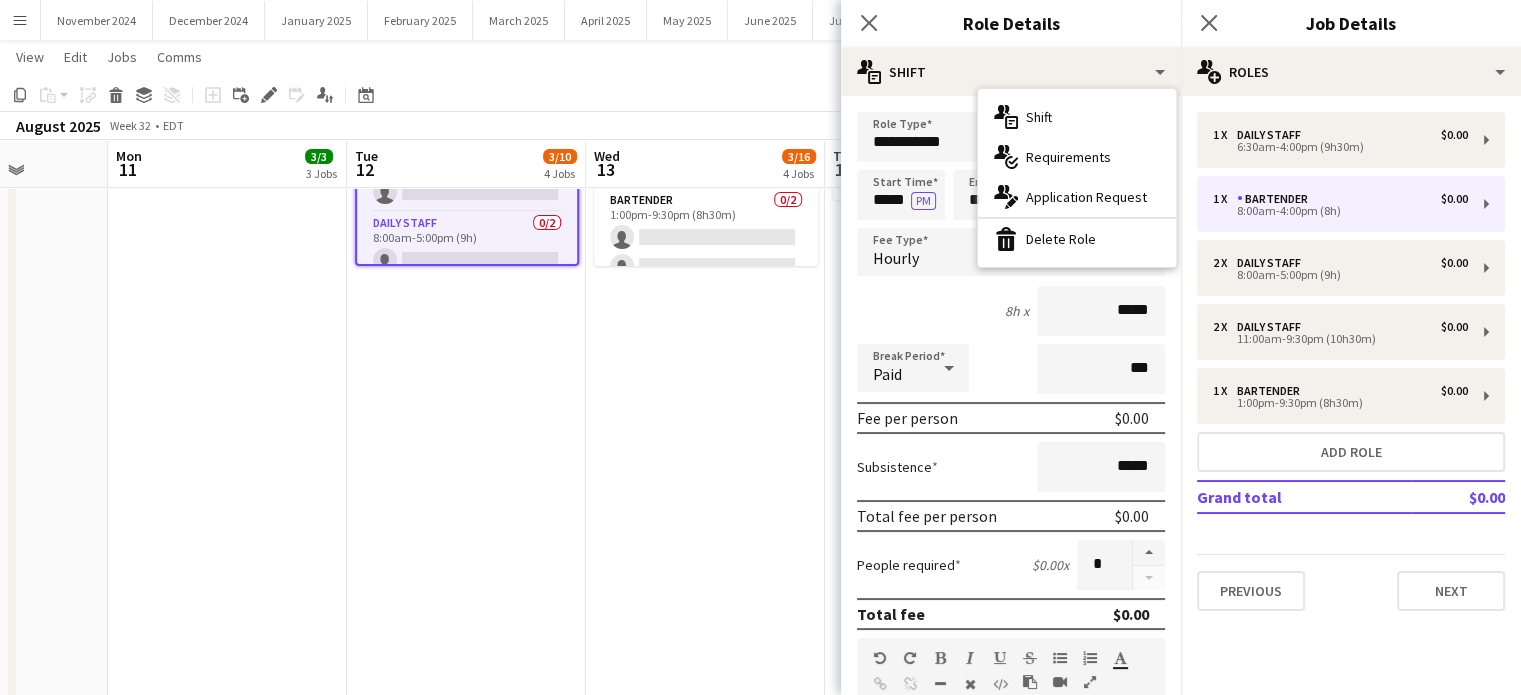 click on "8h x  *****" at bounding box center [1011, 311] 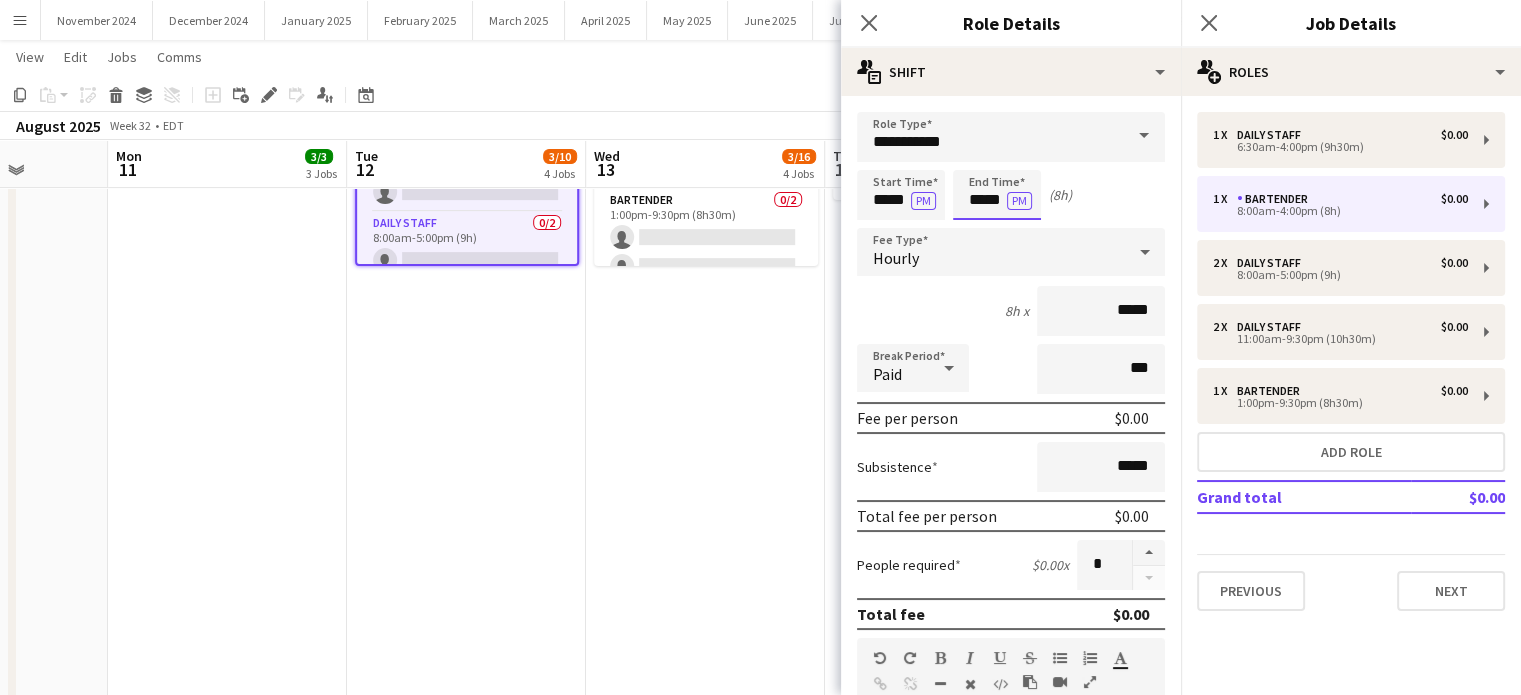 click on "*****" at bounding box center [997, 195] 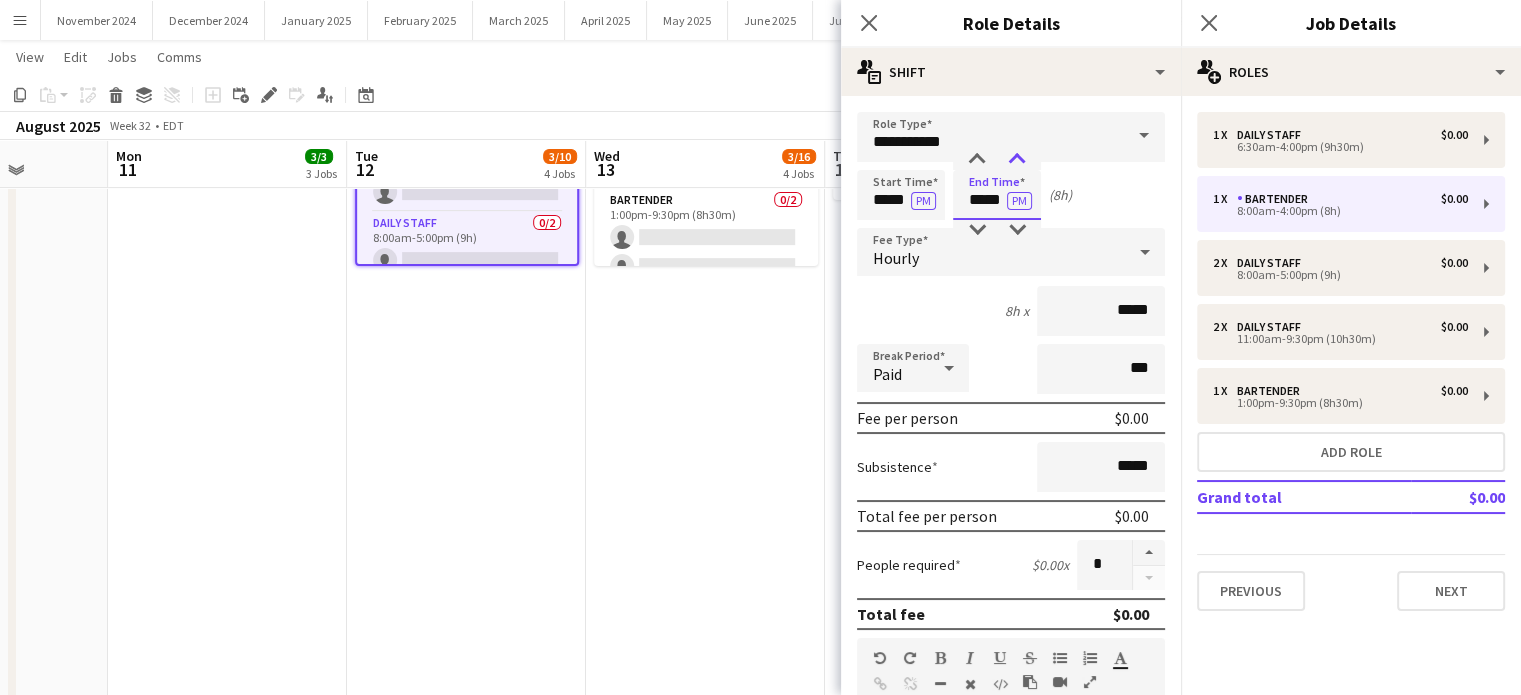 click at bounding box center [1017, 160] 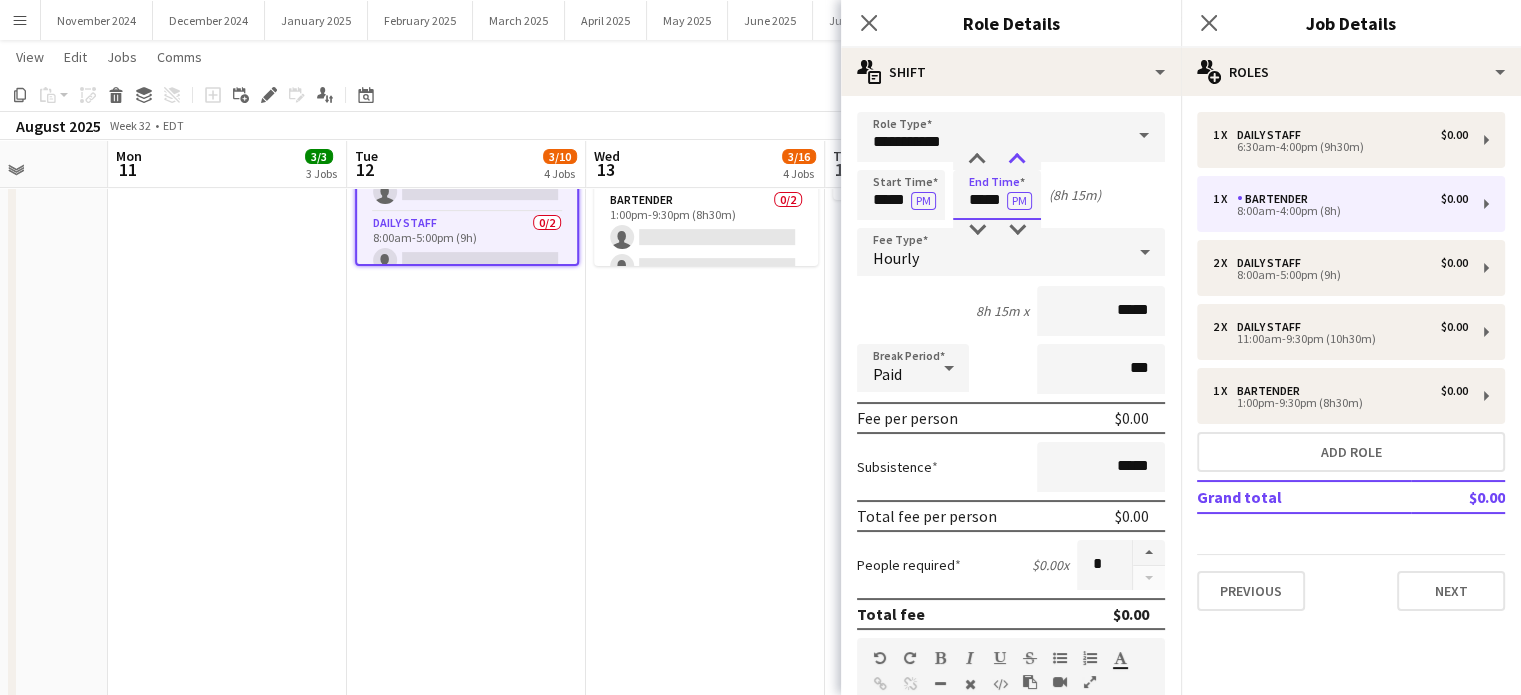 type on "*****" 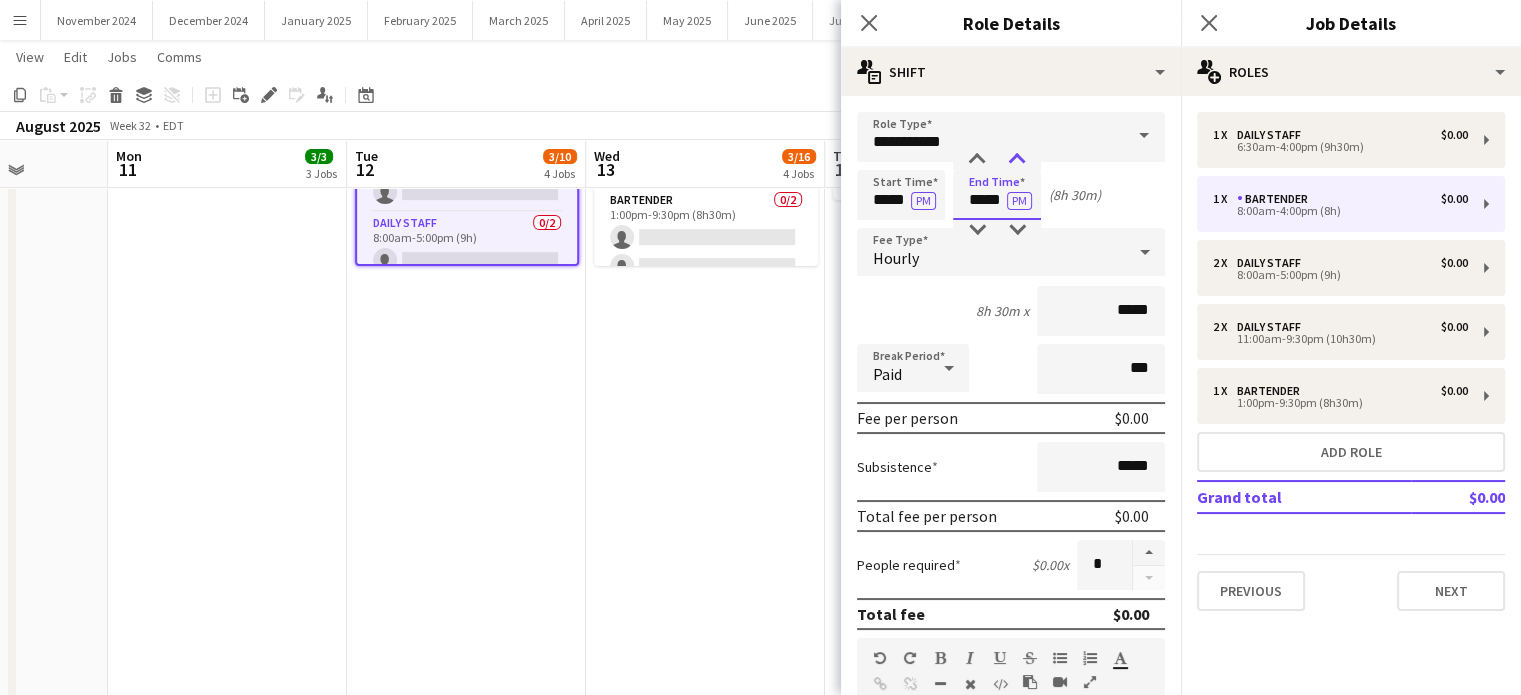 click at bounding box center (1017, 160) 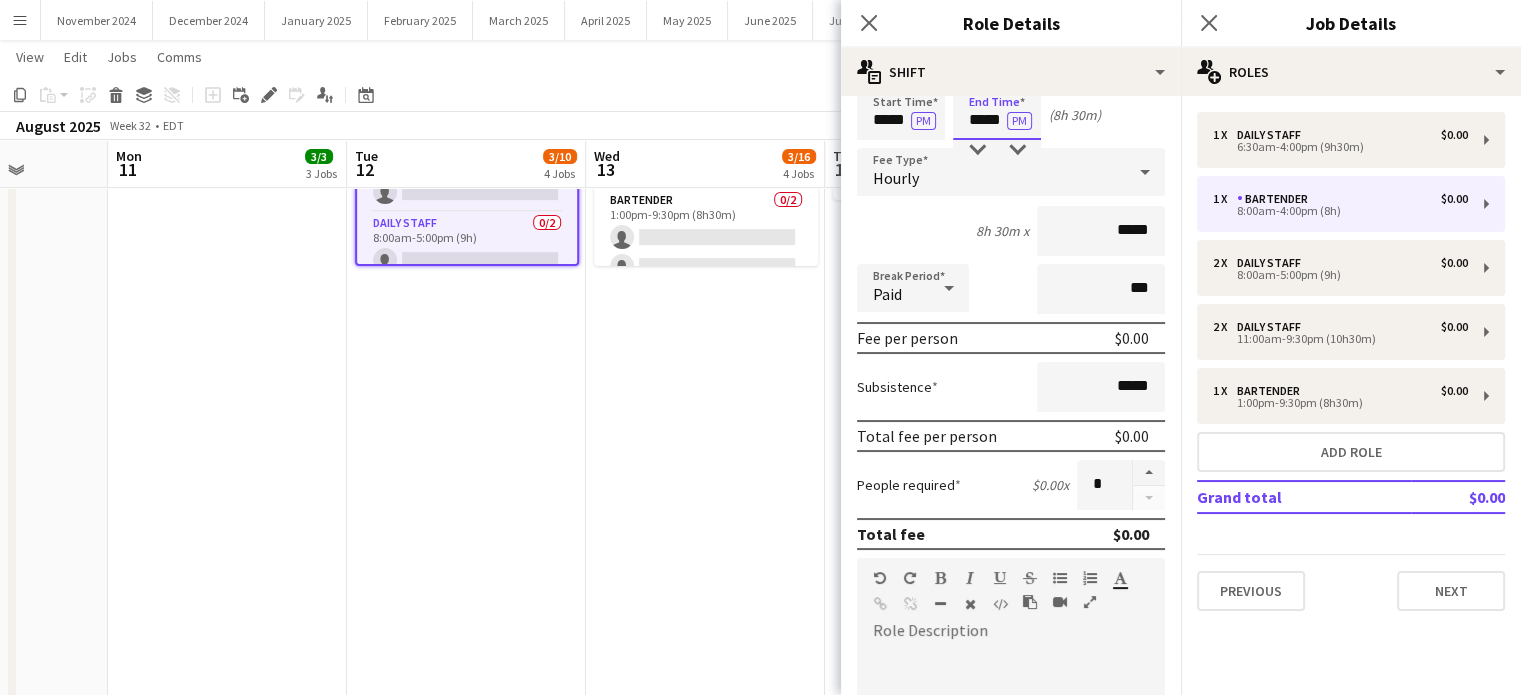 scroll, scrollTop: 200, scrollLeft: 0, axis: vertical 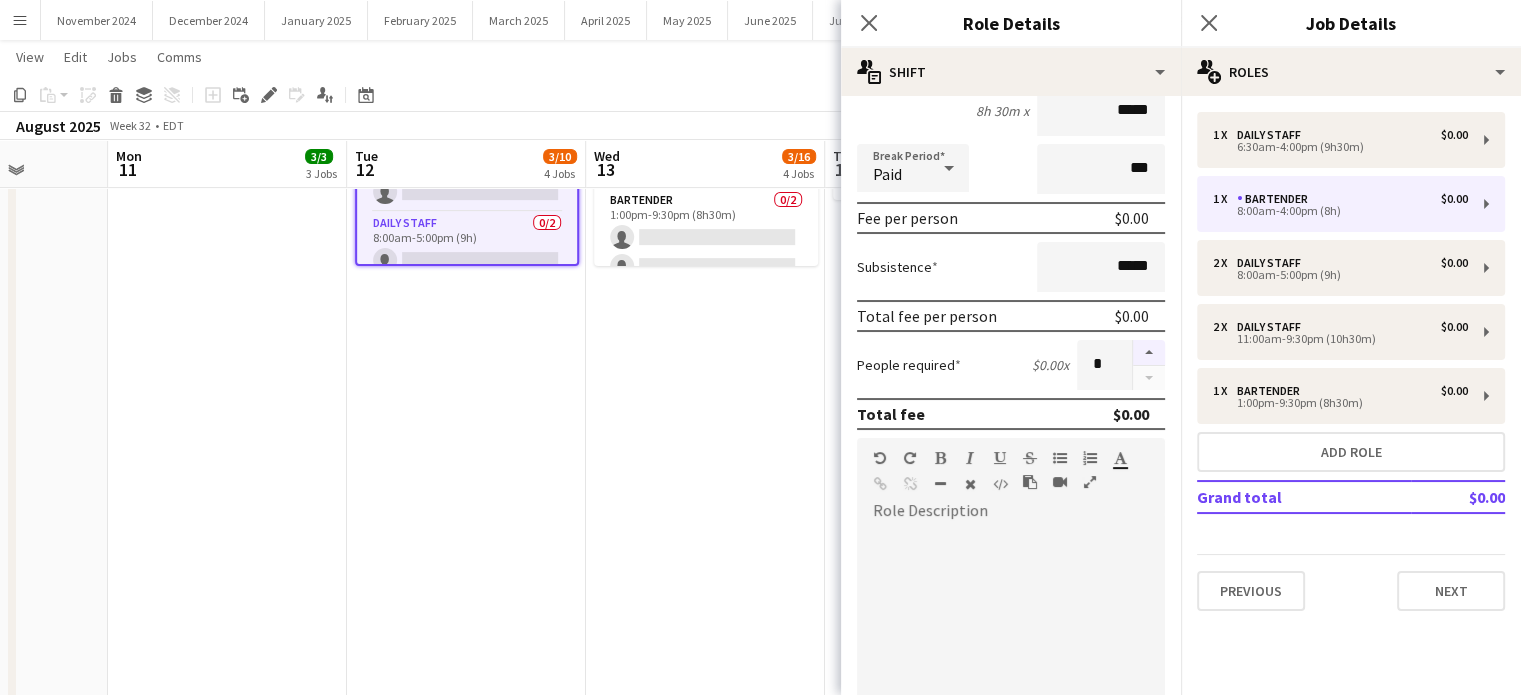 click at bounding box center (1149, 353) 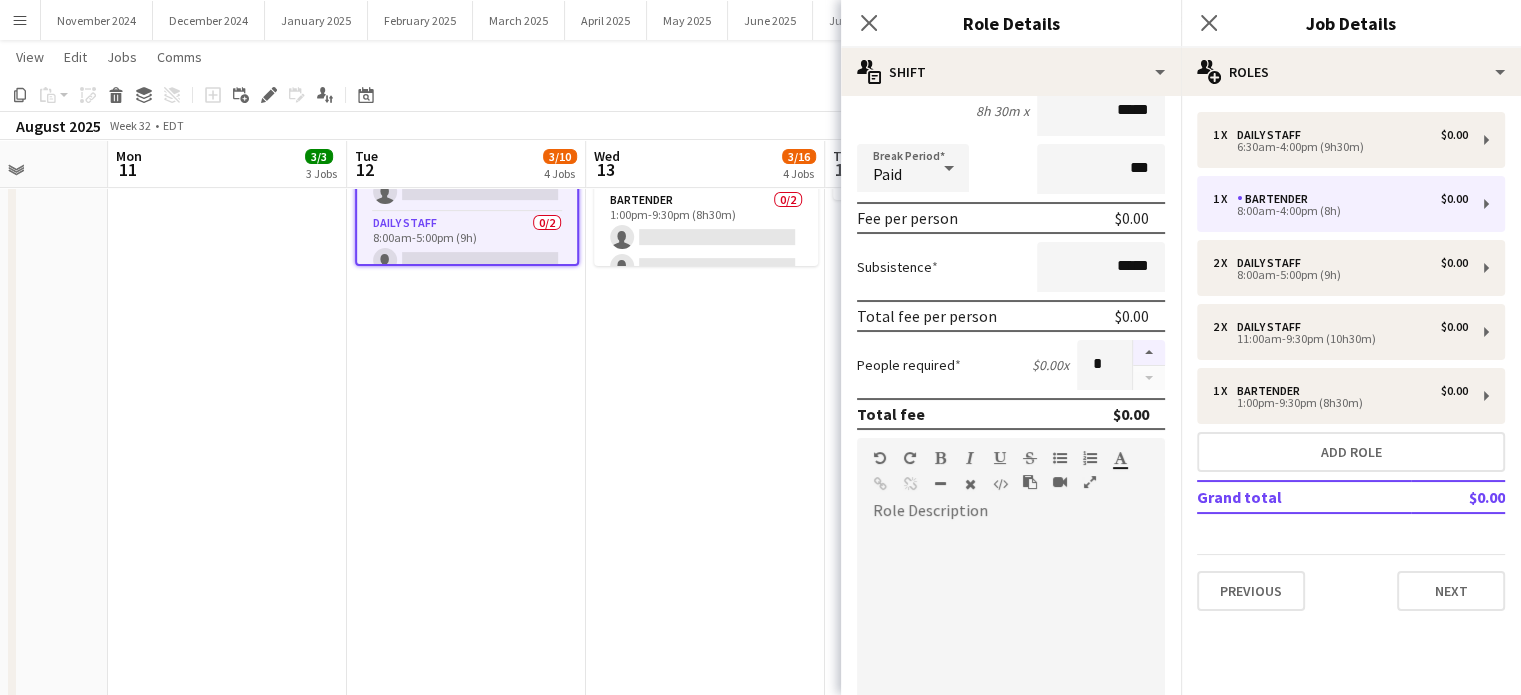 type on "*" 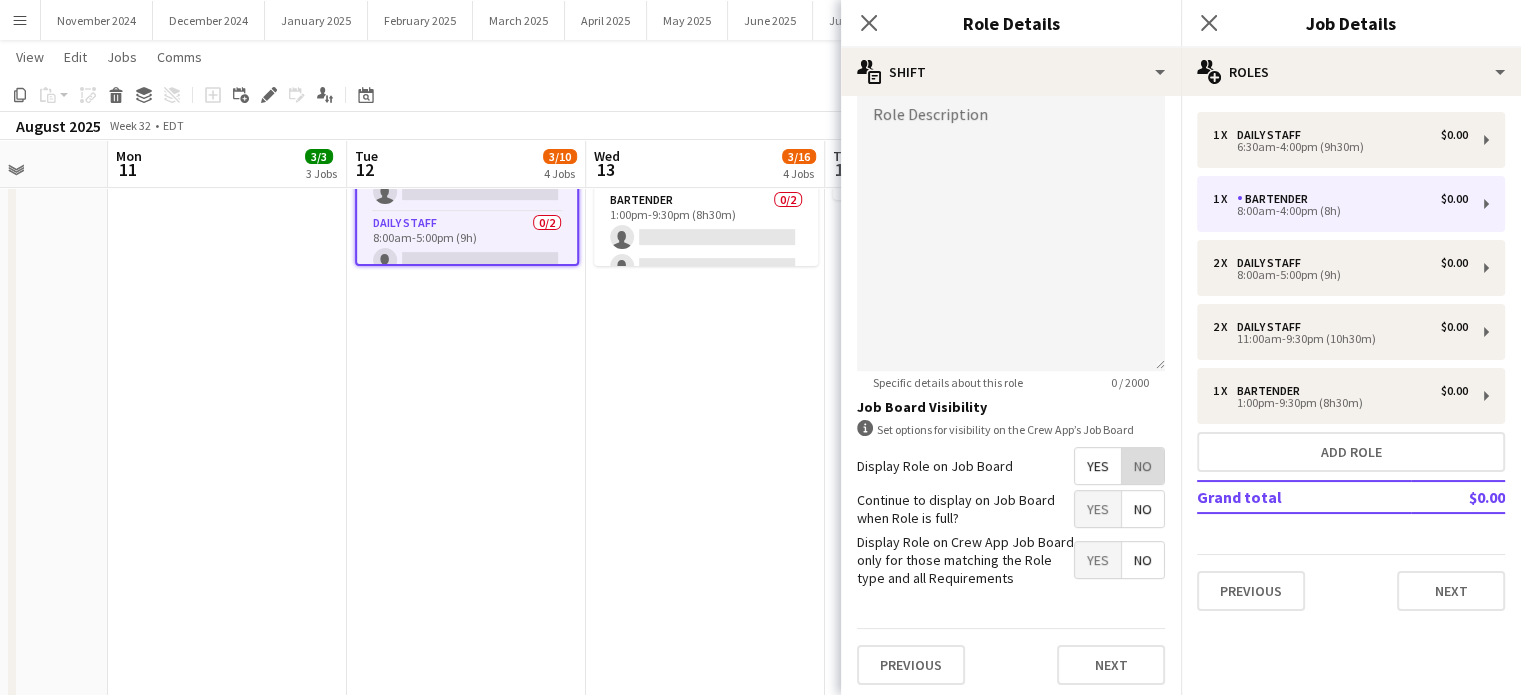 click on "No" at bounding box center (1143, 466) 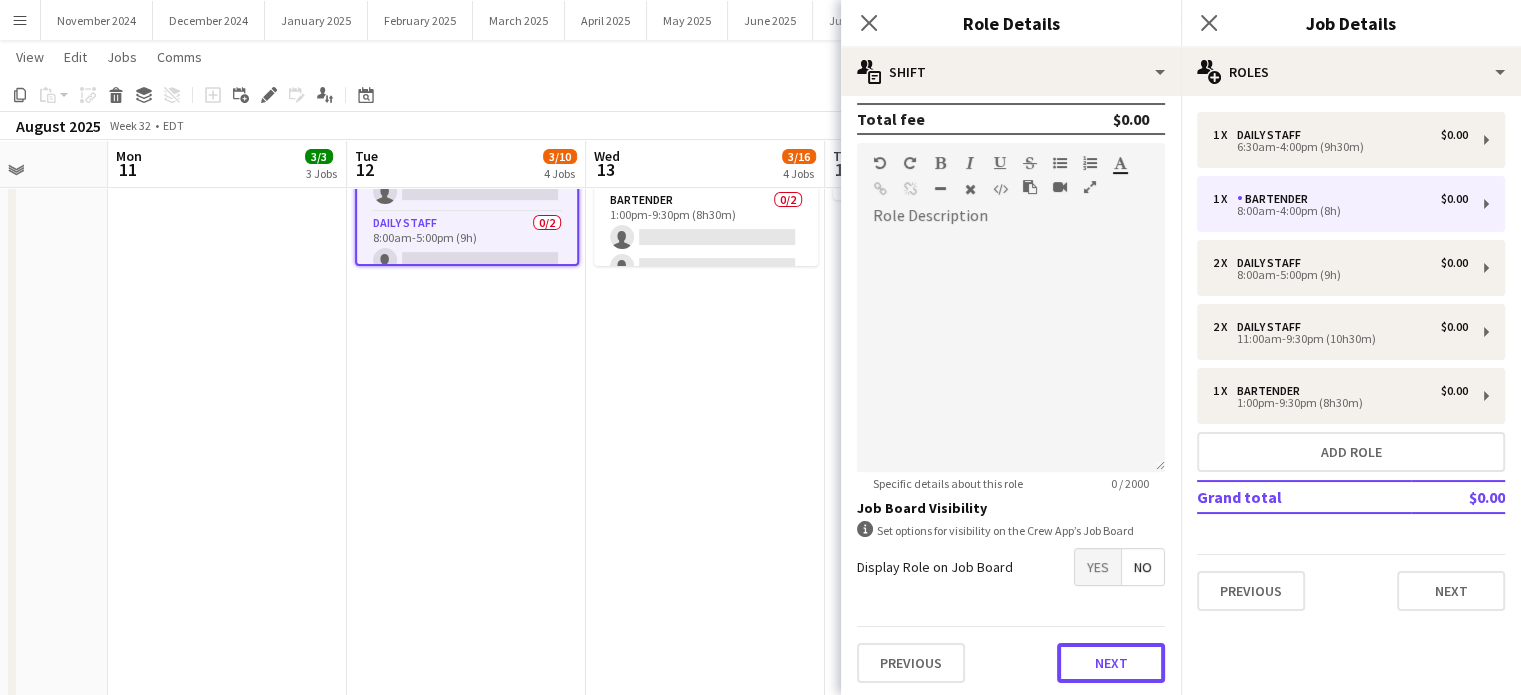 click on "Next" at bounding box center (1111, 663) 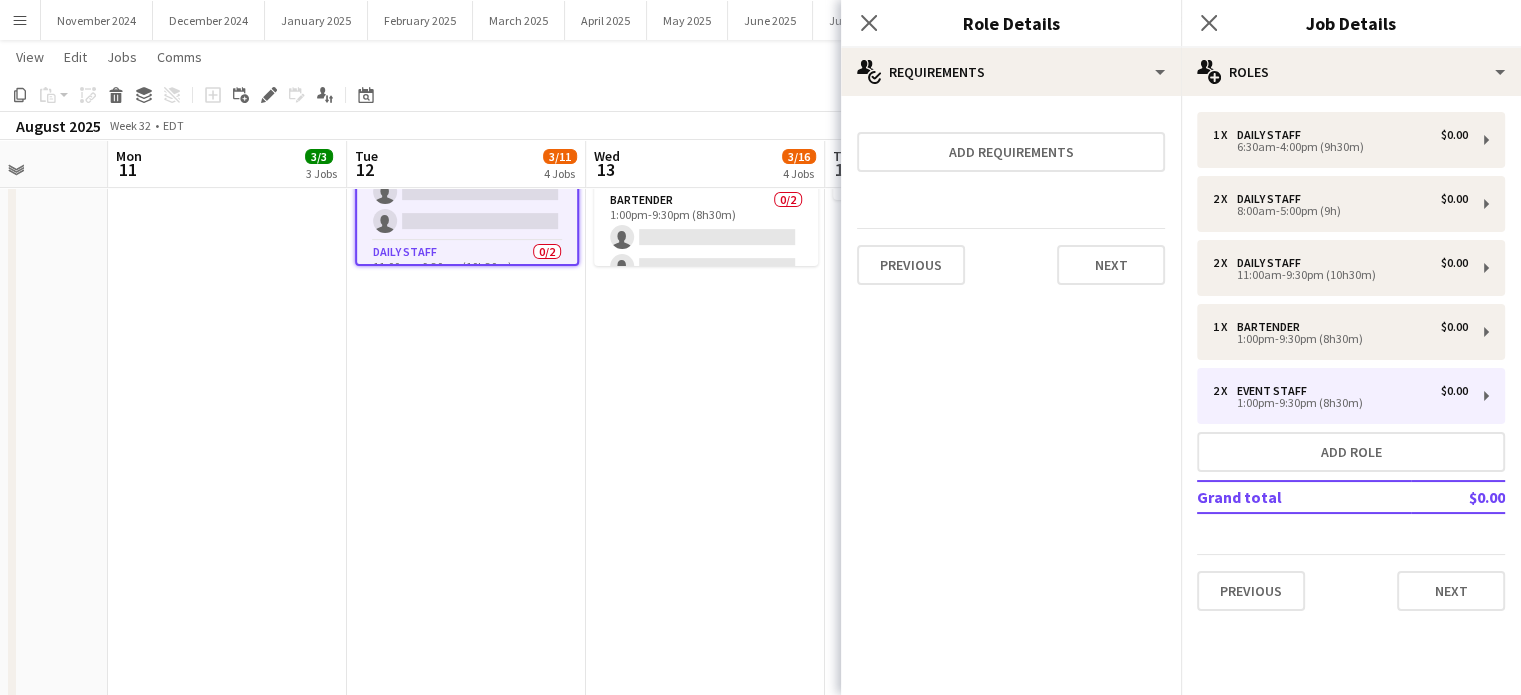 scroll, scrollTop: 0, scrollLeft: 0, axis: both 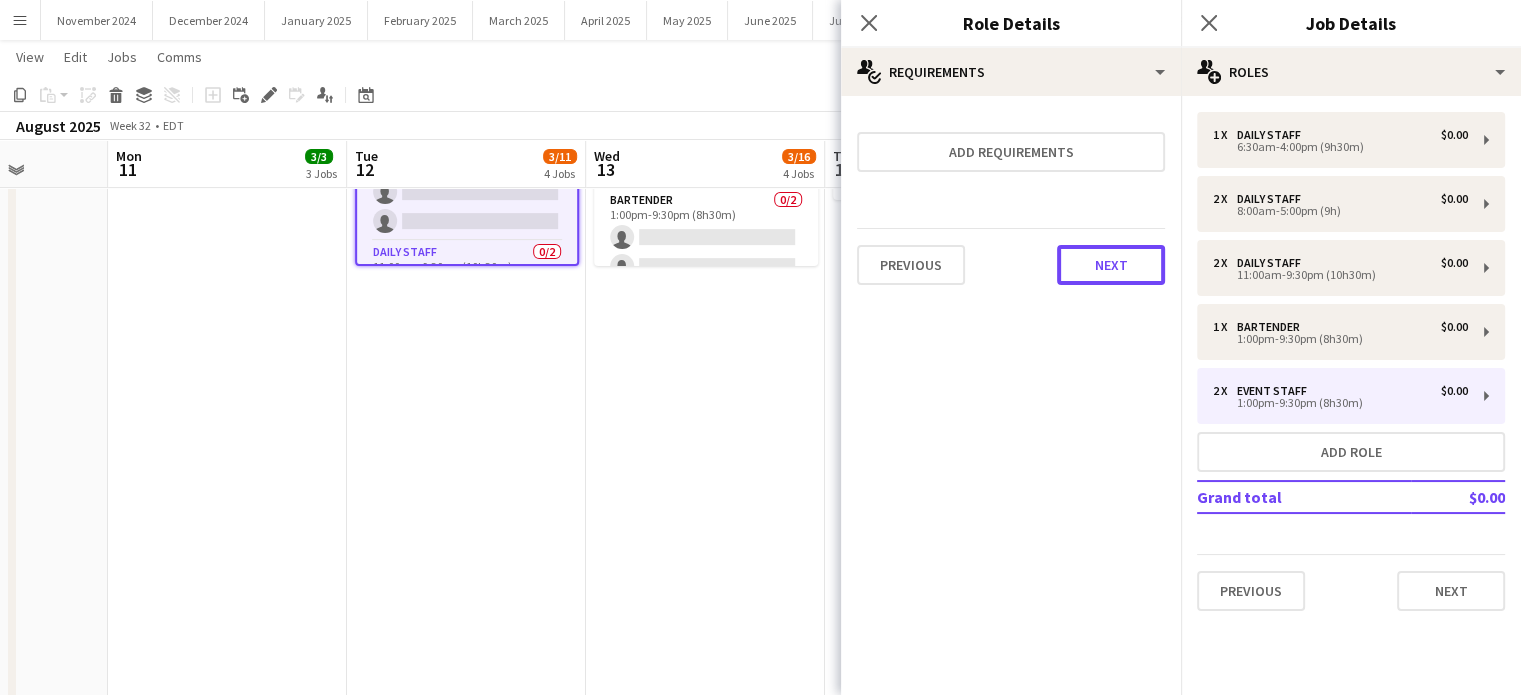 click on "Next" at bounding box center [1111, 265] 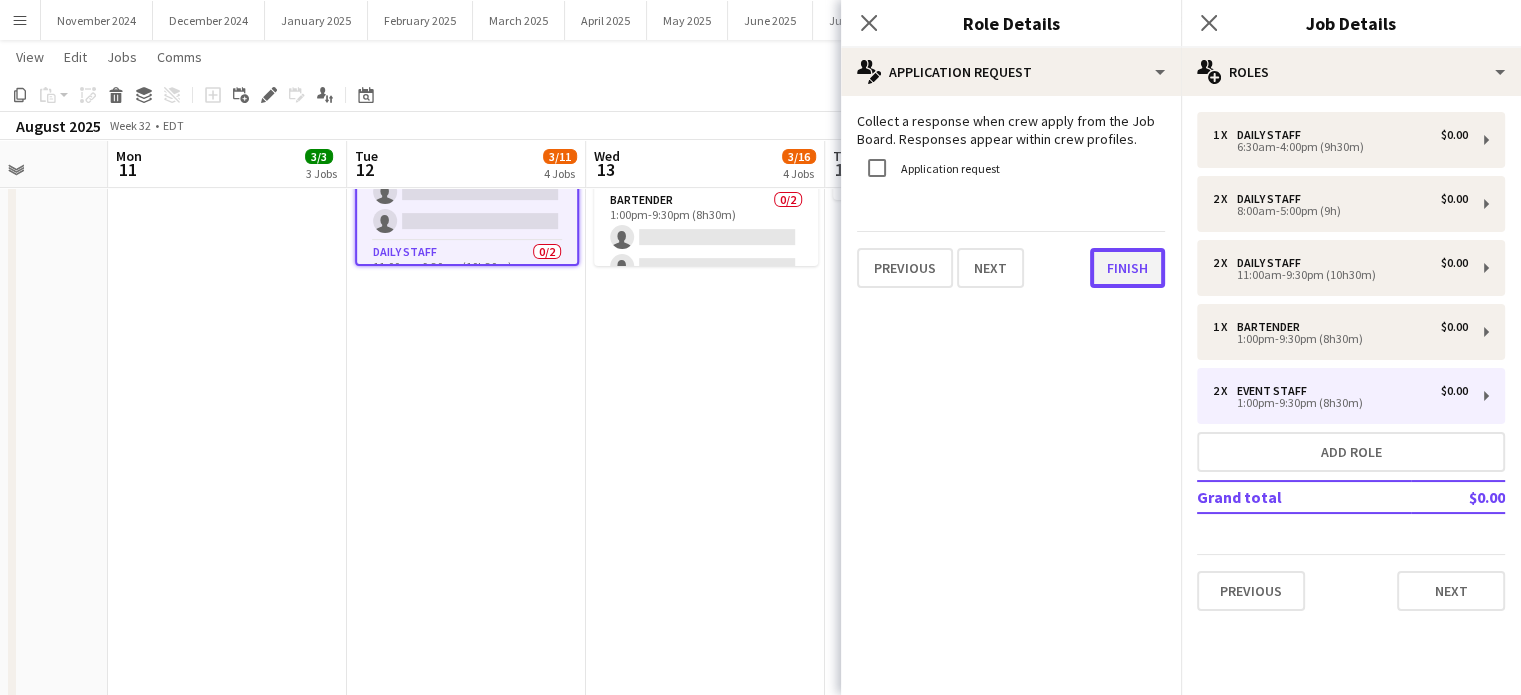 click on "Finish" at bounding box center (1127, 268) 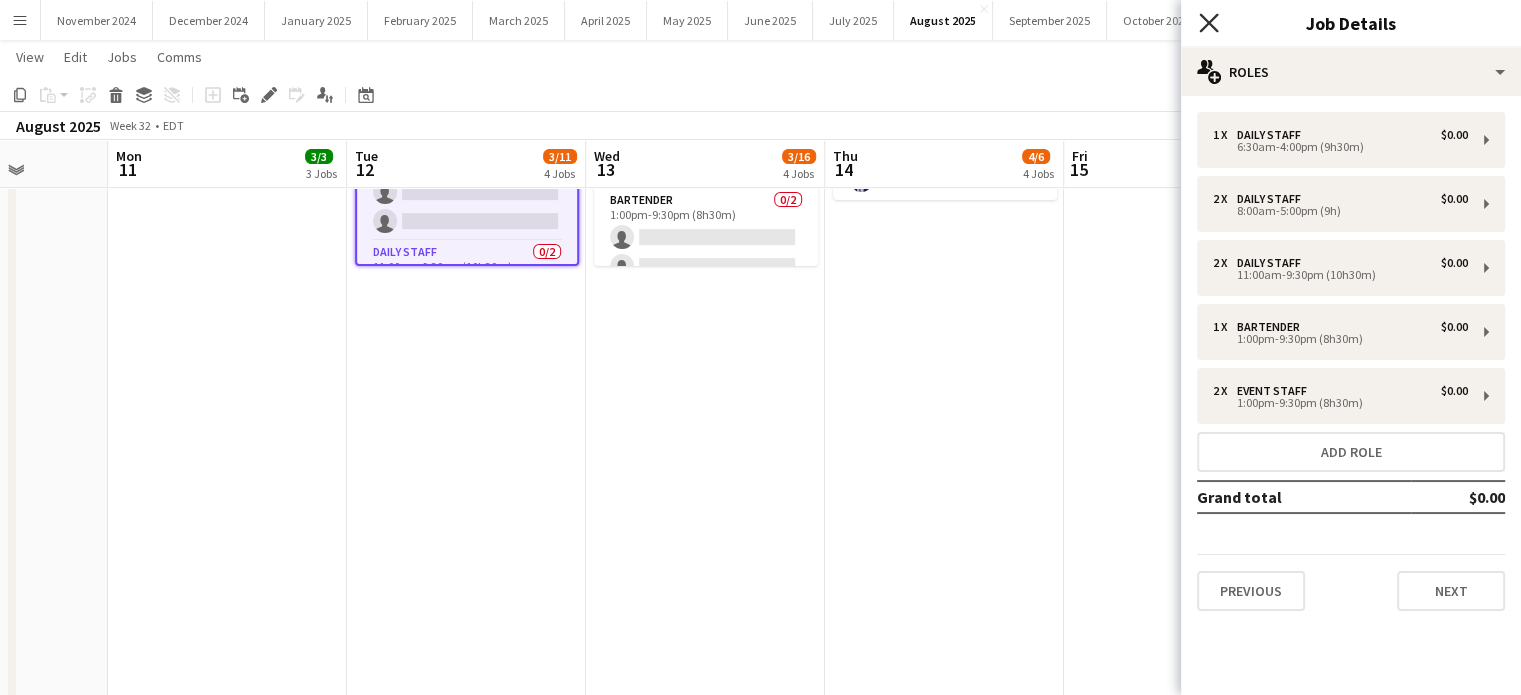 click on "Close pop-in" 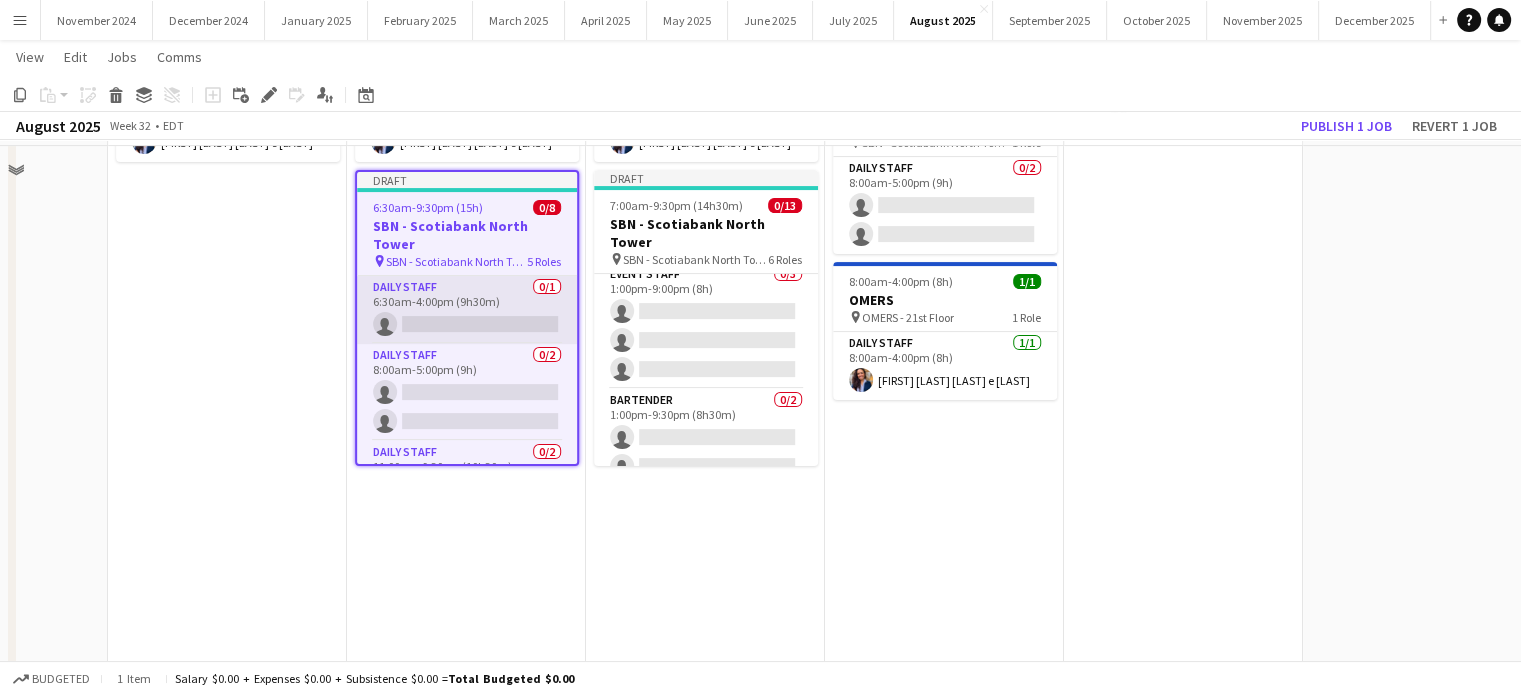 scroll, scrollTop: 400, scrollLeft: 0, axis: vertical 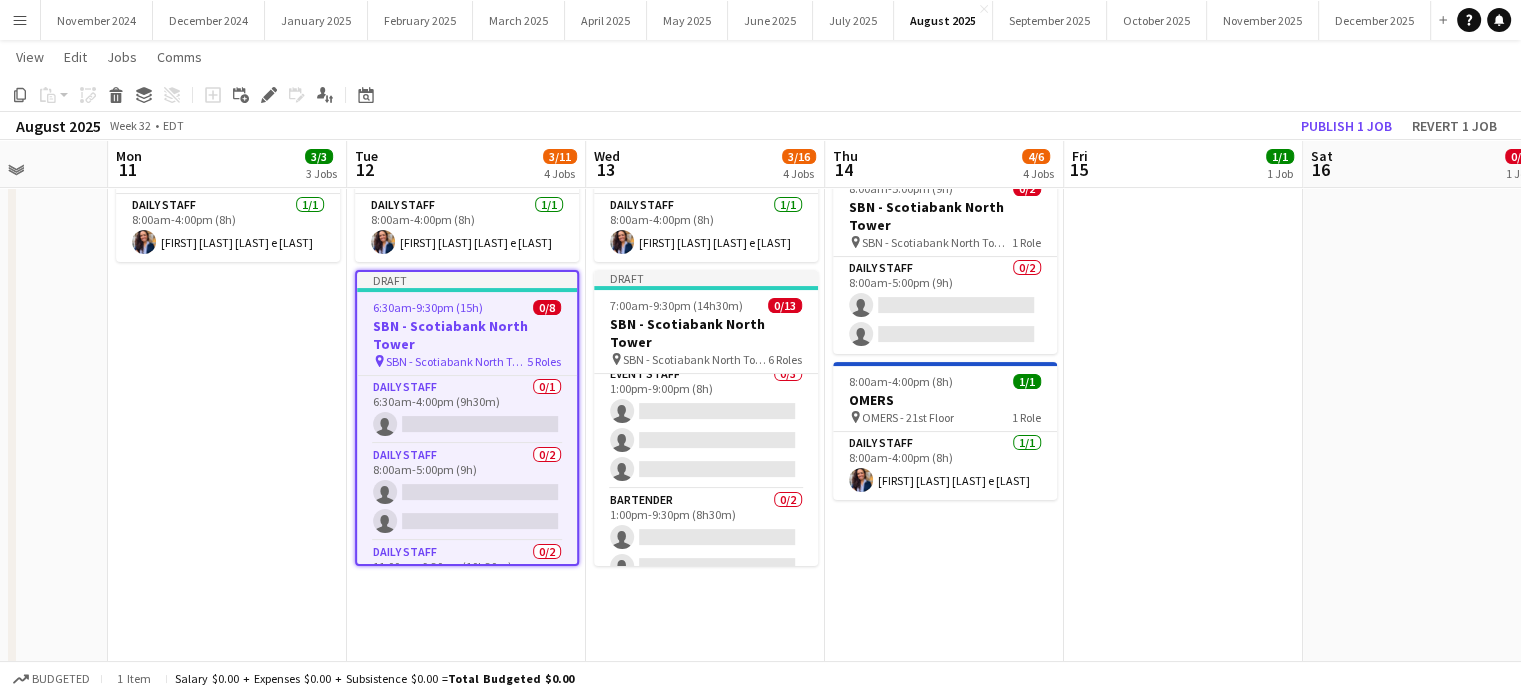 click on "6:45am-3:15pm (8h30m)    1/1   DAVIES
pin
DAVIES - 40th Floor   1 Role   Daily Staff   1/1   6:45am-3:15pm (8h30m)
[FIRST] [LAST] [LAST]     7:00am-3:00pm (8h)    1/1   PwC Downtown
pin
PwC Downtown - 25th Floor   1 Role   Daily Staff   1/1   7:00am-3:00pm (8h)
[FIRST] [LAST] [LAST]     8:00am-4:00pm (8h)    1/1   OMERS
pin
OMERS - 21st Floor   1 Role   Daily Staff   1/1   8:00am-4:00pm (8h)
[FIRST] [LAST] [LAST] e [LAST]" at bounding box center (227, 449) 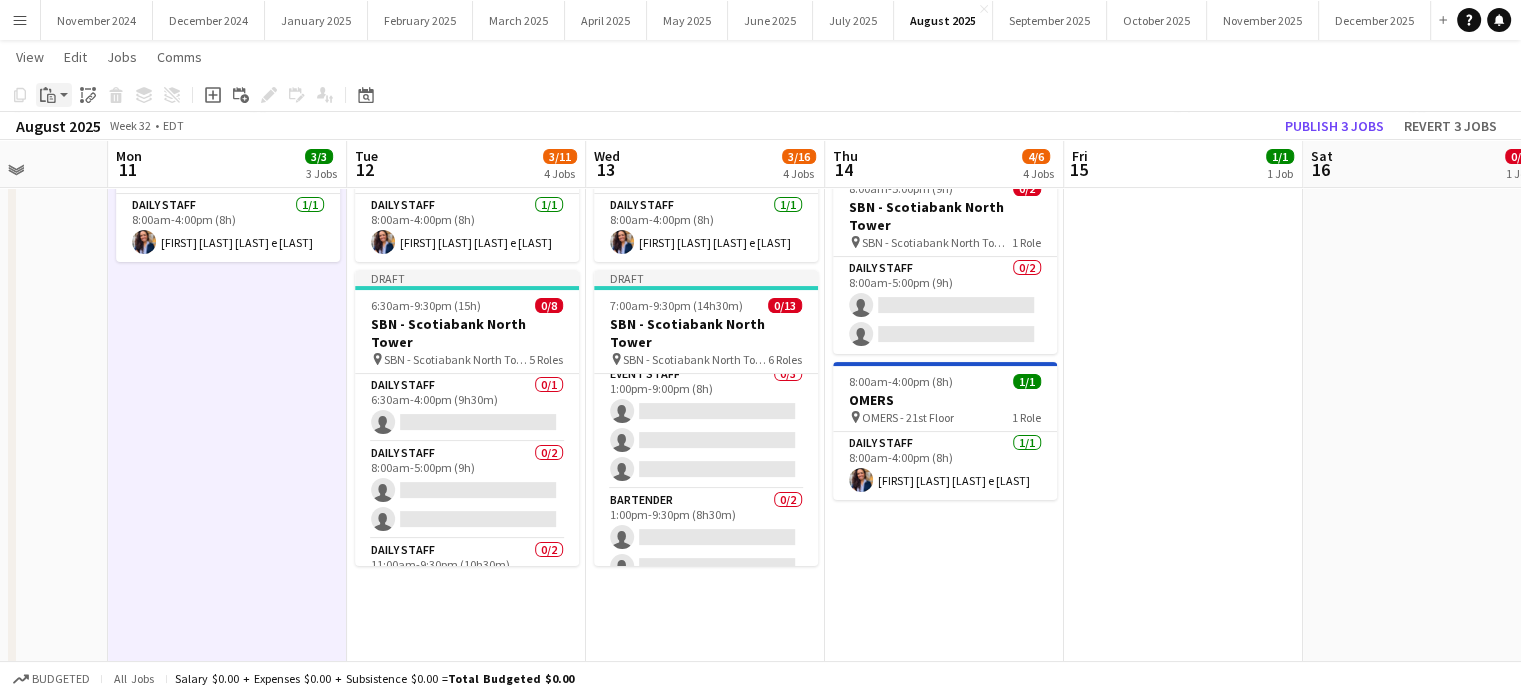 click on "Paste" 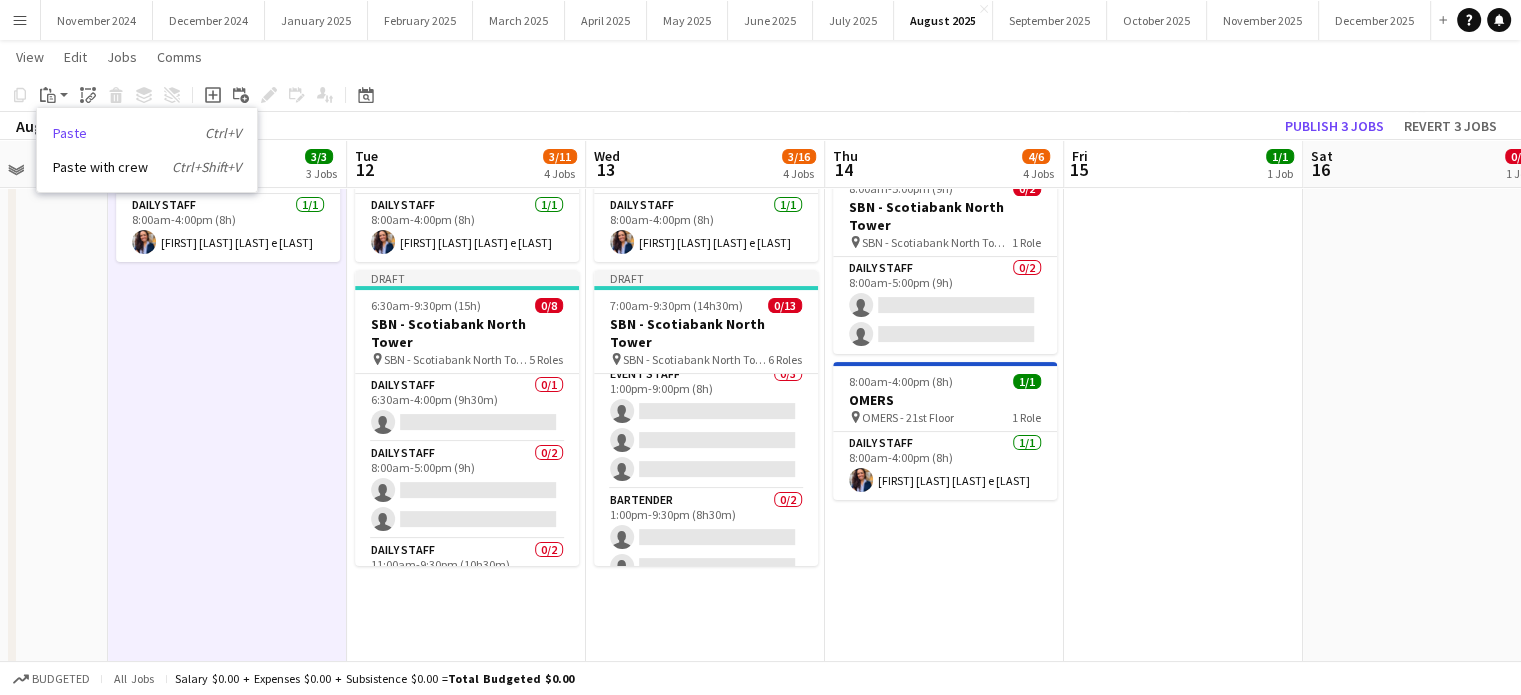 click on "Paste   Ctrl+V" at bounding box center [147, 133] 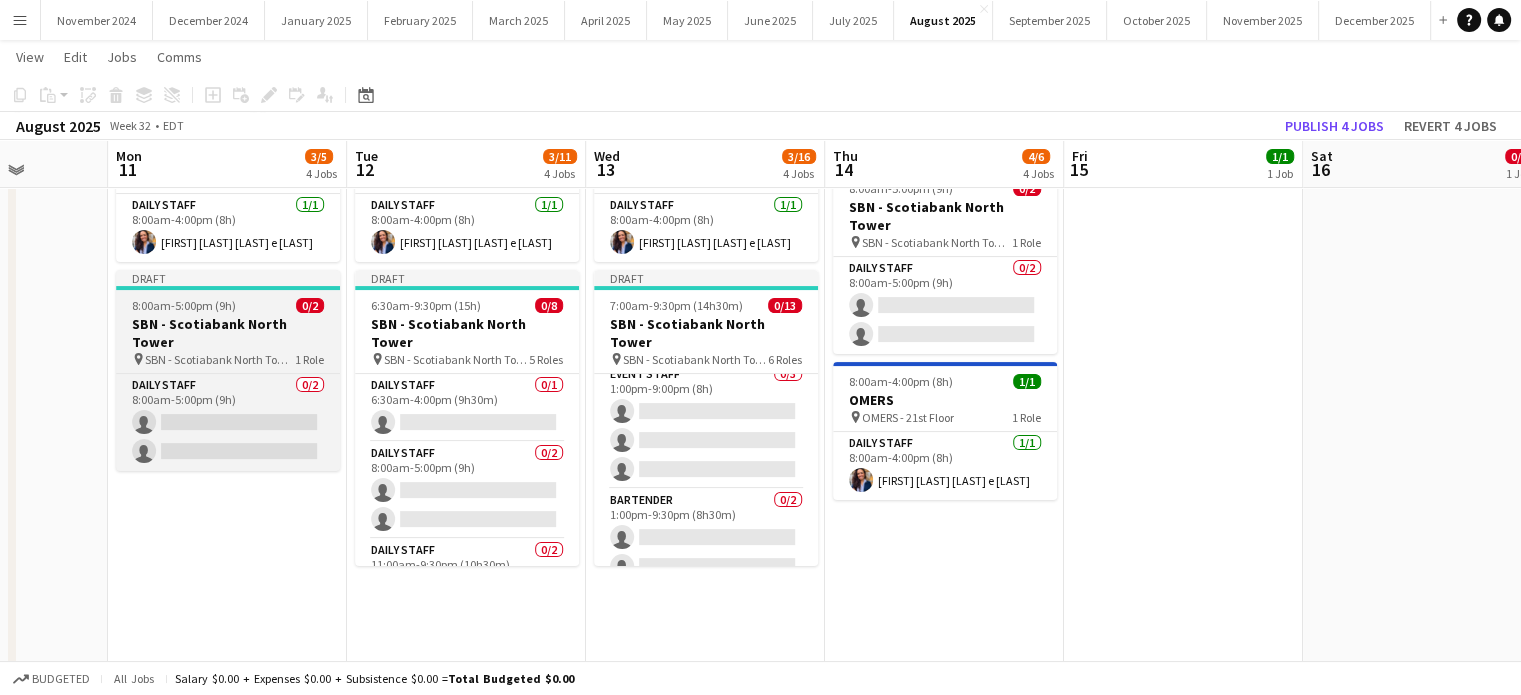drag, startPoint x: 239, startPoint y: 330, endPoint x: 244, endPoint y: 319, distance: 12.083046 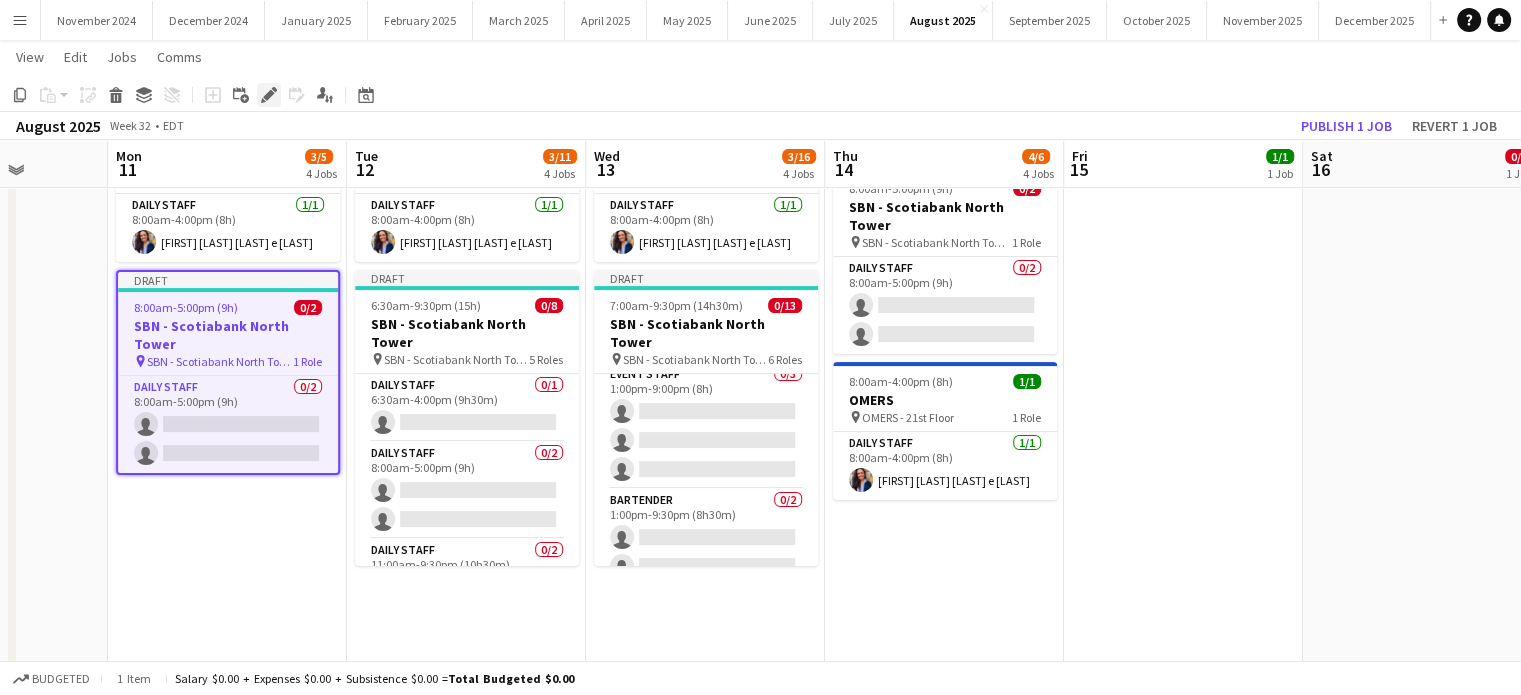 click 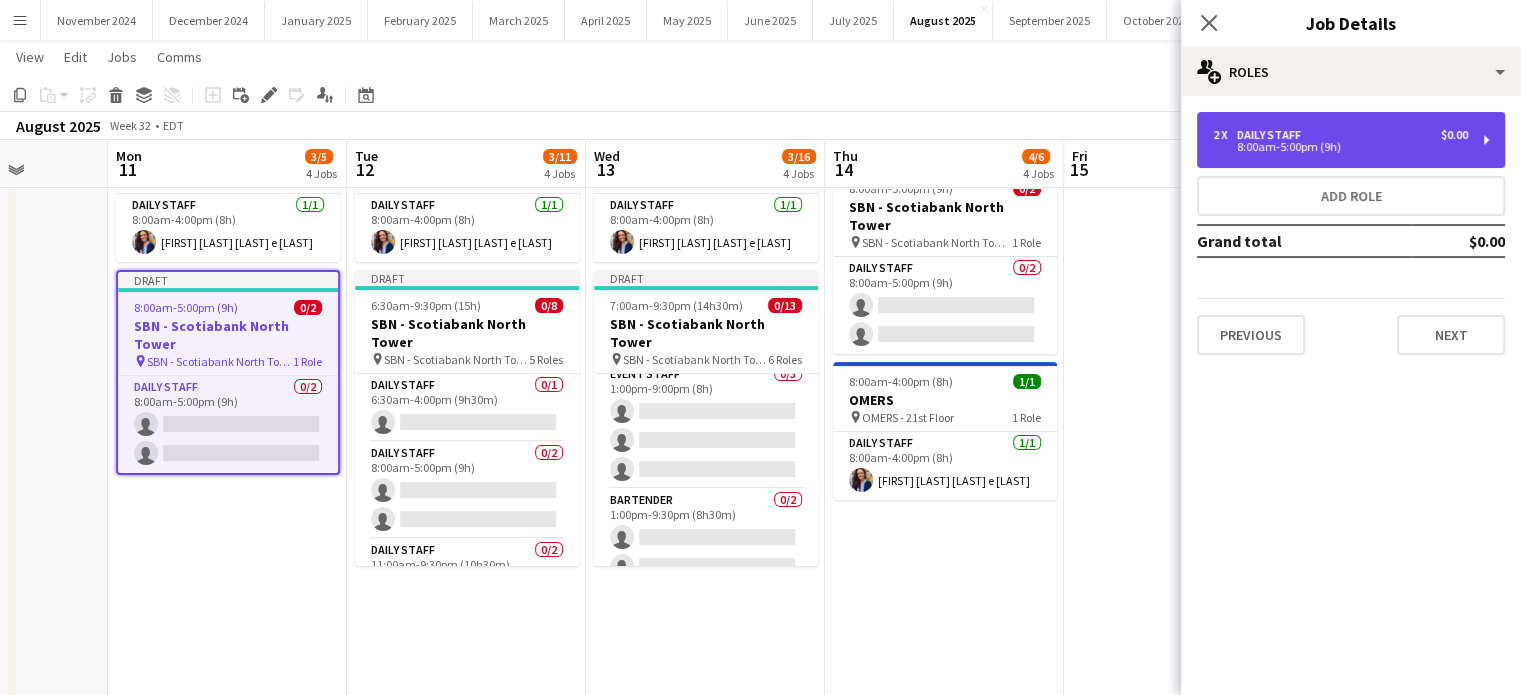 click on "2 x   Daily Staff   $0.00" at bounding box center (1340, 135) 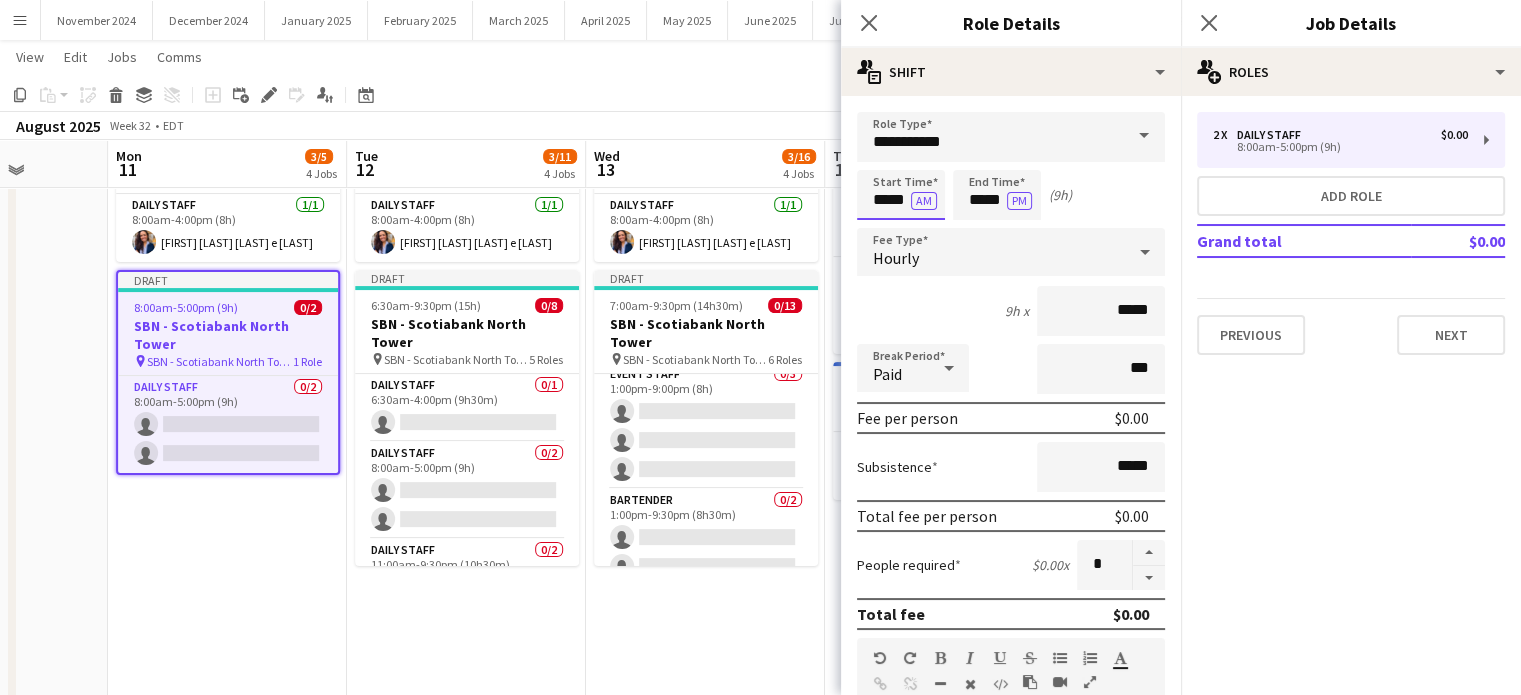 click on "*****" at bounding box center (901, 195) 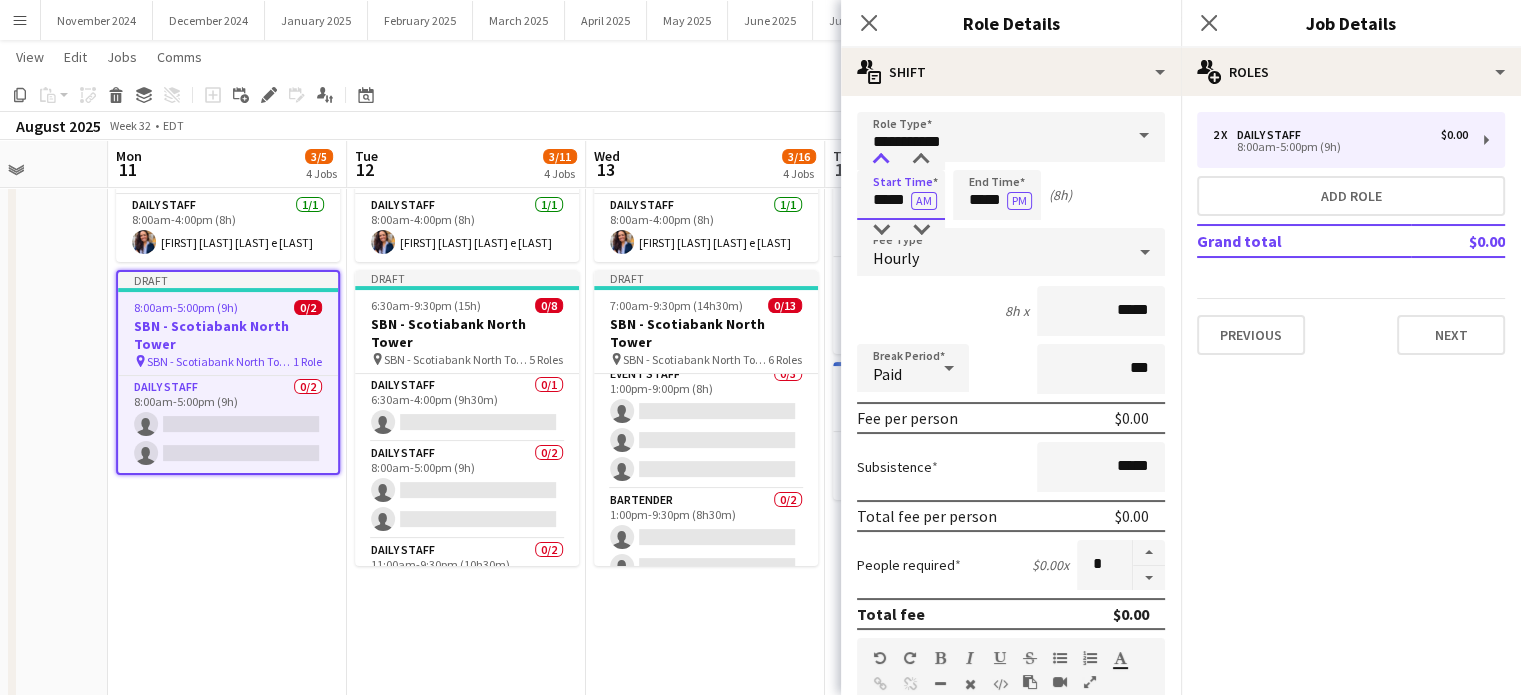 click at bounding box center (881, 160) 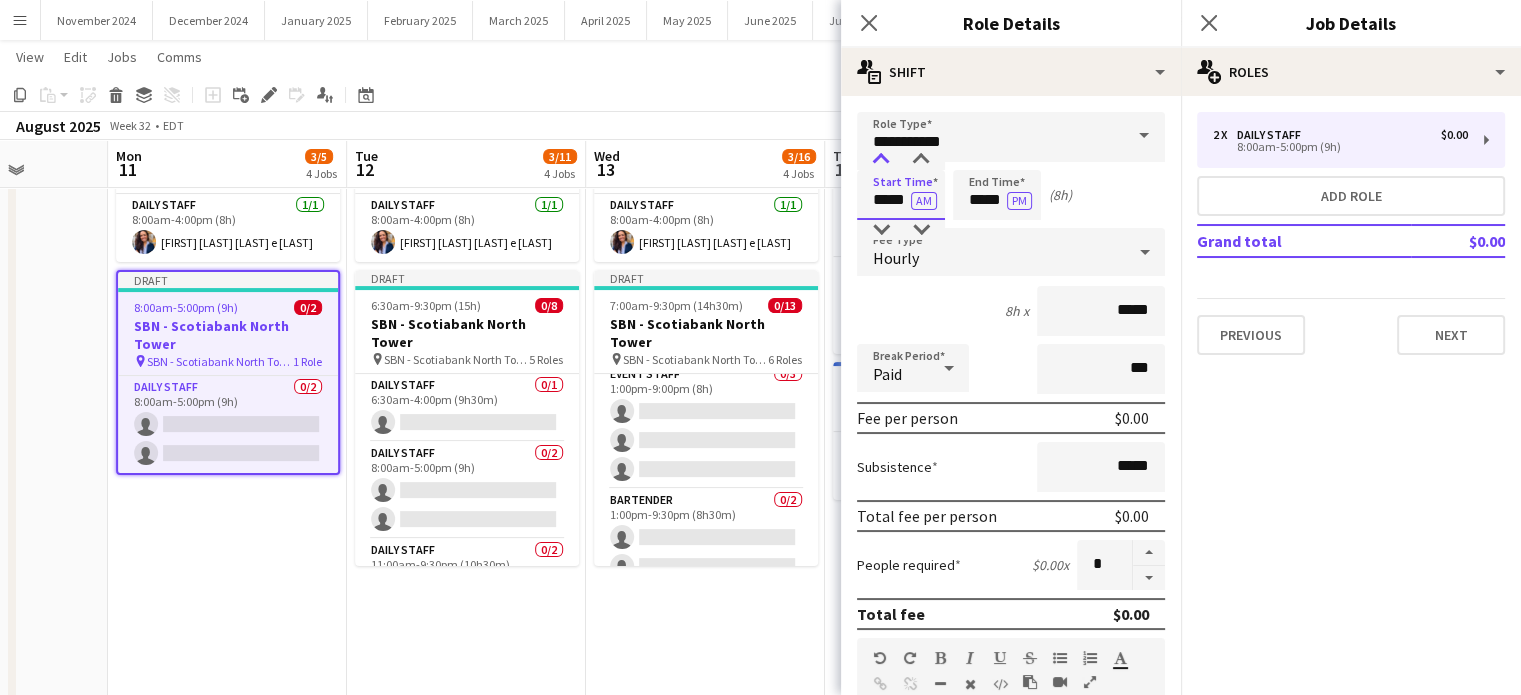click at bounding box center (881, 160) 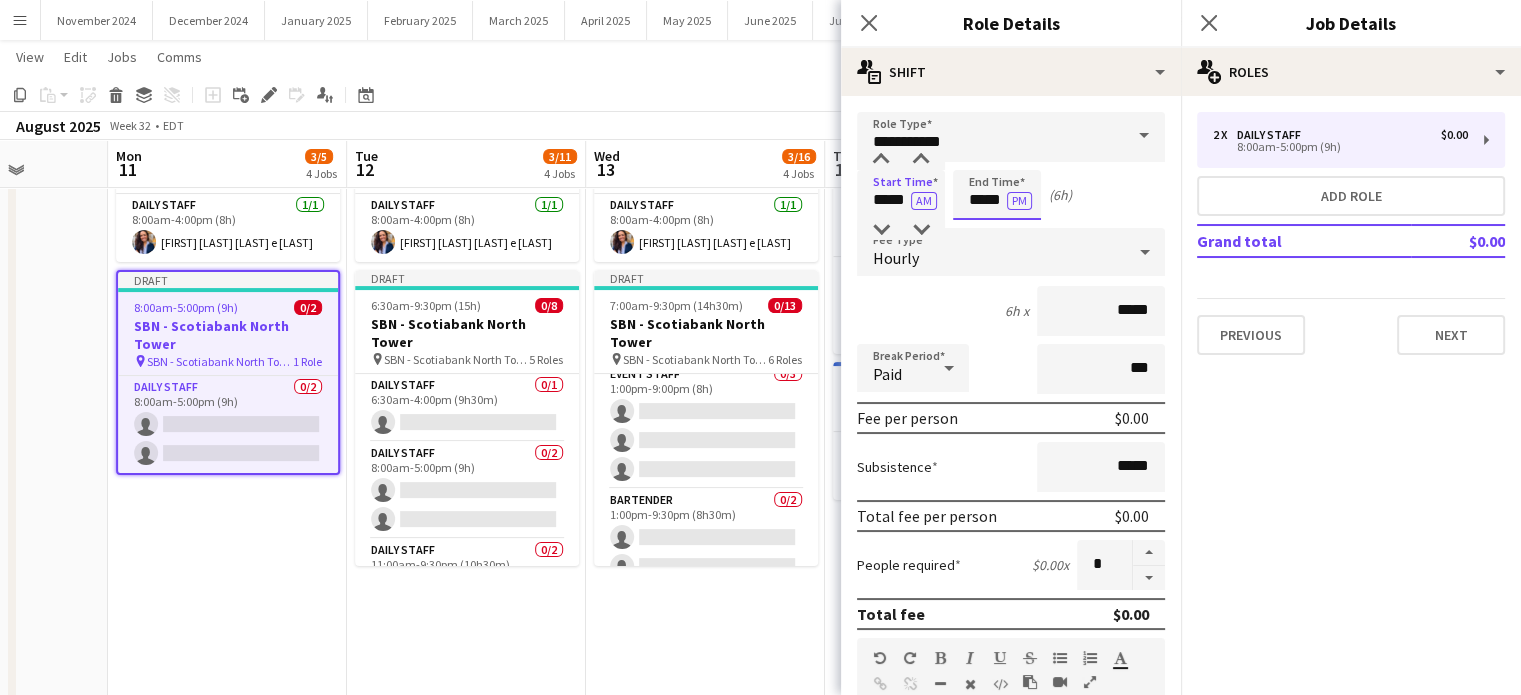 click on "*****" at bounding box center [997, 195] 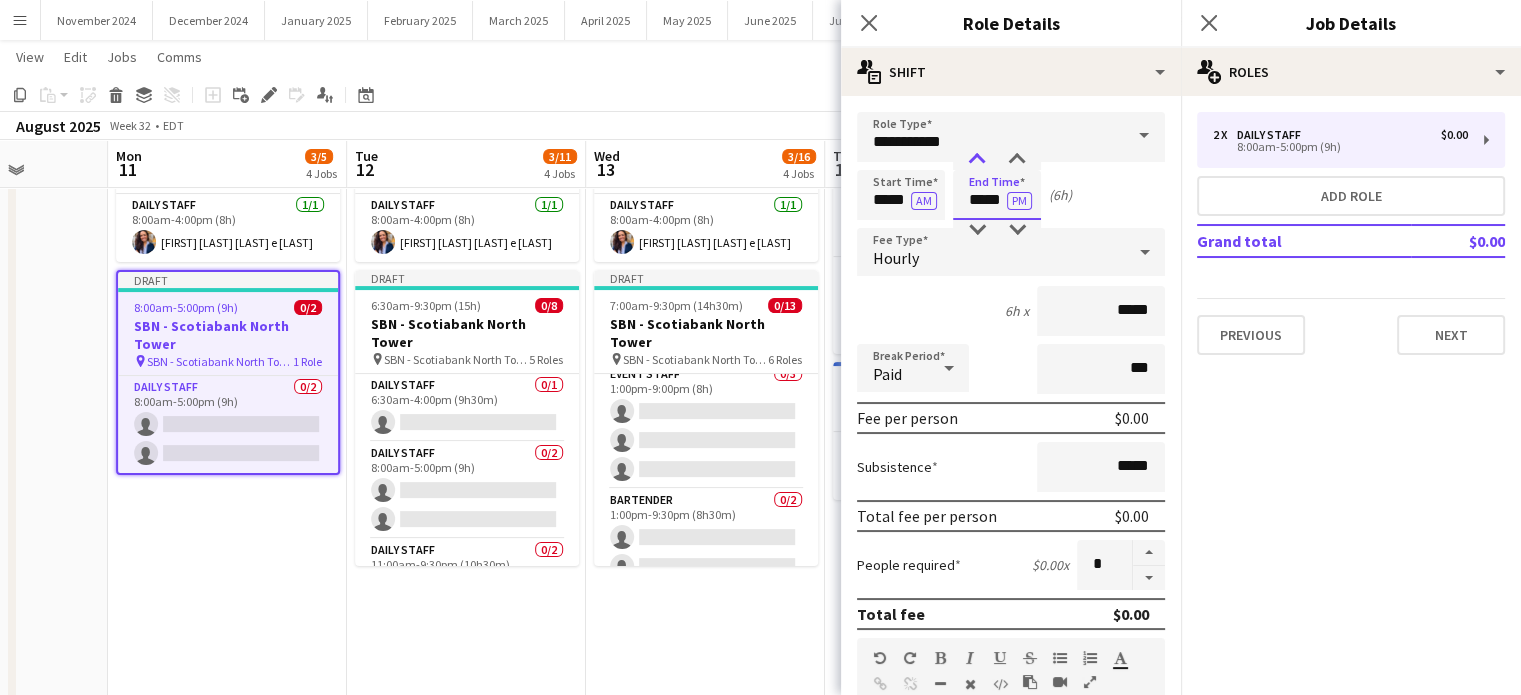 click at bounding box center [977, 160] 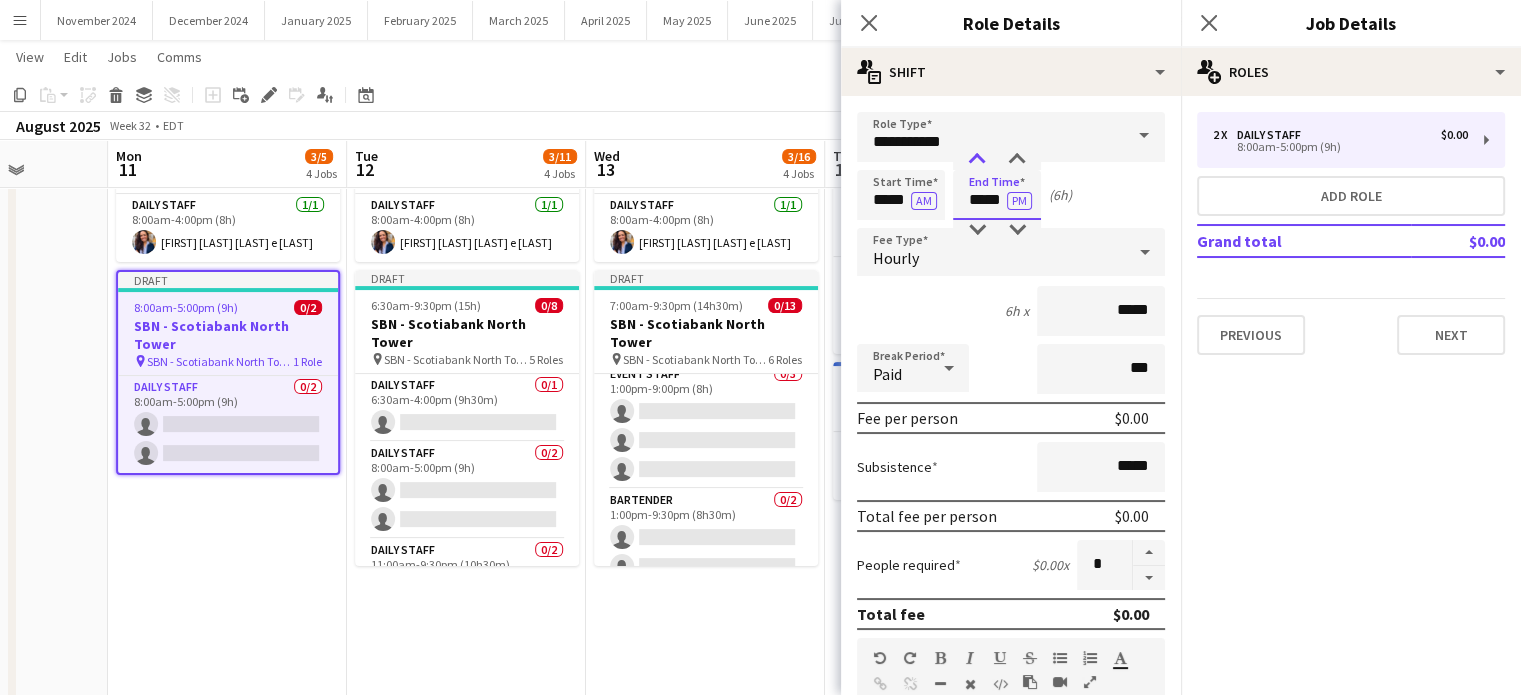 click at bounding box center [977, 160] 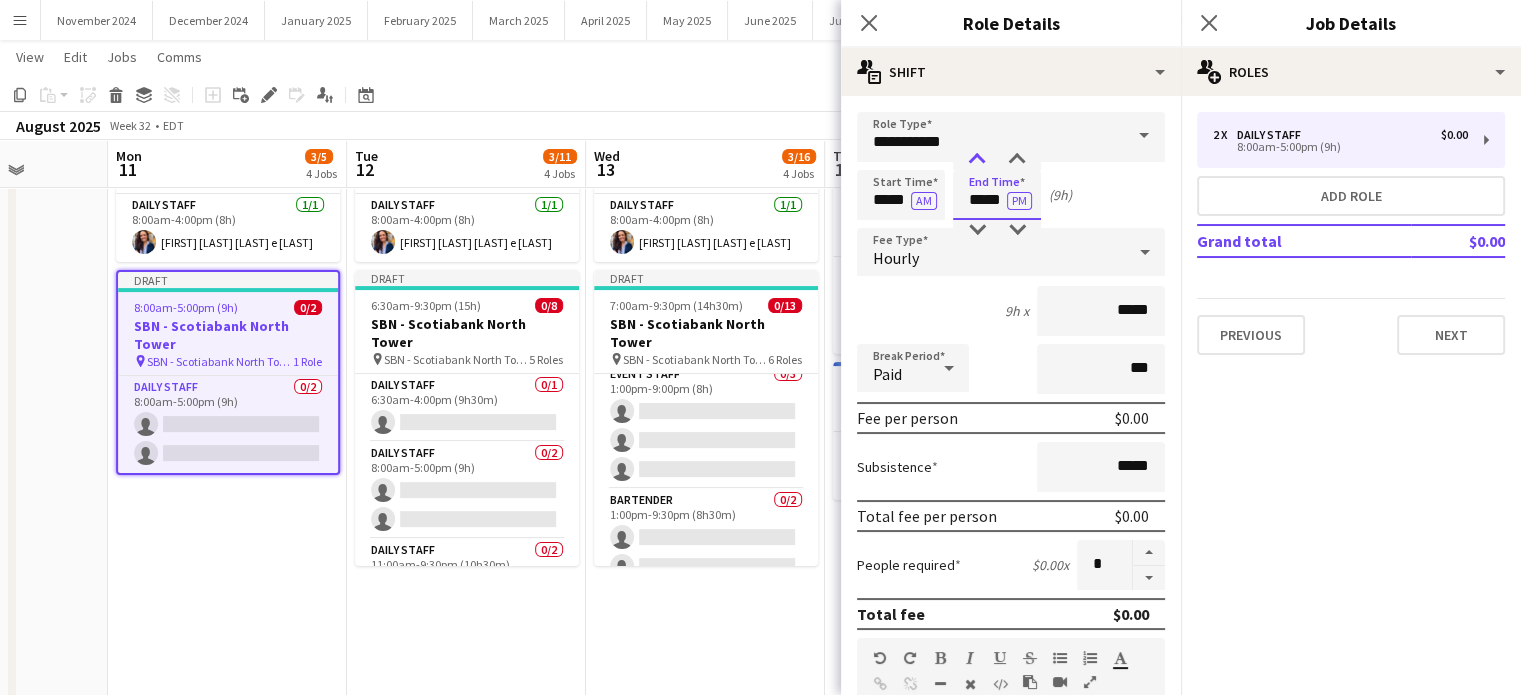 click at bounding box center [977, 160] 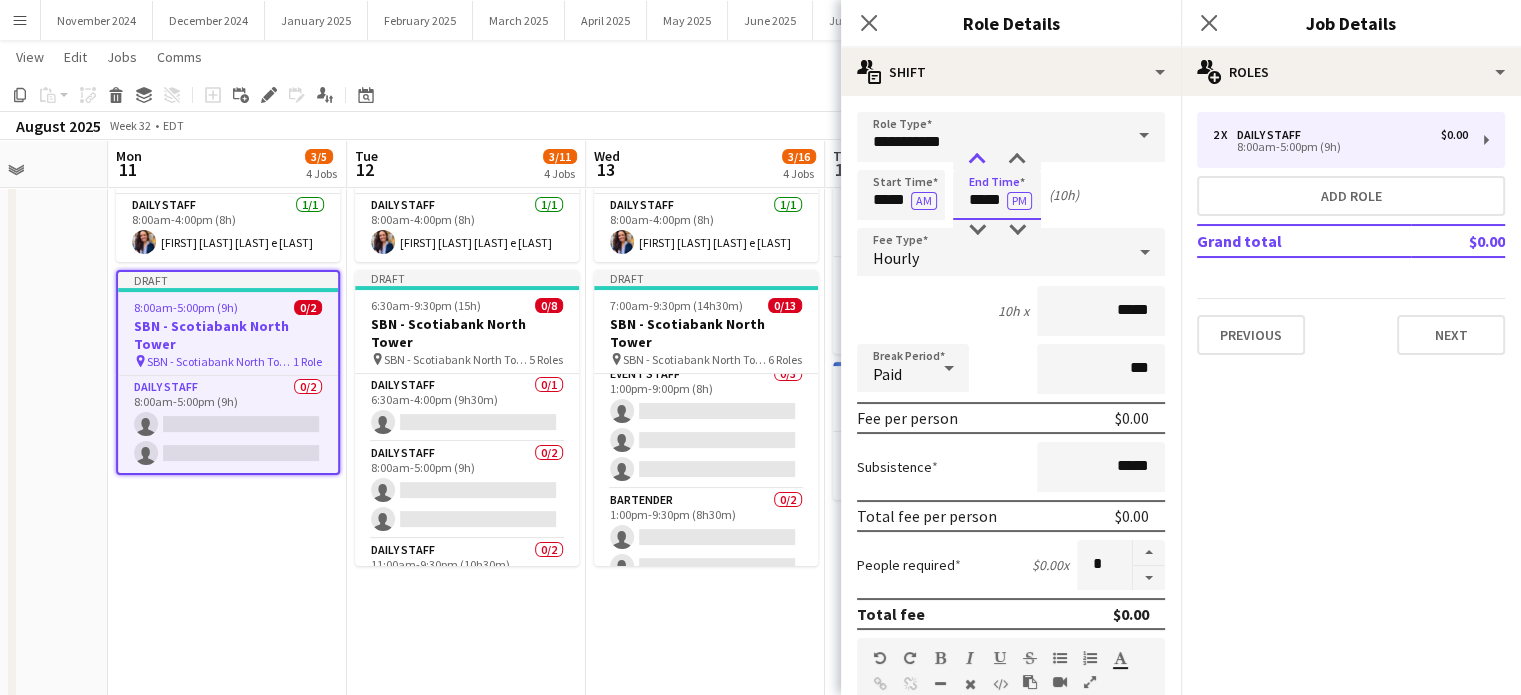 type on "*****" 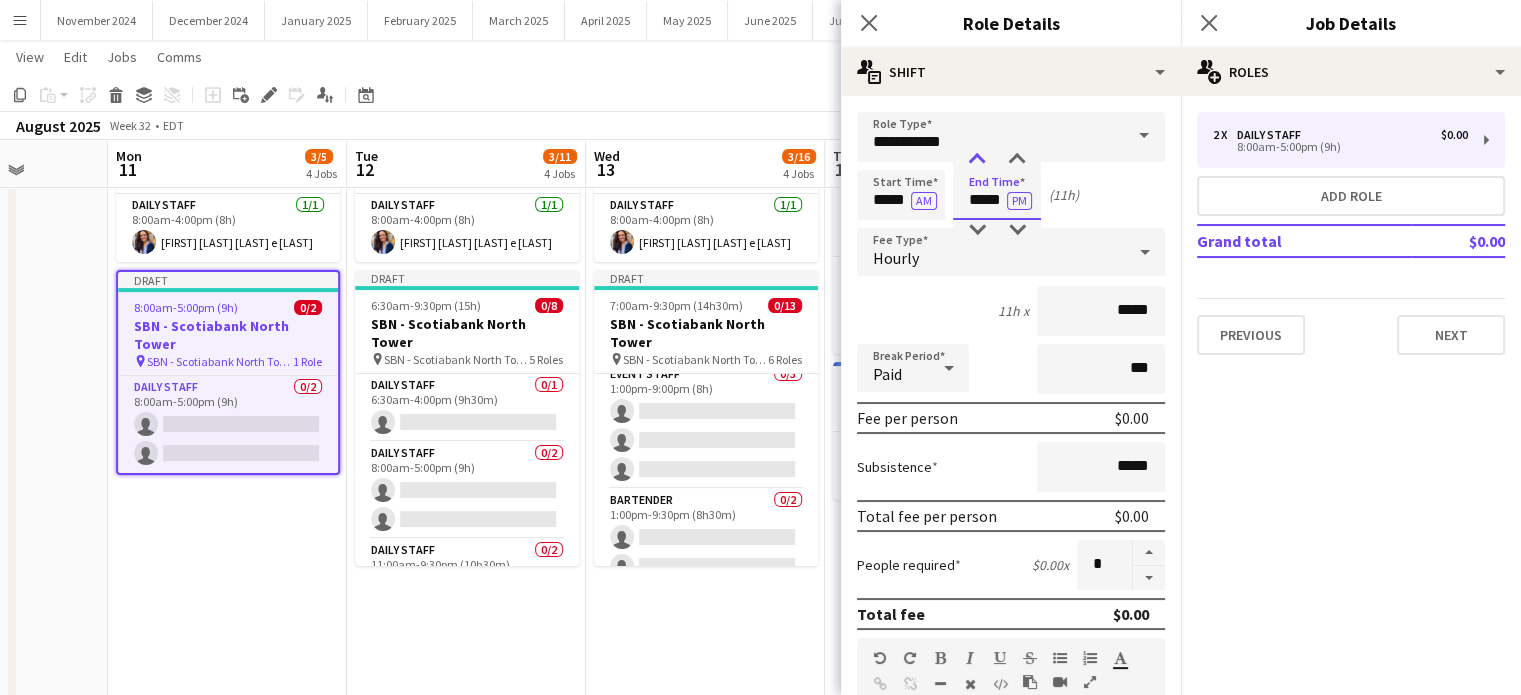 click at bounding box center (977, 160) 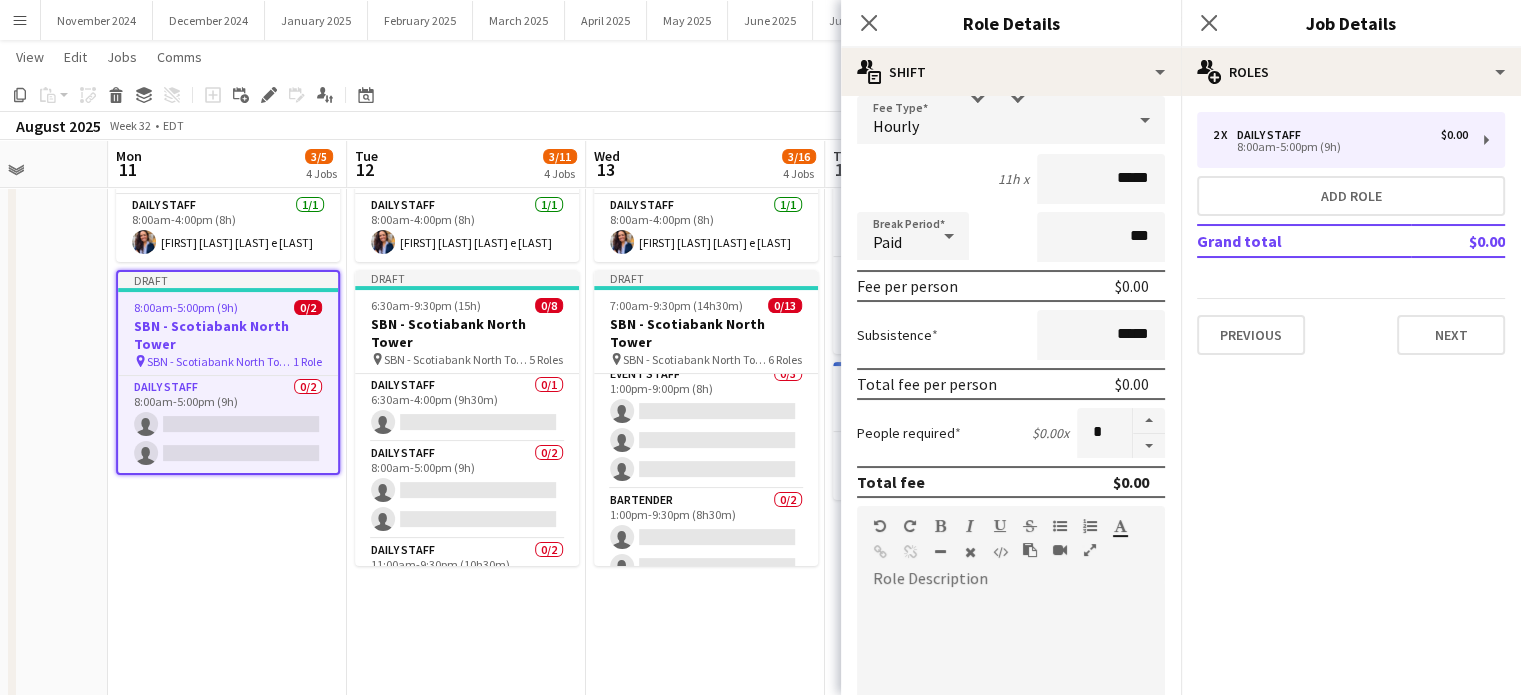 scroll, scrollTop: 200, scrollLeft: 0, axis: vertical 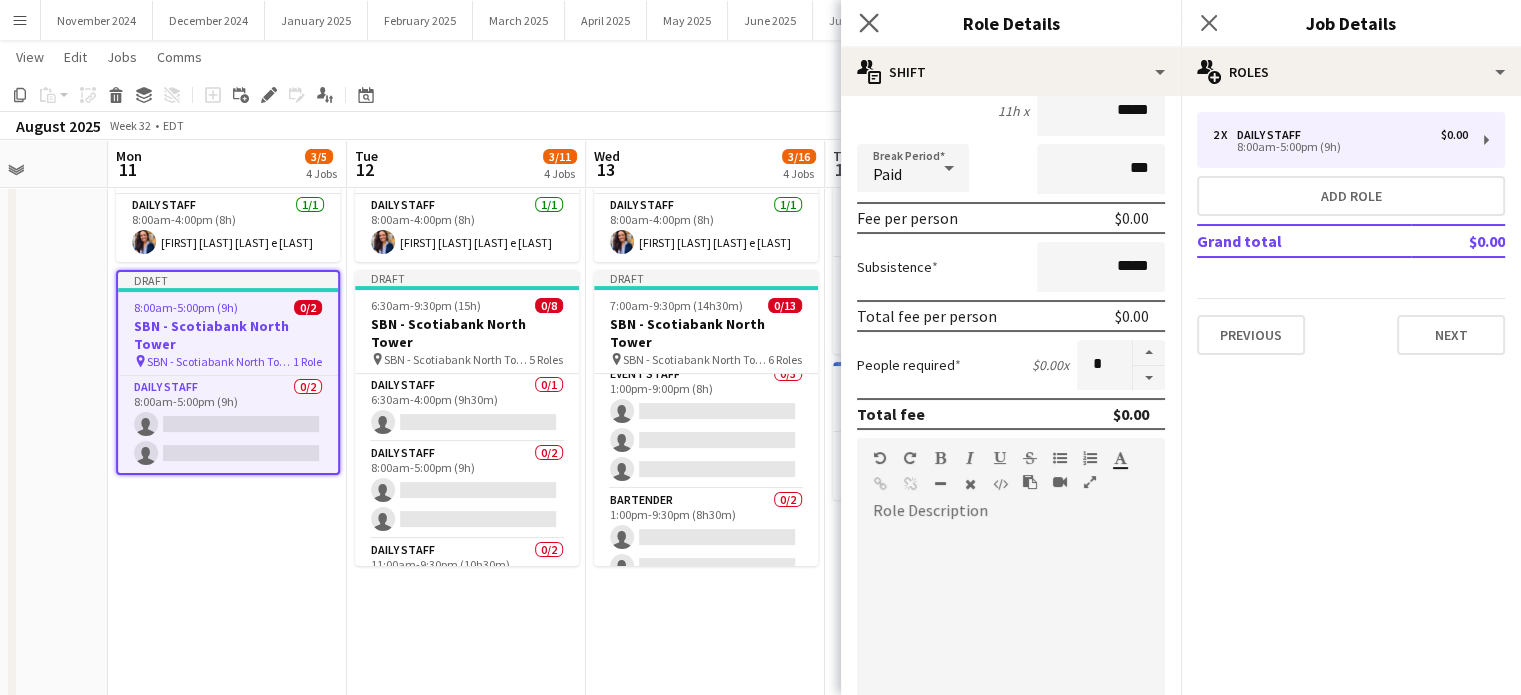 click on "Close pop-in" 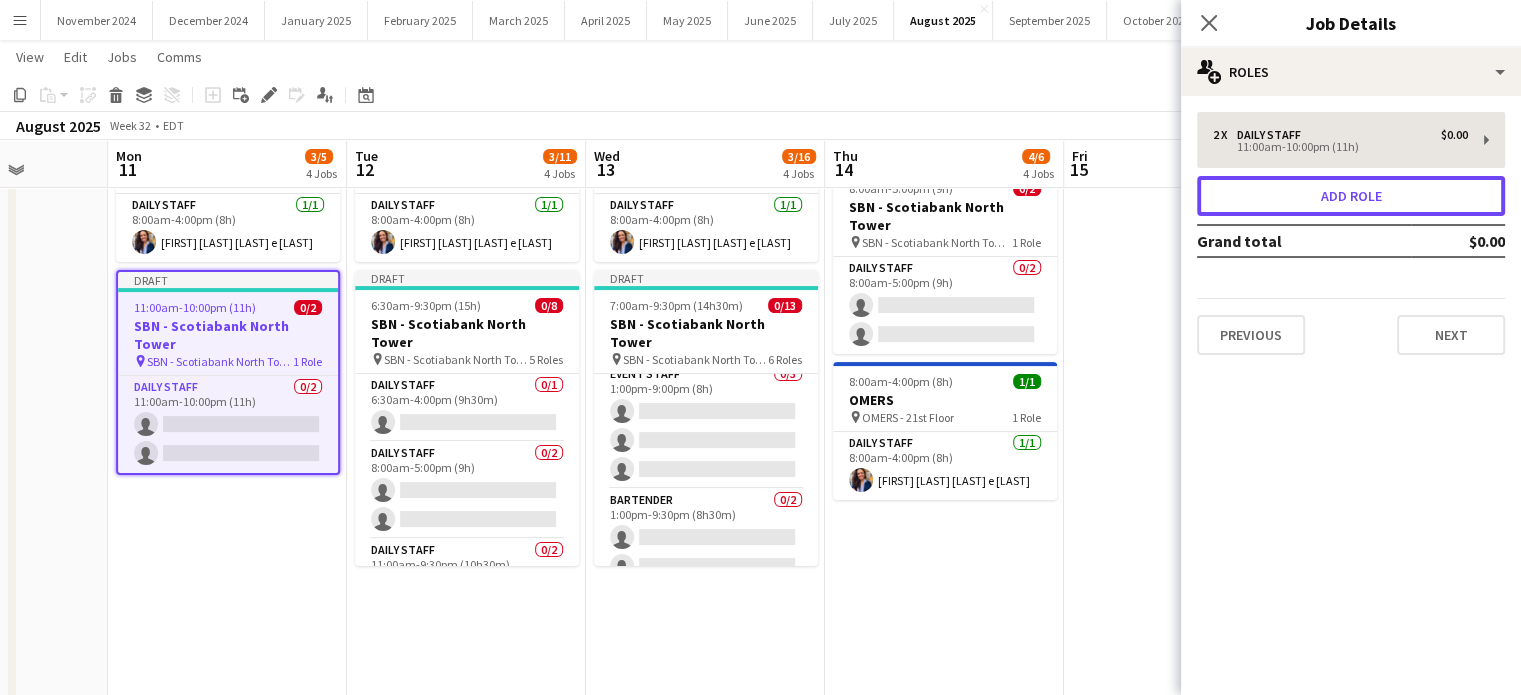 click on "Add role" at bounding box center [1351, 196] 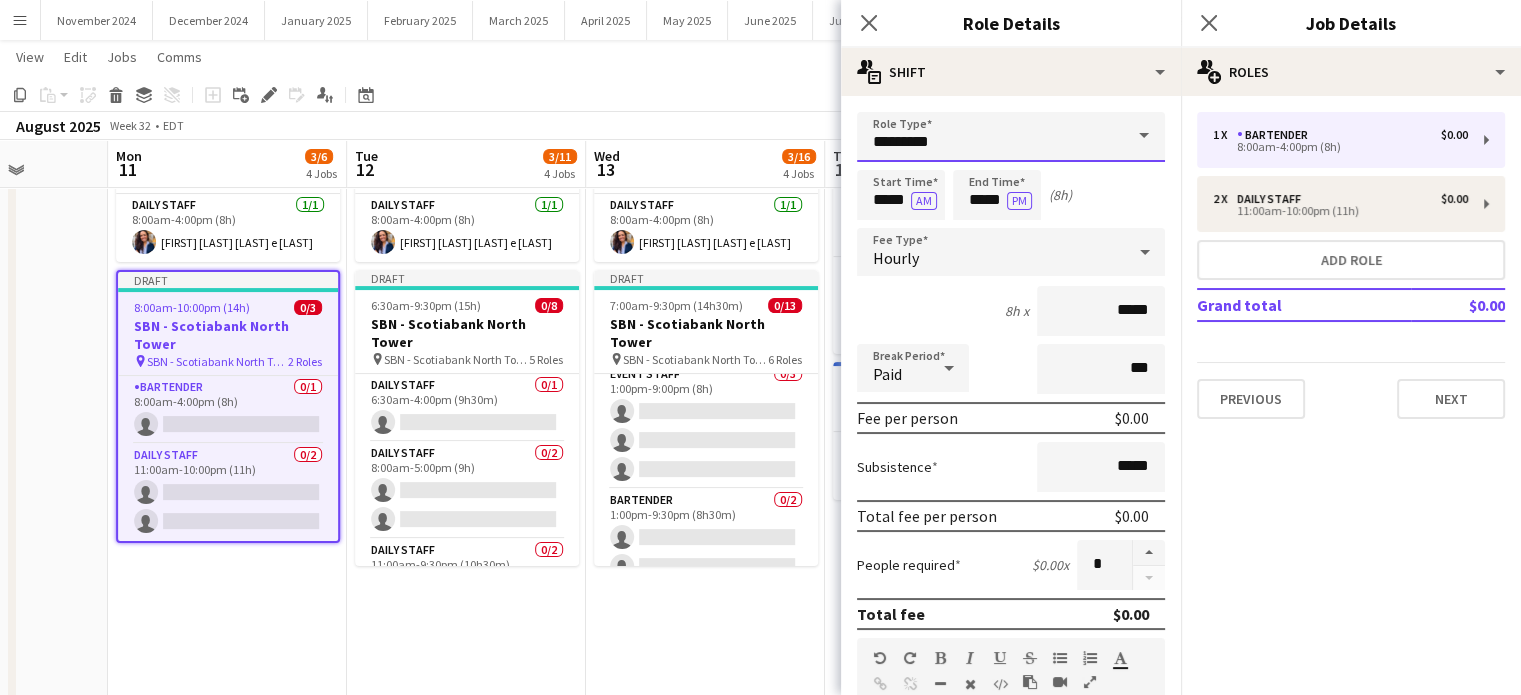 click on "*********" at bounding box center (1011, 137) 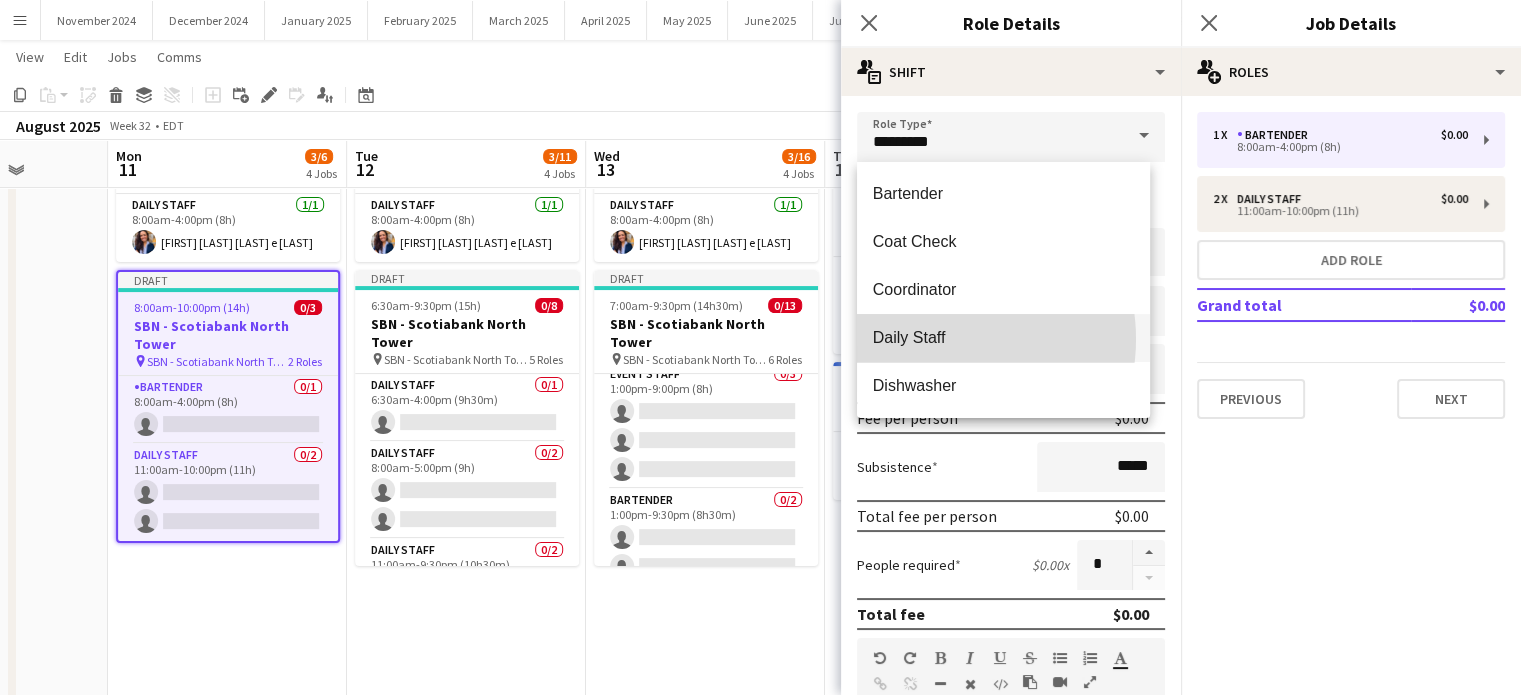 click on "Daily Staff" at bounding box center [1003, 337] 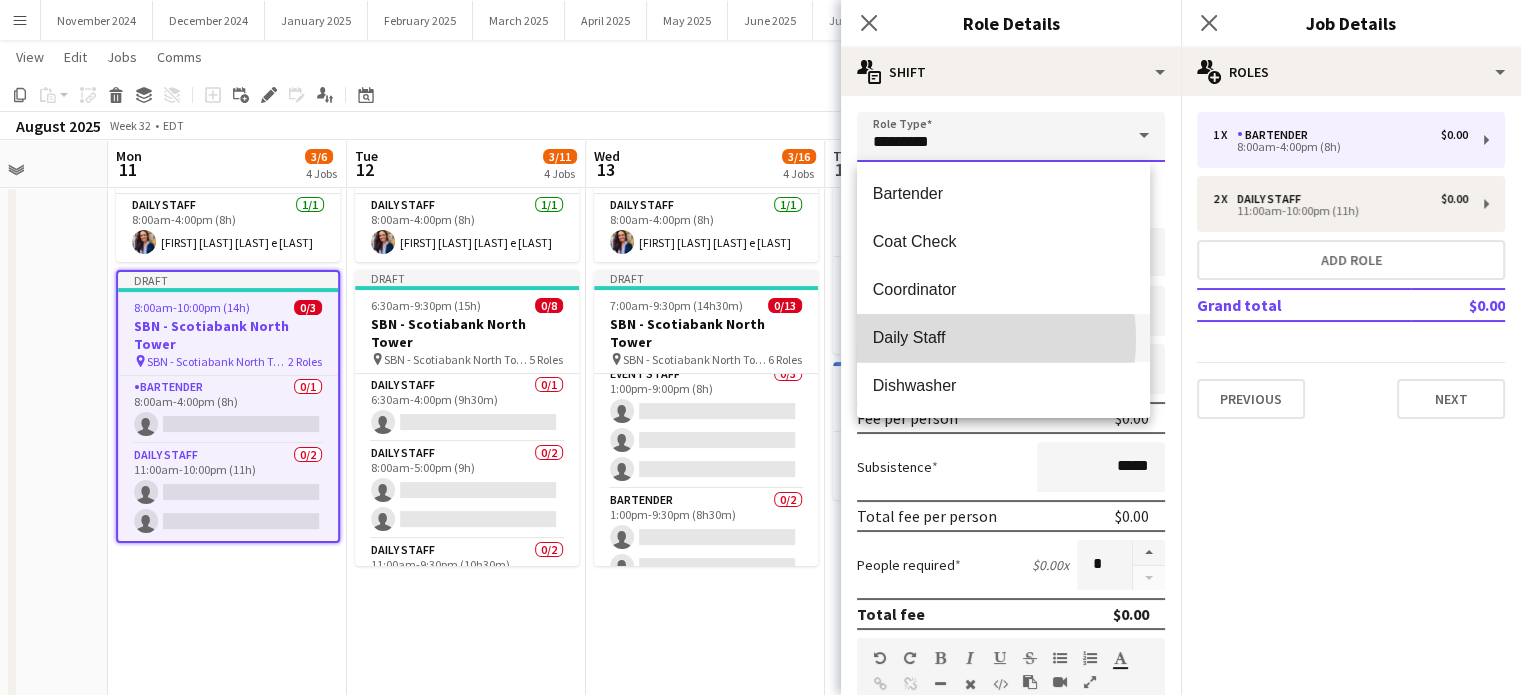 type on "**********" 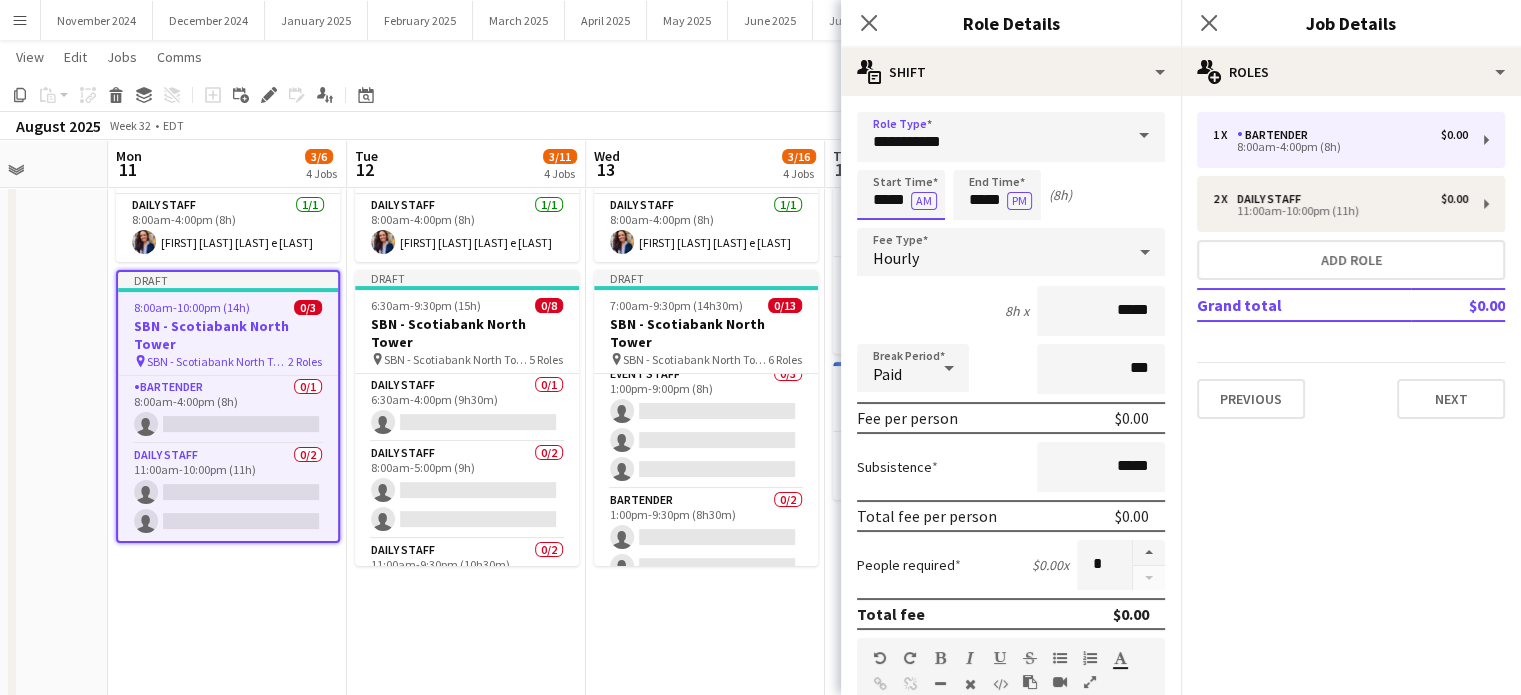 click on "*****" at bounding box center (901, 195) 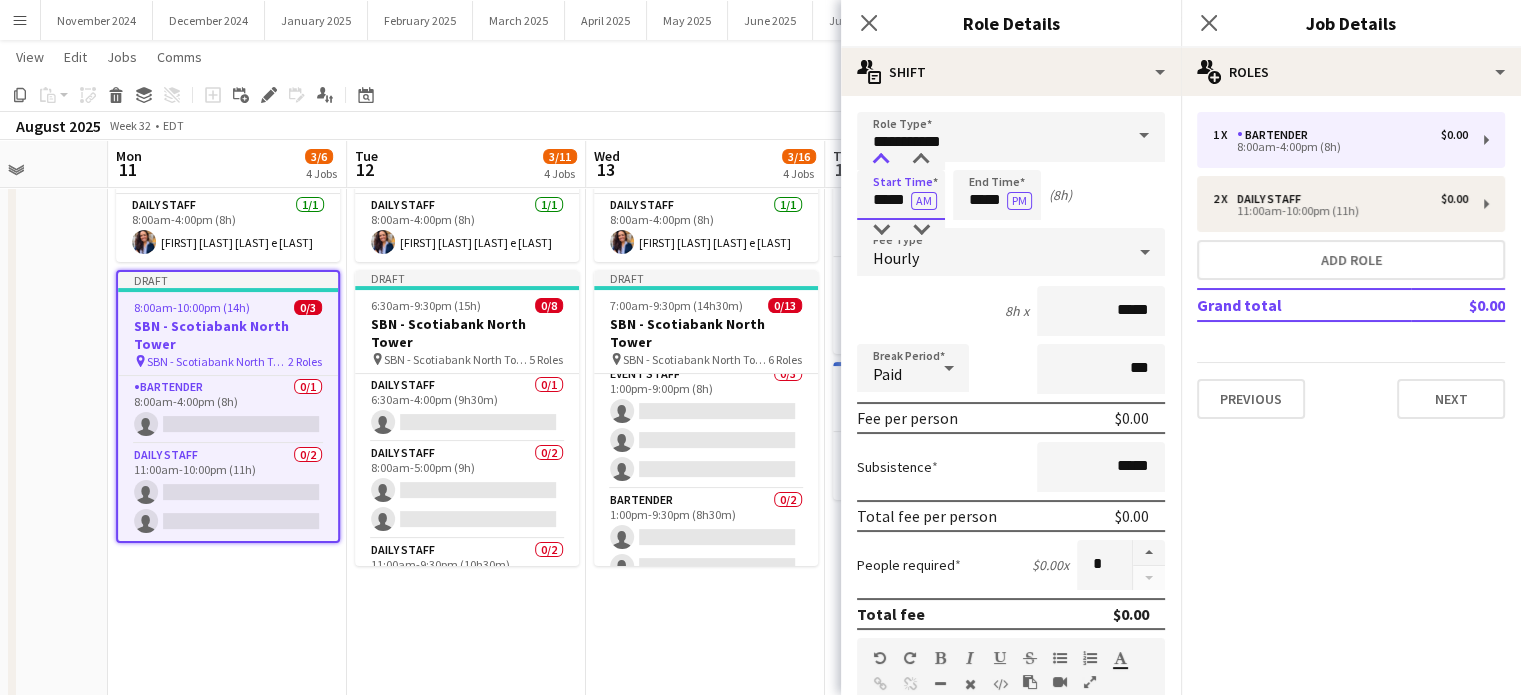 click at bounding box center (881, 160) 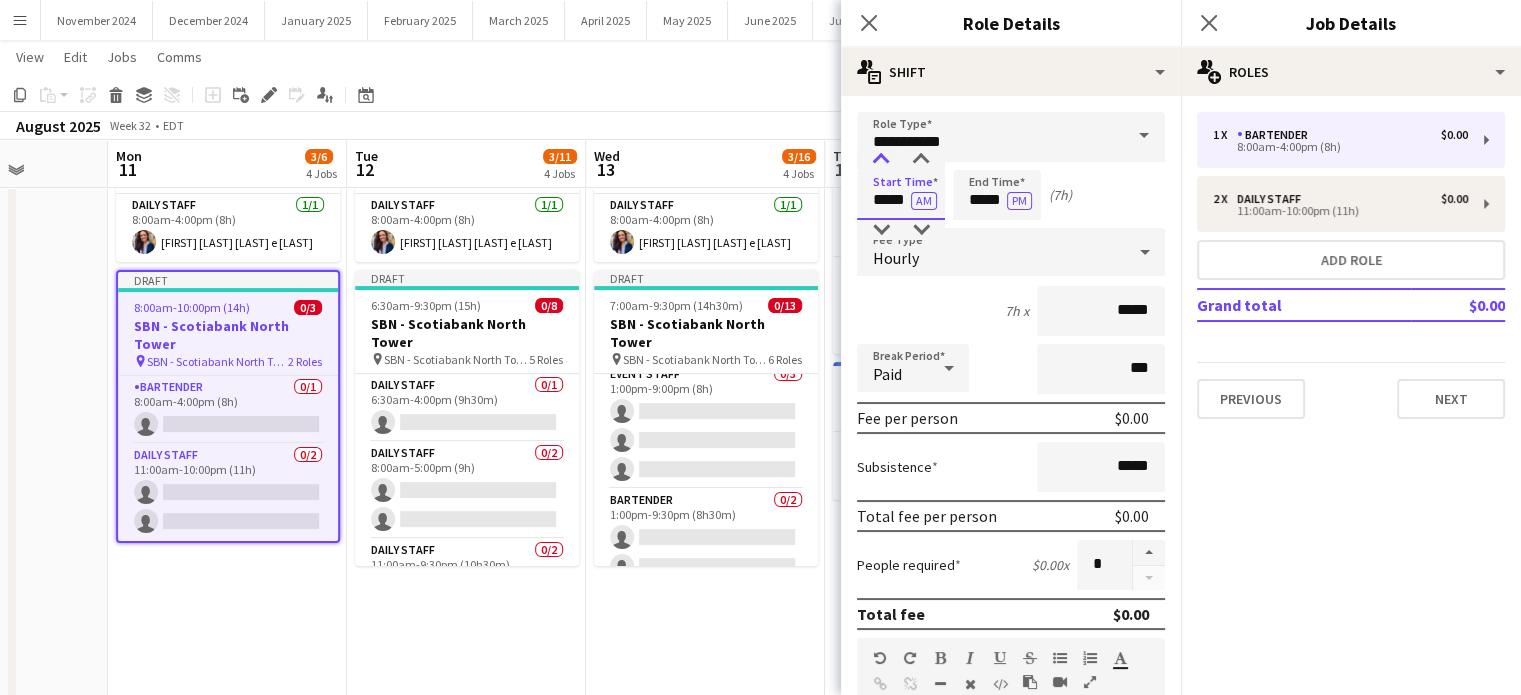 type on "*****" 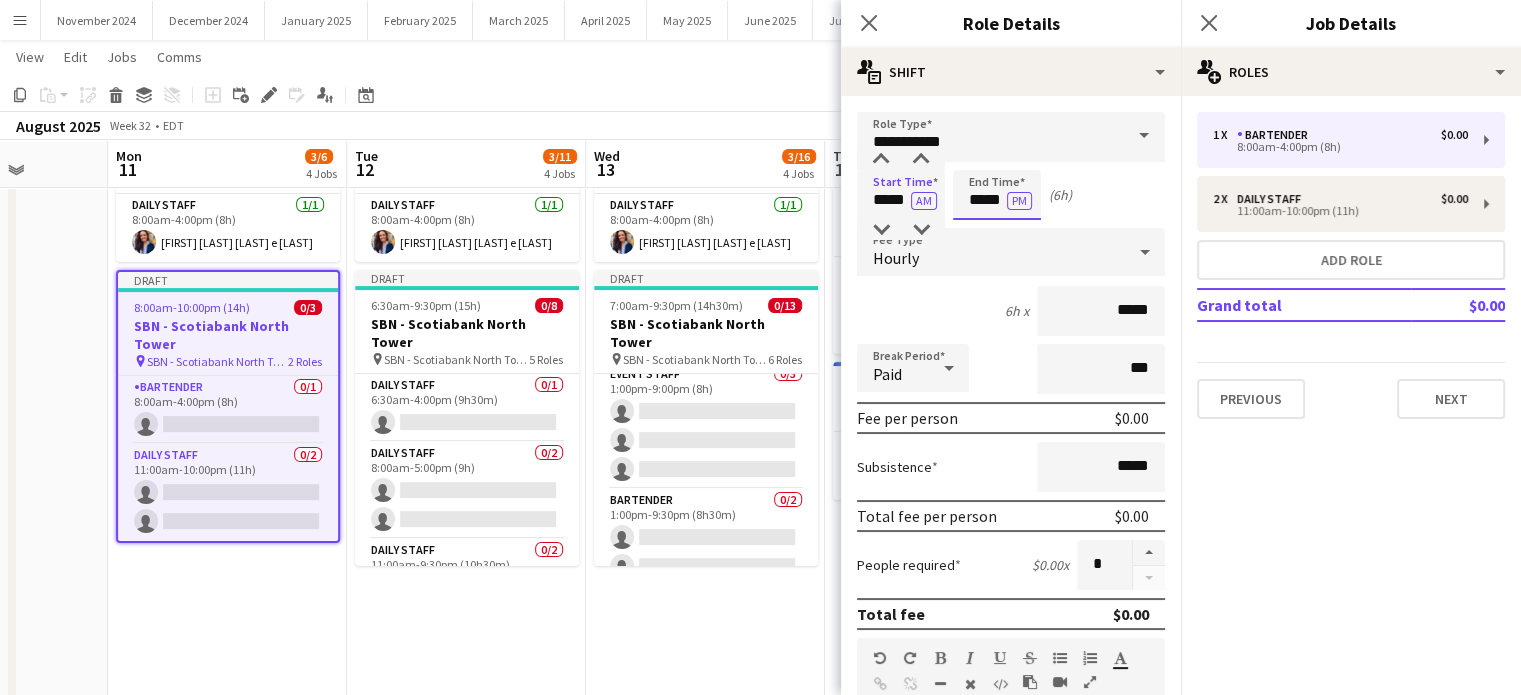 click on "*****" at bounding box center [997, 195] 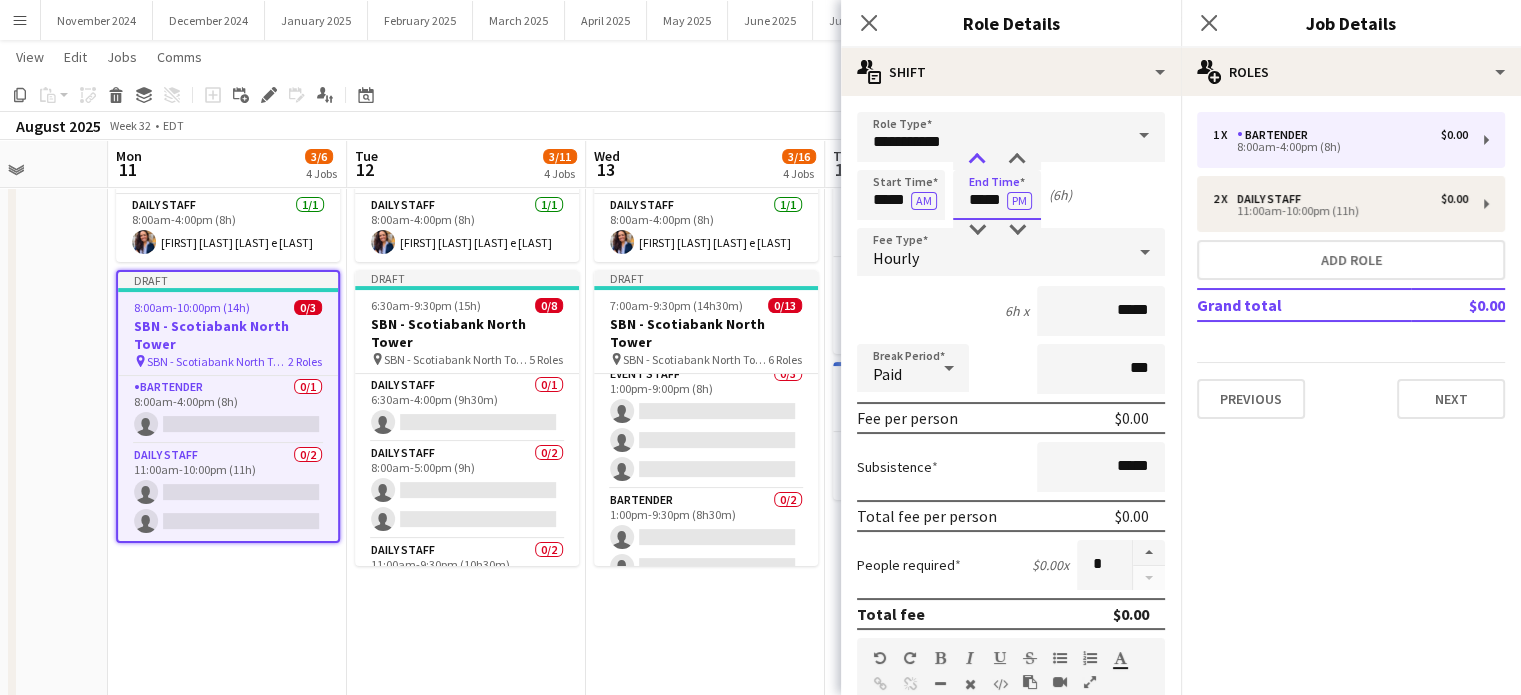click at bounding box center (977, 160) 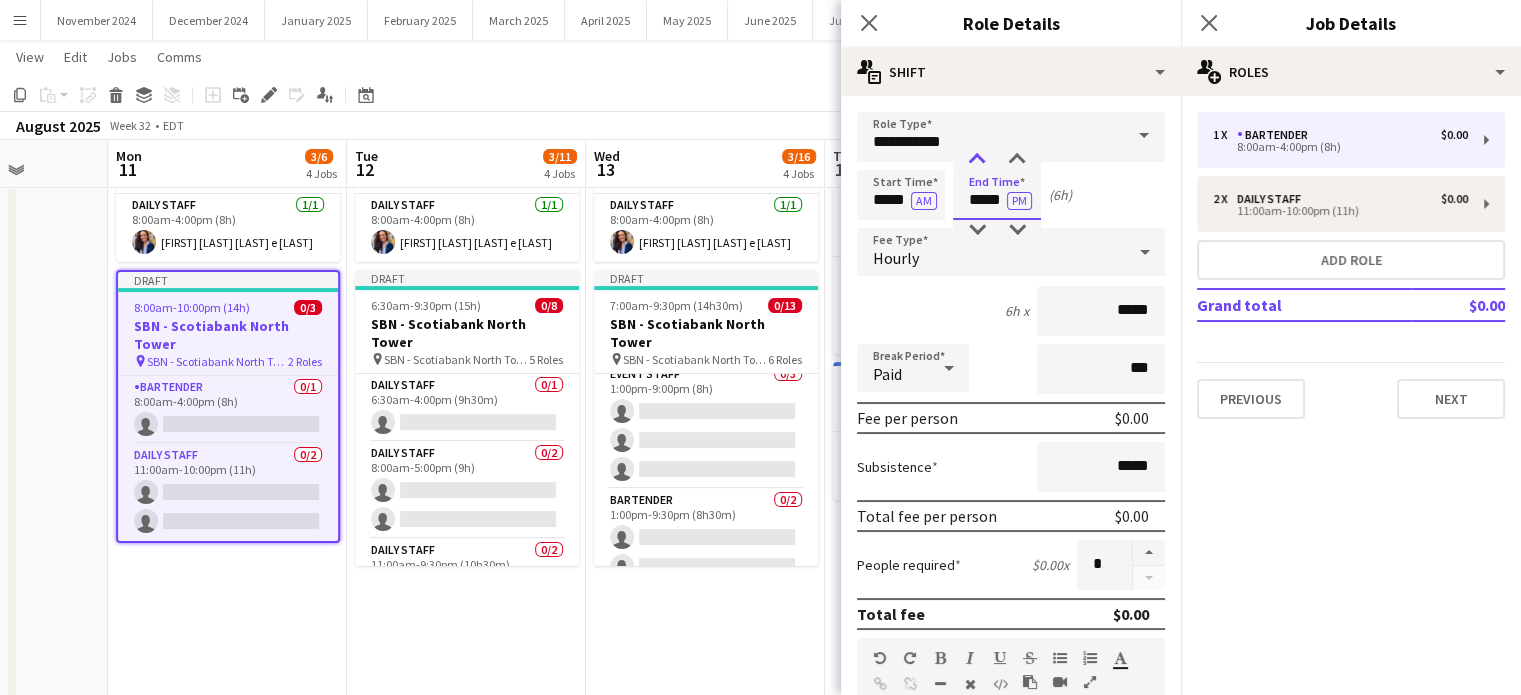 type on "*****" 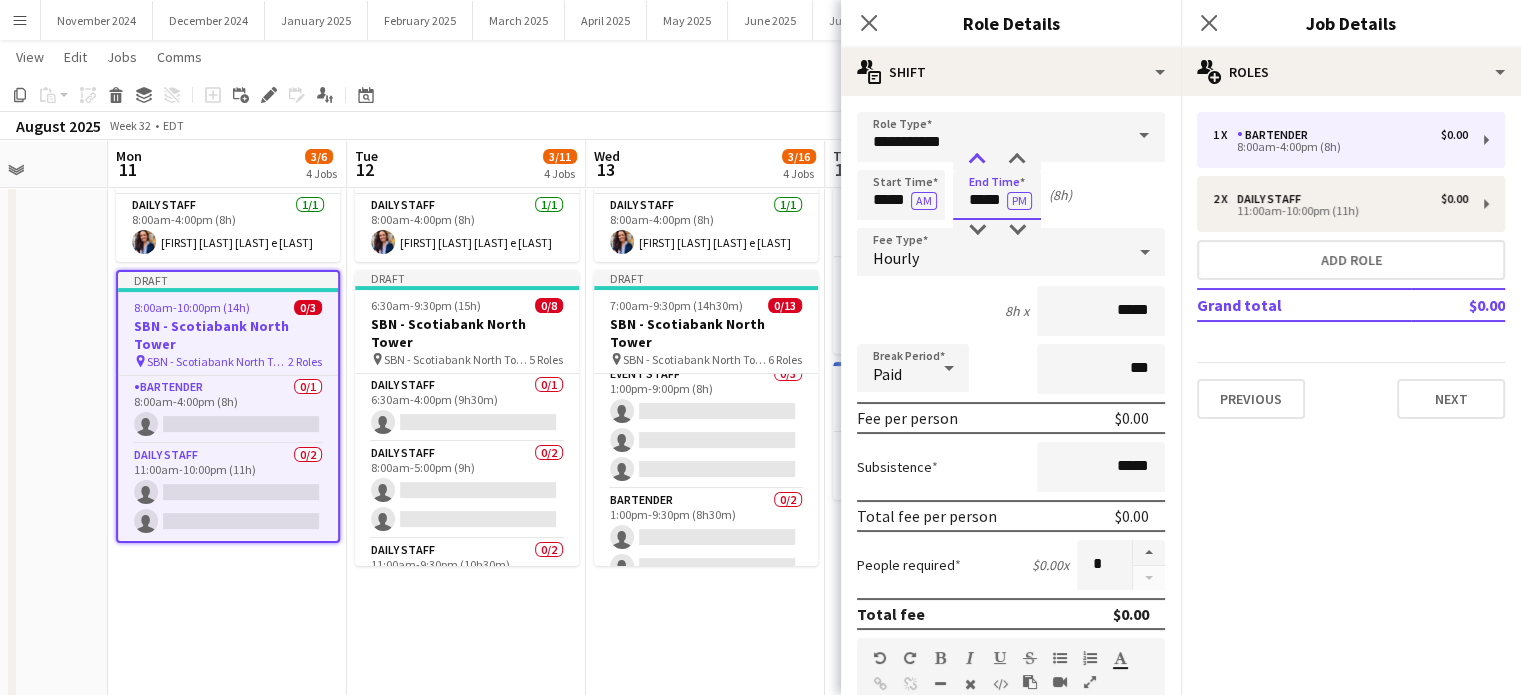 click at bounding box center [977, 160] 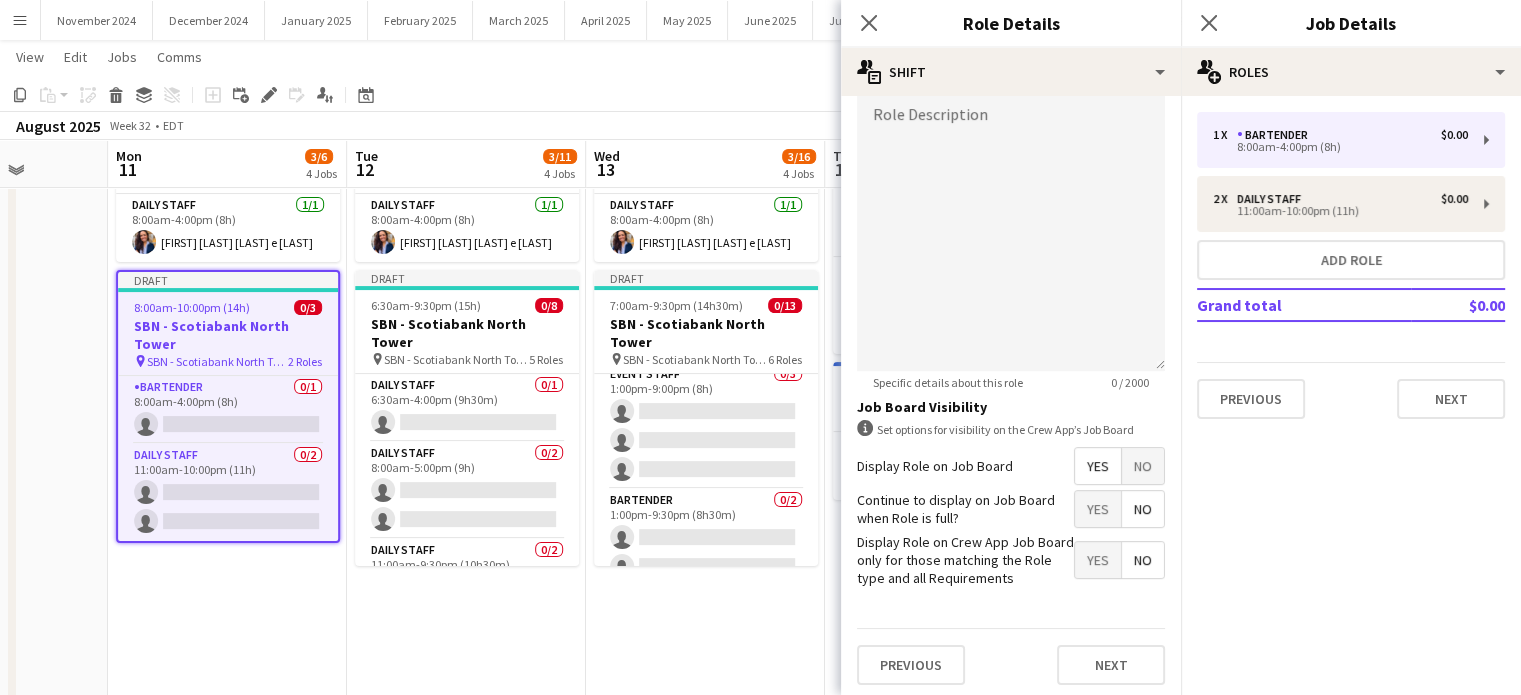 click on "No" at bounding box center (1143, 466) 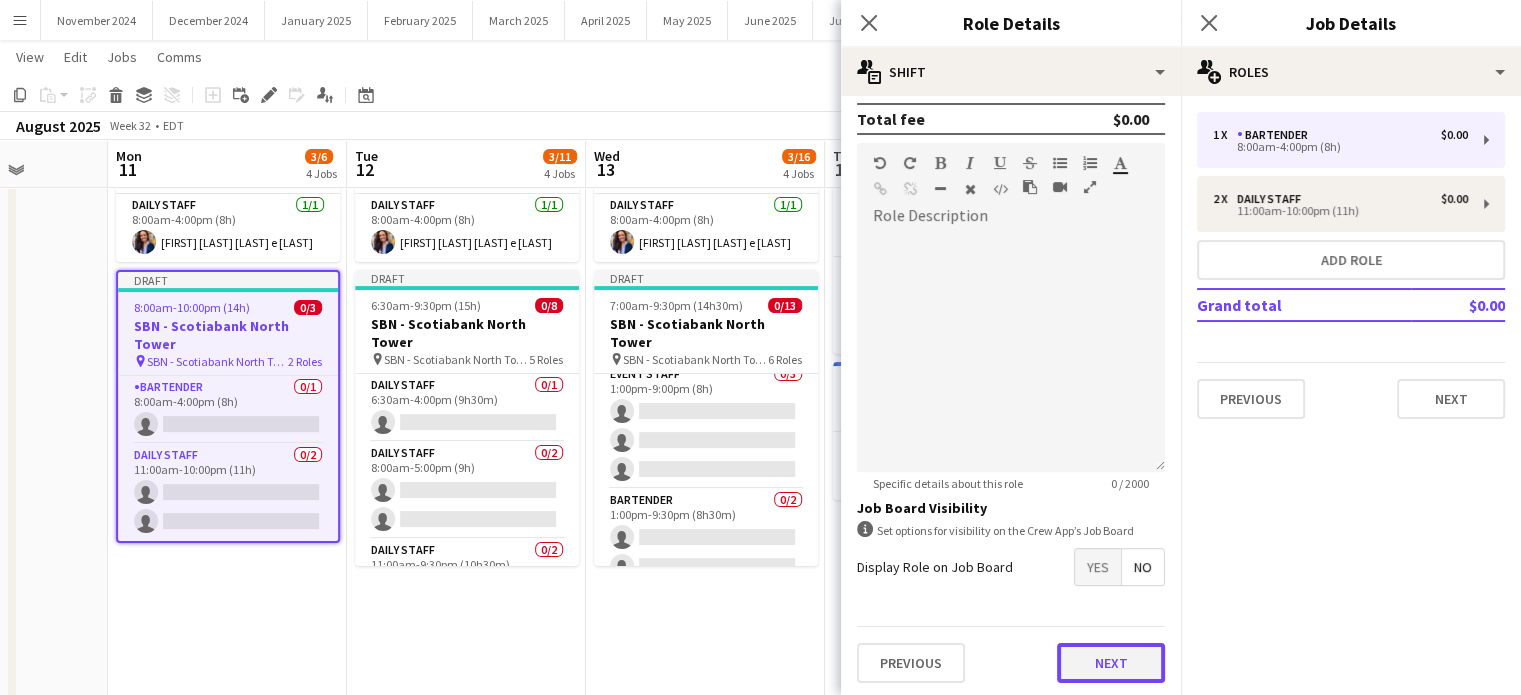 click on "Next" at bounding box center (1111, 663) 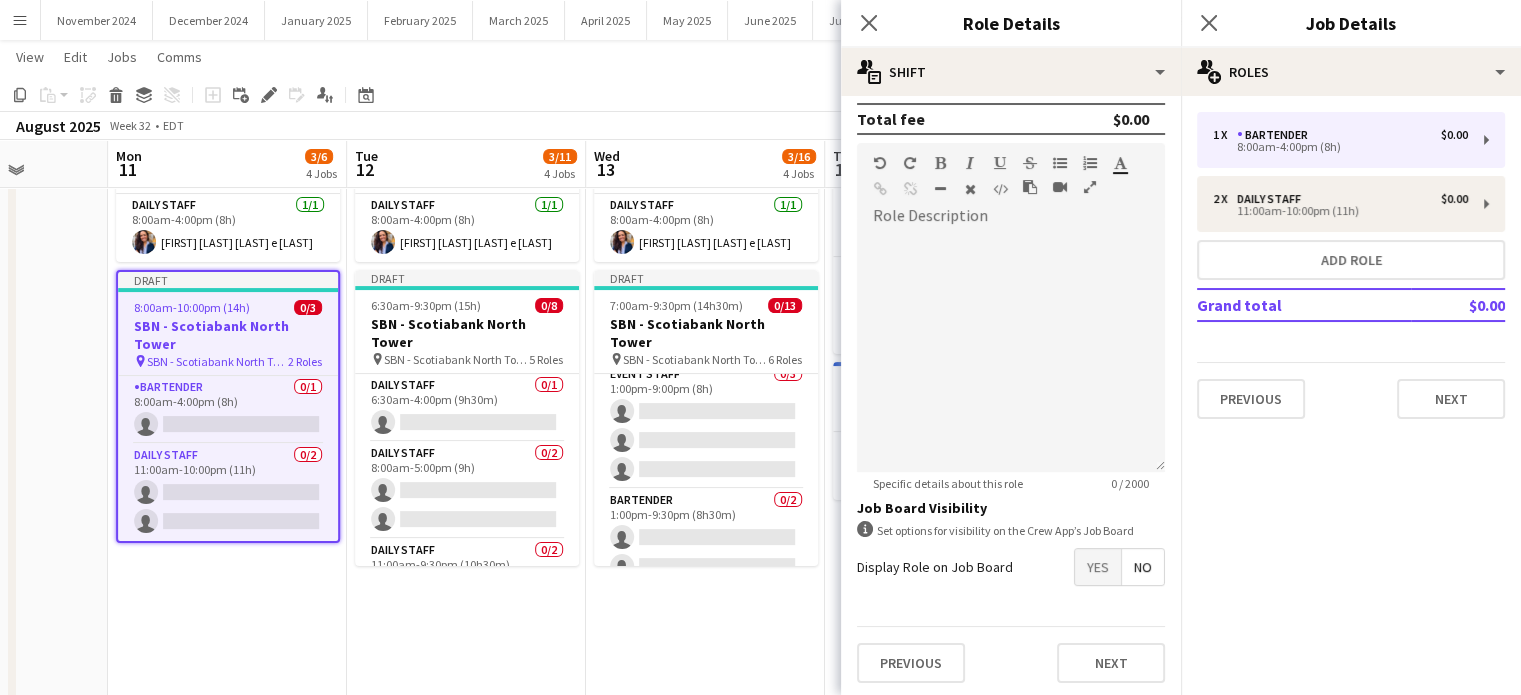 scroll, scrollTop: 0, scrollLeft: 0, axis: both 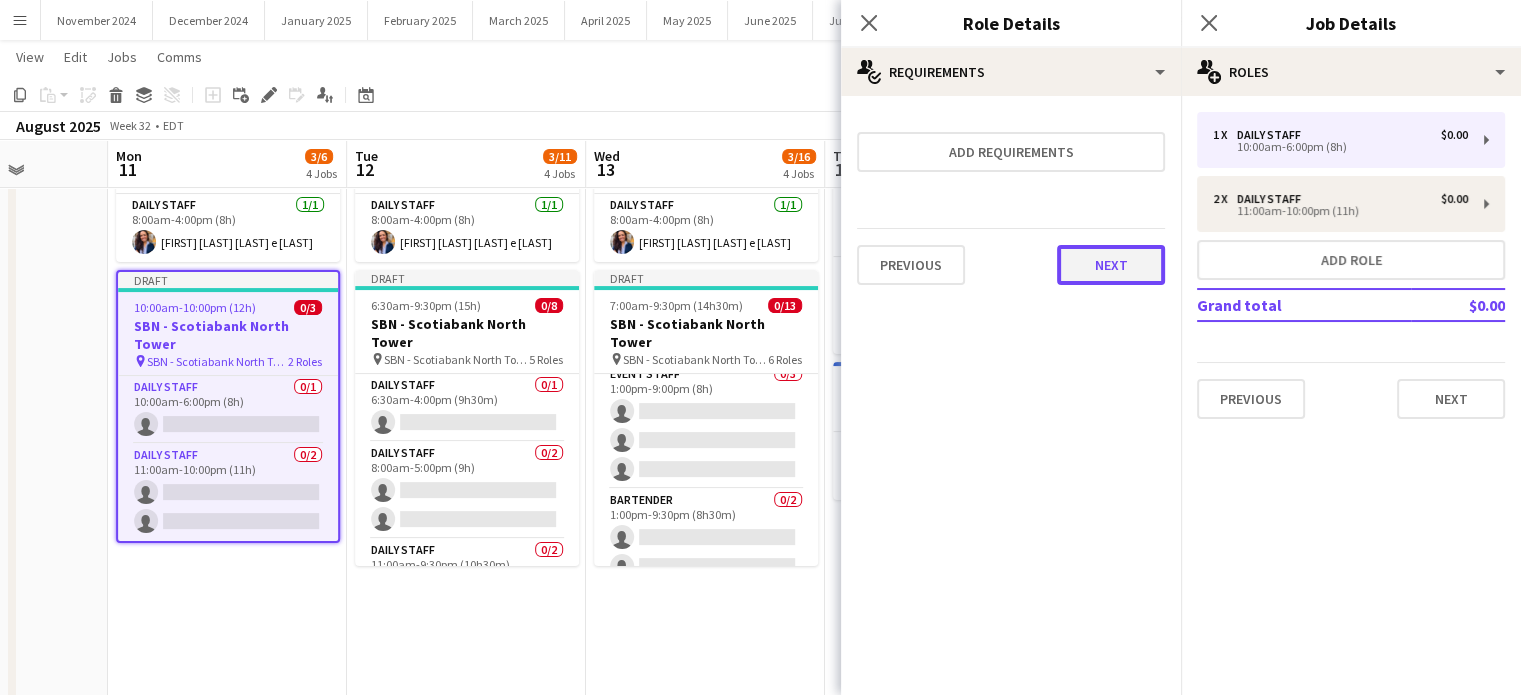 click on "Next" at bounding box center (1111, 265) 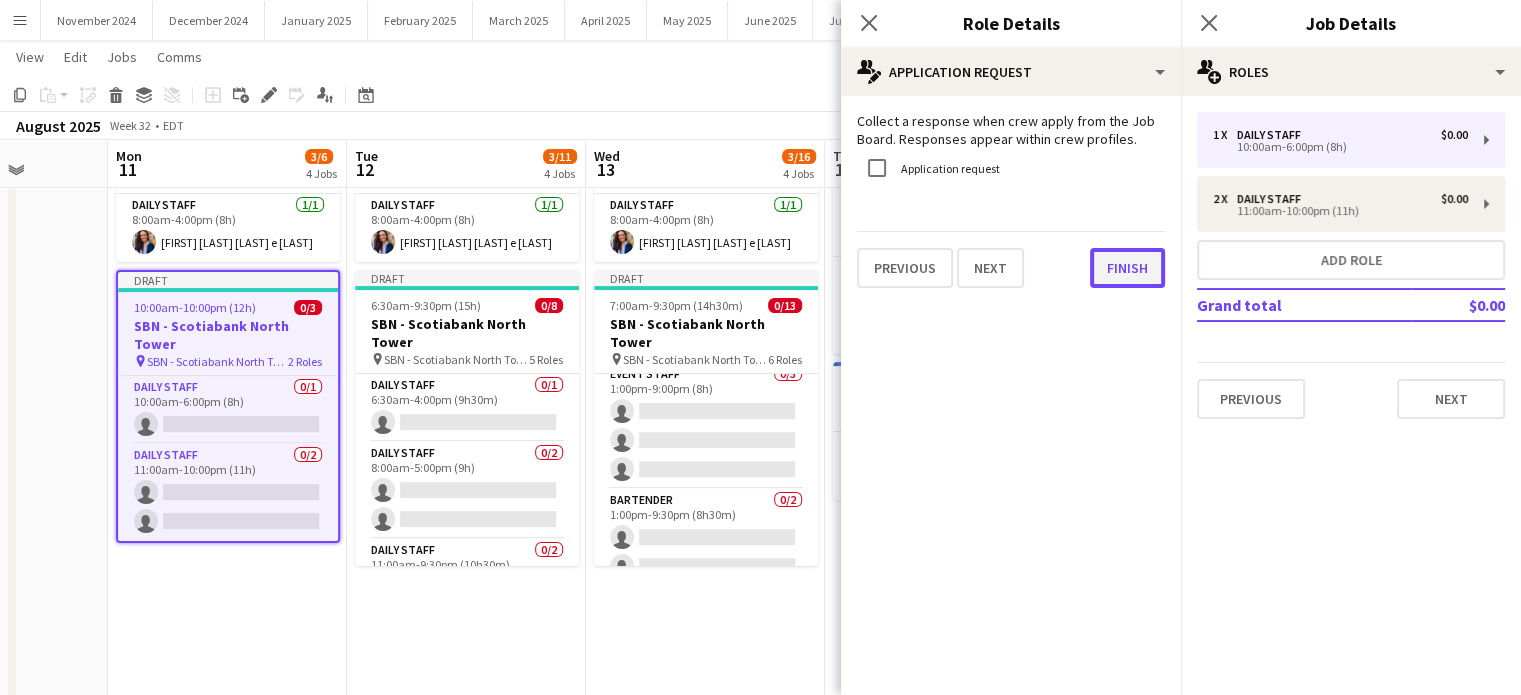 click on "Finish" at bounding box center (1127, 268) 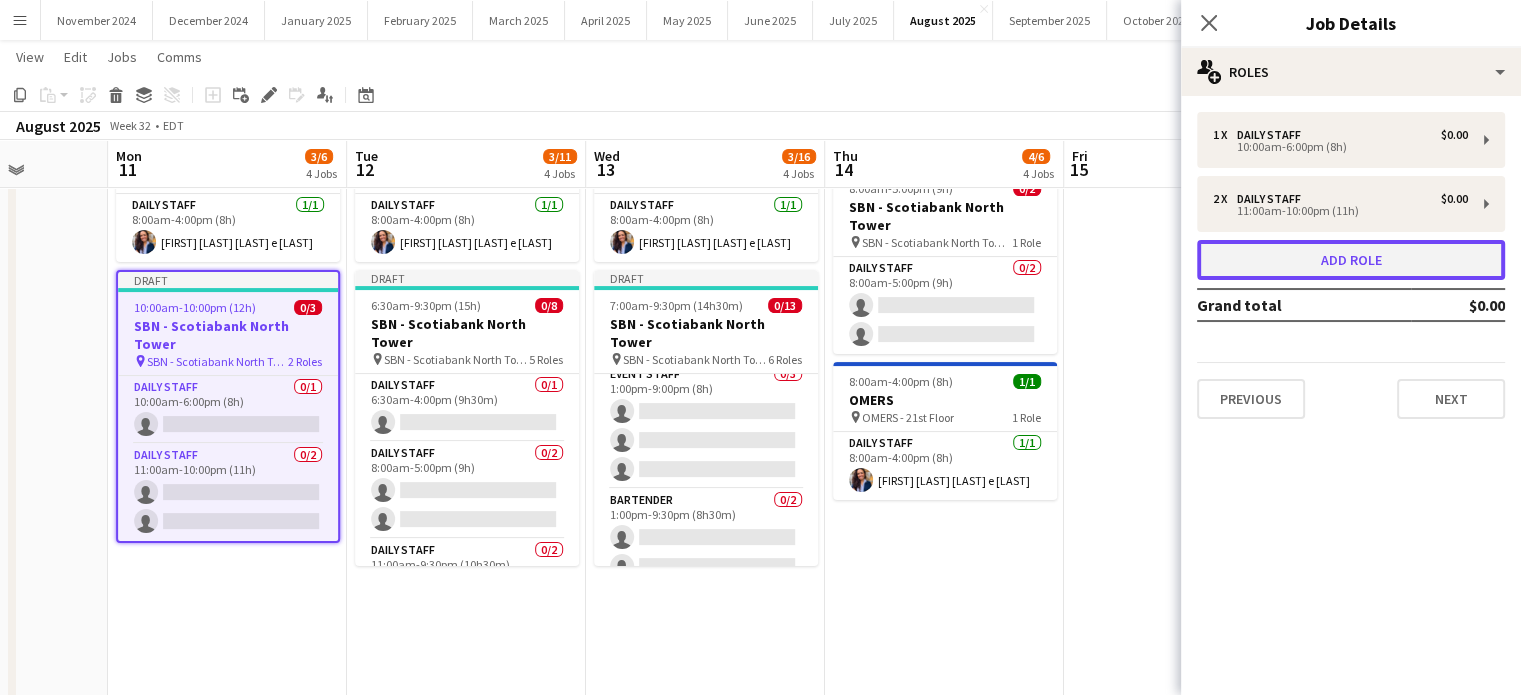 click on "Add role" at bounding box center [1351, 260] 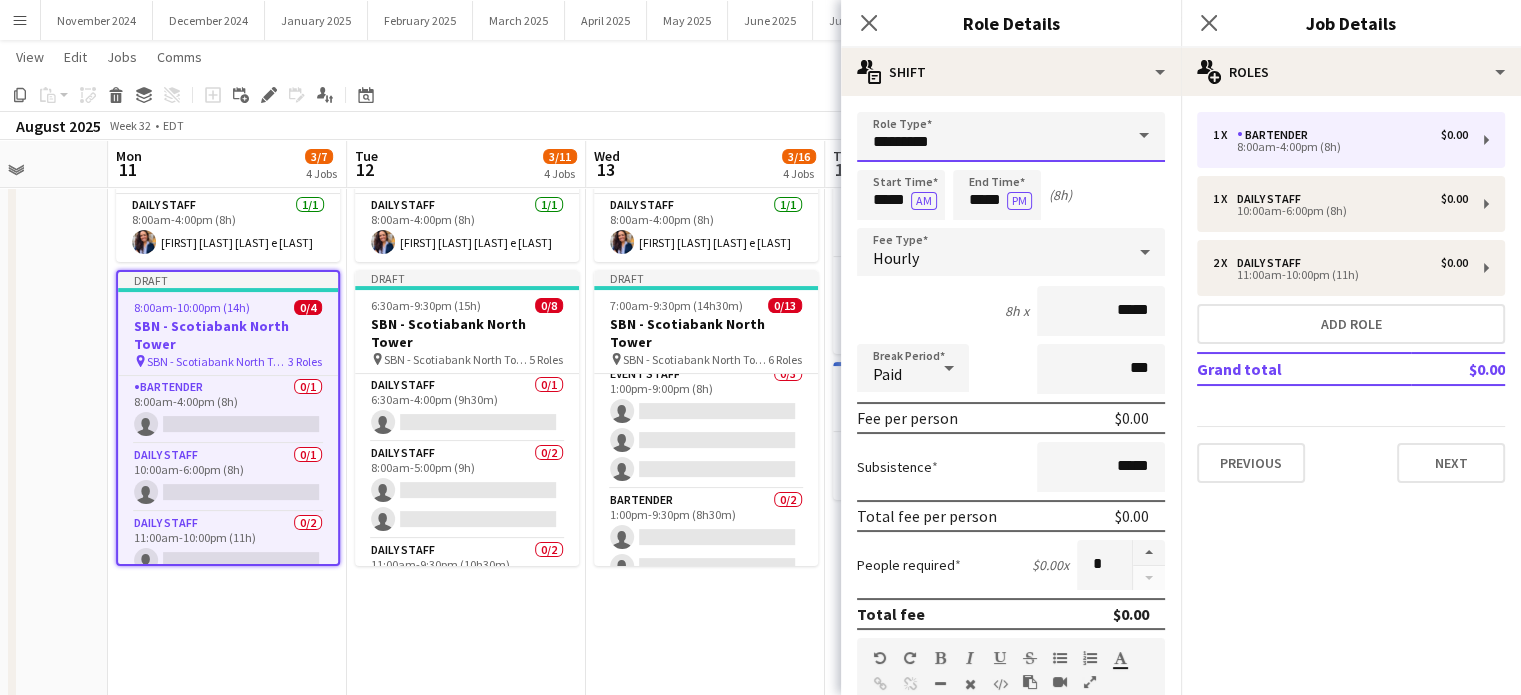 click on "*********" at bounding box center [1011, 137] 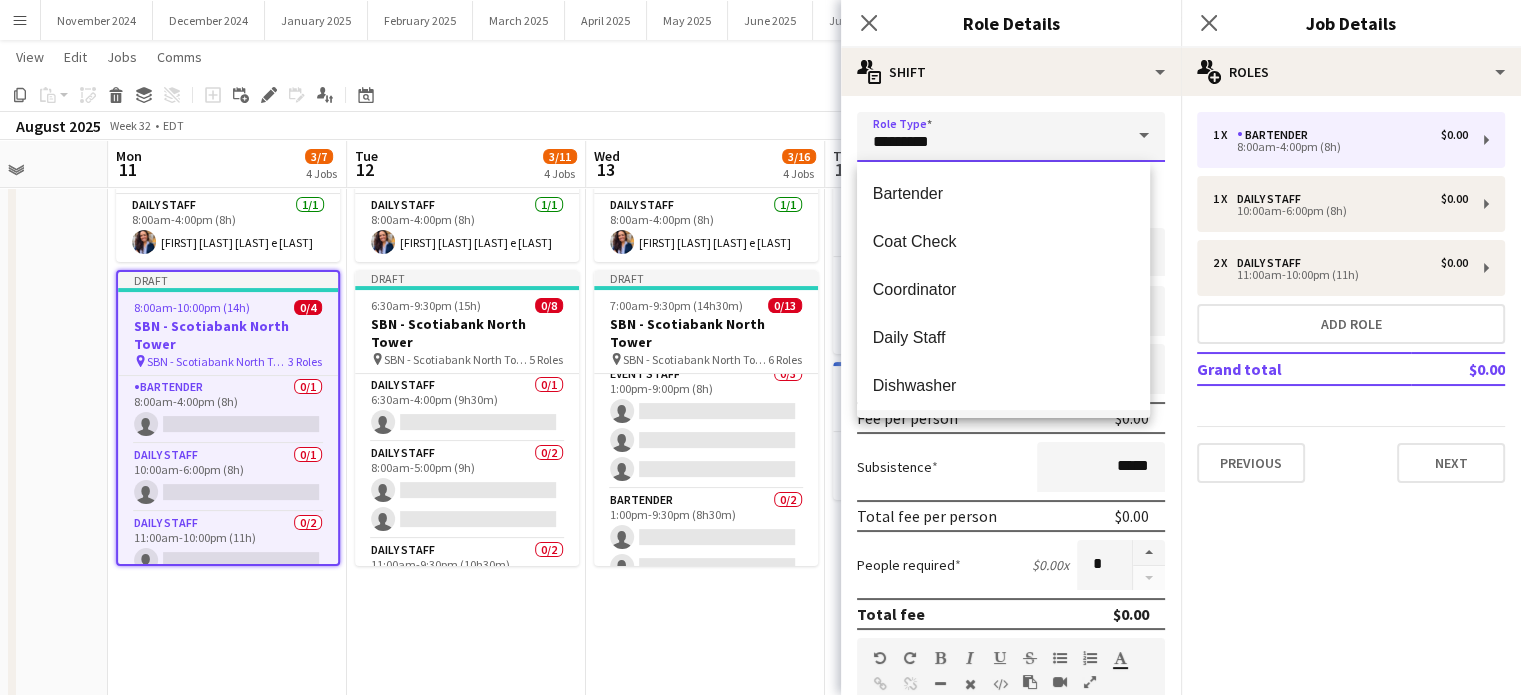 scroll, scrollTop: 100, scrollLeft: 0, axis: vertical 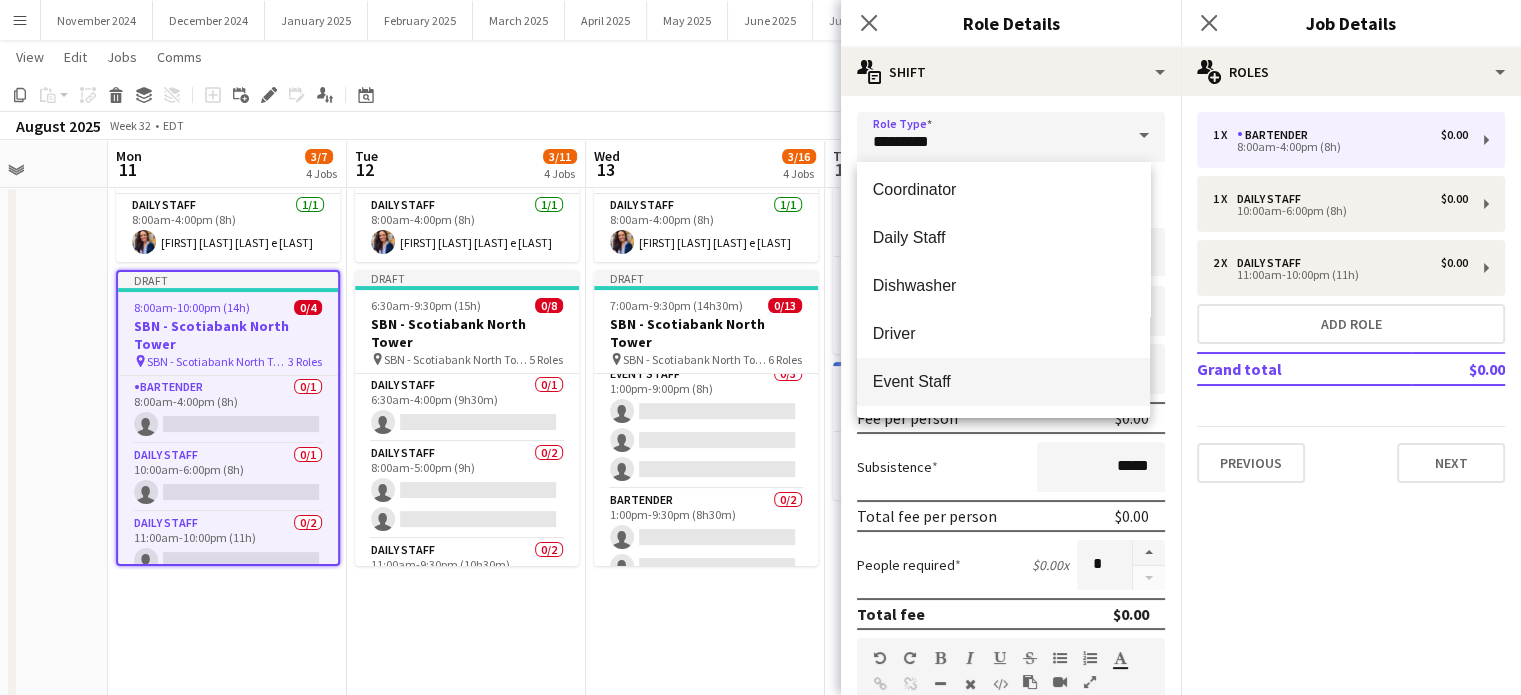 click on "Event Staff" at bounding box center (1003, 381) 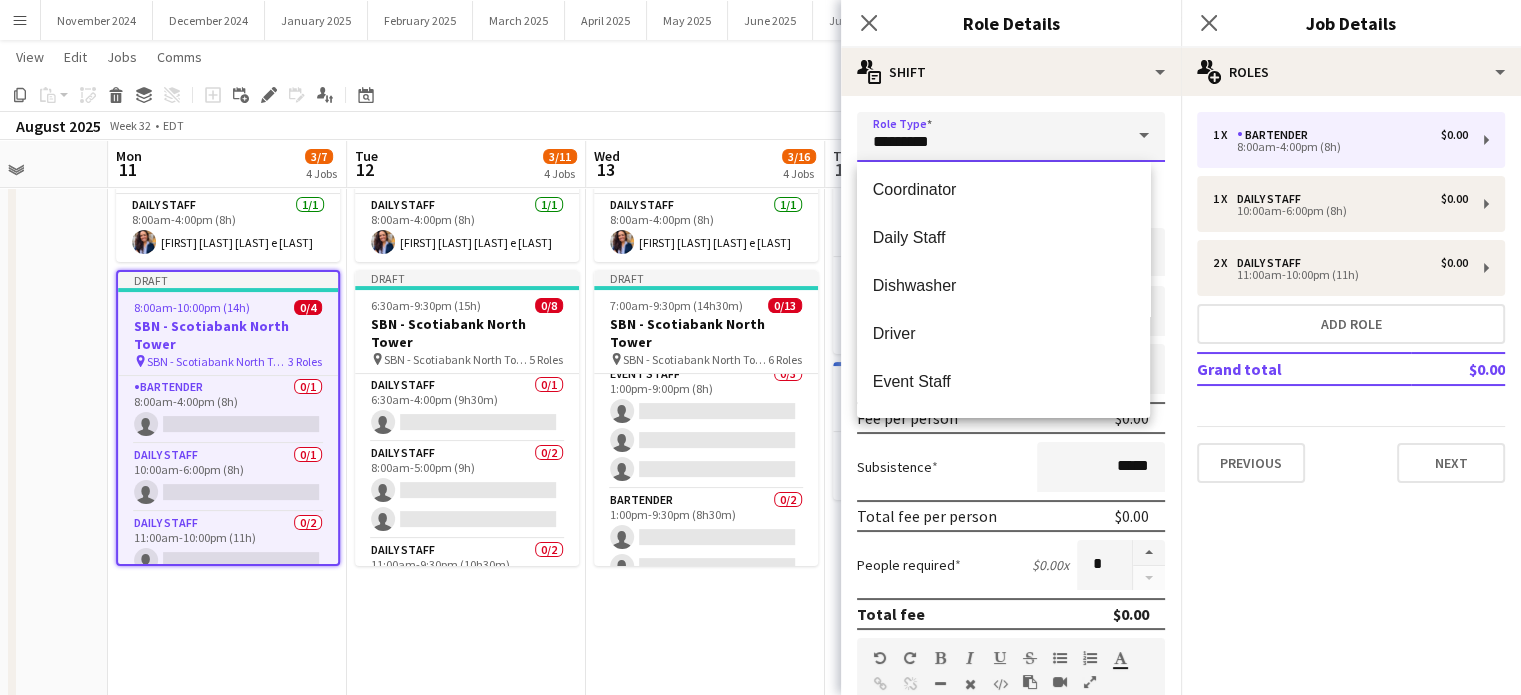 type on "**********" 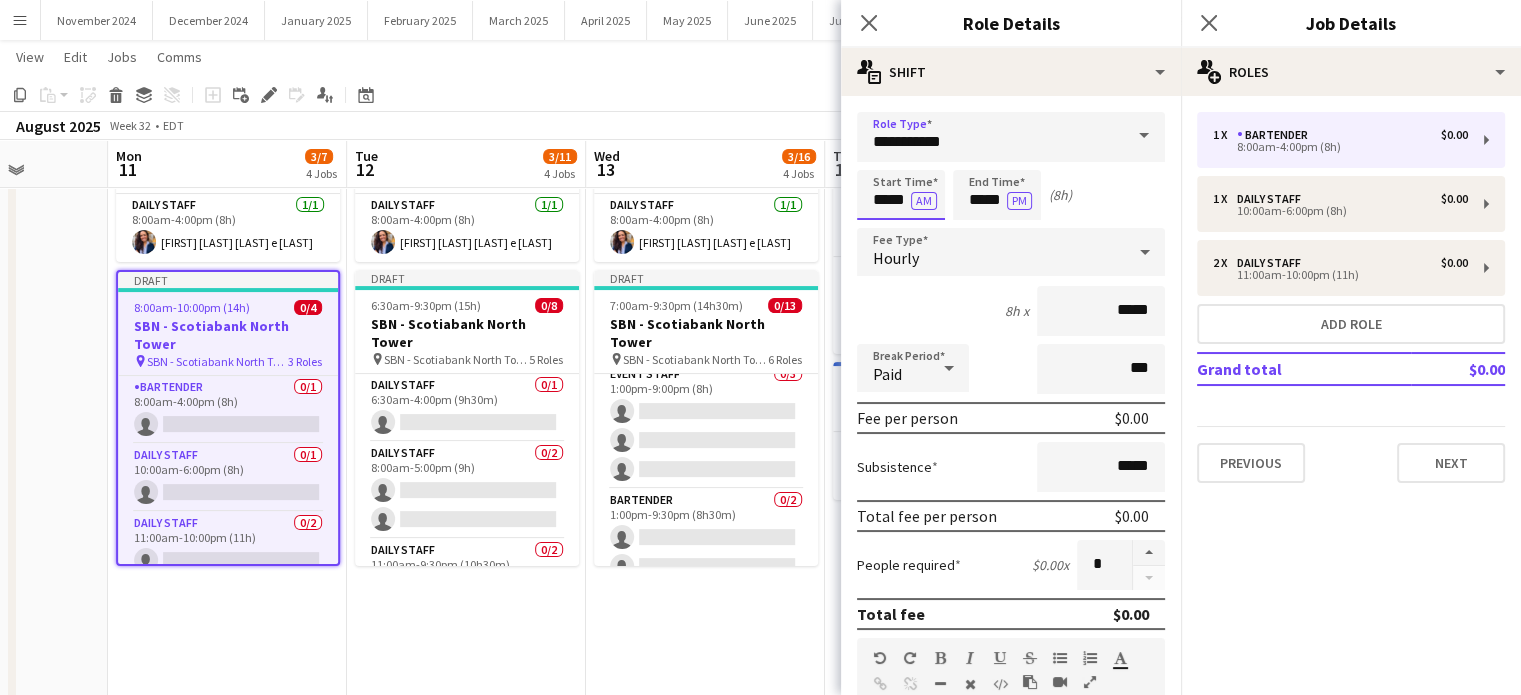 click on "*****" at bounding box center [901, 195] 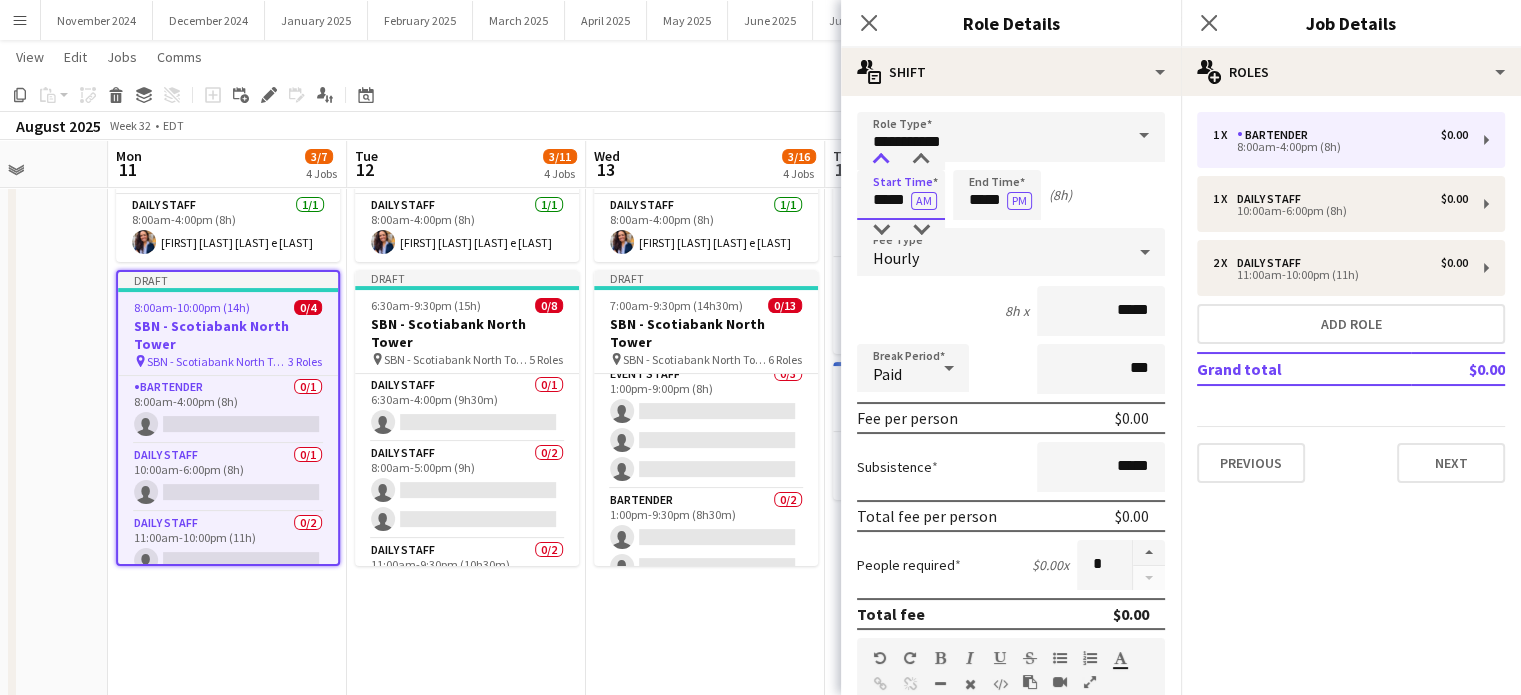 click at bounding box center (881, 160) 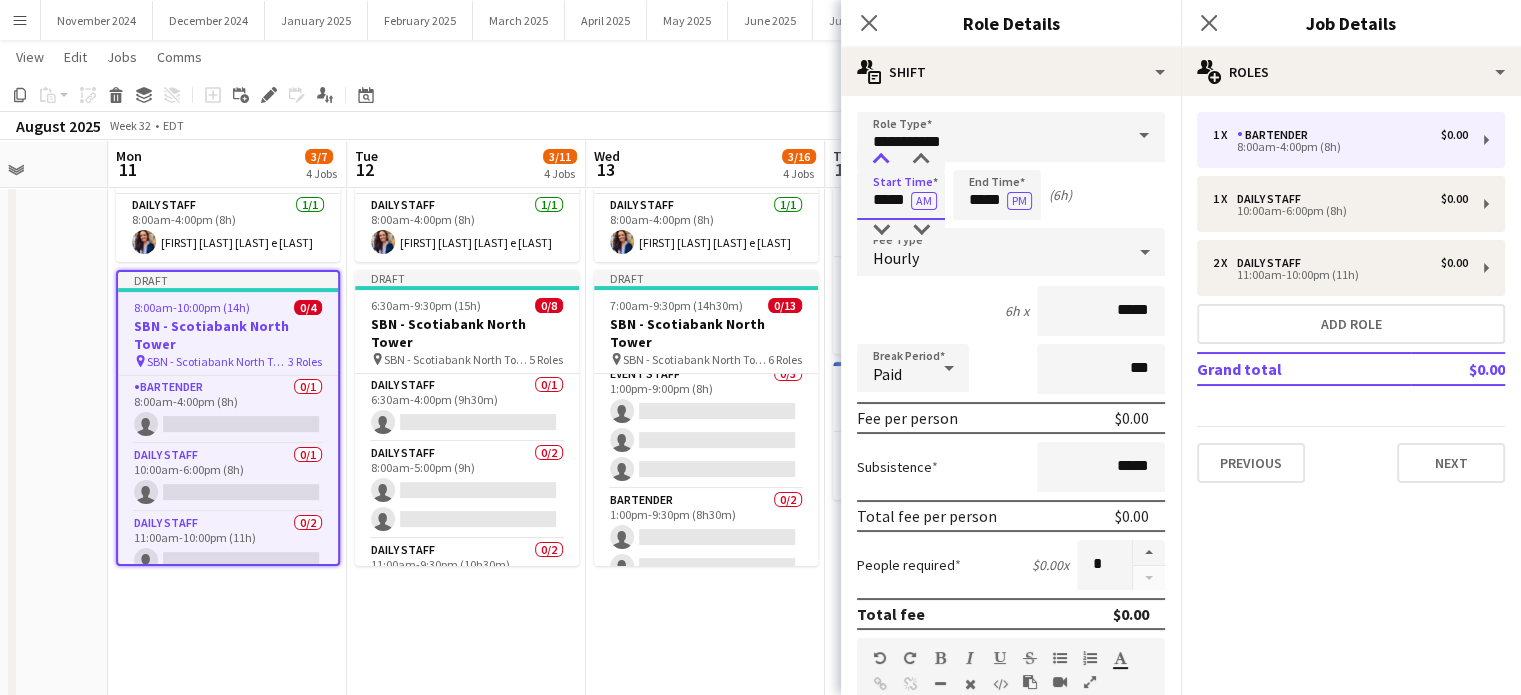 click at bounding box center (881, 160) 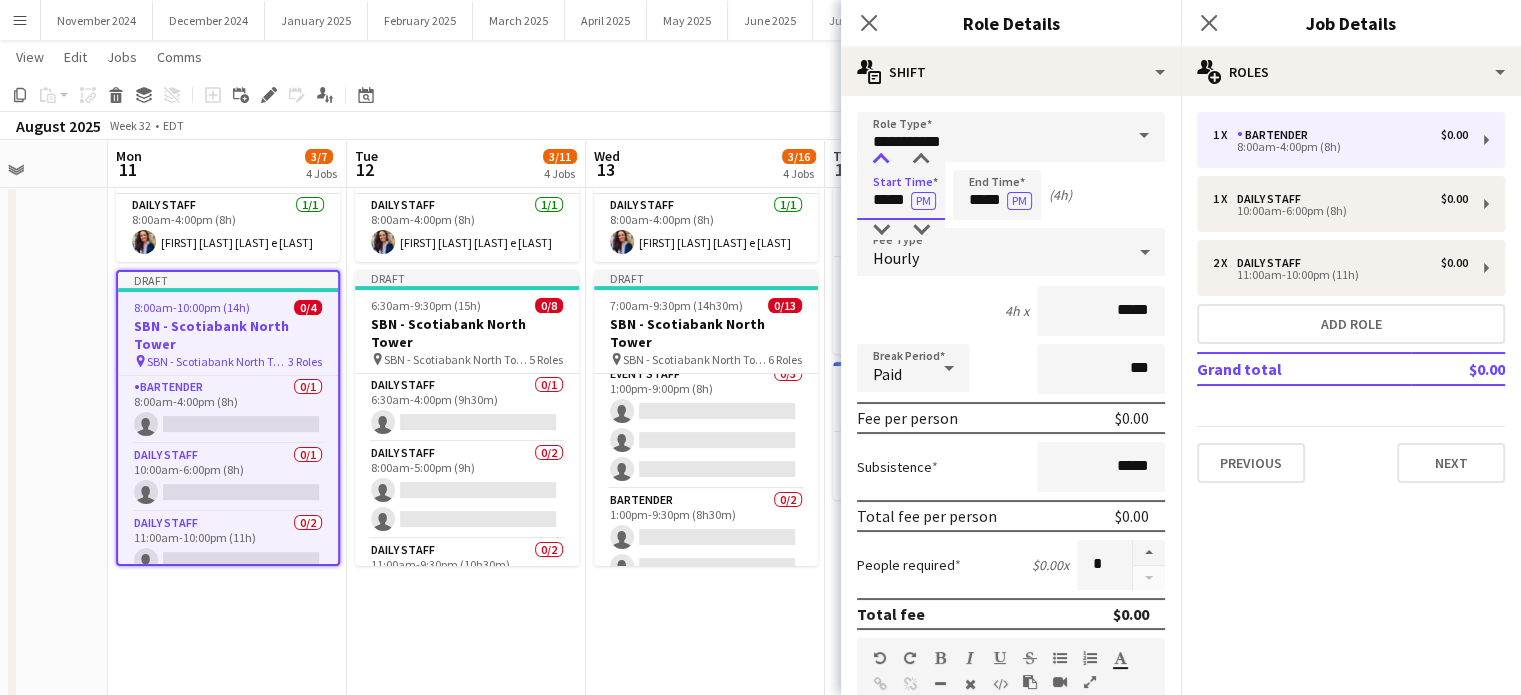 click at bounding box center (881, 160) 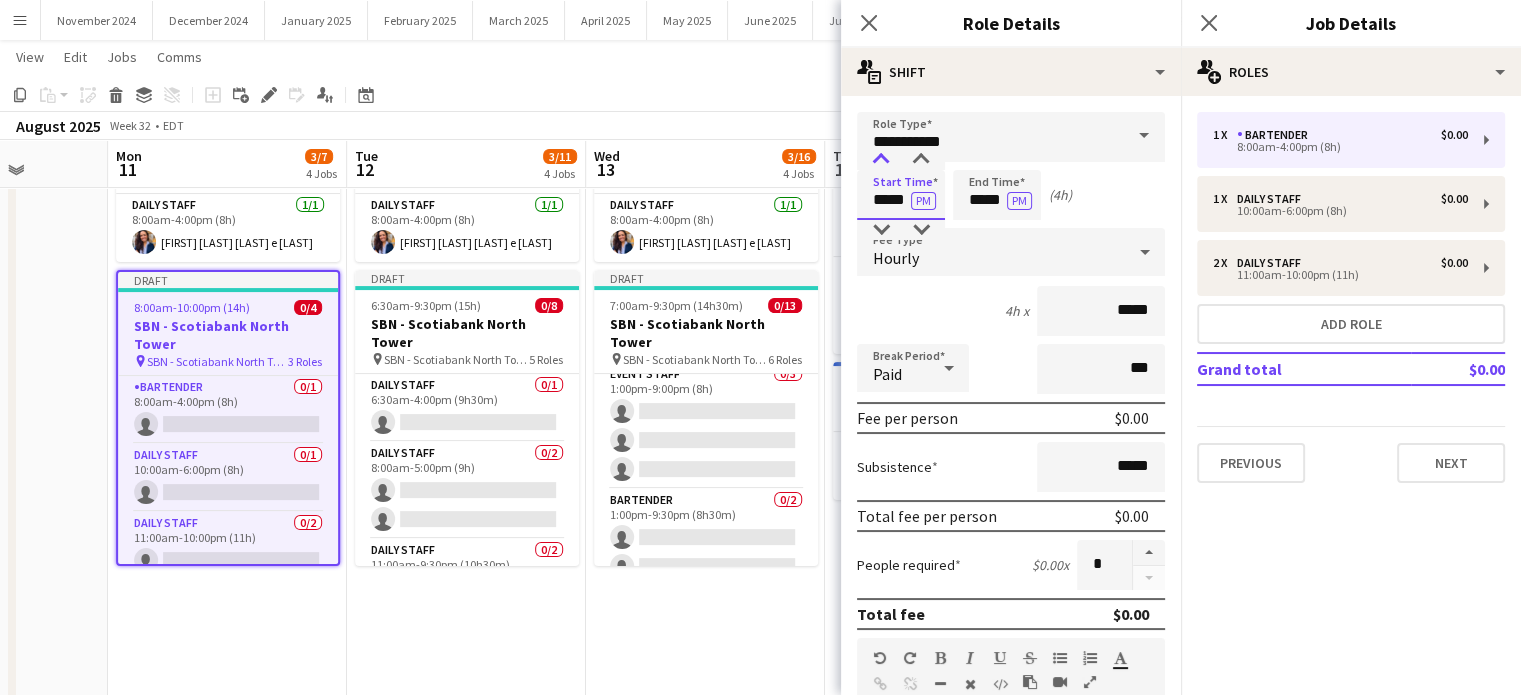 click at bounding box center [881, 160] 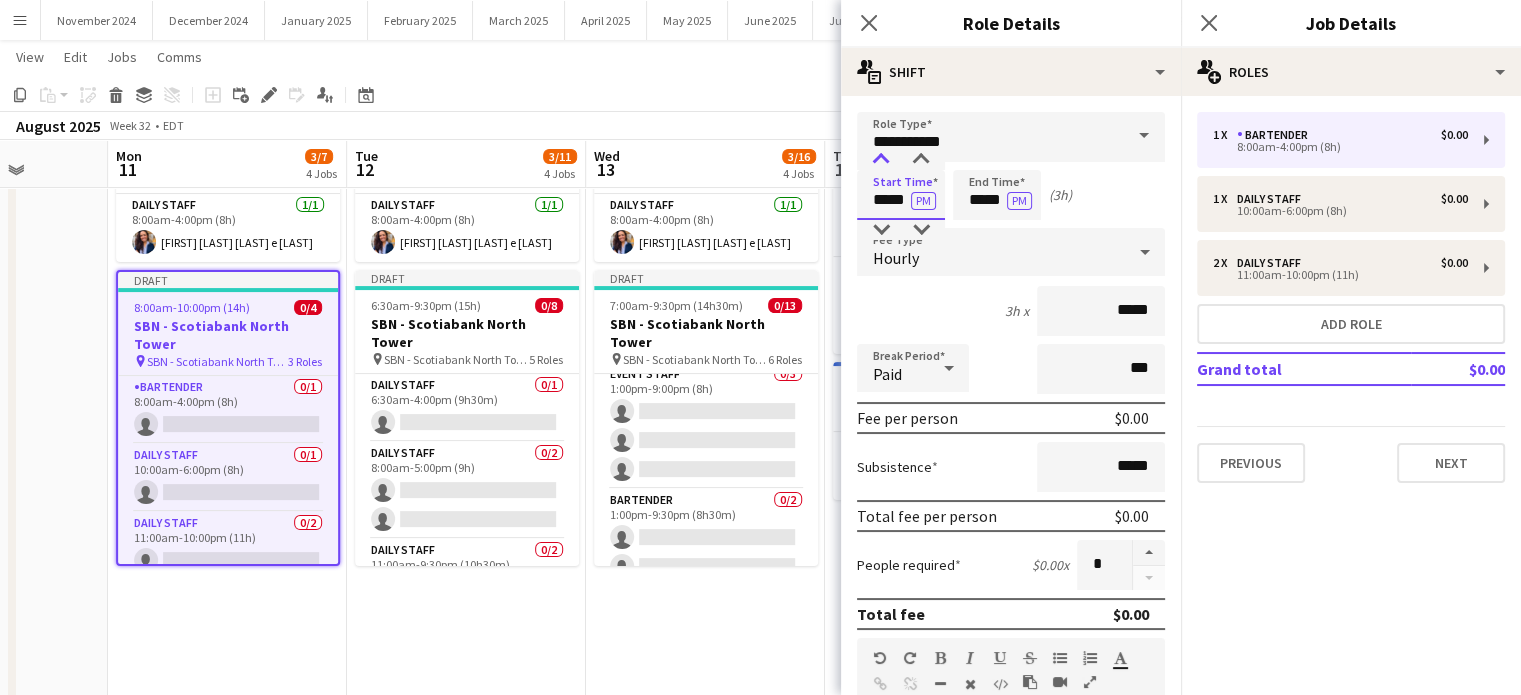 type on "*****" 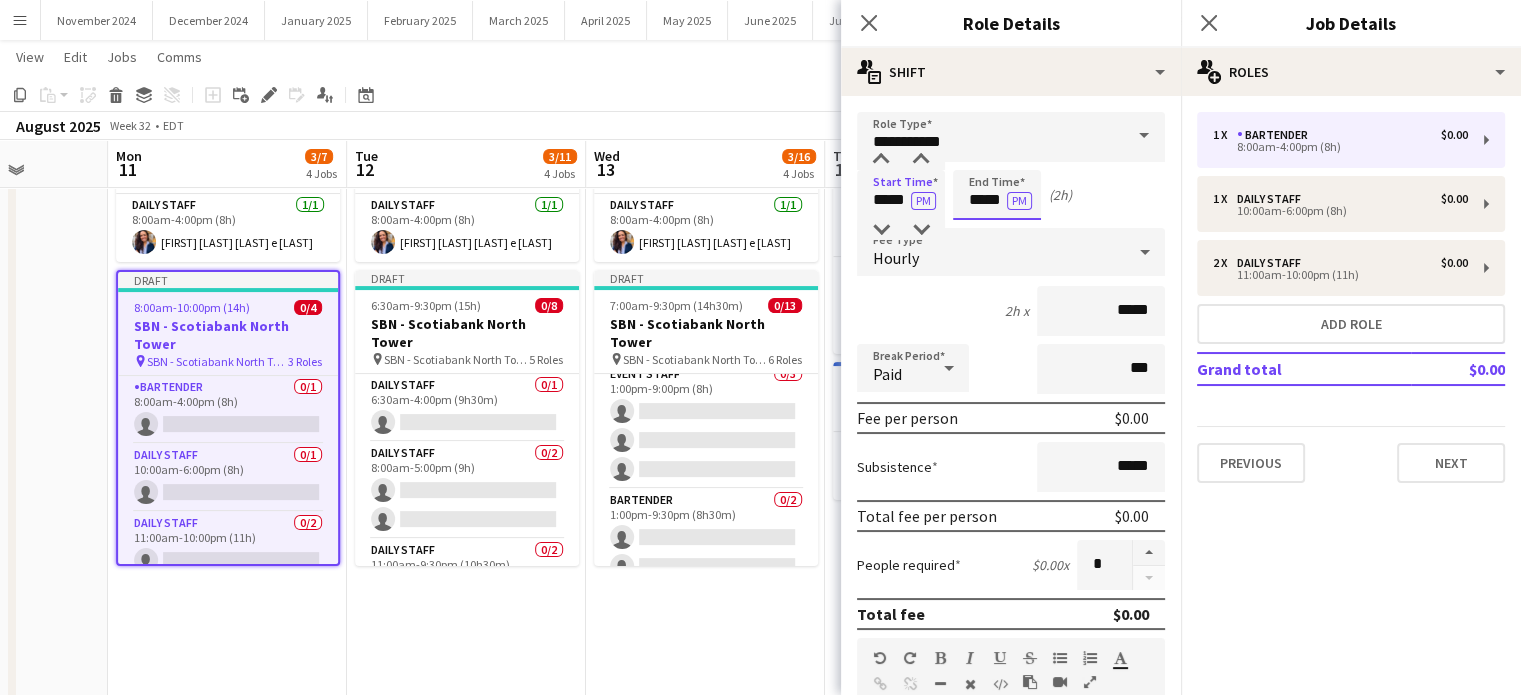 click on "*****" at bounding box center (997, 195) 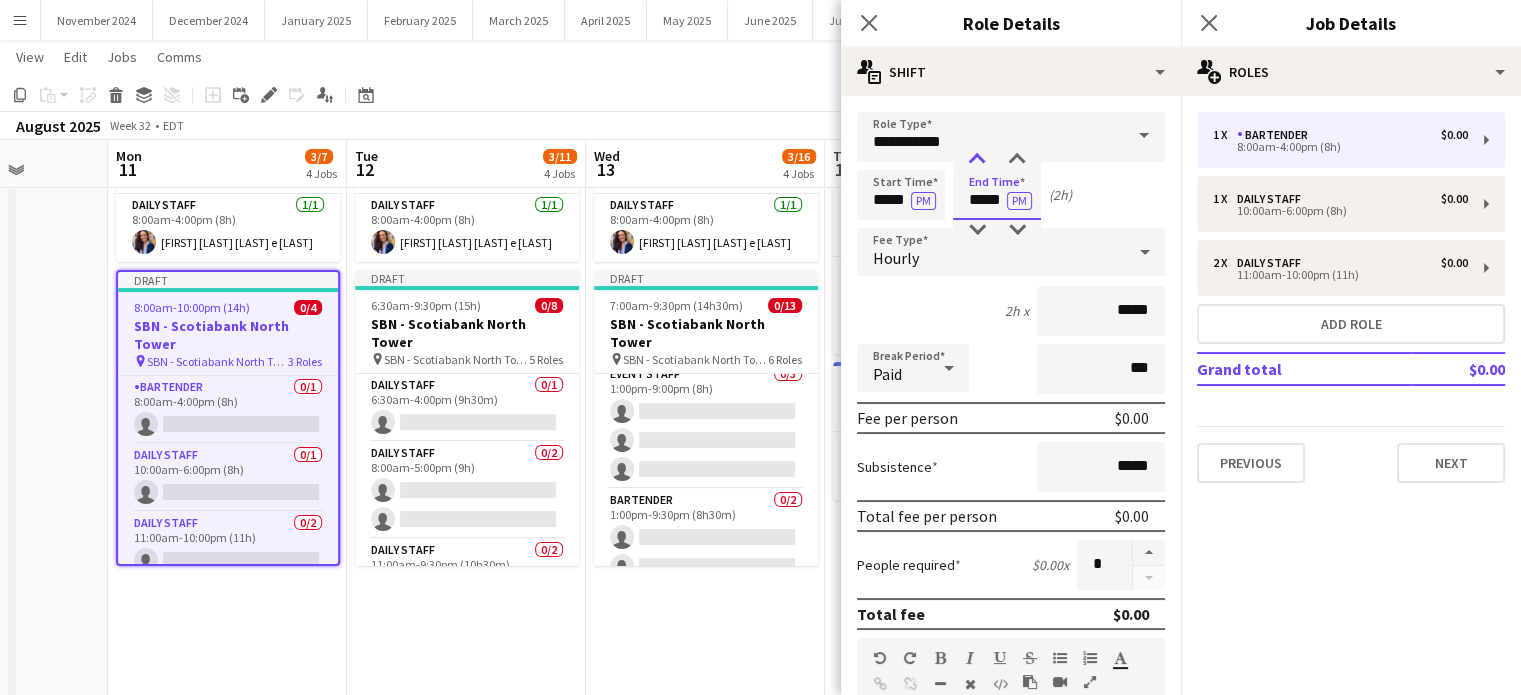 click at bounding box center (977, 160) 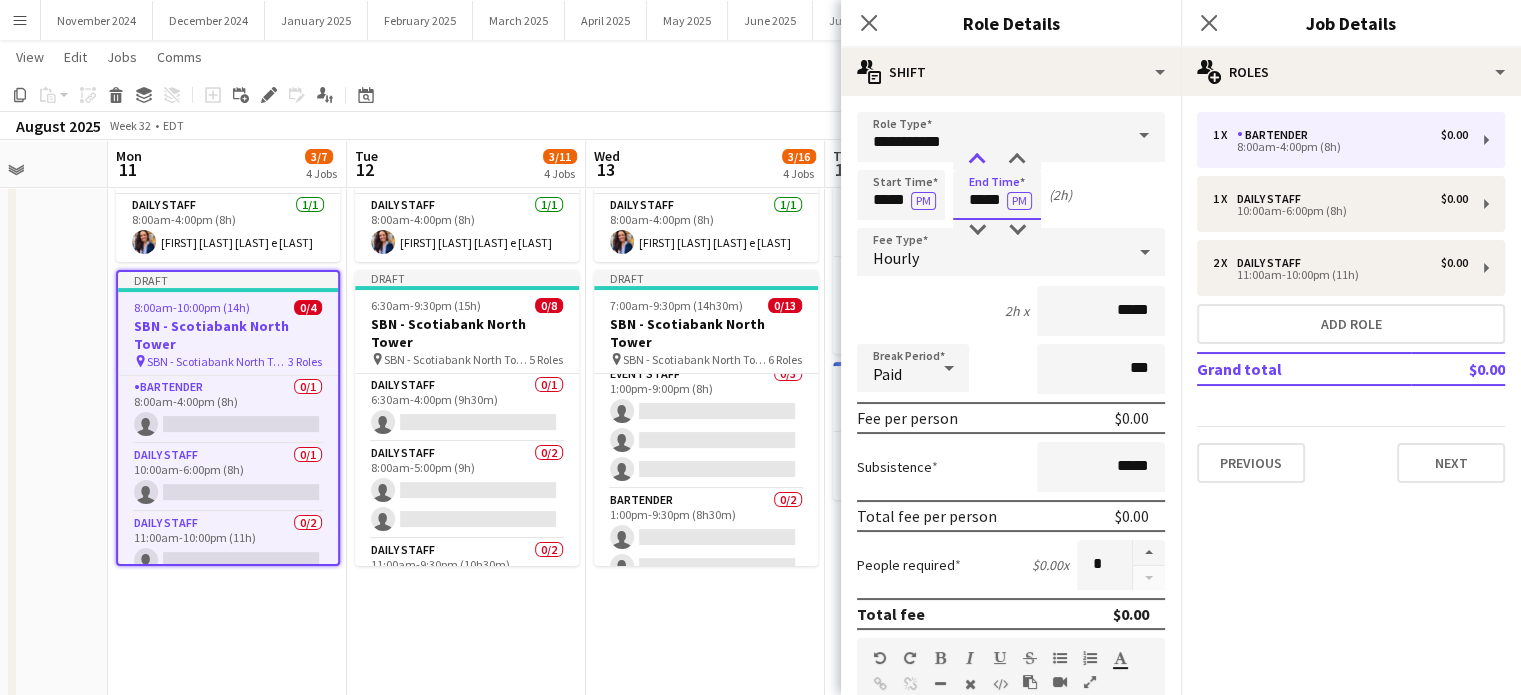 click at bounding box center (977, 160) 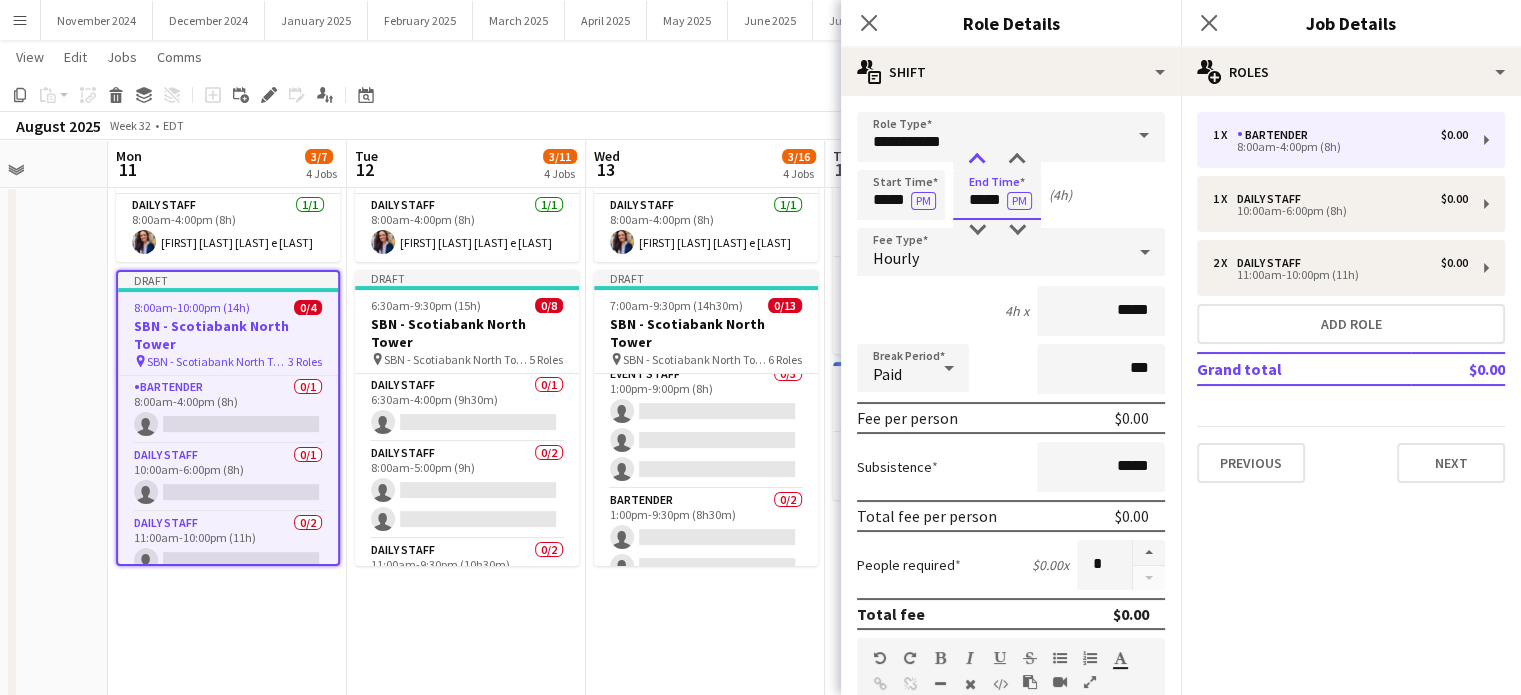 click at bounding box center (977, 160) 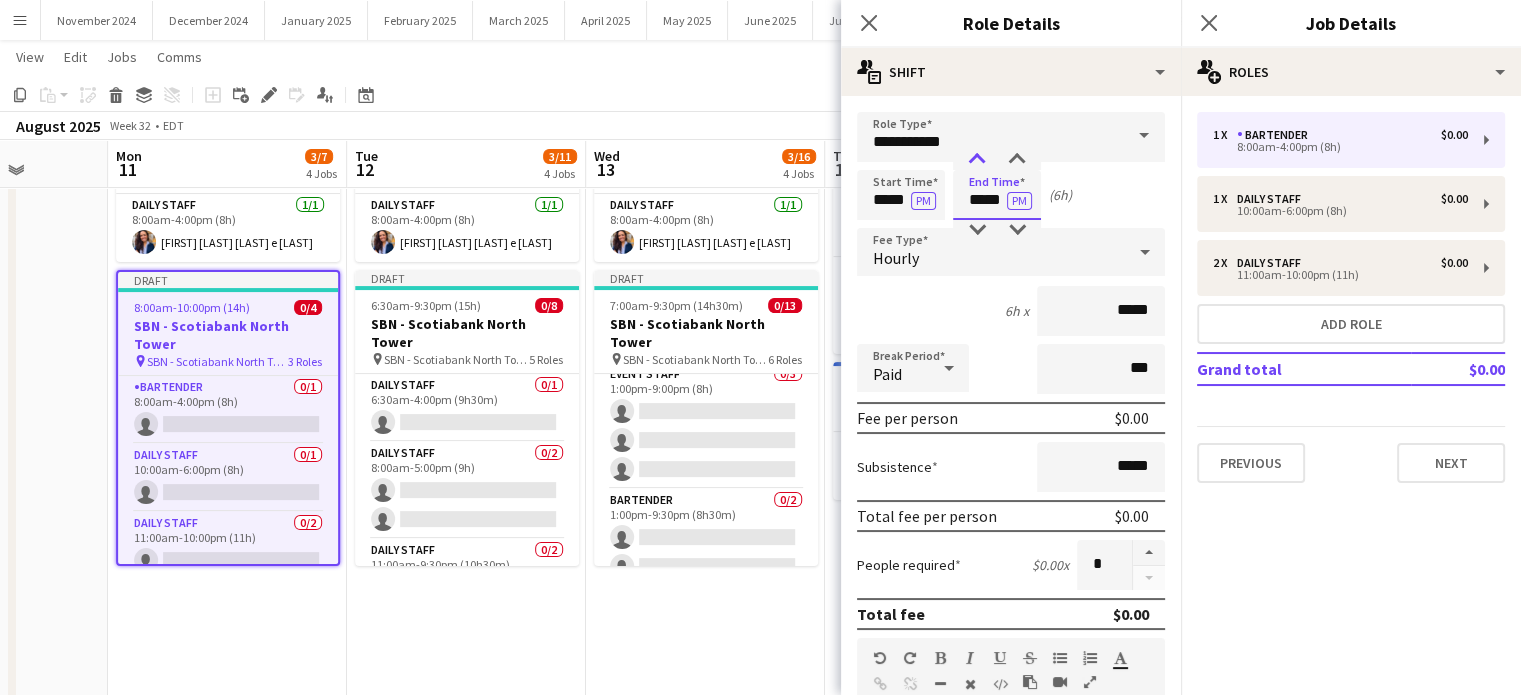 click at bounding box center (977, 160) 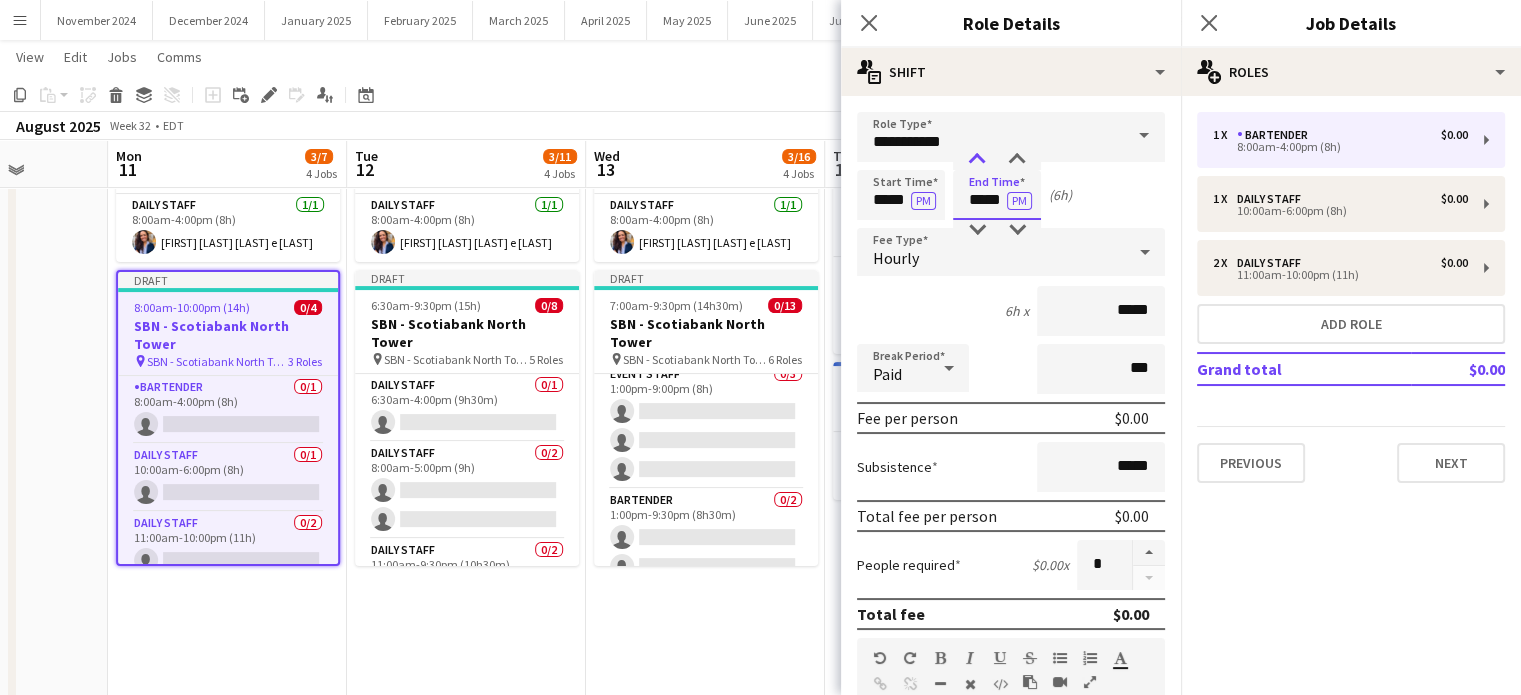 click at bounding box center [977, 160] 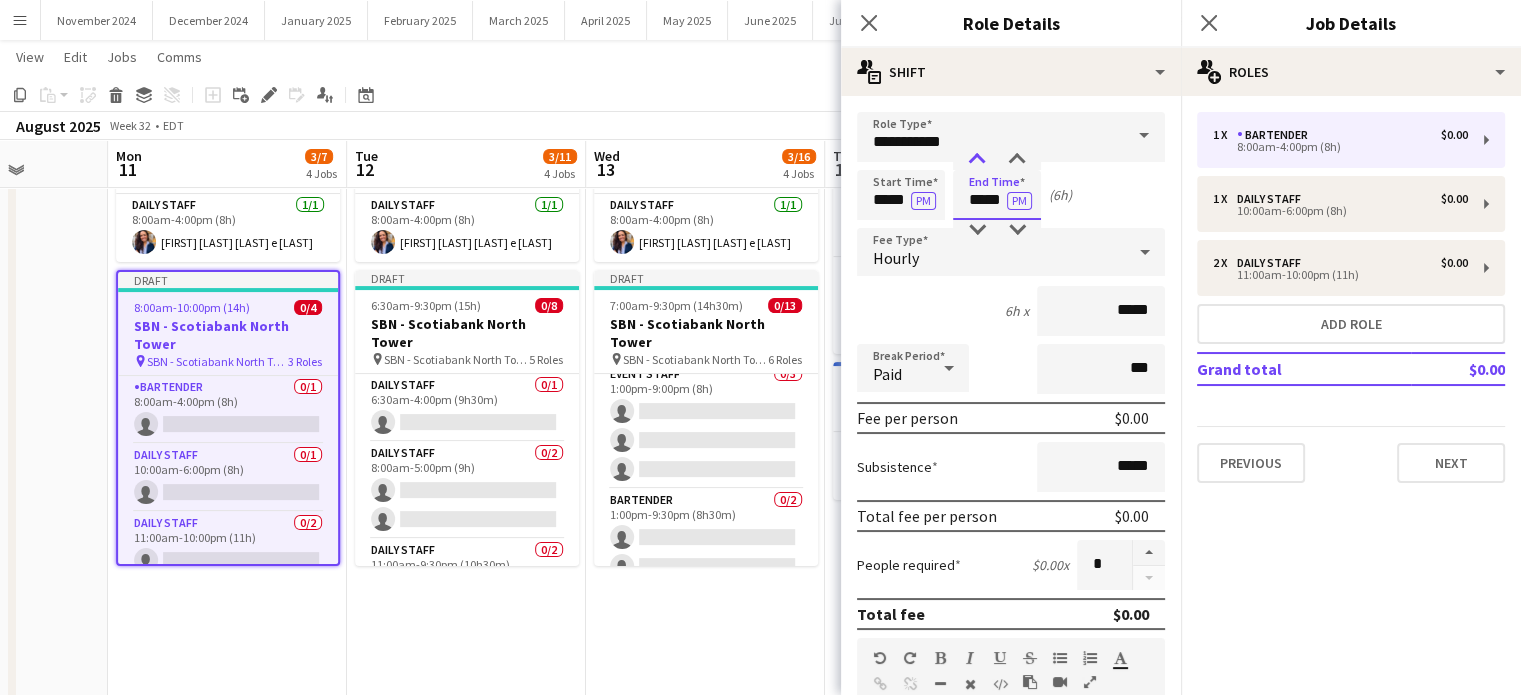click at bounding box center [977, 160] 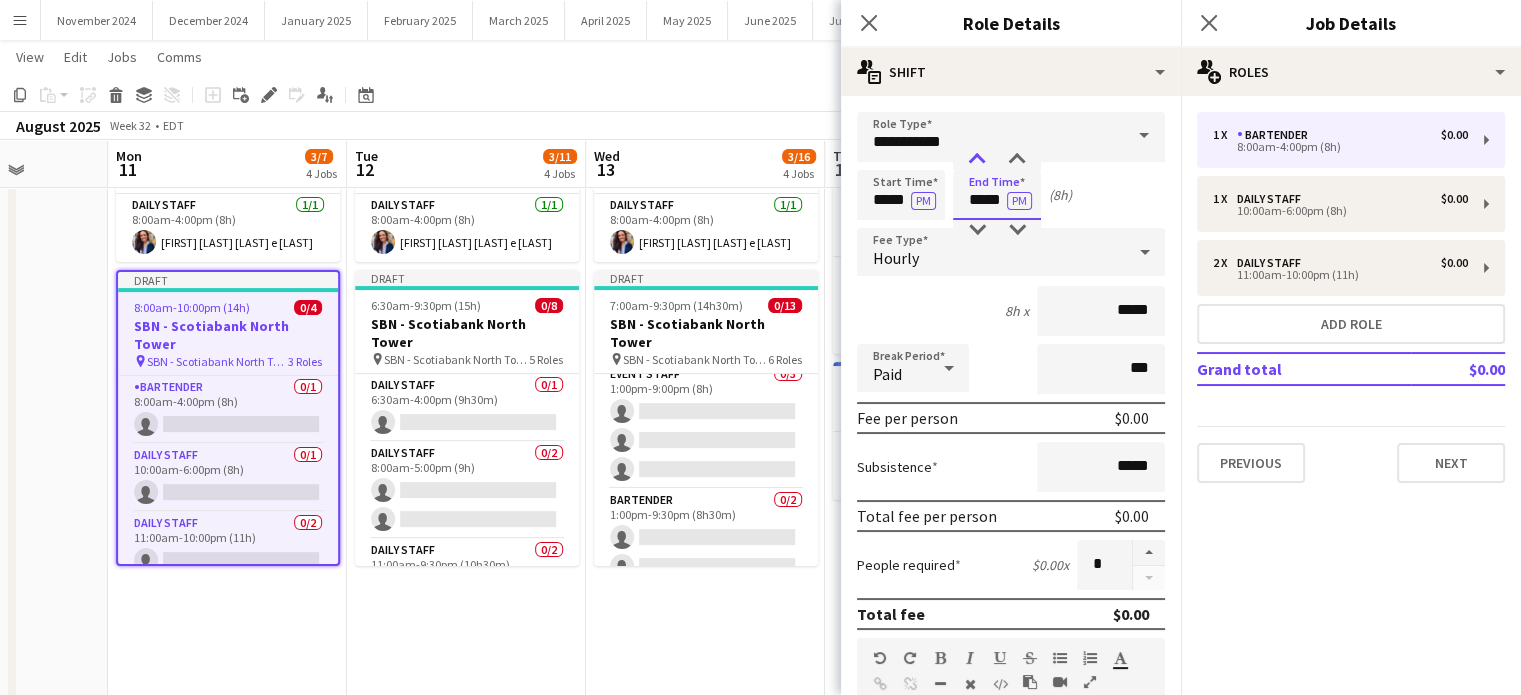 click at bounding box center (977, 160) 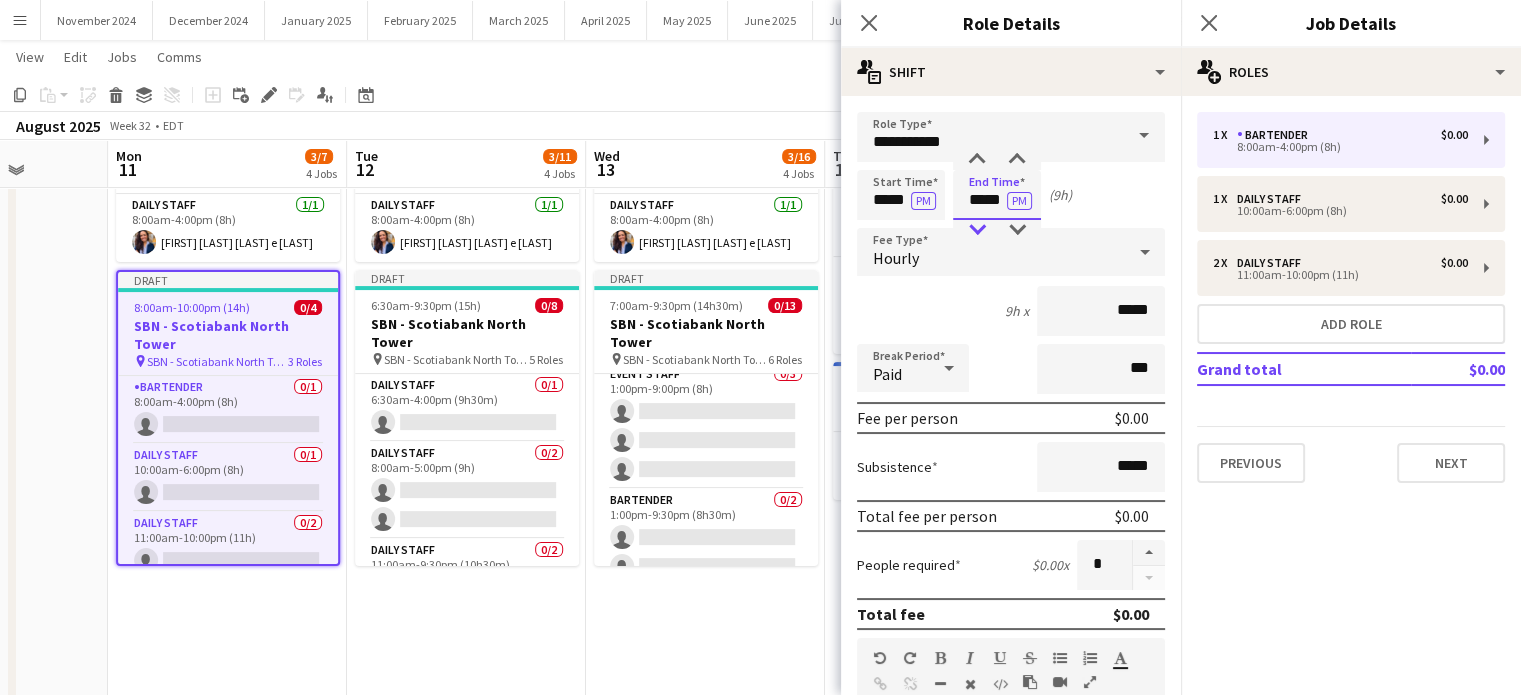 type on "*****" 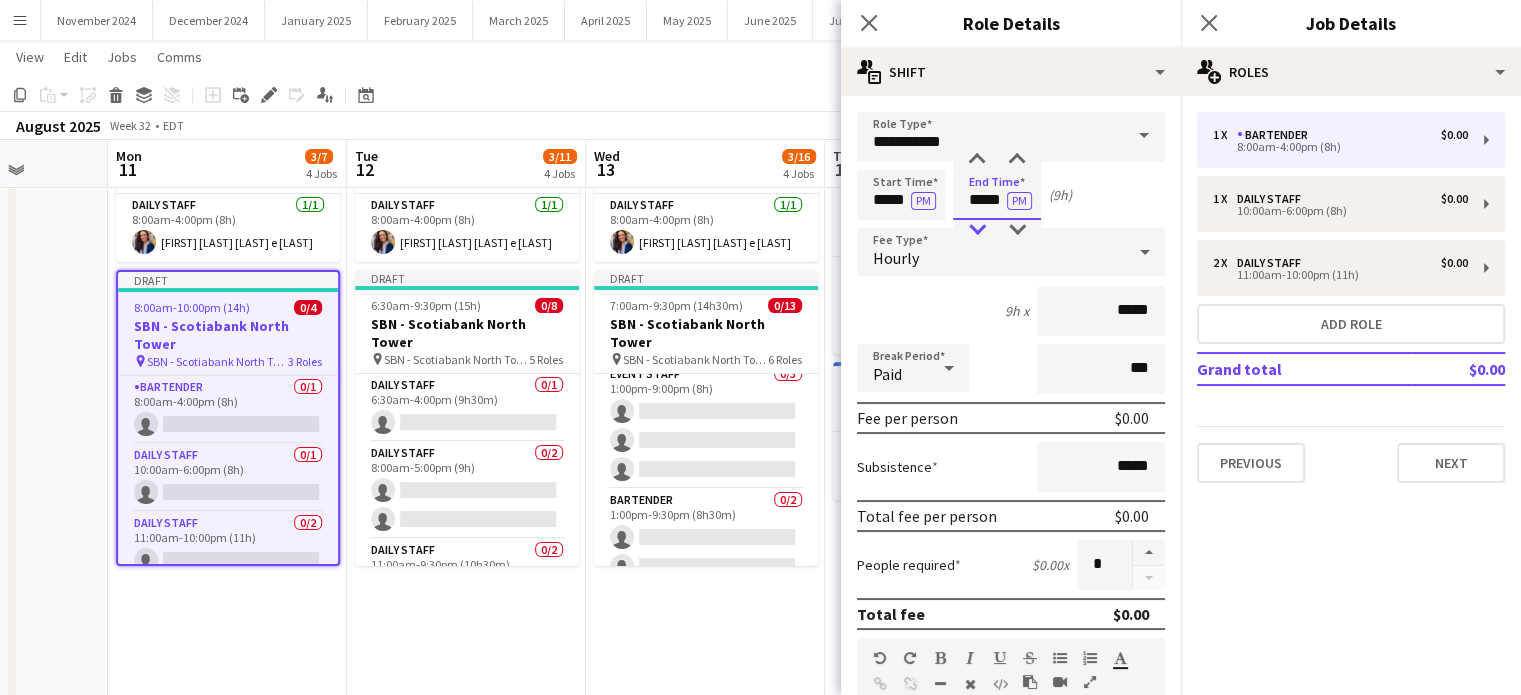 click at bounding box center (977, 230) 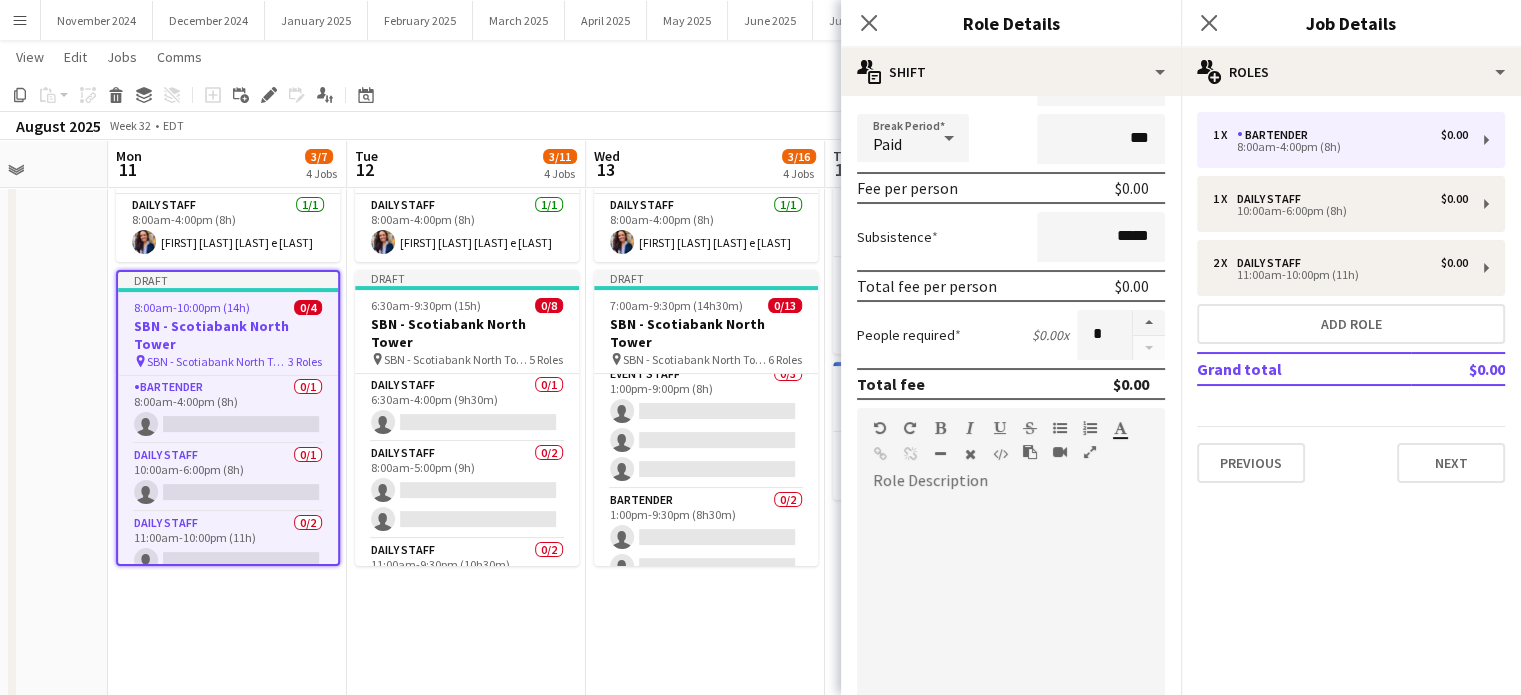 scroll, scrollTop: 400, scrollLeft: 0, axis: vertical 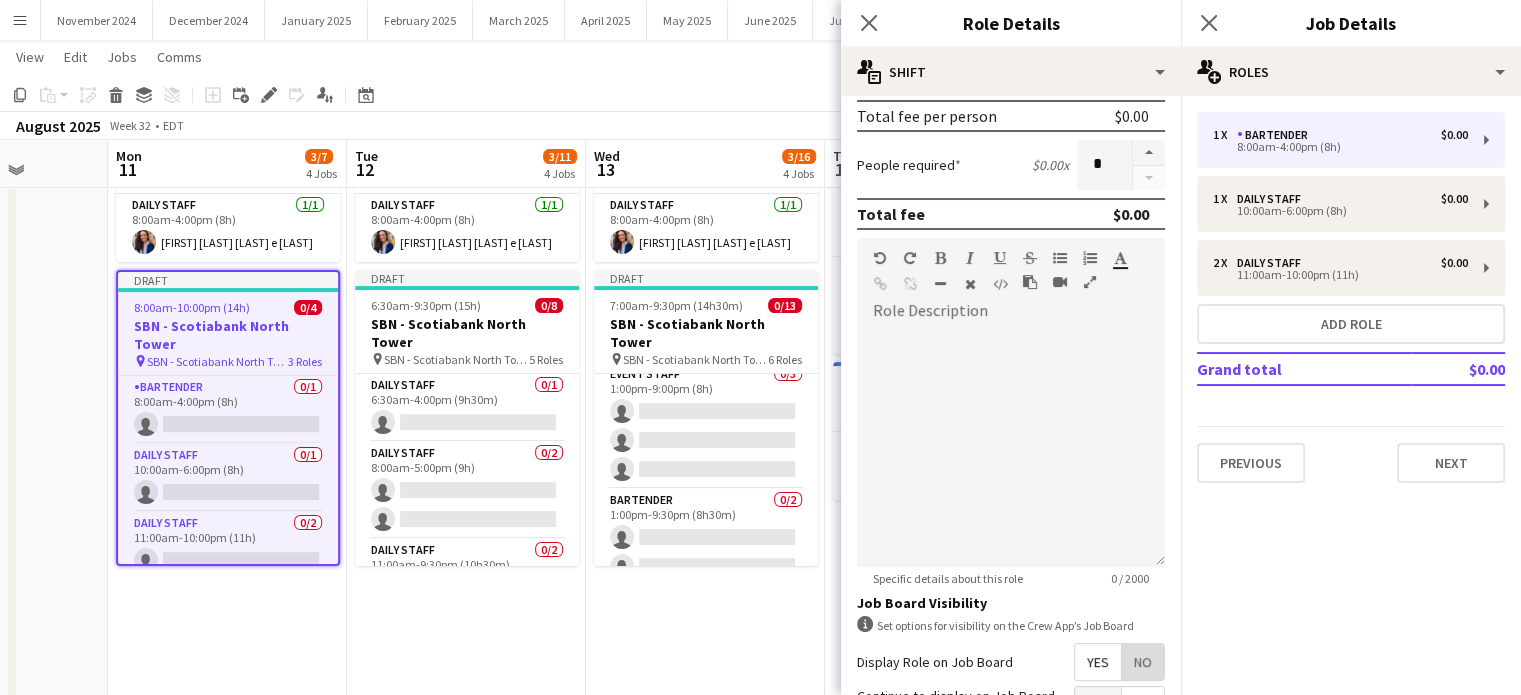 drag, startPoint x: 1128, startPoint y: 659, endPoint x: 1128, endPoint y: 646, distance: 13 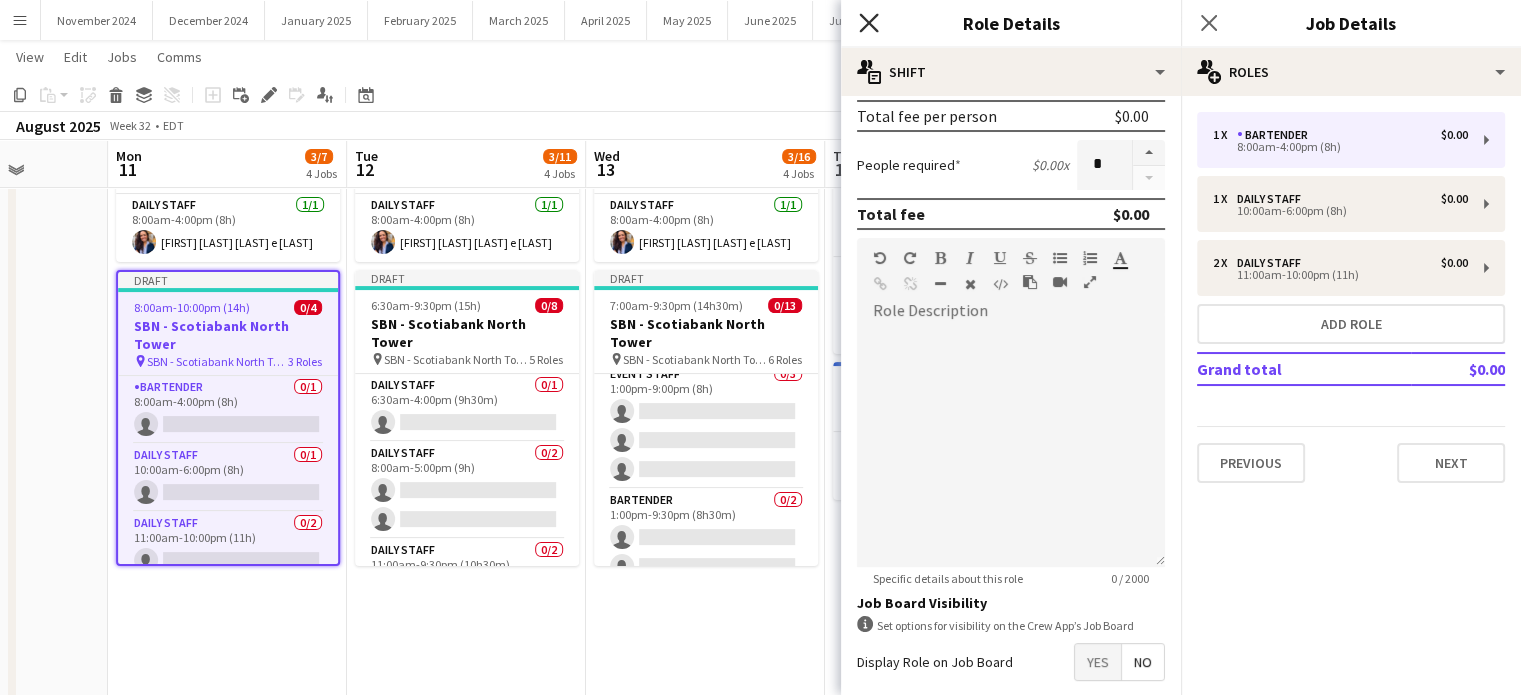 click 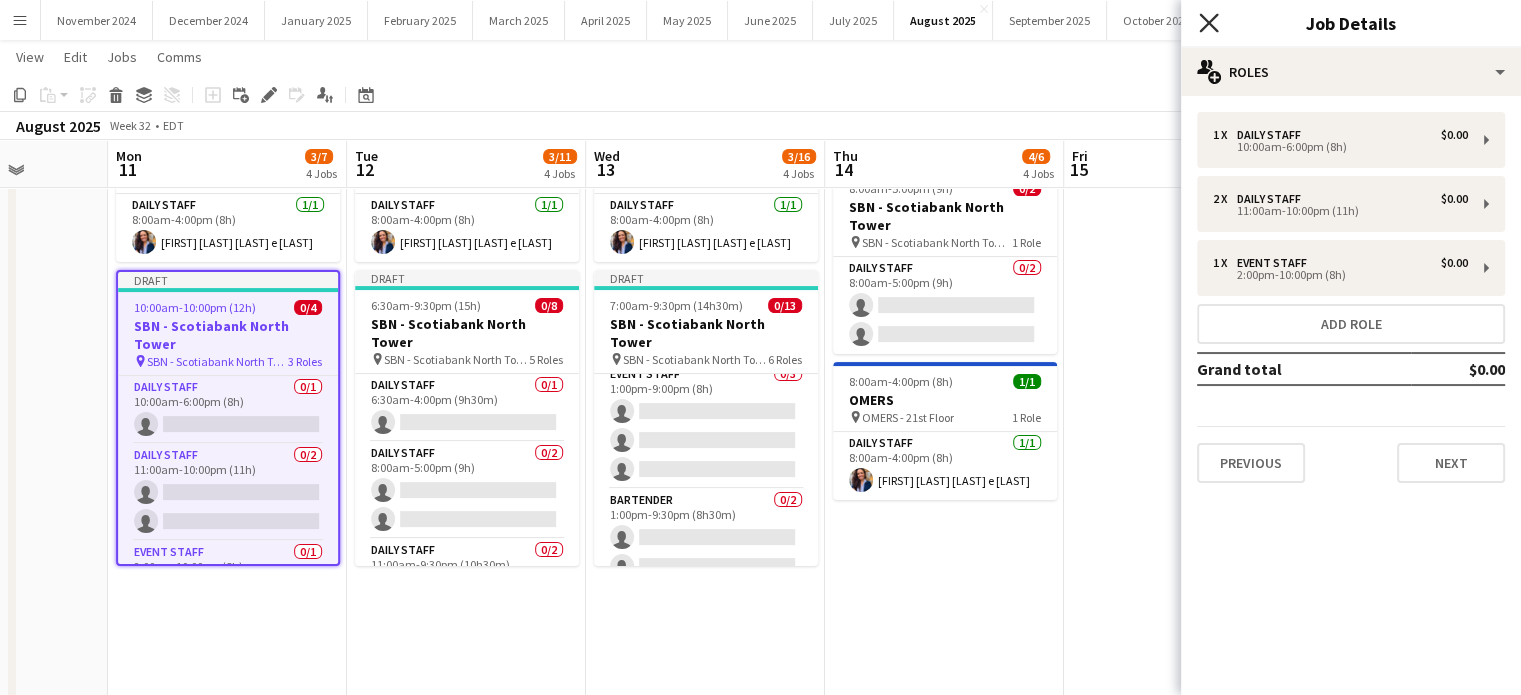 click on "Close pop-in" 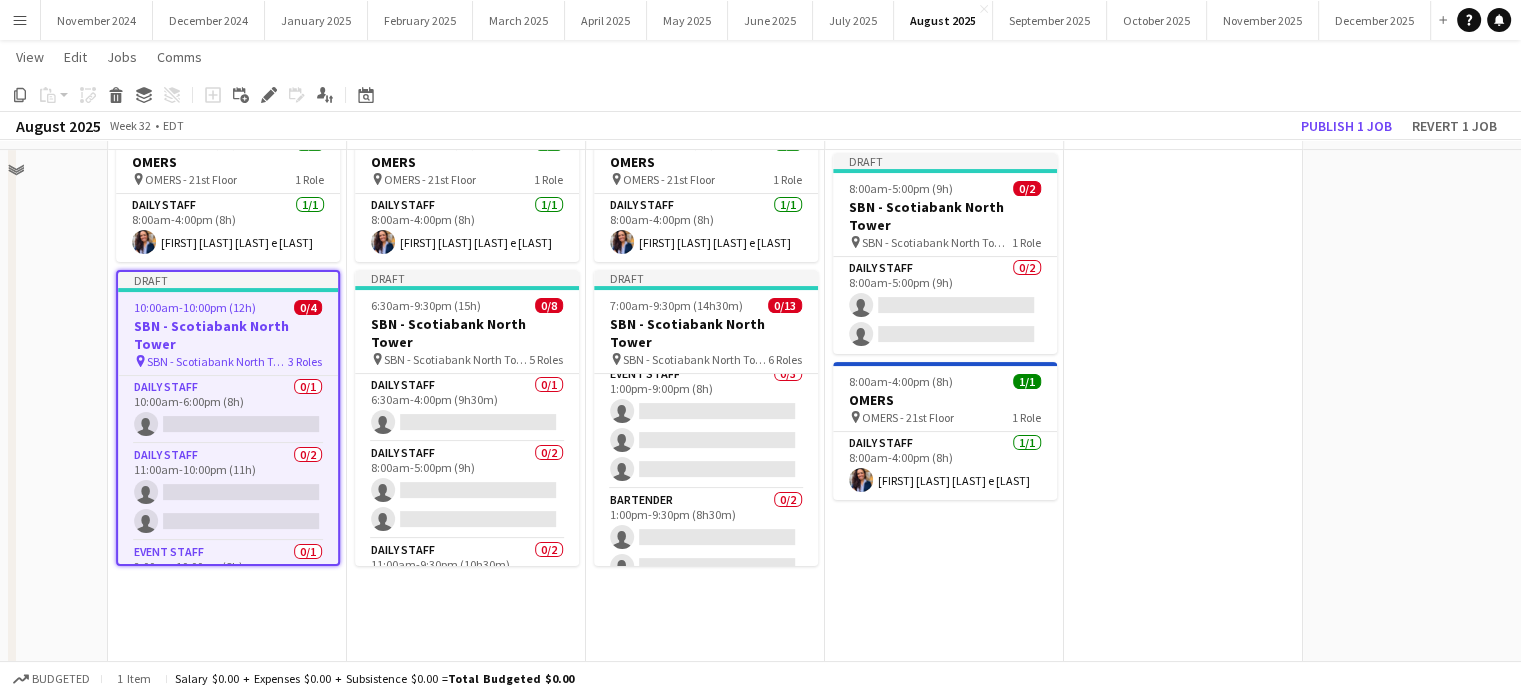 scroll, scrollTop: 200, scrollLeft: 0, axis: vertical 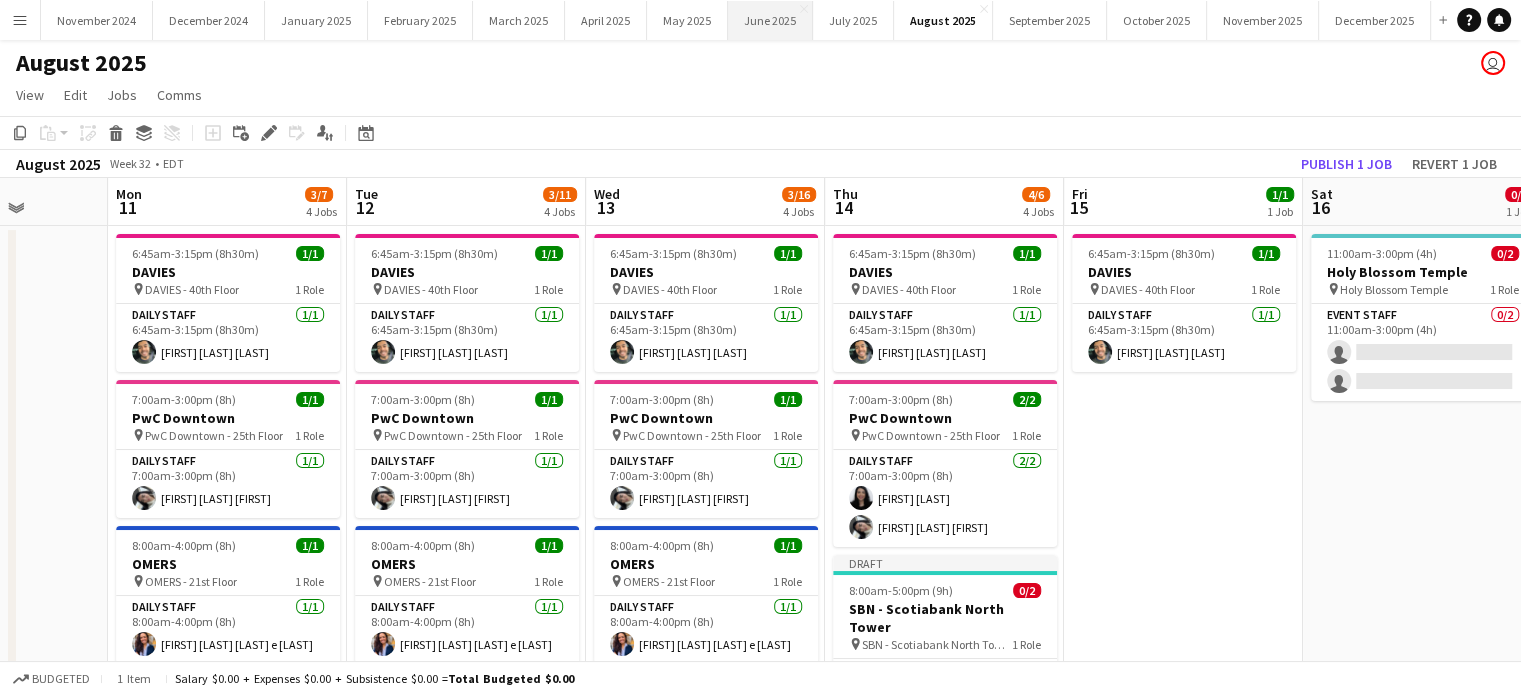 click on "[MONTH] 2025
Close" at bounding box center (770, 20) 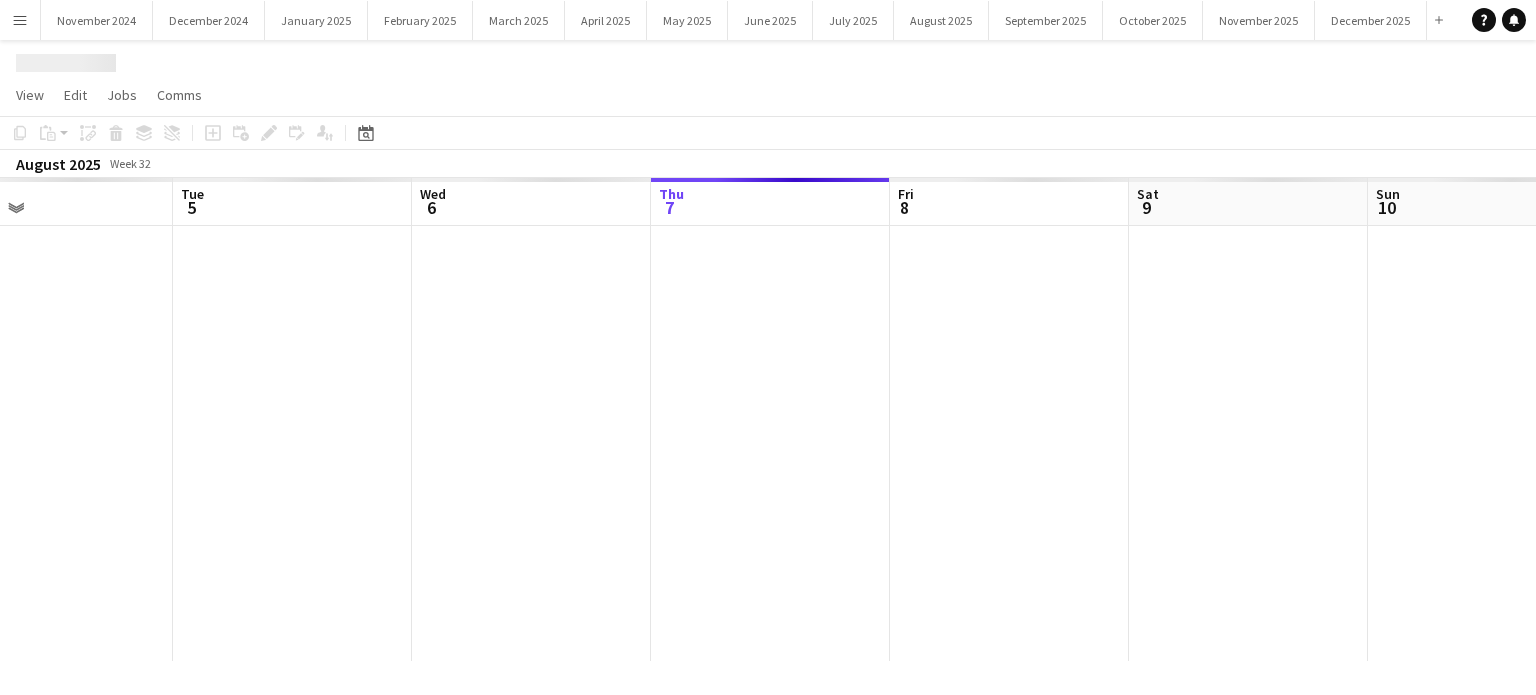 drag, startPoint x: 432, startPoint y: 351, endPoint x: 1080, endPoint y: 340, distance: 648.0934 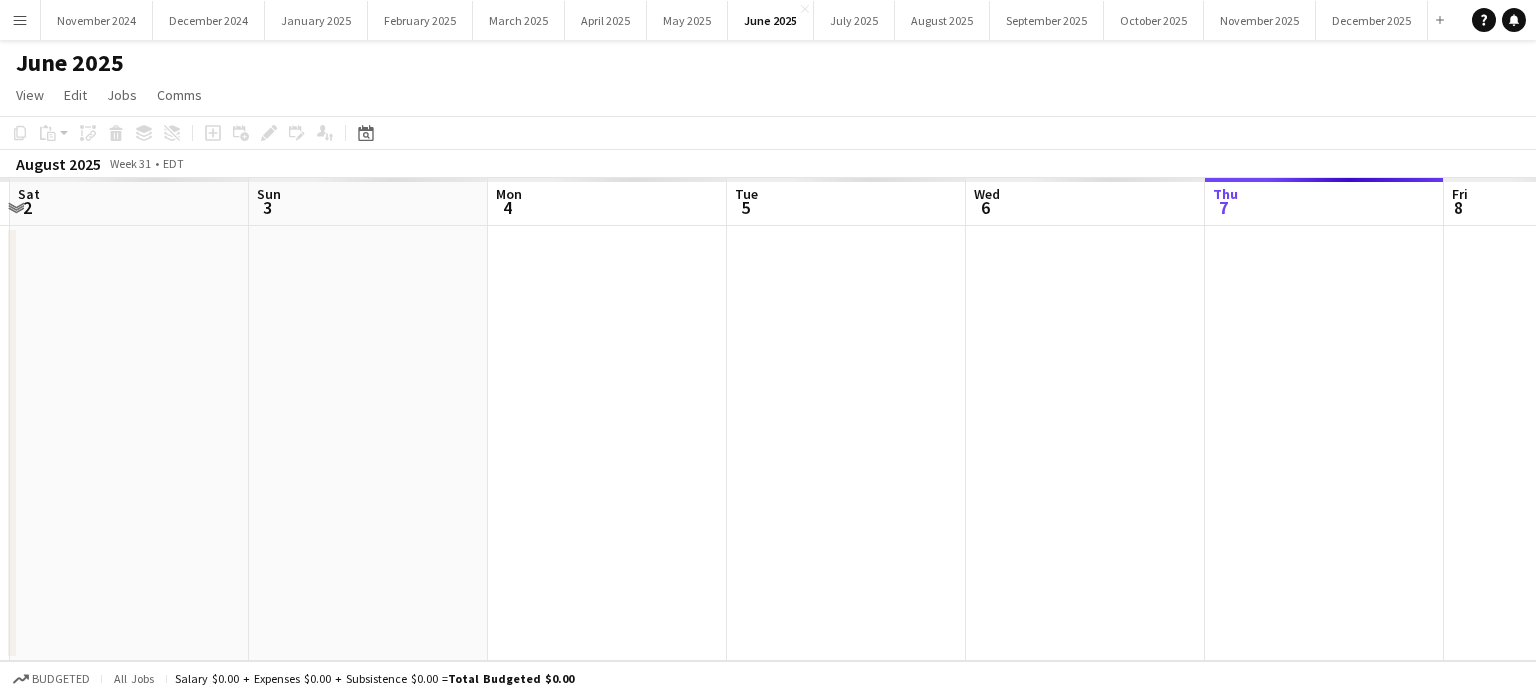 drag, startPoint x: 463, startPoint y: 429, endPoint x: 1285, endPoint y: 436, distance: 822.0298 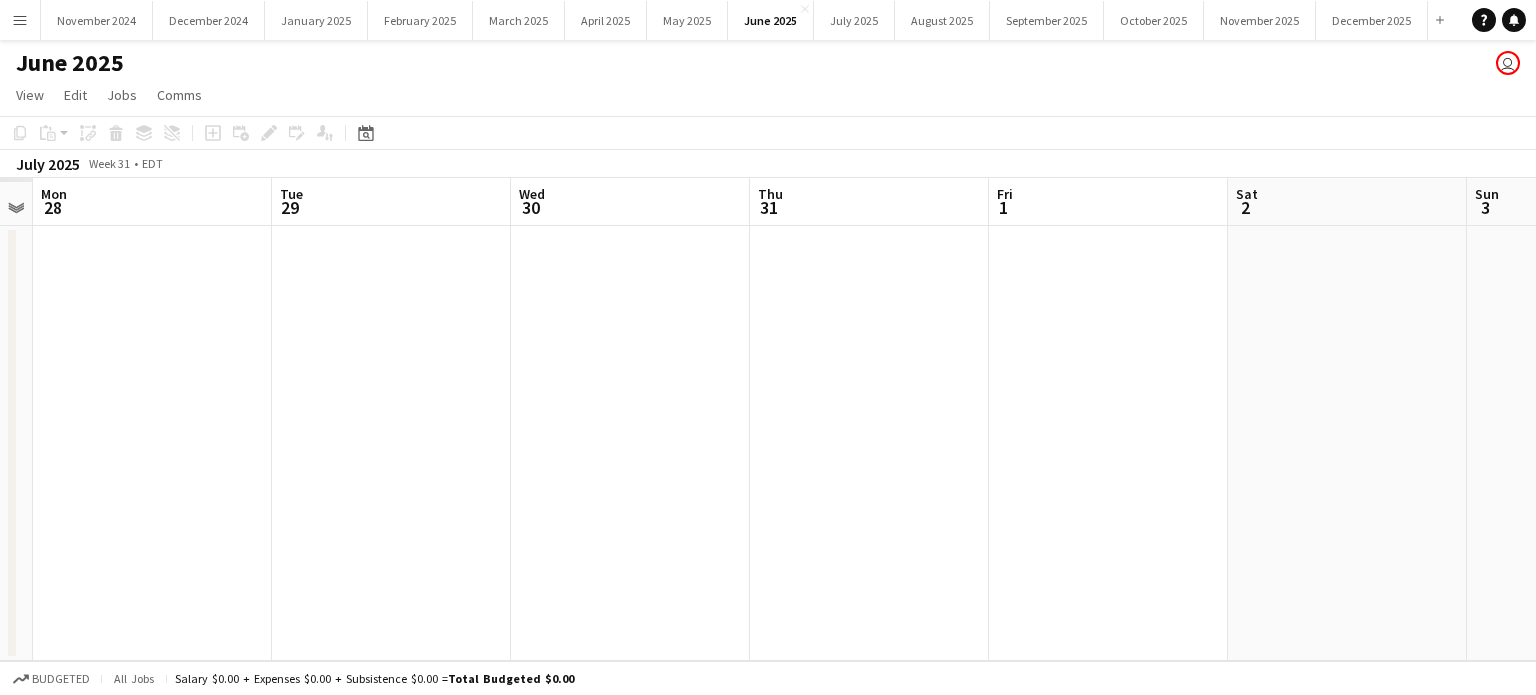 drag, startPoint x: 508, startPoint y: 448, endPoint x: 1144, endPoint y: 445, distance: 636.0071 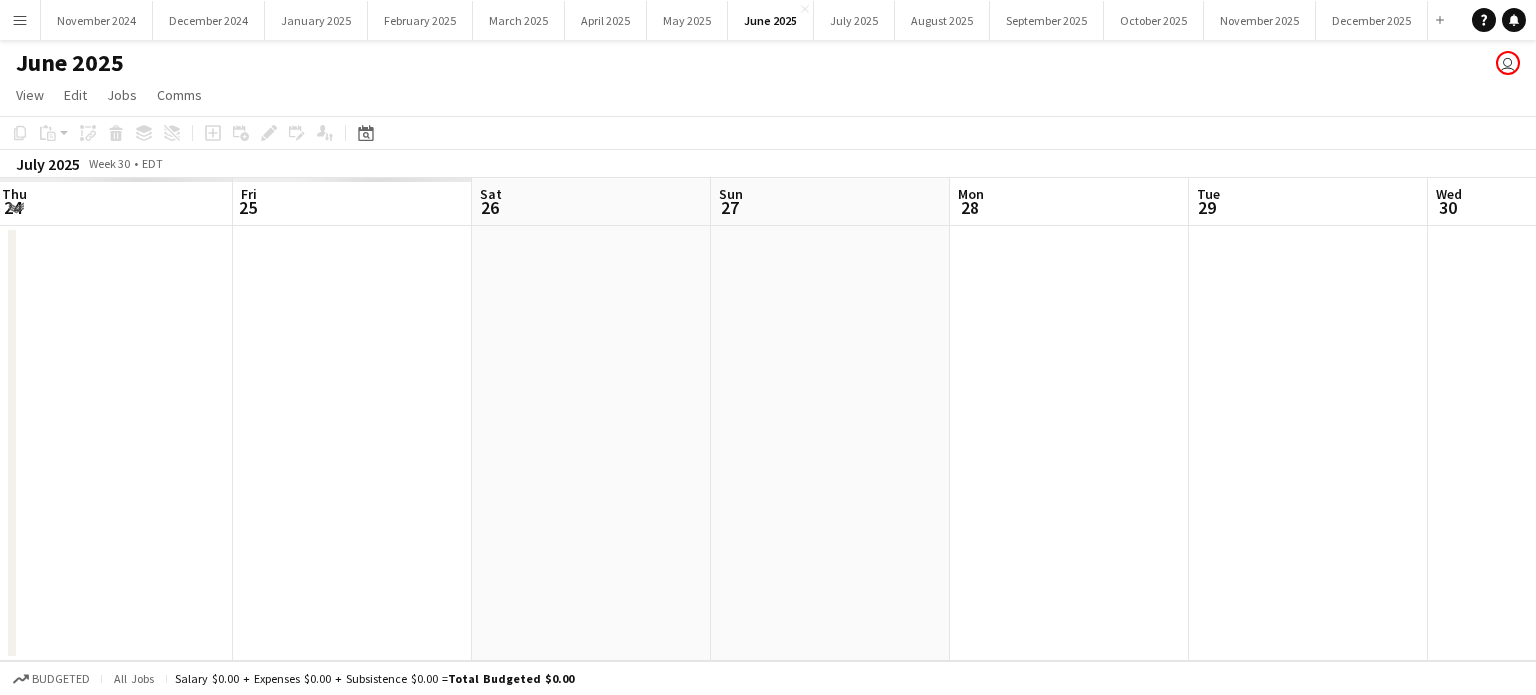 drag, startPoint x: 330, startPoint y: 455, endPoint x: 1221, endPoint y: 458, distance: 891.00507 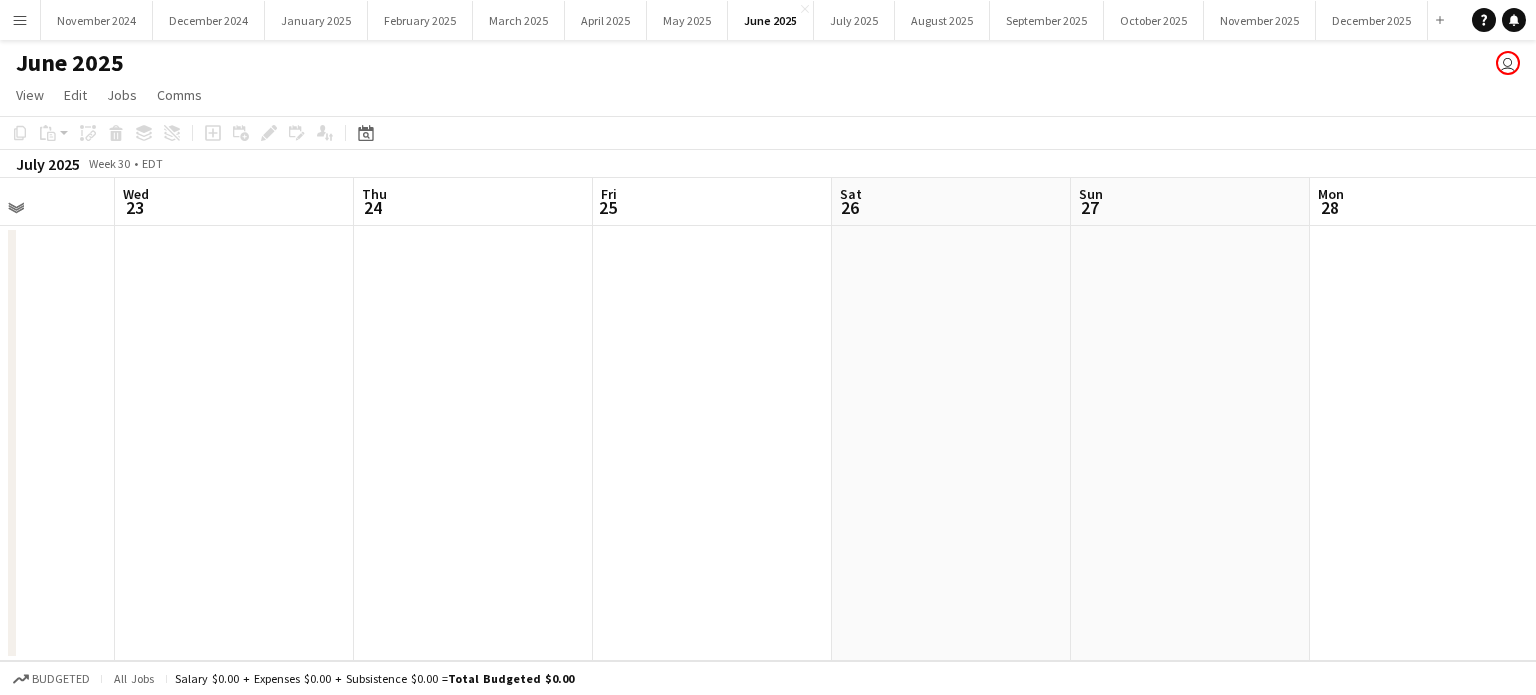 drag, startPoint x: 556, startPoint y: 492, endPoint x: 1114, endPoint y: 487, distance: 558.0224 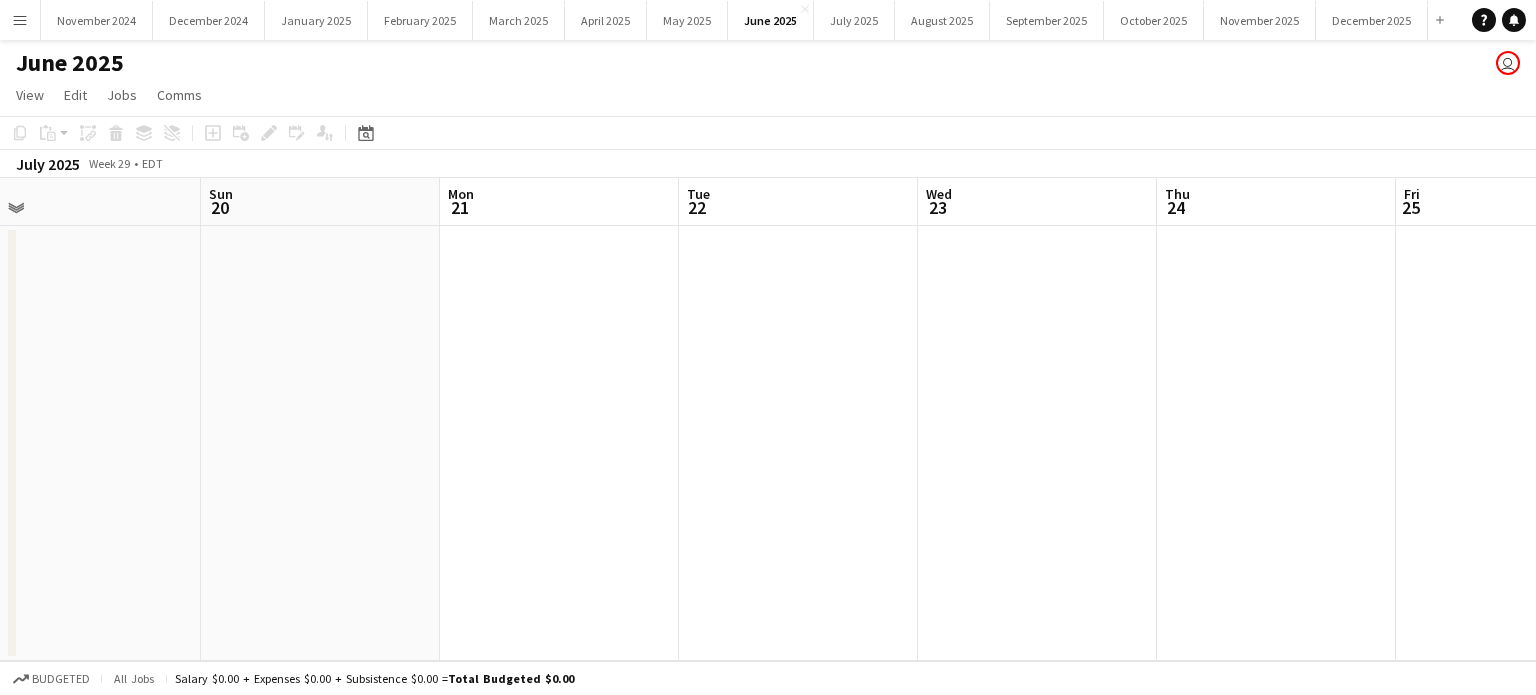 drag, startPoint x: 728, startPoint y: 507, endPoint x: 1368, endPoint y: 466, distance: 641.31195 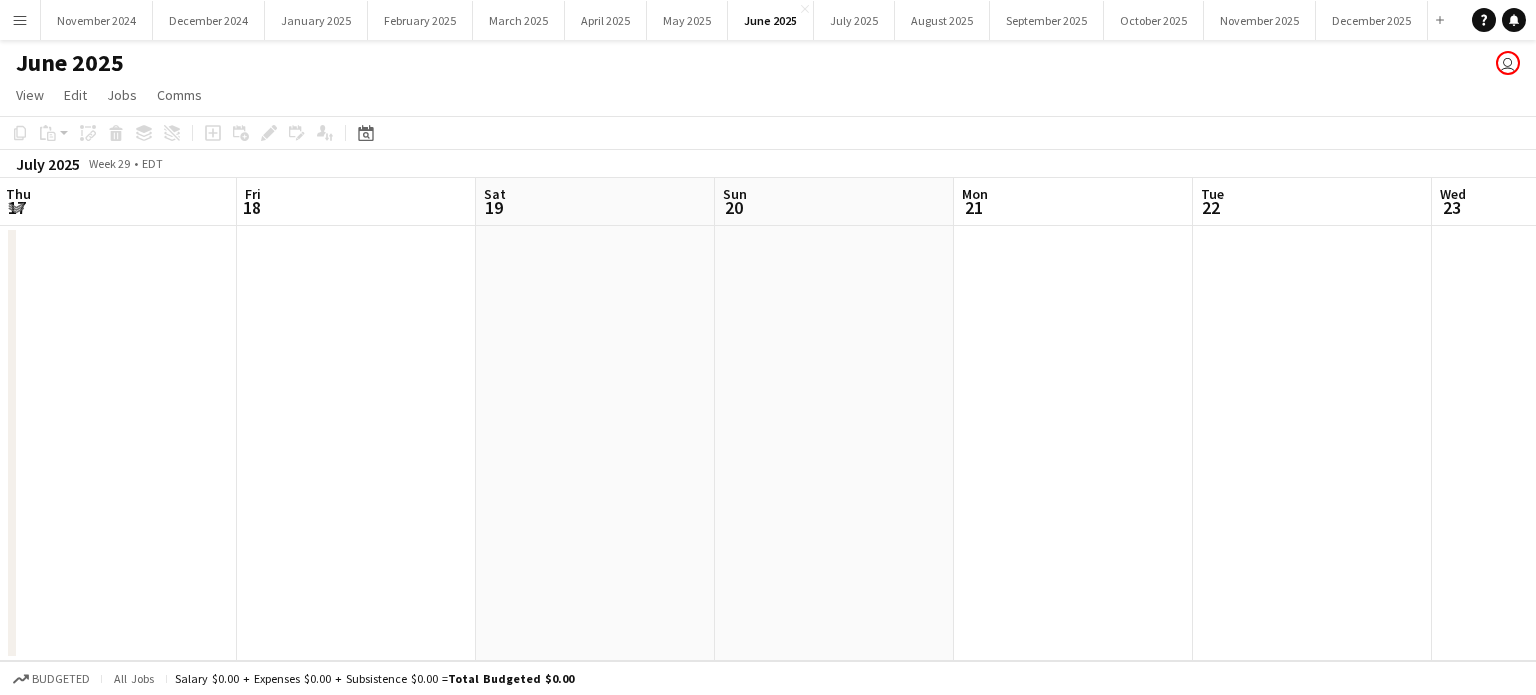 drag, startPoint x: 828, startPoint y: 478, endPoint x: 1327, endPoint y: 455, distance: 499.5298 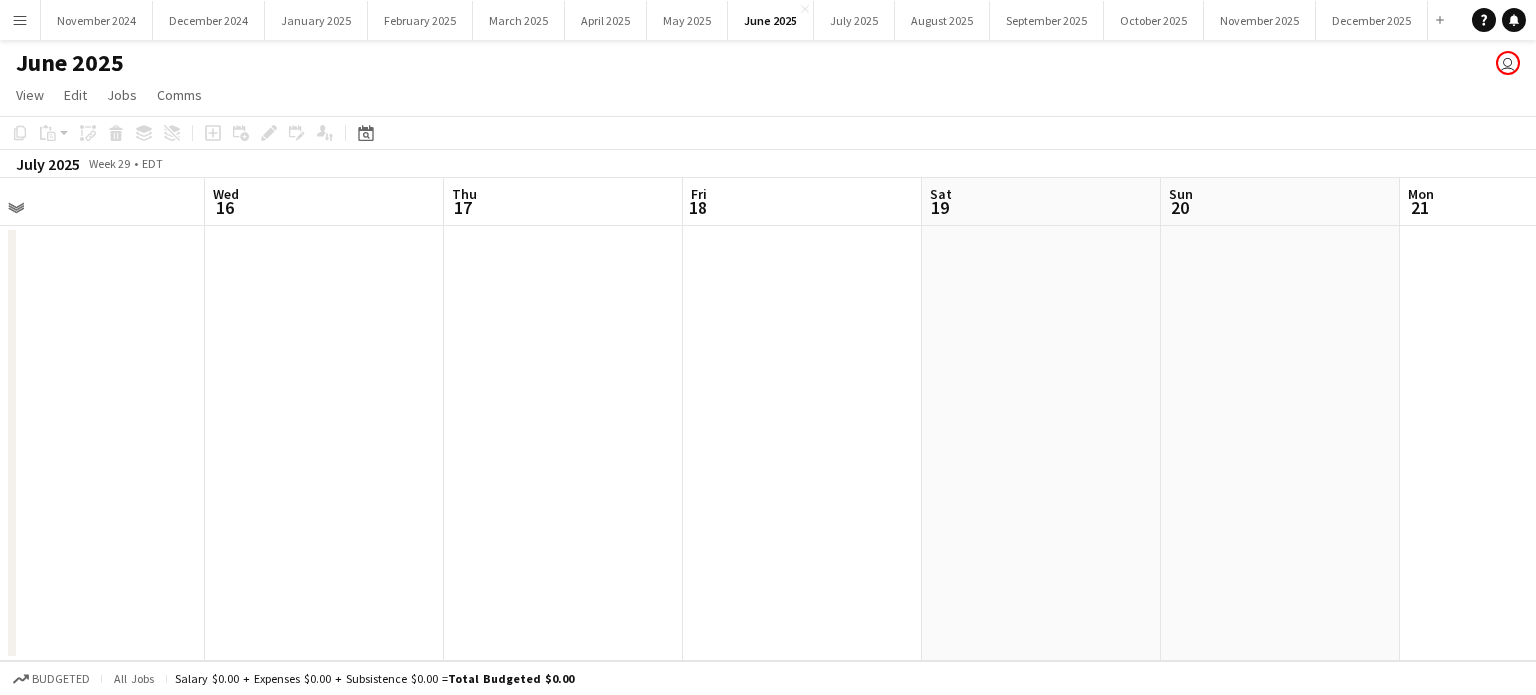 drag, startPoint x: 1007, startPoint y: 509, endPoint x: 1387, endPoint y: 473, distance: 381.70145 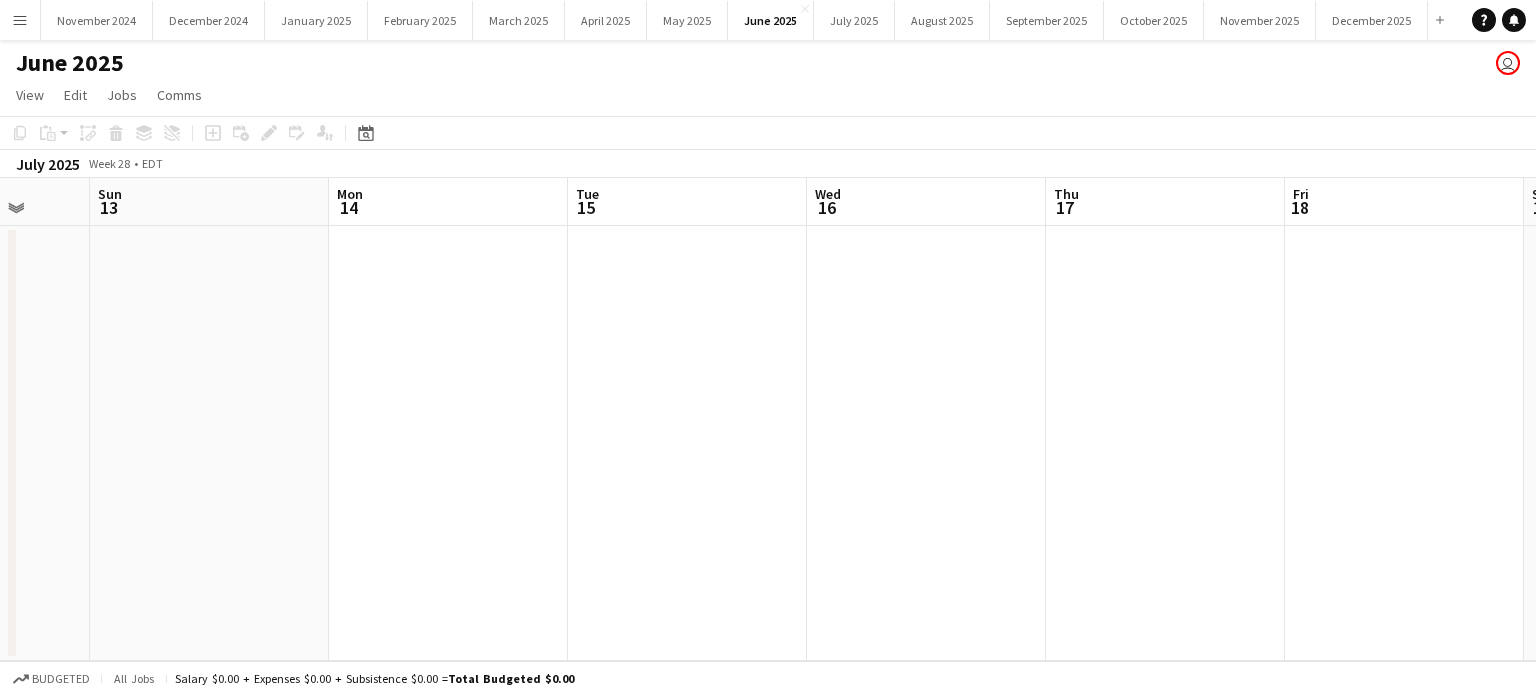 drag, startPoint x: 1076, startPoint y: 523, endPoint x: 1408, endPoint y: 516, distance: 332.0738 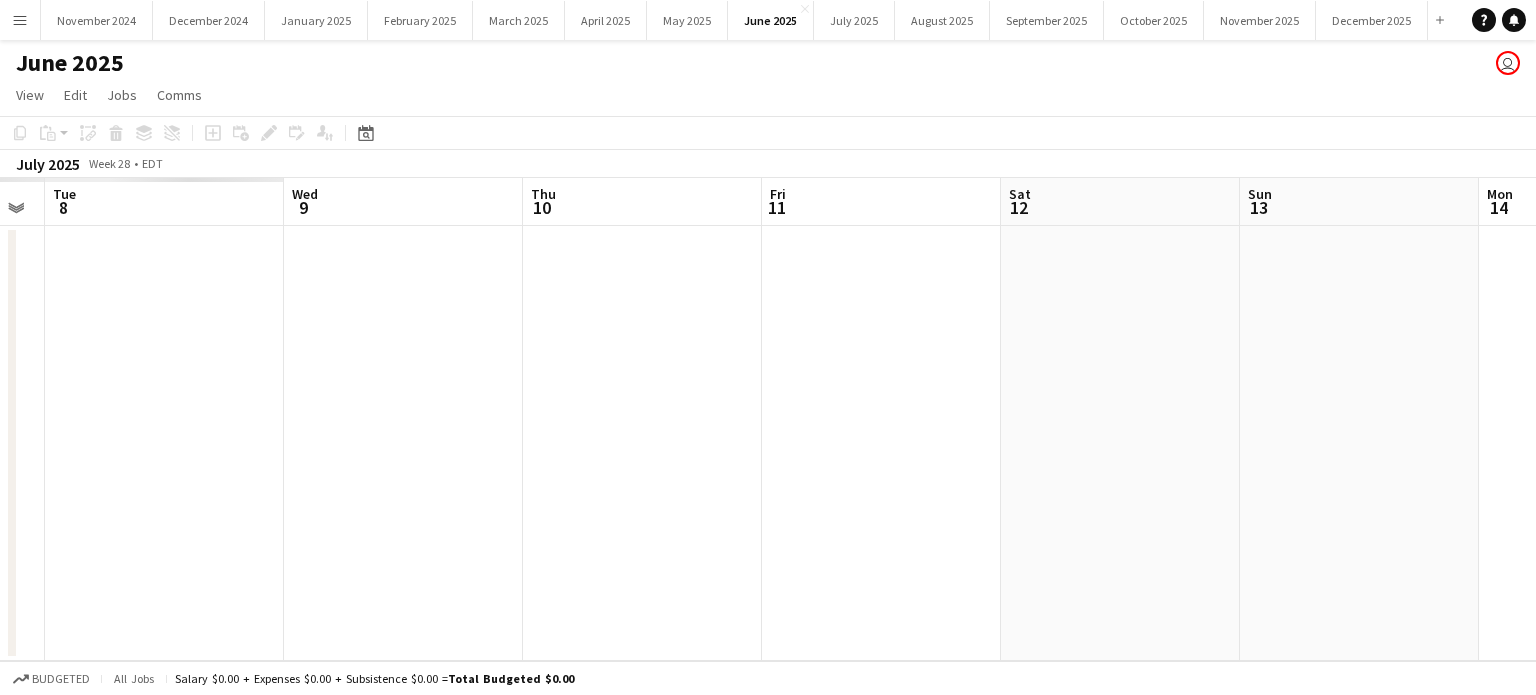 drag, startPoint x: 797, startPoint y: 567, endPoint x: 1526, endPoint y: 491, distance: 732.95087 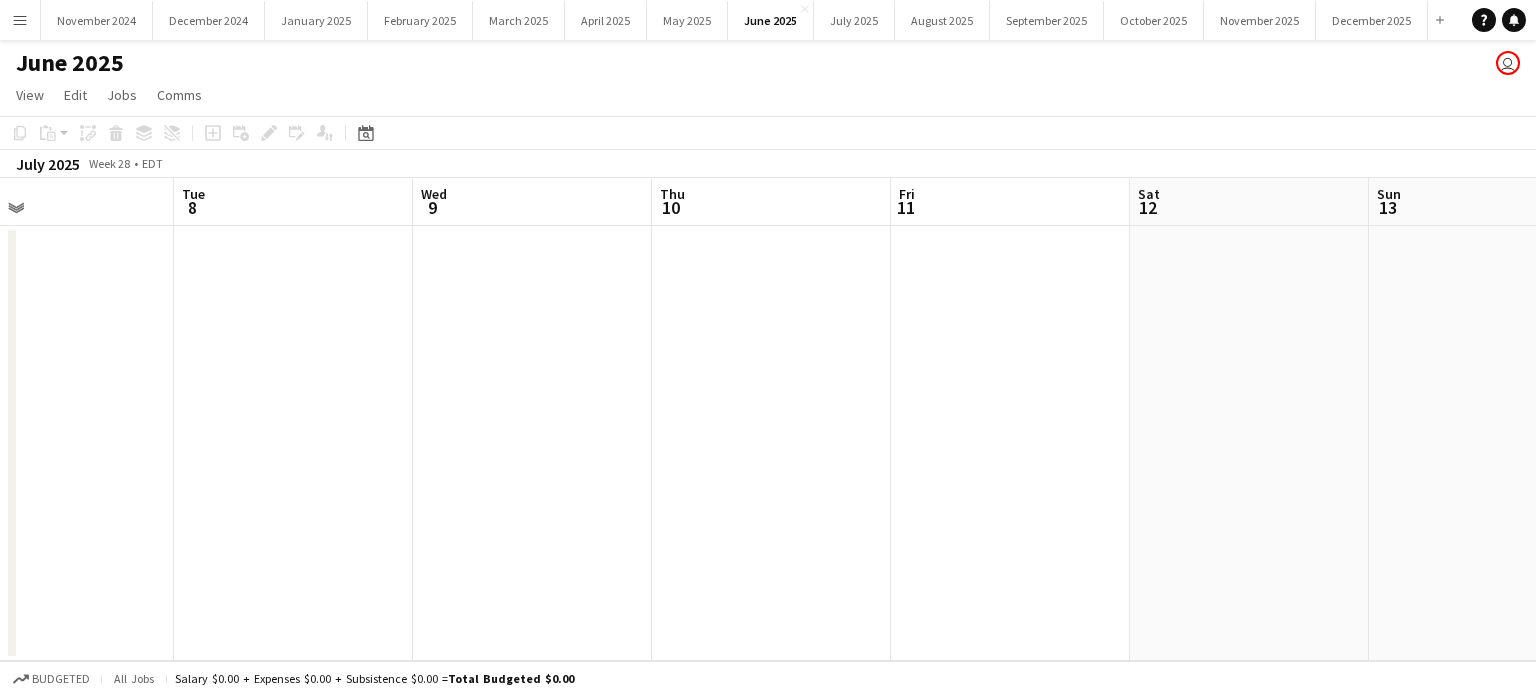 drag, startPoint x: 692, startPoint y: 494, endPoint x: 1442, endPoint y: 440, distance: 751.94147 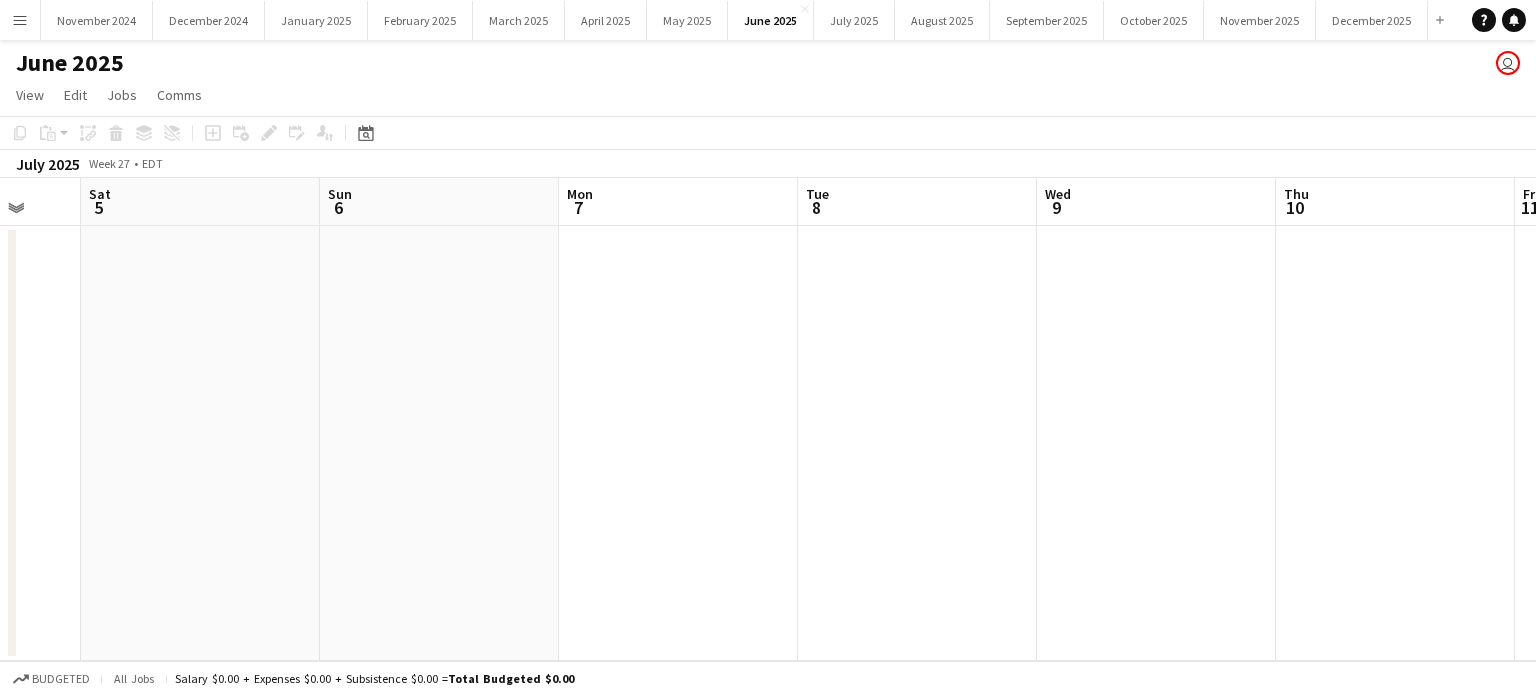 drag, startPoint x: 572, startPoint y: 487, endPoint x: 1291, endPoint y: 416, distance: 722.4971 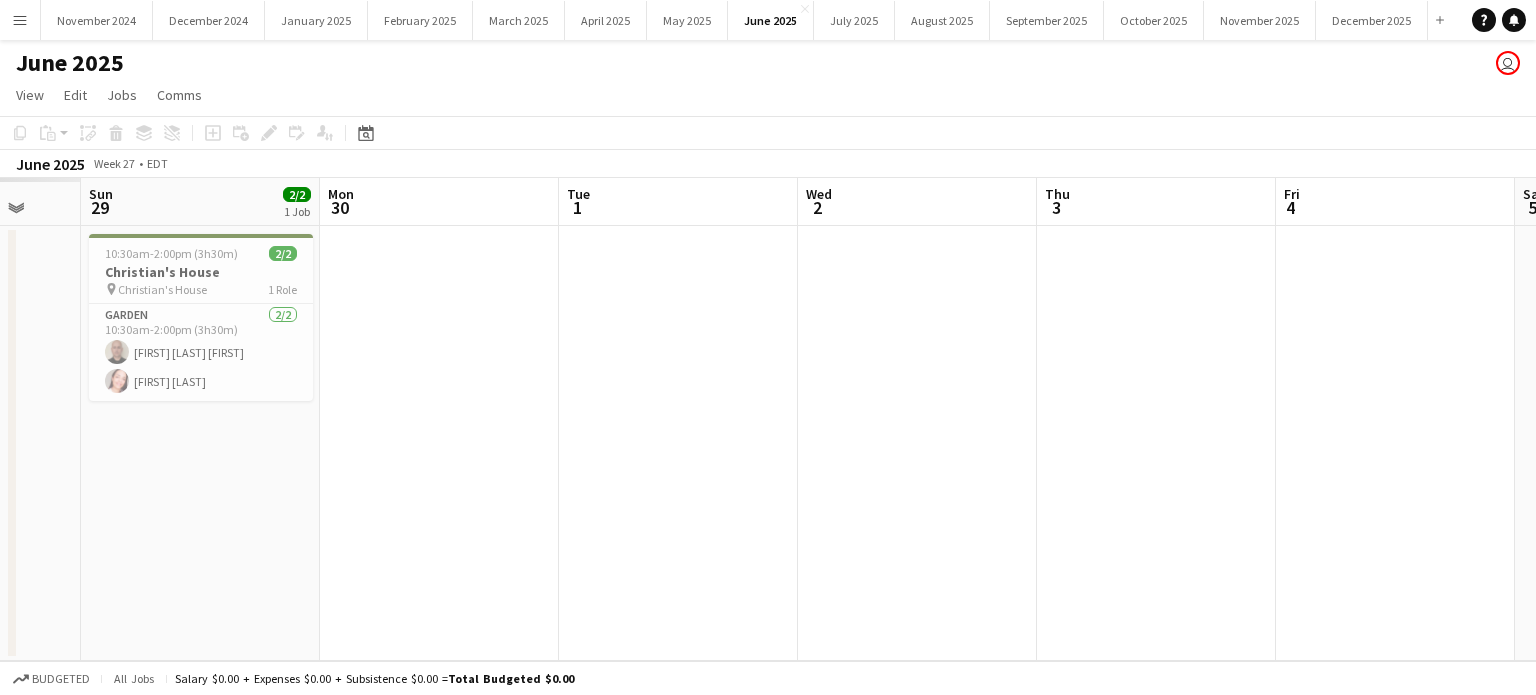 drag, startPoint x: 412, startPoint y: 445, endPoint x: 820, endPoint y: 433, distance: 408.17642 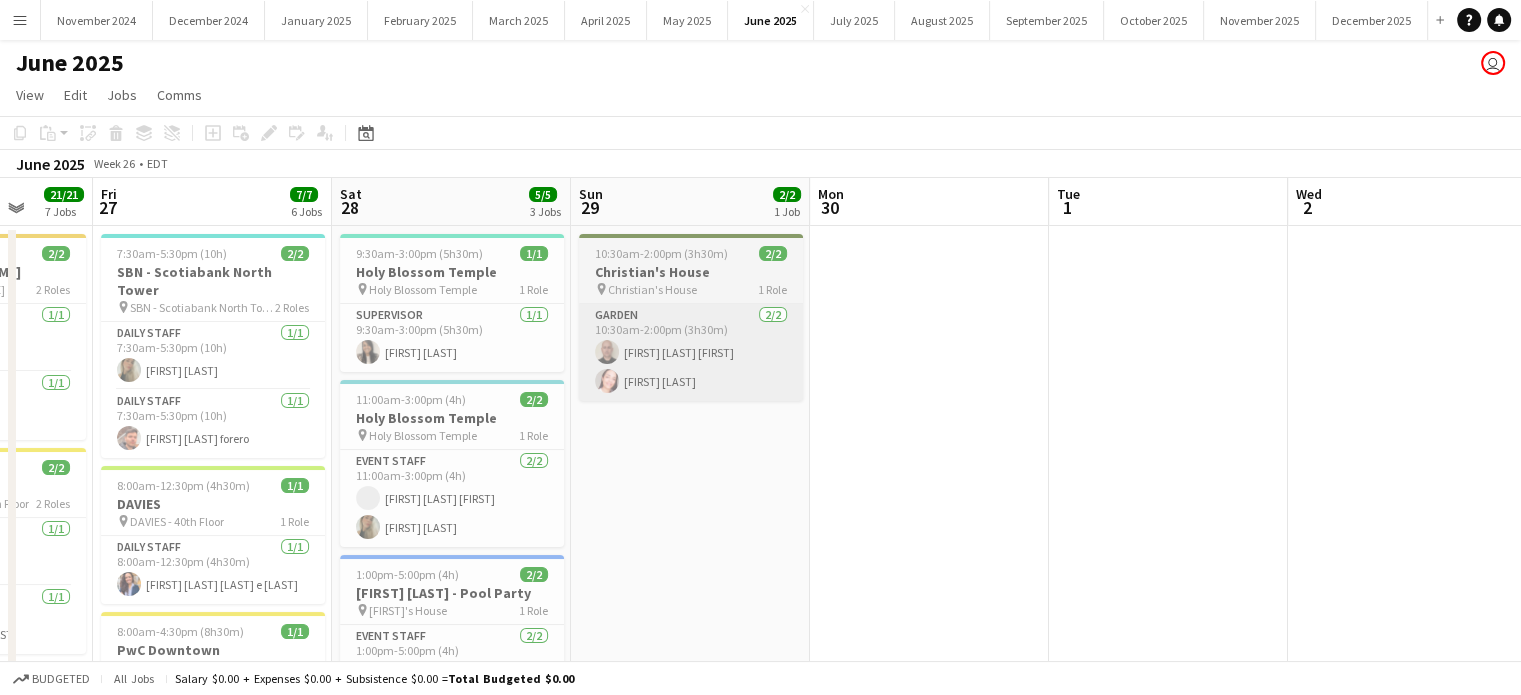 drag, startPoint x: 416, startPoint y: 463, endPoint x: 1442, endPoint y: 392, distance: 1028.4537 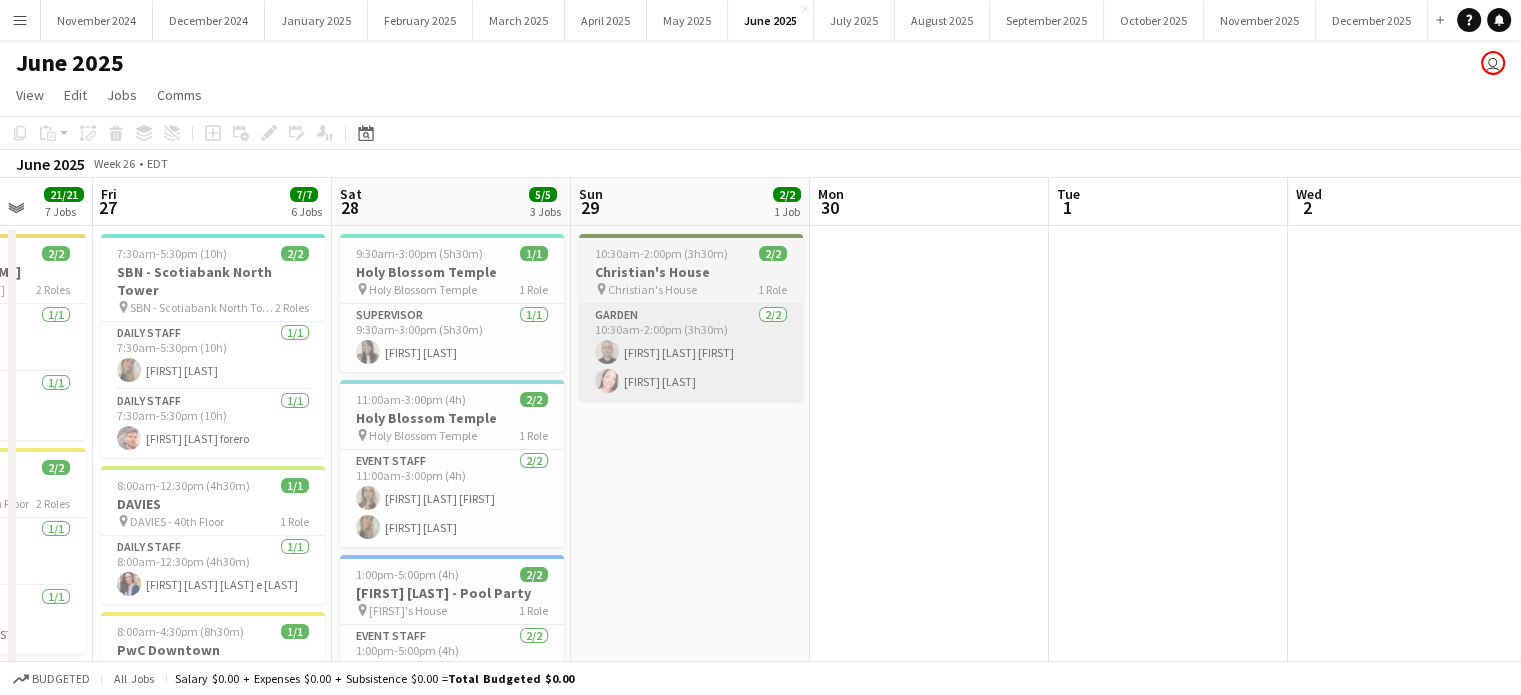 click on "Wed   25   Thu   26   21/21   7 Jobs   Fri   27   7/7   6 Jobs   Sat   28   5/5   3 Jobs   Sun   29   2/2   1 Job   Mon   30   Tue   1   Wed   2   Thu   3   Fri   4   Sat   5   Sun   6      6:30am-10:30am (4h)    2/2   APEX - Beth Tzedec
pin
APEX - Beth Tzedec   2 Roles   Bartender   1/1   6:30am-10:30am (4h)
user
Event Staff   1/1   6:30am-10:30am (4h)
user
7:00am-9:00pm (14h)    2/2   PwC Downtown
pin
PwC Downtown - 25th Floor   2 Roles   Daily Staff   1/1   7:00am-3:00pm (8h)
[FIRST] [LAST]  Daily Staff   1/1   10:00am-9:00pm (11h)
[FIRST] [LAST]     7:00am-8:30pm (13h30m)    10/10   SBN - Scotiabank North Tower
pin
SBN - Scotiabank North Tower   6 Roles   Daily Staff   1/1   7:00am-4:00pm (9h)
[FIRST] [LAST] forero  Daily Staff   2/2   7:30am-3:30pm (8h)
[FIRST] [LAST]
user" at bounding box center [760, 985] 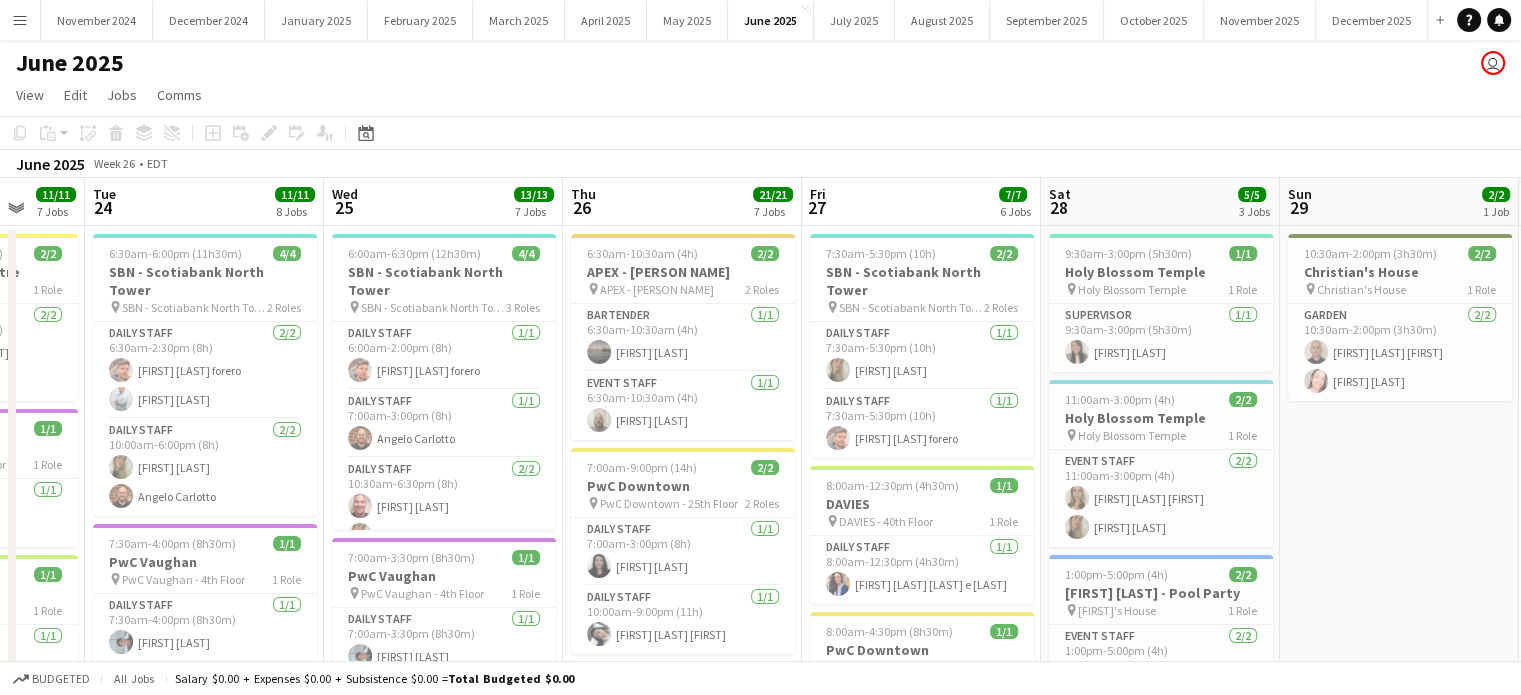 drag, startPoint x: 636, startPoint y: 395, endPoint x: 1227, endPoint y: 347, distance: 592.94604 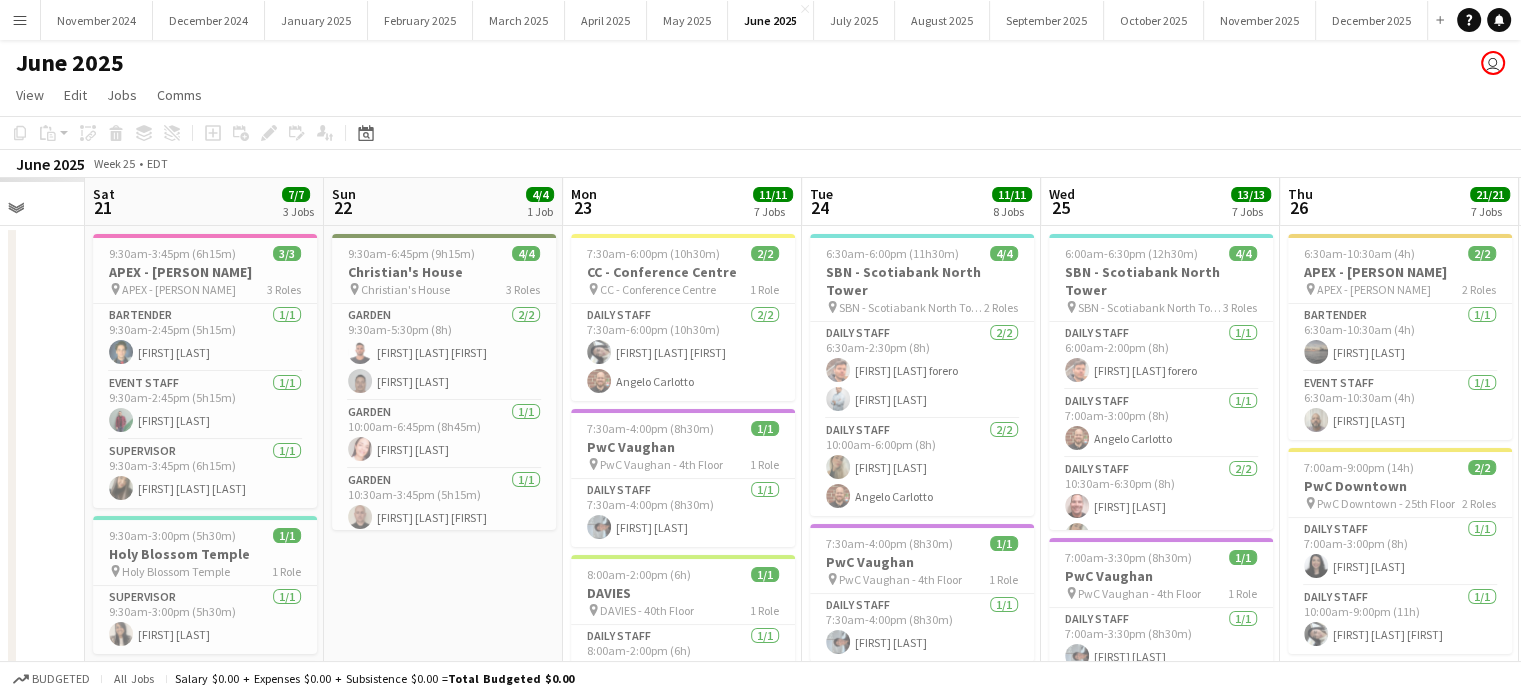 scroll, scrollTop: 0, scrollLeft: 485, axis: horizontal 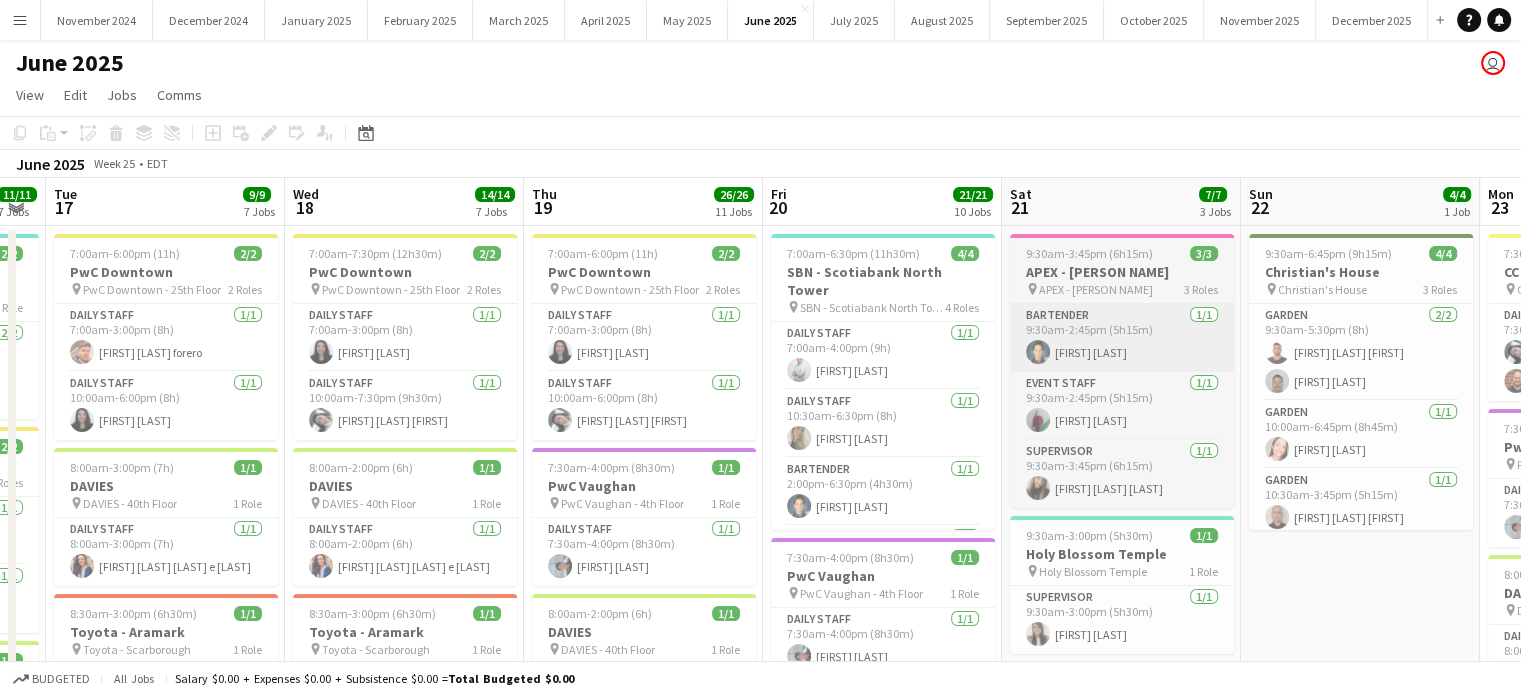 drag, startPoint x: 372, startPoint y: 363, endPoint x: 1265, endPoint y: 325, distance: 893.80817 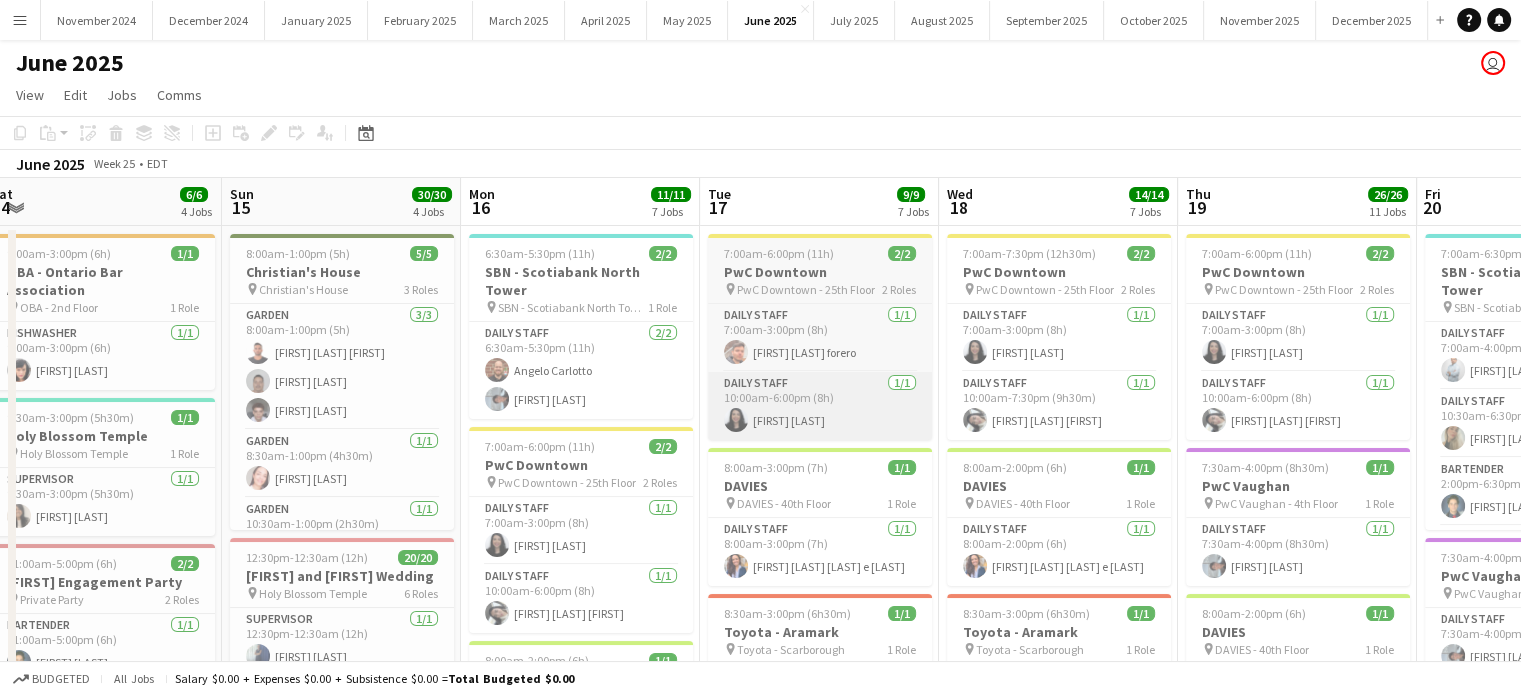 drag, startPoint x: 609, startPoint y: 426, endPoint x: 912, endPoint y: 415, distance: 303.19962 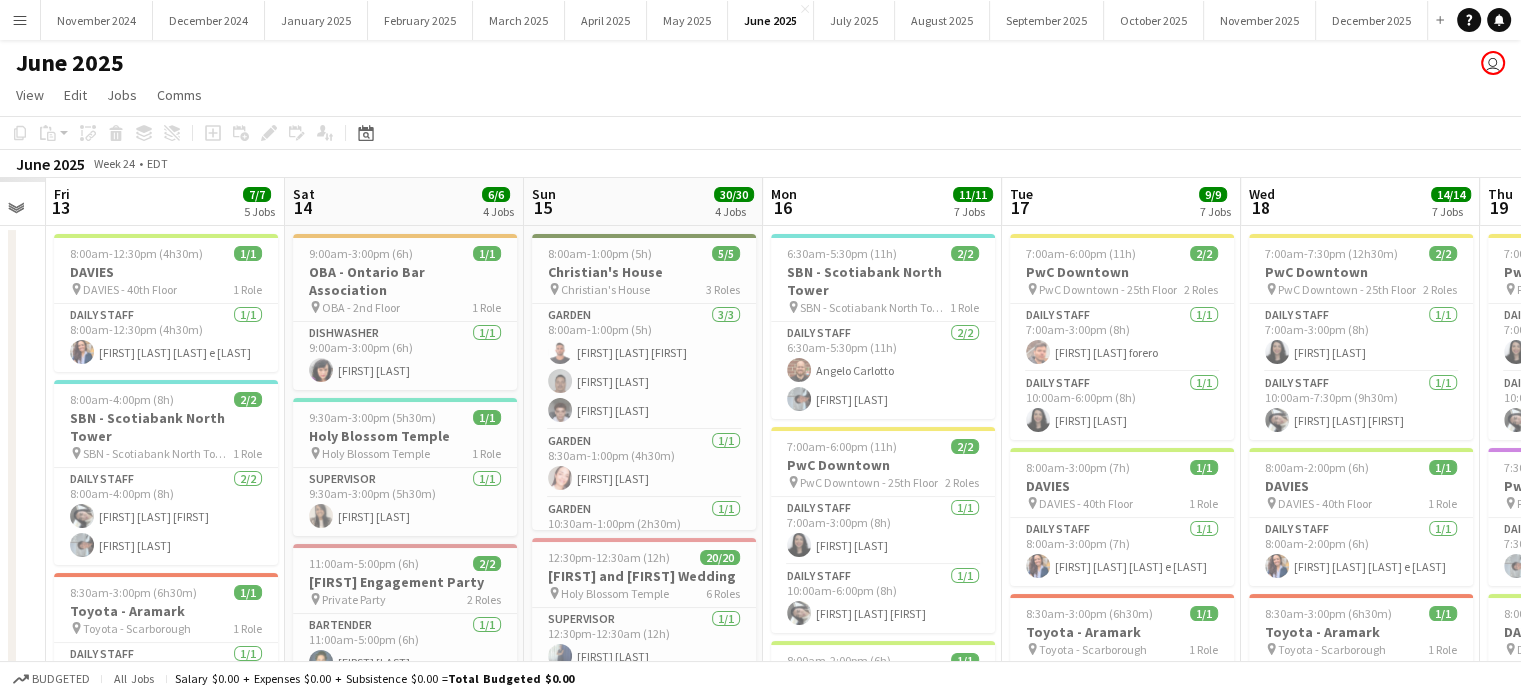 drag, startPoint x: 759, startPoint y: 407, endPoint x: 1038, endPoint y: 389, distance: 279.58005 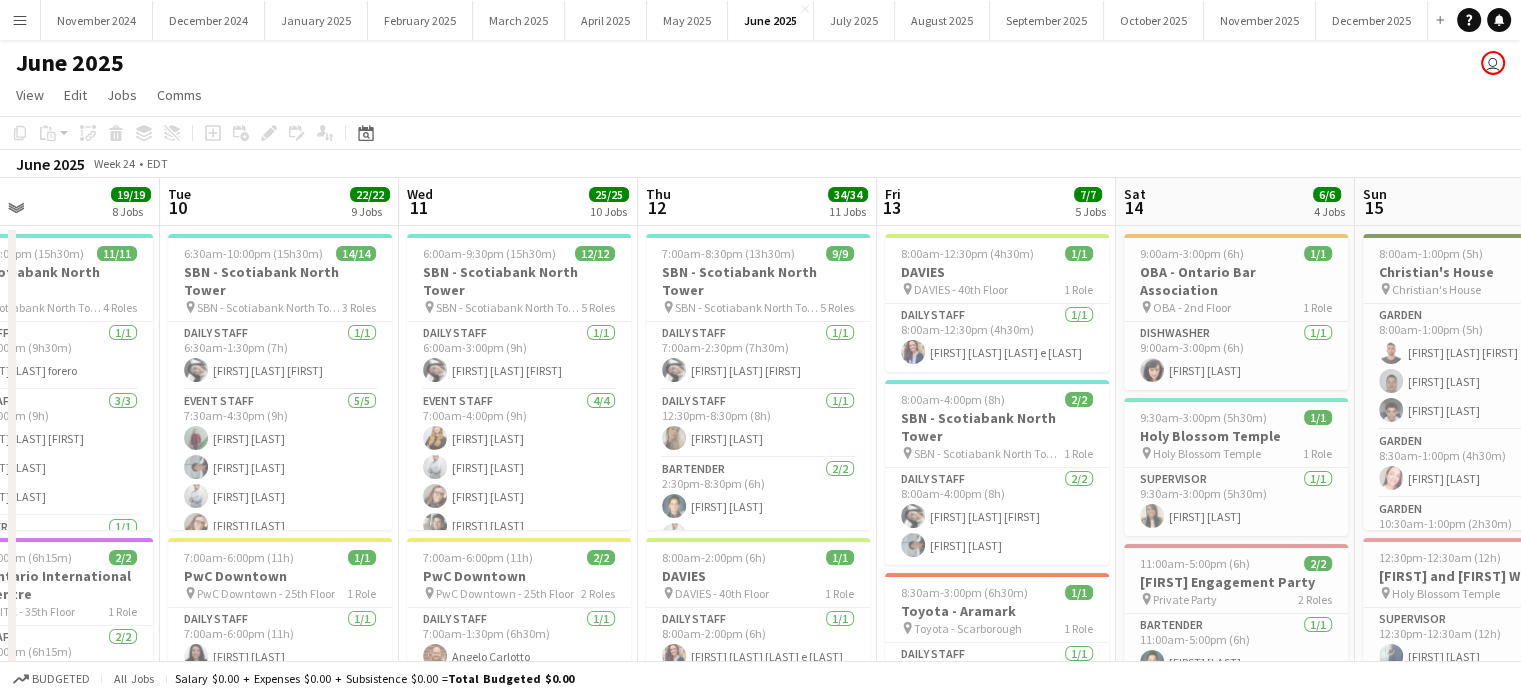 drag, startPoint x: 453, startPoint y: 406, endPoint x: 1154, endPoint y: 340, distance: 704.10016 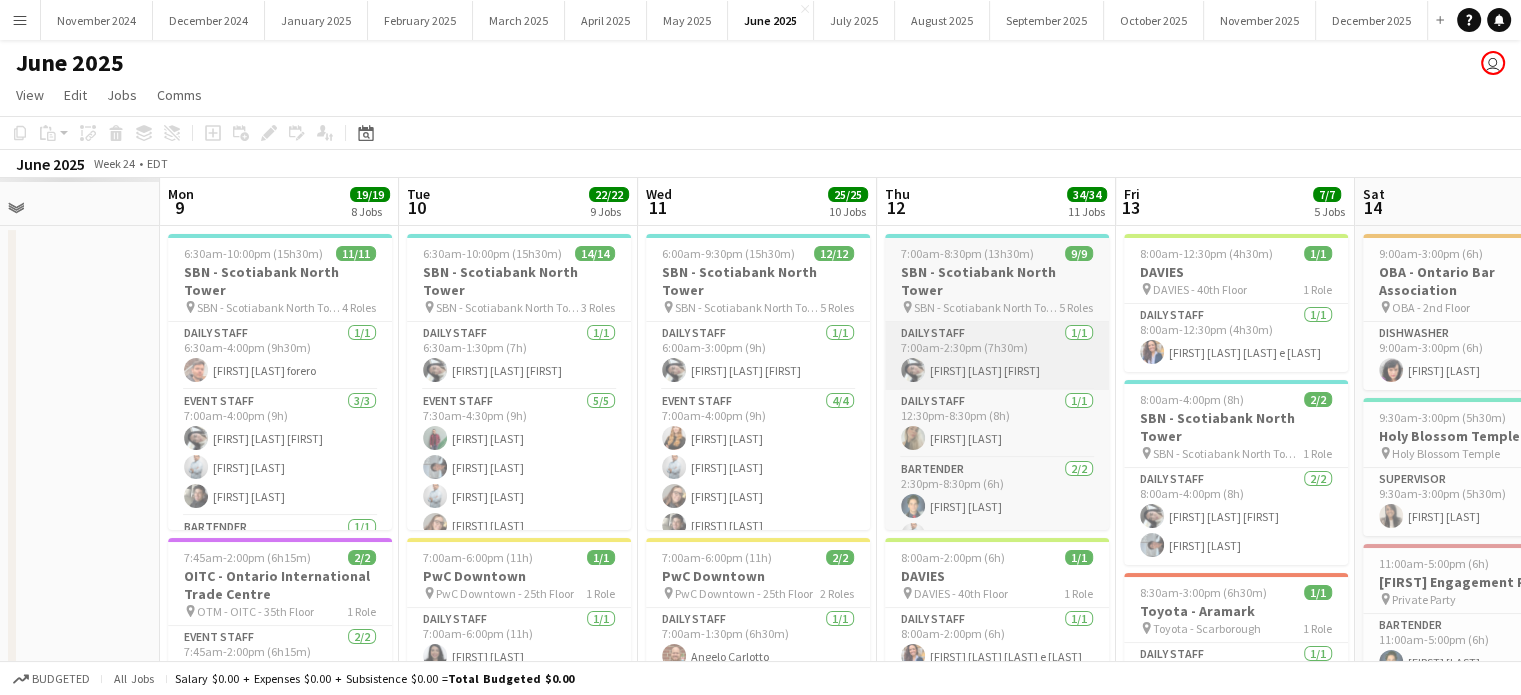 scroll, scrollTop: 0, scrollLeft: 552, axis: horizontal 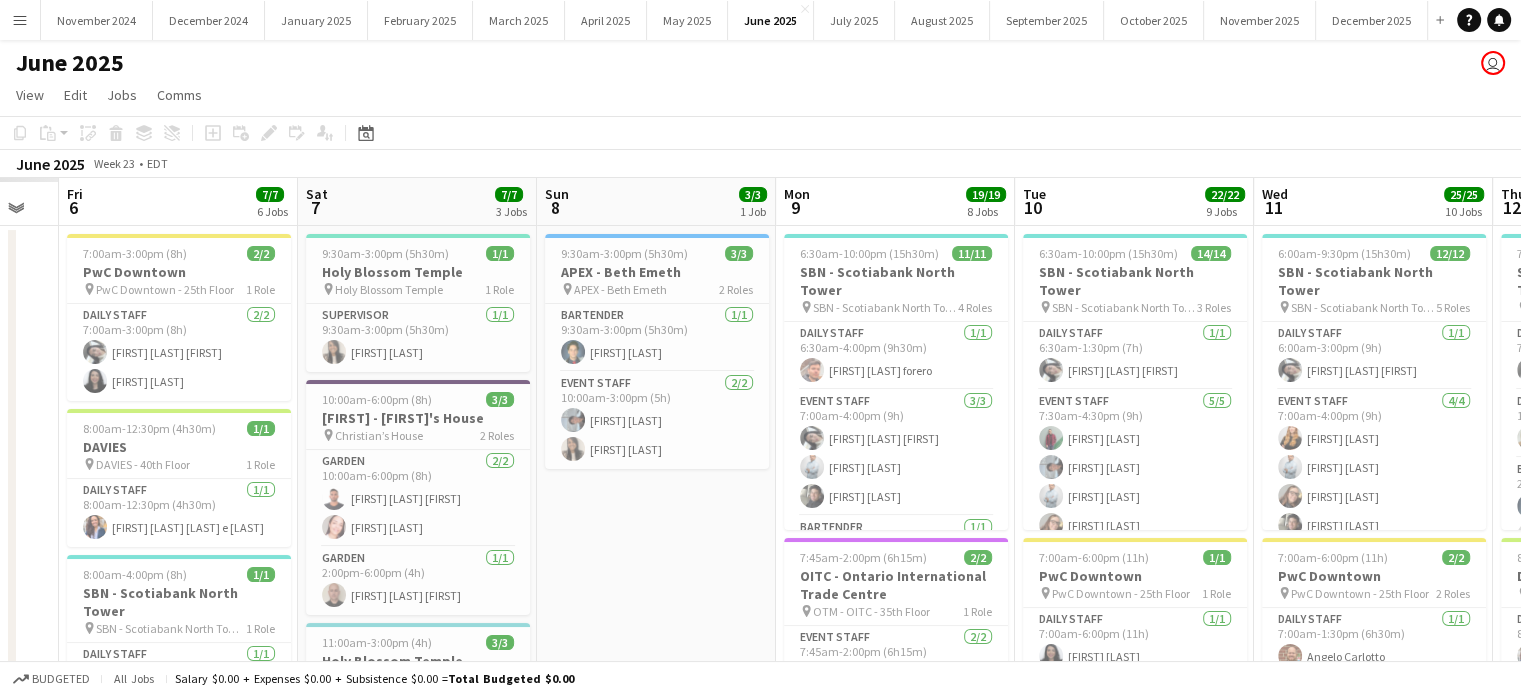 drag, startPoint x: 177, startPoint y: 387, endPoint x: 939, endPoint y: 360, distance: 762.4782 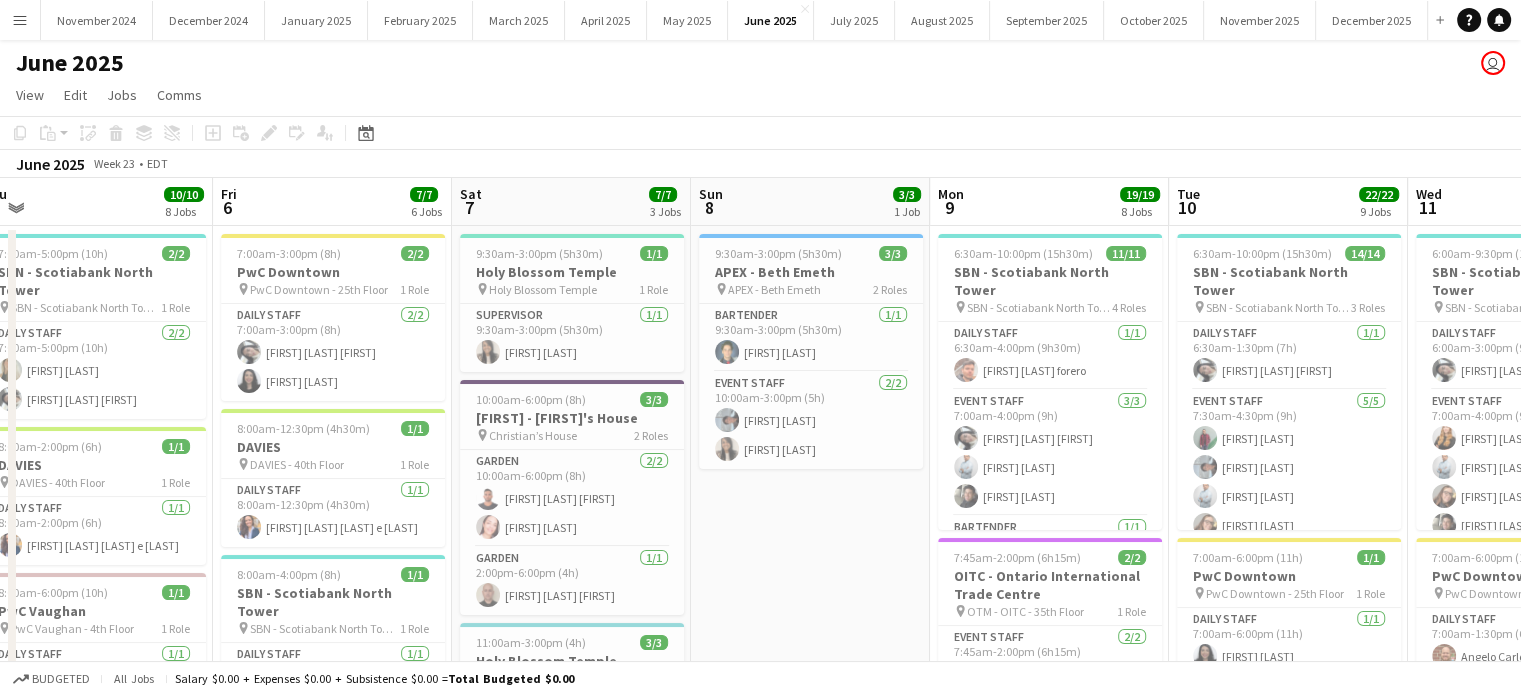 scroll, scrollTop: 0, scrollLeft: 618, axis: horizontal 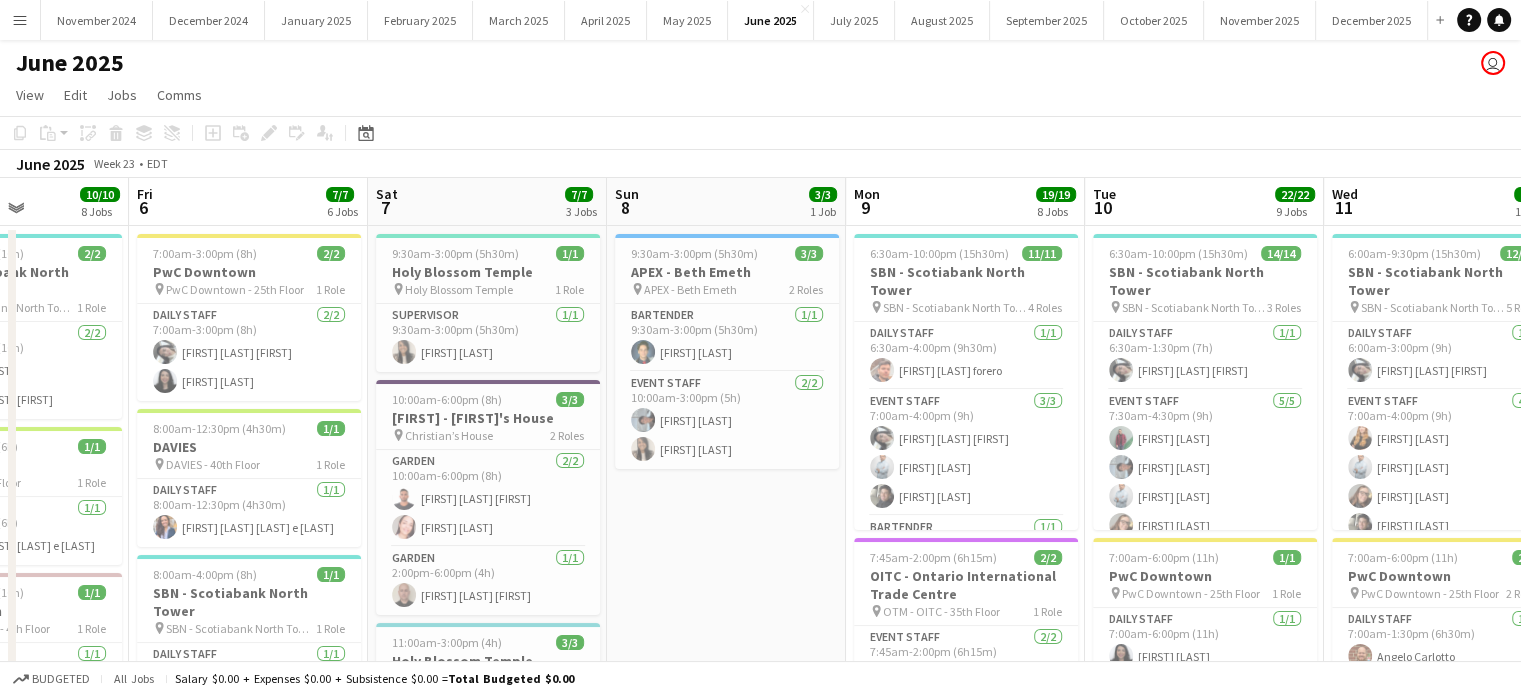 drag, startPoint x: 789, startPoint y: 391, endPoint x: 1122, endPoint y: 374, distance: 333.43365 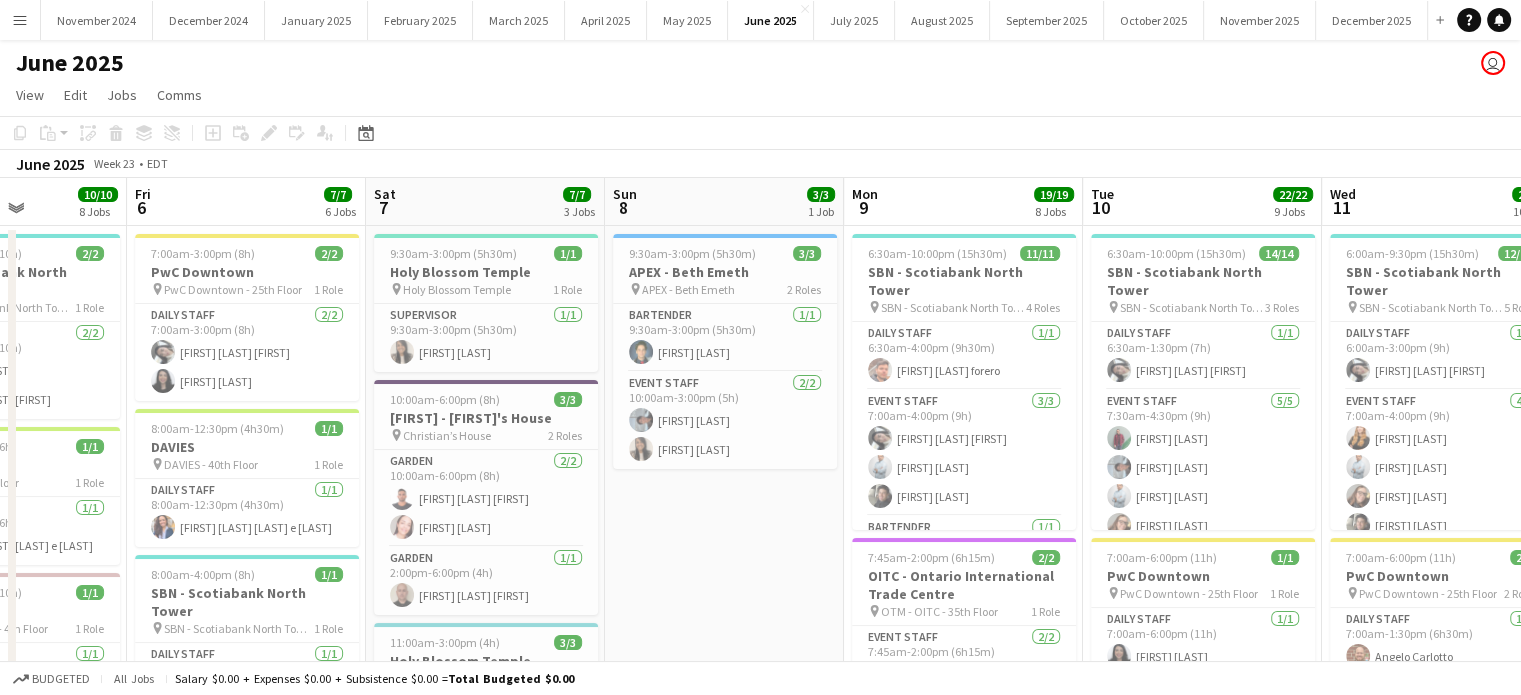 click on "Tue   3   16/16   6 Jobs   Wed   4   20/20   8 Jobs   Thu   5   10/10   8 Jobs   Fri   6   7/7   6 Jobs   Sat   7   7/7   3 Jobs   Sun   8   3/3   1 Job   Mon   9   19/19   8 Jobs   Tue   10   22/22   9 Jobs   Wed   11   25/25   10 Jobs   Thu   12   34/34   11 Jobs   Fri   13   7/7   5 Jobs   Sat   14   6/6   4 Jobs      8:00am-2:45pm (6h45m)    1/1   DAVIES
pin
DAVIES - 40th Floor   1 Role   Daily Staff   1/1   8:00am-2:45pm (6h45m)
[FIRST] [LAST]     8:00am-6:00pm (10h)    1/1   PwC Vaughan
pin
PwC Vaughan - 4th Floor   1 Role   Daily Staff   1/1   8:00am-6:00pm (10h)
[FIRST] [LAST]     9:00am-5:00pm (8h)    3/3   SBN - Scotiabank North Tower
pin
SBN - Scotiabank North Tower   1 Role   Daily Staff   3/3   9:00am-5:00pm (8h)
[FIRST] [LAST] [FIRST] [LAST] [FIRST] [LAST]     9:30am-6:00pm (8h30m)    1/1   DAVIES
pin
1 Role   1/1" at bounding box center (760, 1353) 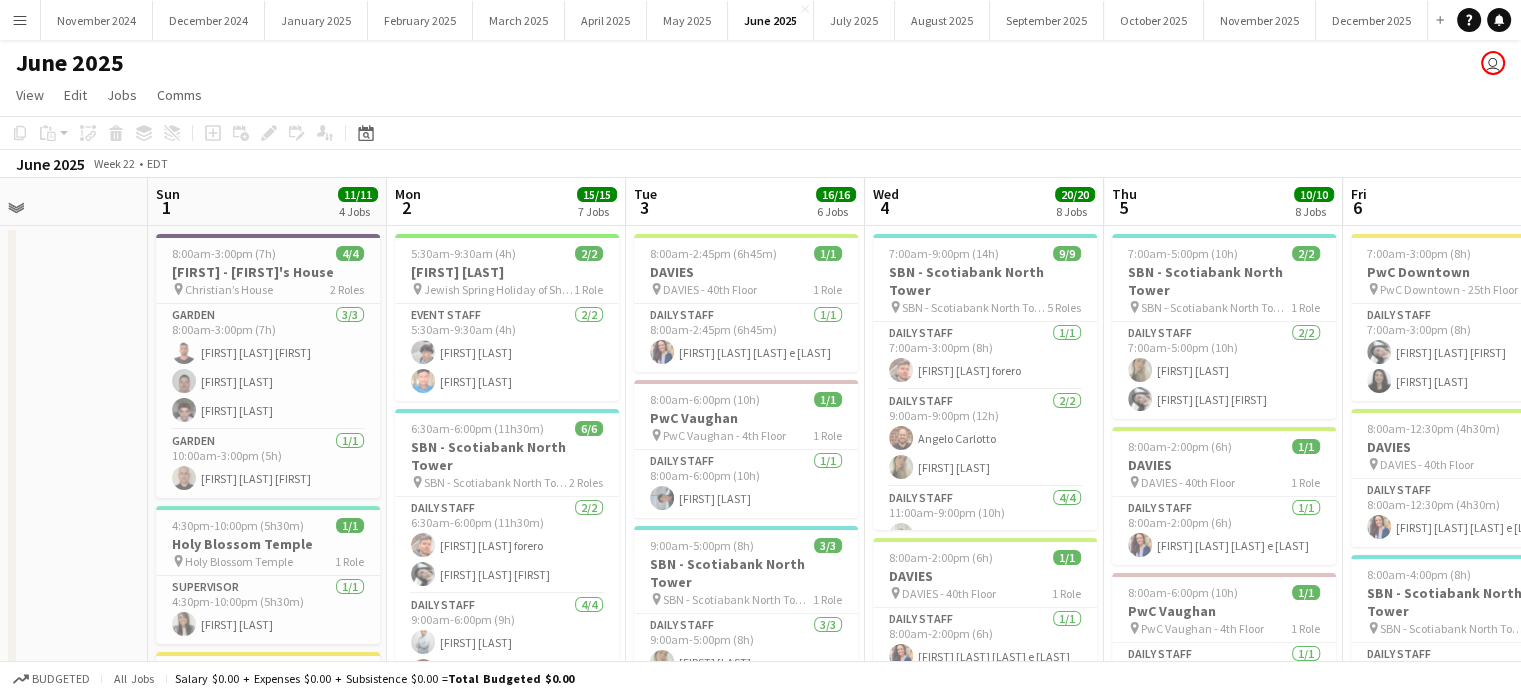 scroll, scrollTop: 0, scrollLeft: 598, axis: horizontal 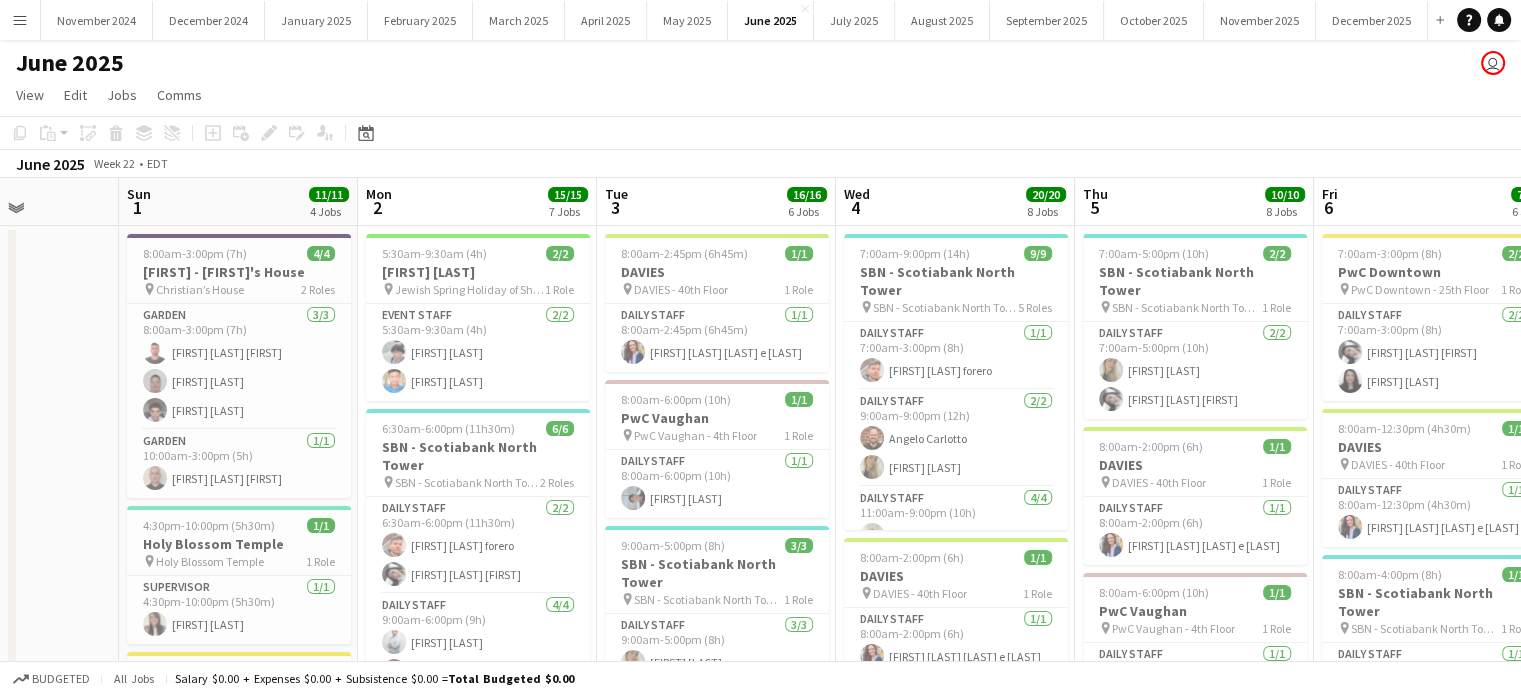 drag, startPoint x: 525, startPoint y: 427, endPoint x: 1023, endPoint y: 391, distance: 499.2995 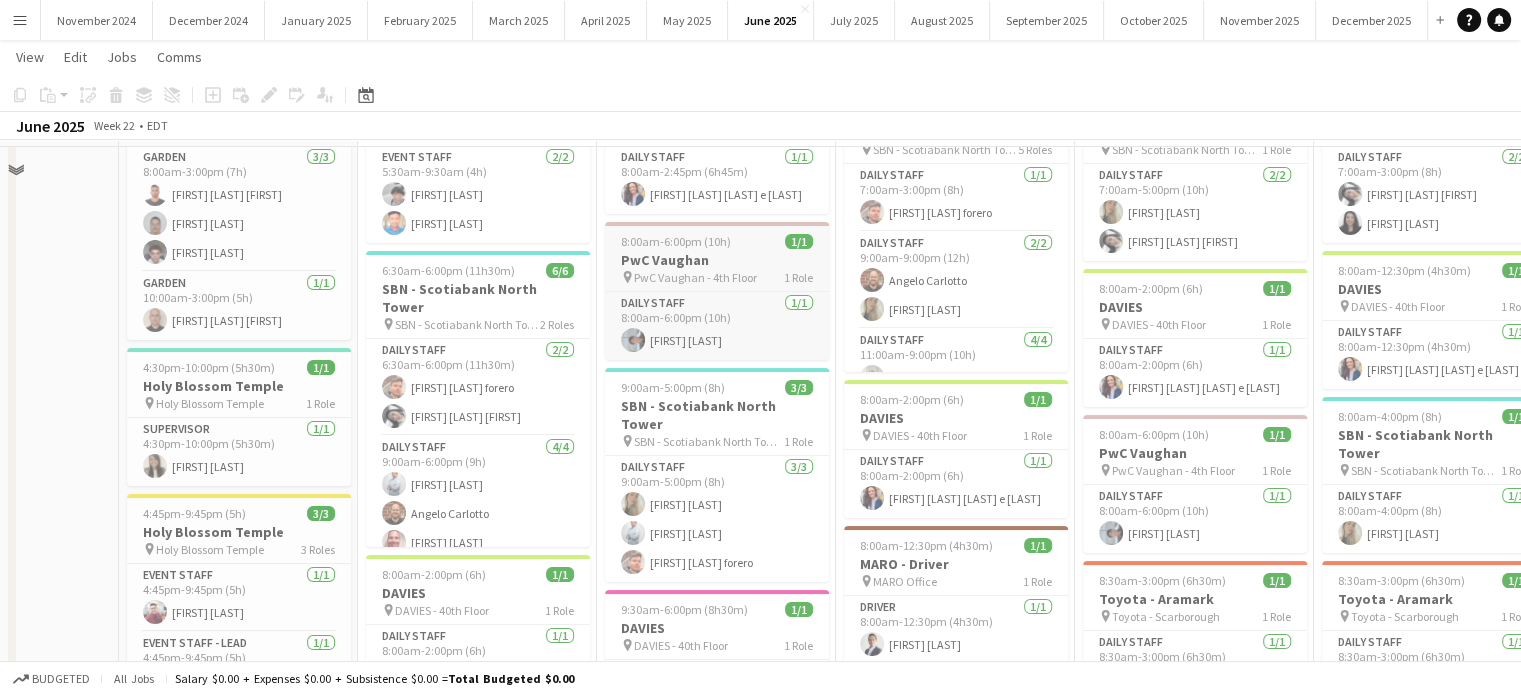 scroll, scrollTop: 200, scrollLeft: 0, axis: vertical 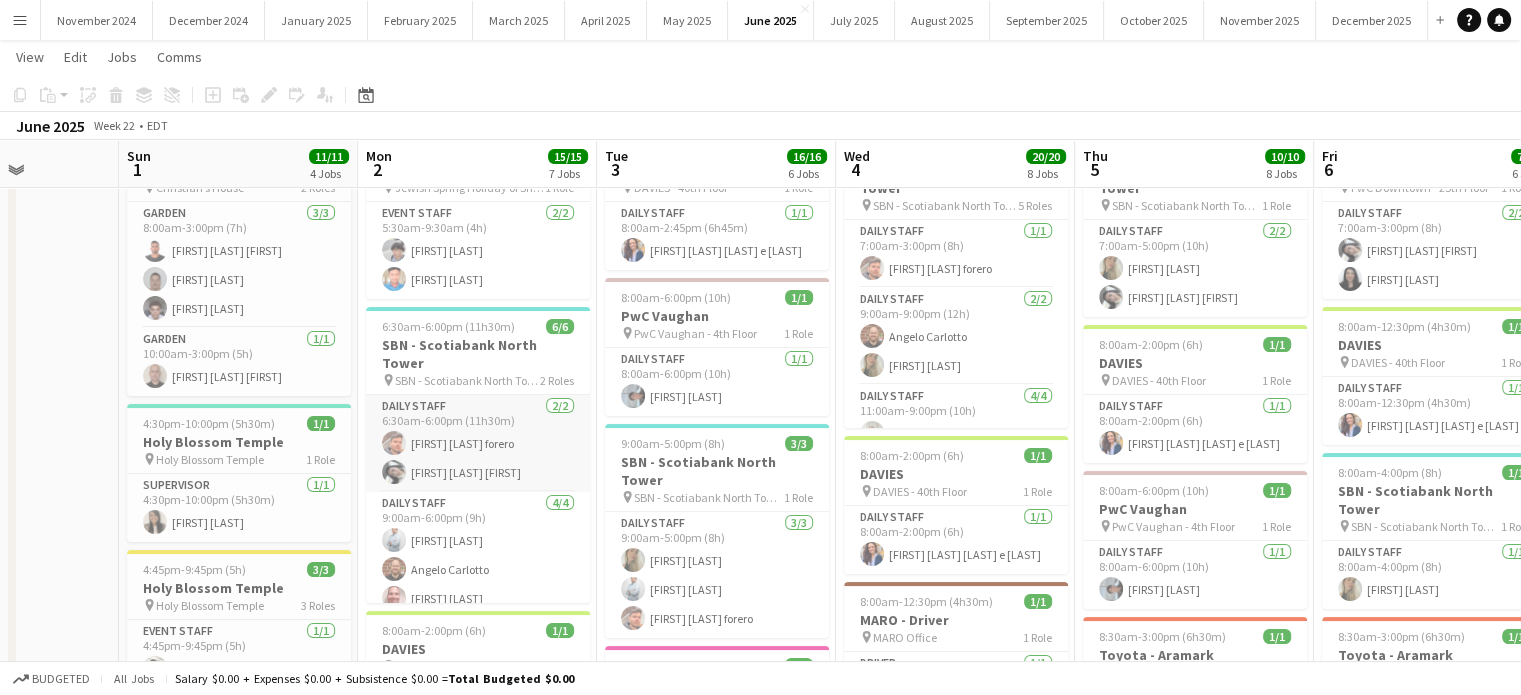 click on "Daily Staff   2/2   6:30am-6:00pm (11h30m)
[FIRST] [LAST] [LAST] [FIRST] [LAST]" at bounding box center [478, 443] 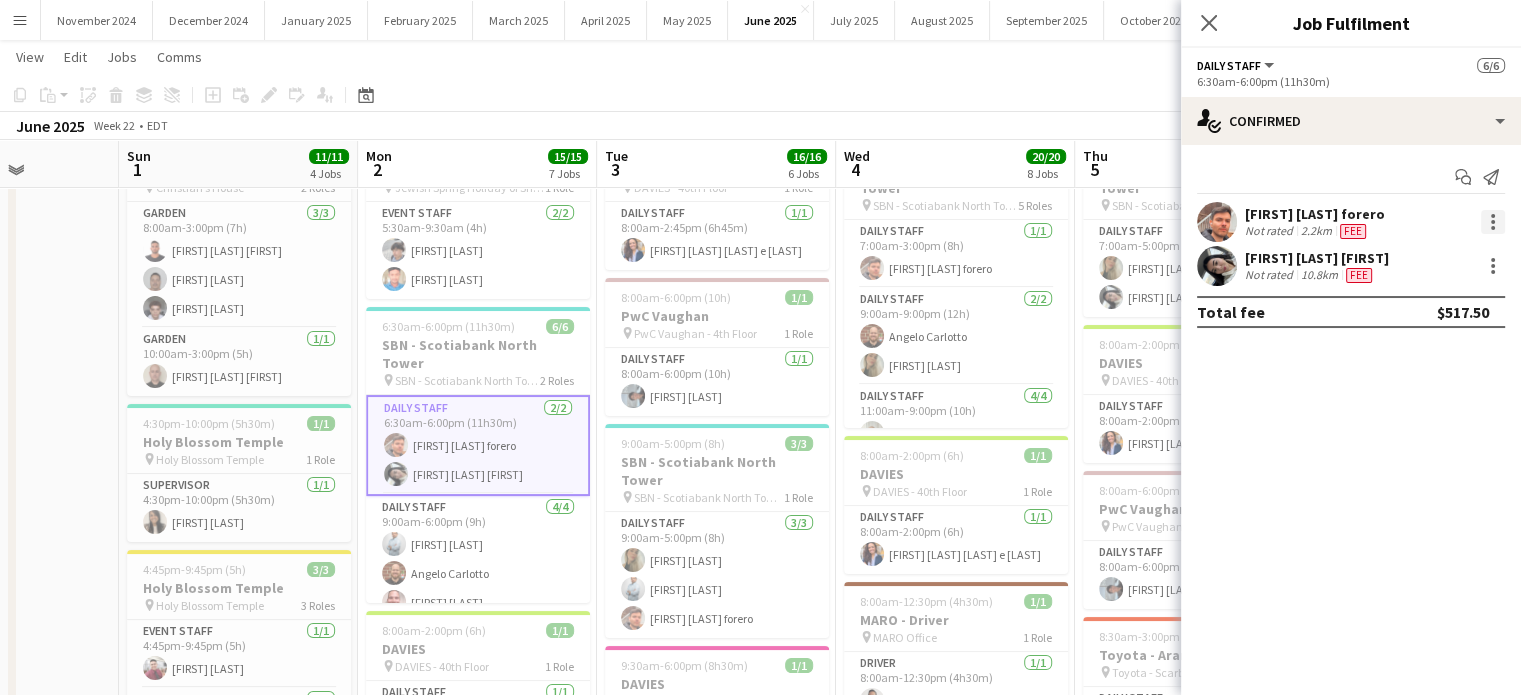 click at bounding box center [1493, 222] 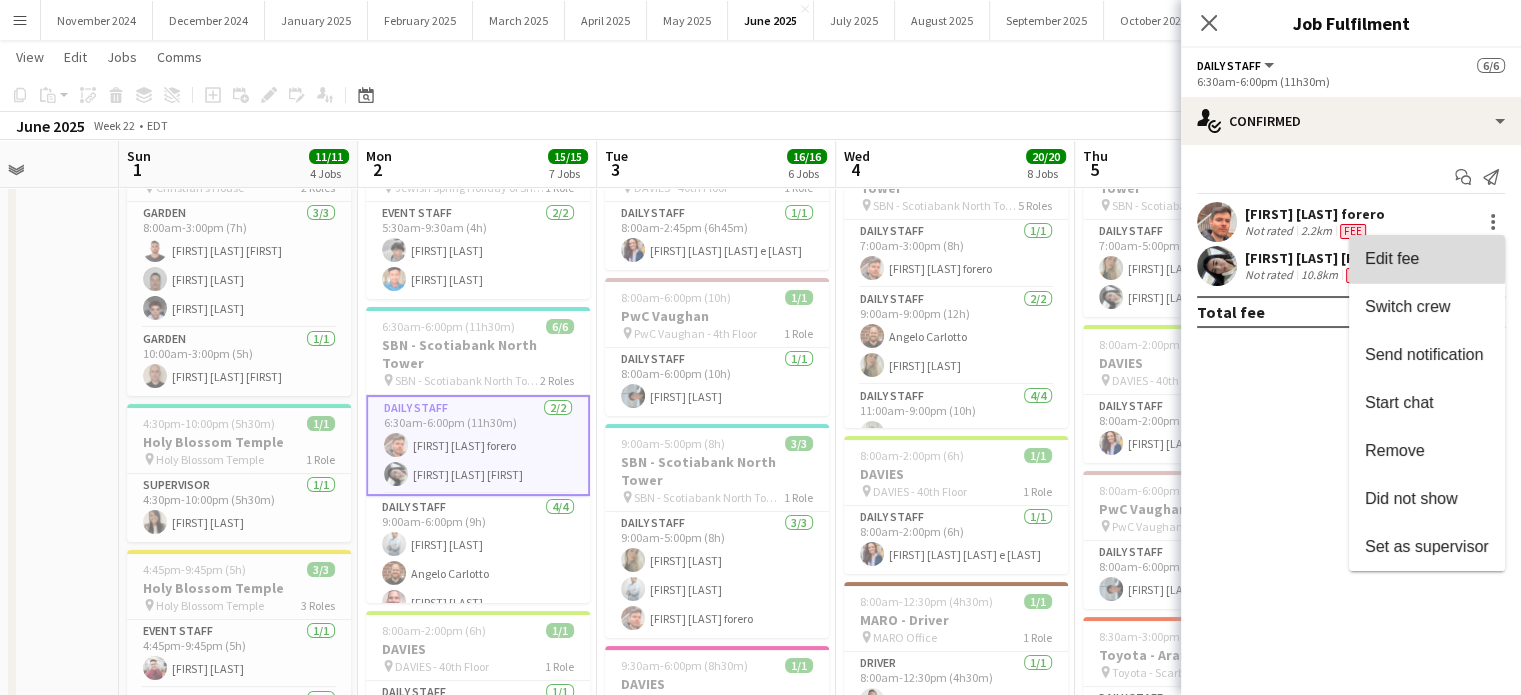 click on "Edit fee" at bounding box center (1392, 258) 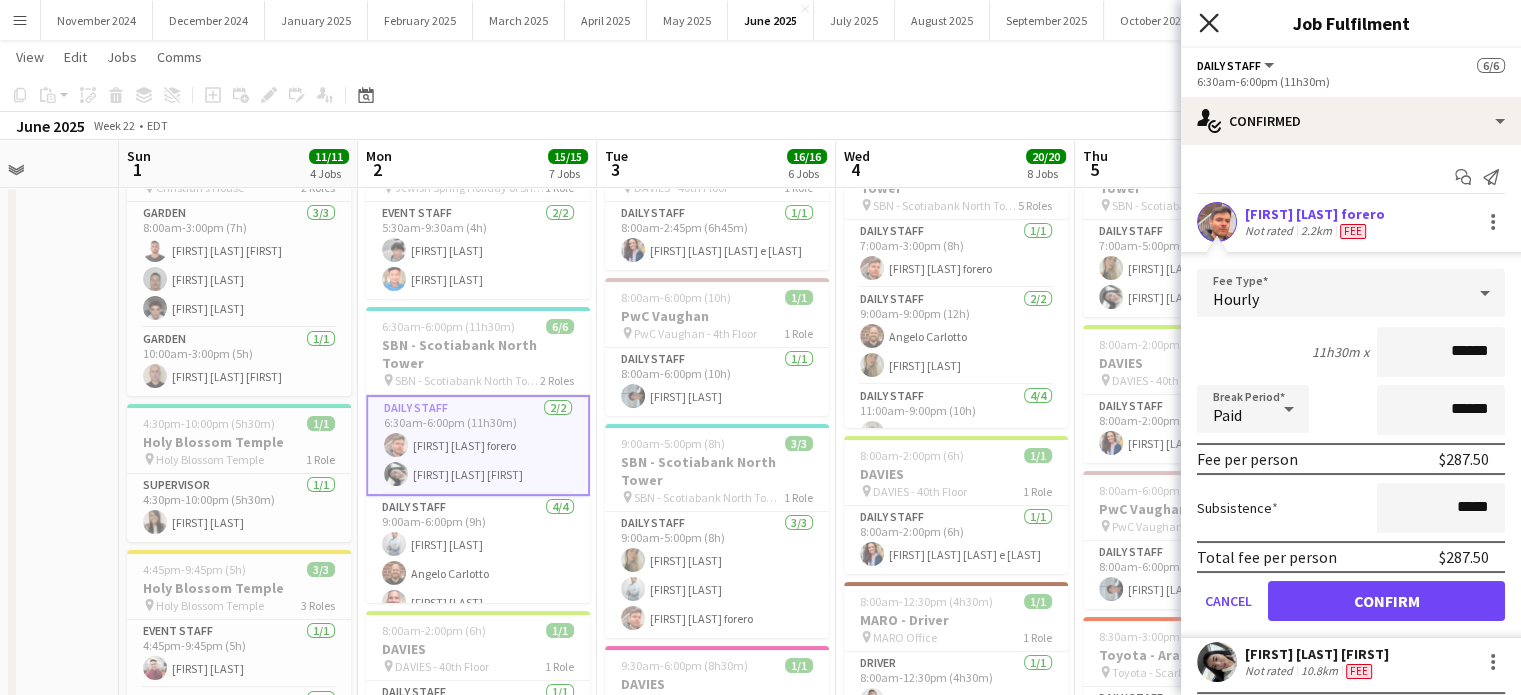 click on "Close pop-in" 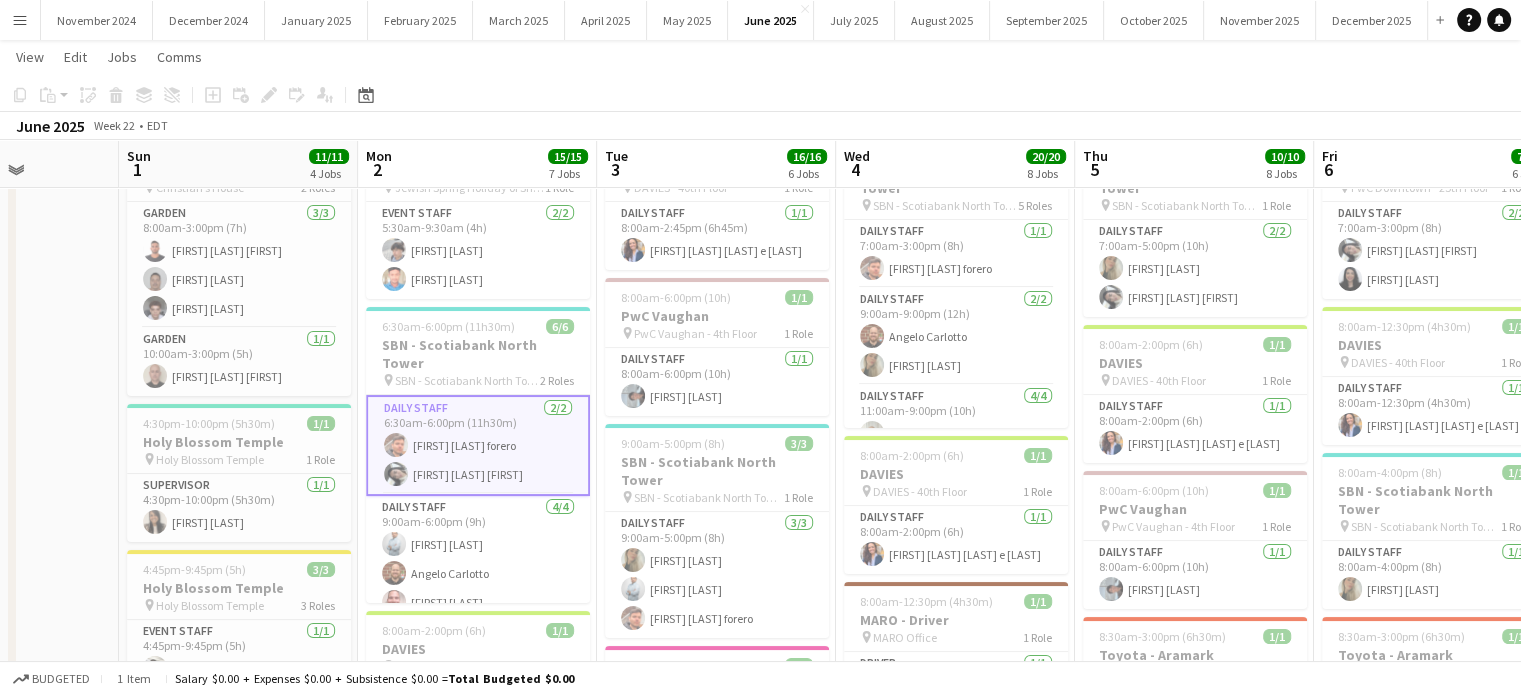 click on "Daily Staff   2/2   6:30am-6:00pm (11h30m)
[FIRST] [LAST] [LAST] [FIRST] [LAST]" at bounding box center (478, 445) 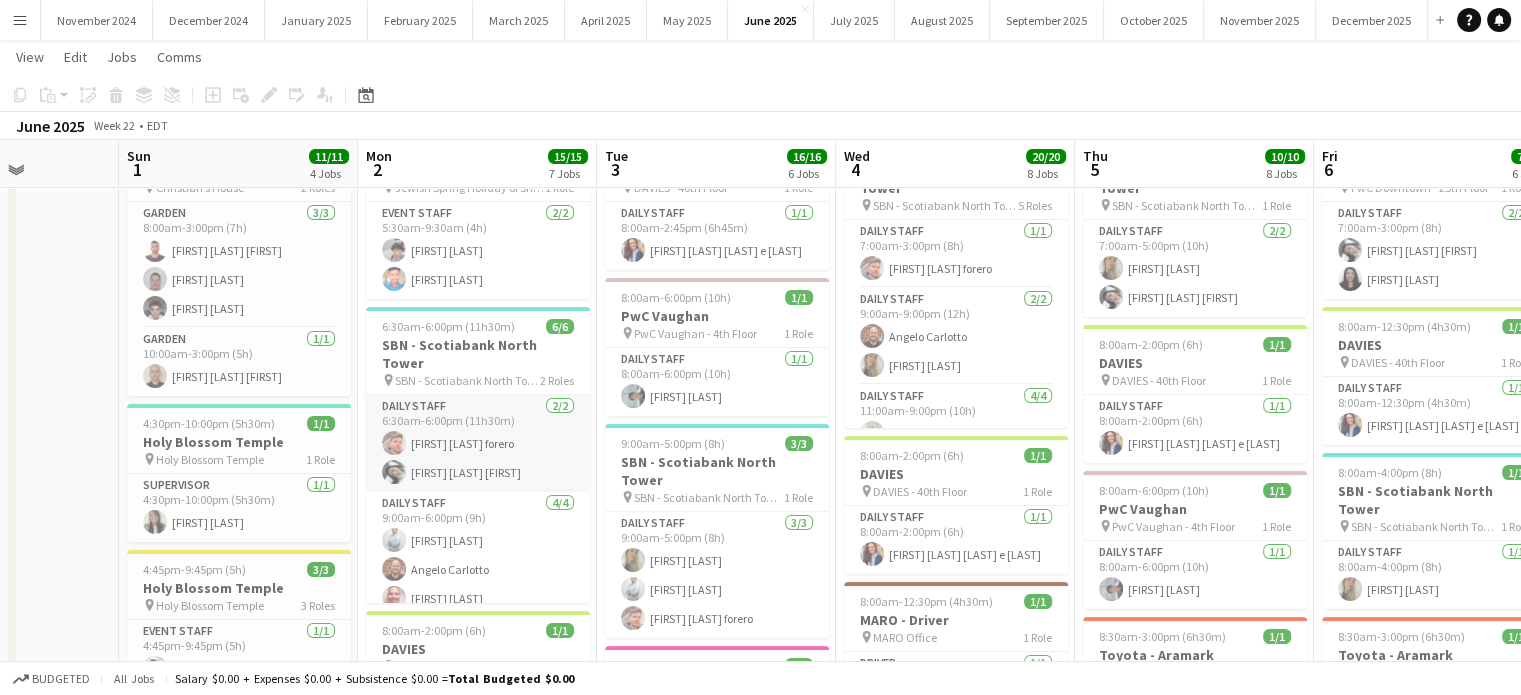 scroll, scrollTop: 0, scrollLeft: 597, axis: horizontal 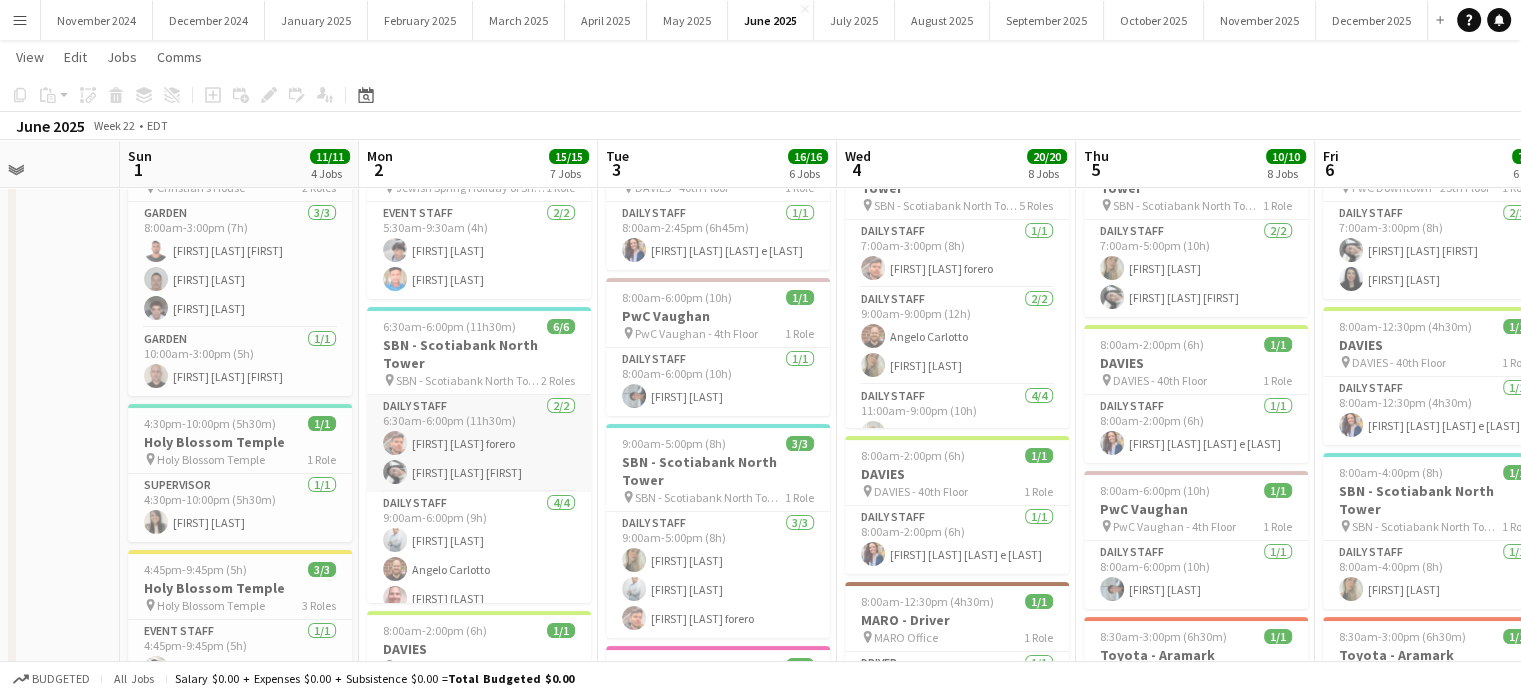 click on "Daily Staff   2/2   6:30am-6:00pm (11h30m)
[FIRST] [LAST] [LAST] [FIRST] [LAST]" at bounding box center (479, 443) 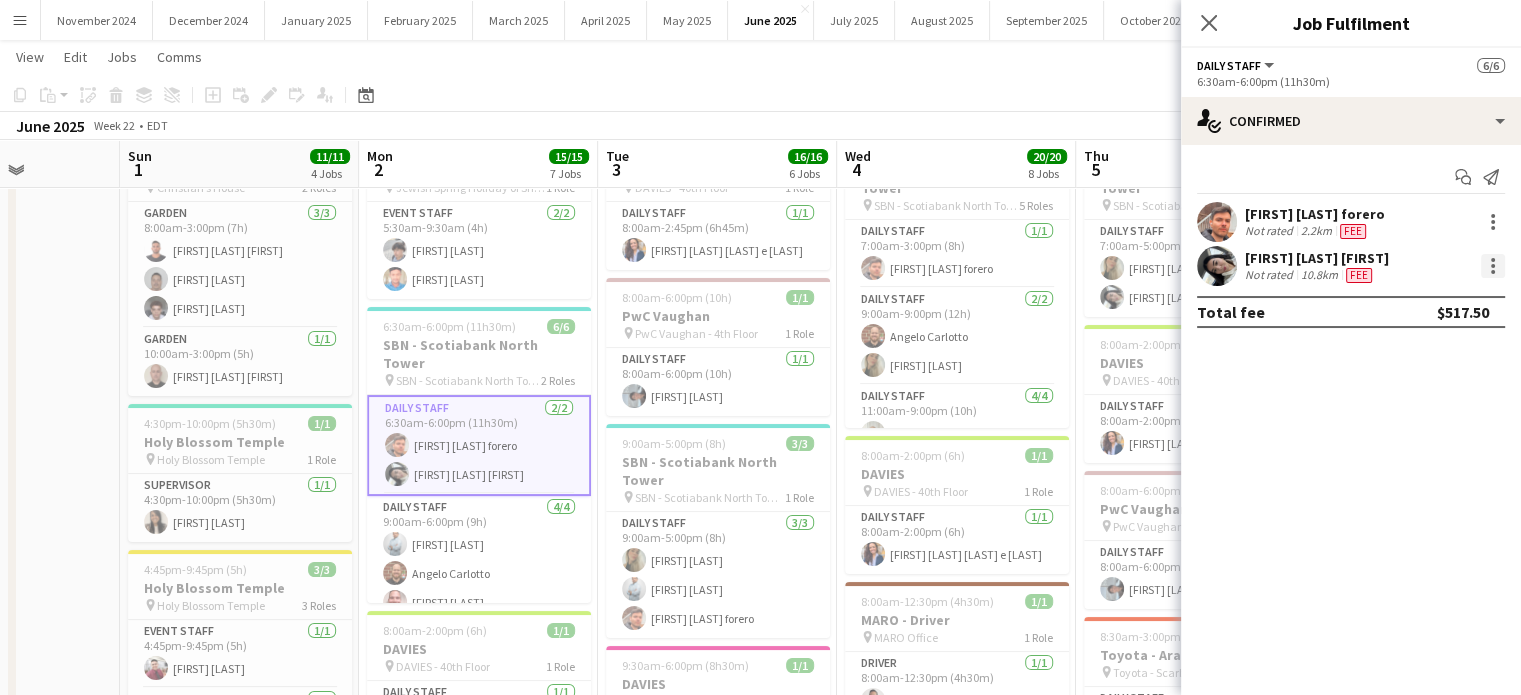 click at bounding box center (1493, 266) 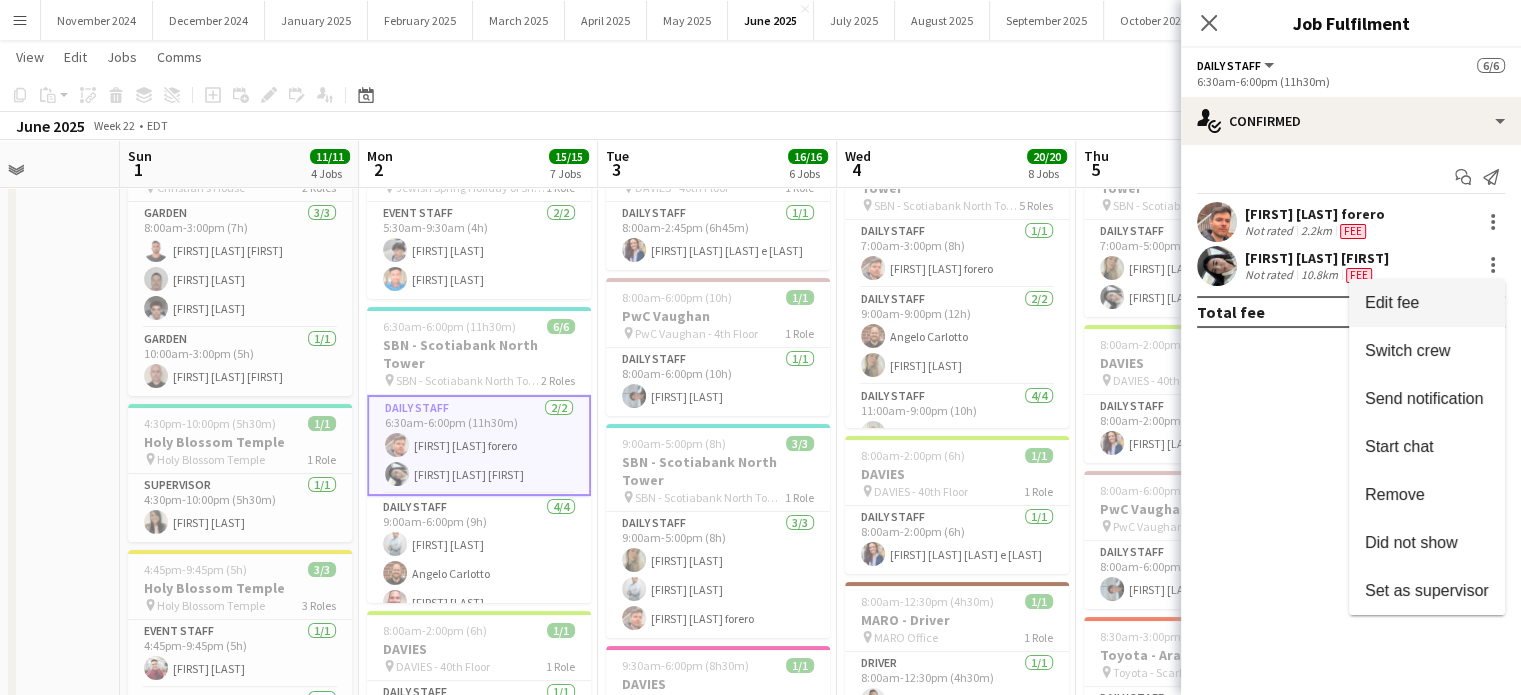 click on "Edit fee" at bounding box center (1392, 302) 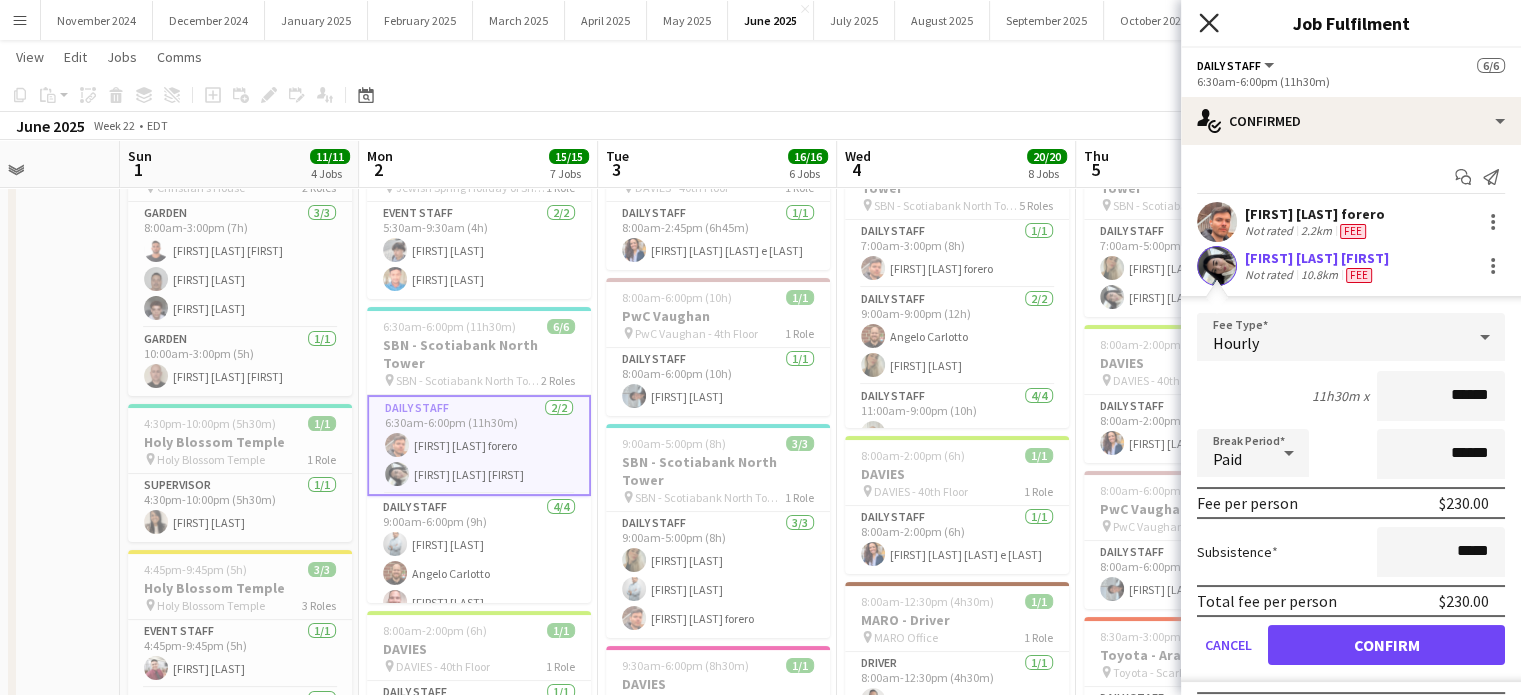 click 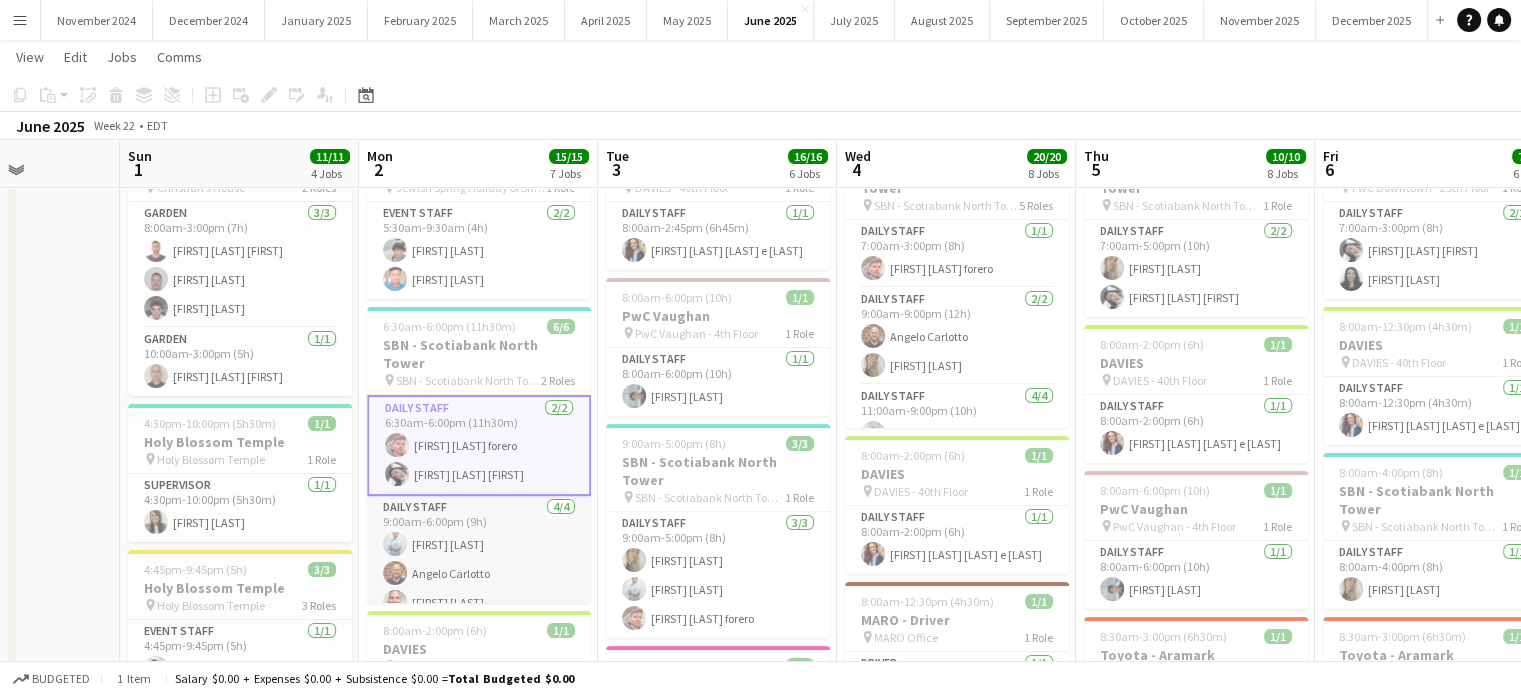 scroll, scrollTop: 28, scrollLeft: 0, axis: vertical 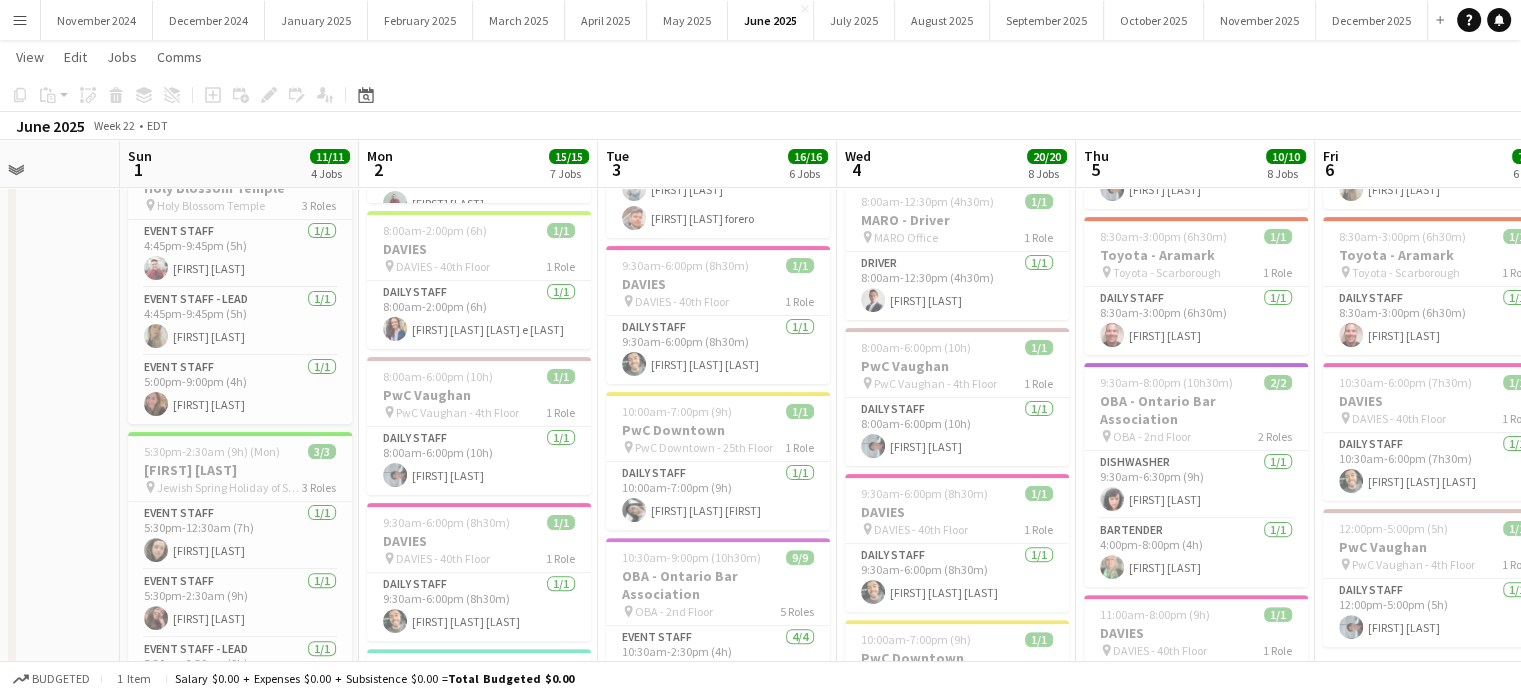 drag, startPoint x: 536, startPoint y: 459, endPoint x: 604, endPoint y: 439, distance: 70.88018 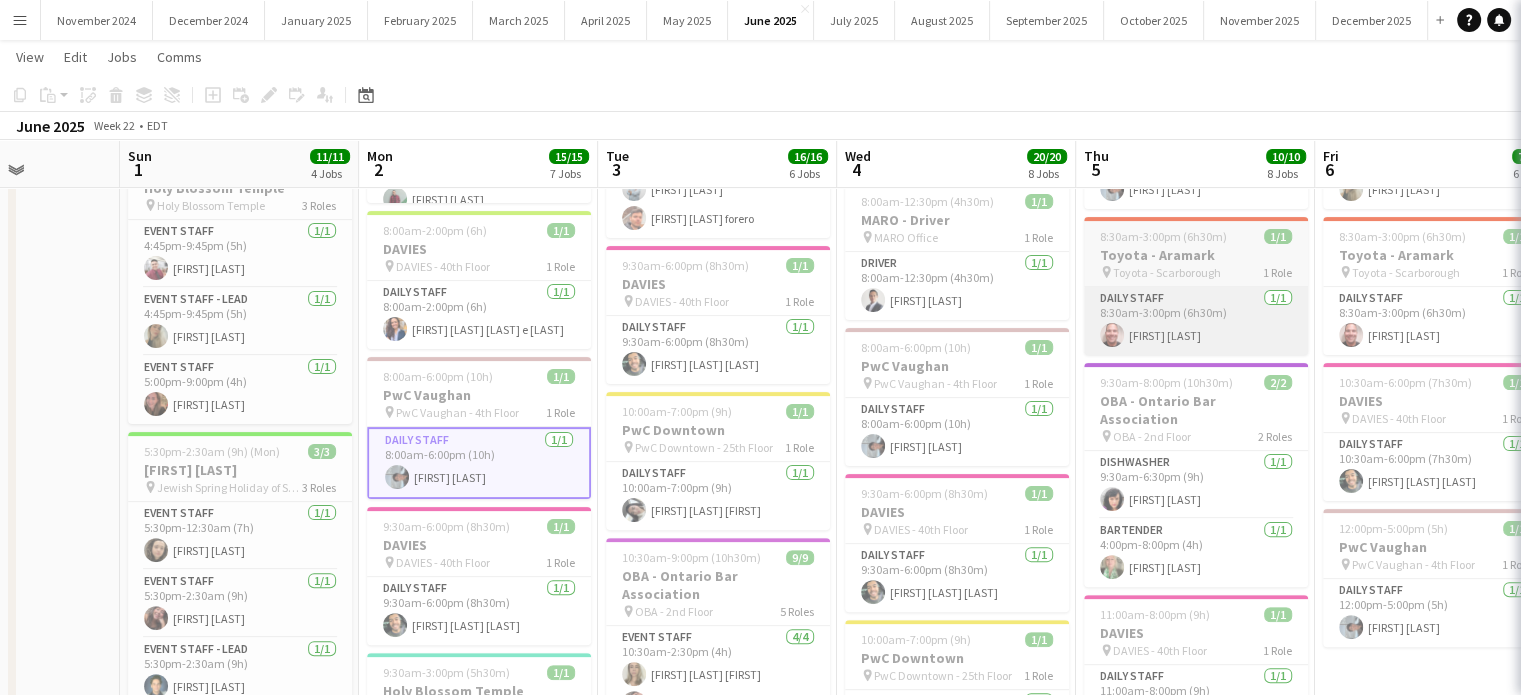 scroll, scrollTop: 0, scrollLeft: 596, axis: horizontal 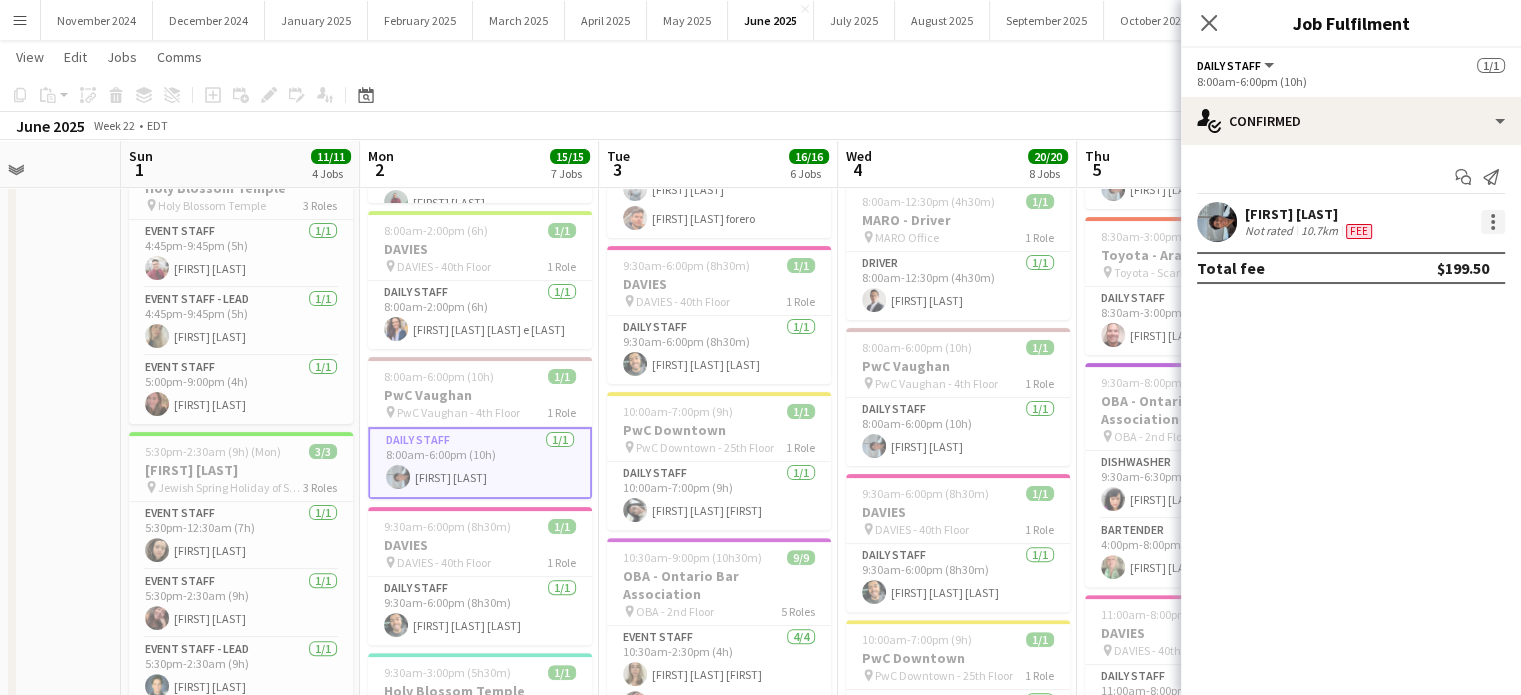 click at bounding box center (1493, 222) 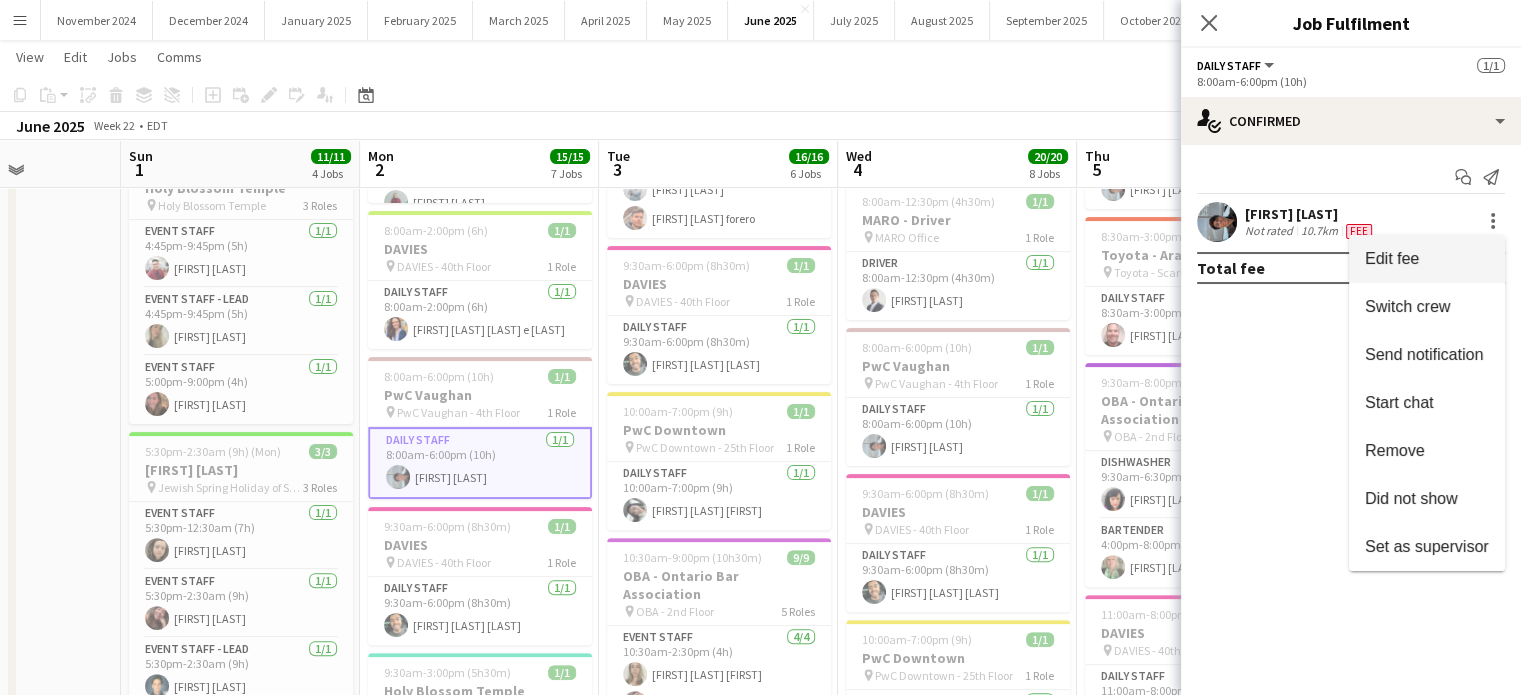 click on "Edit fee" at bounding box center [1427, 259] 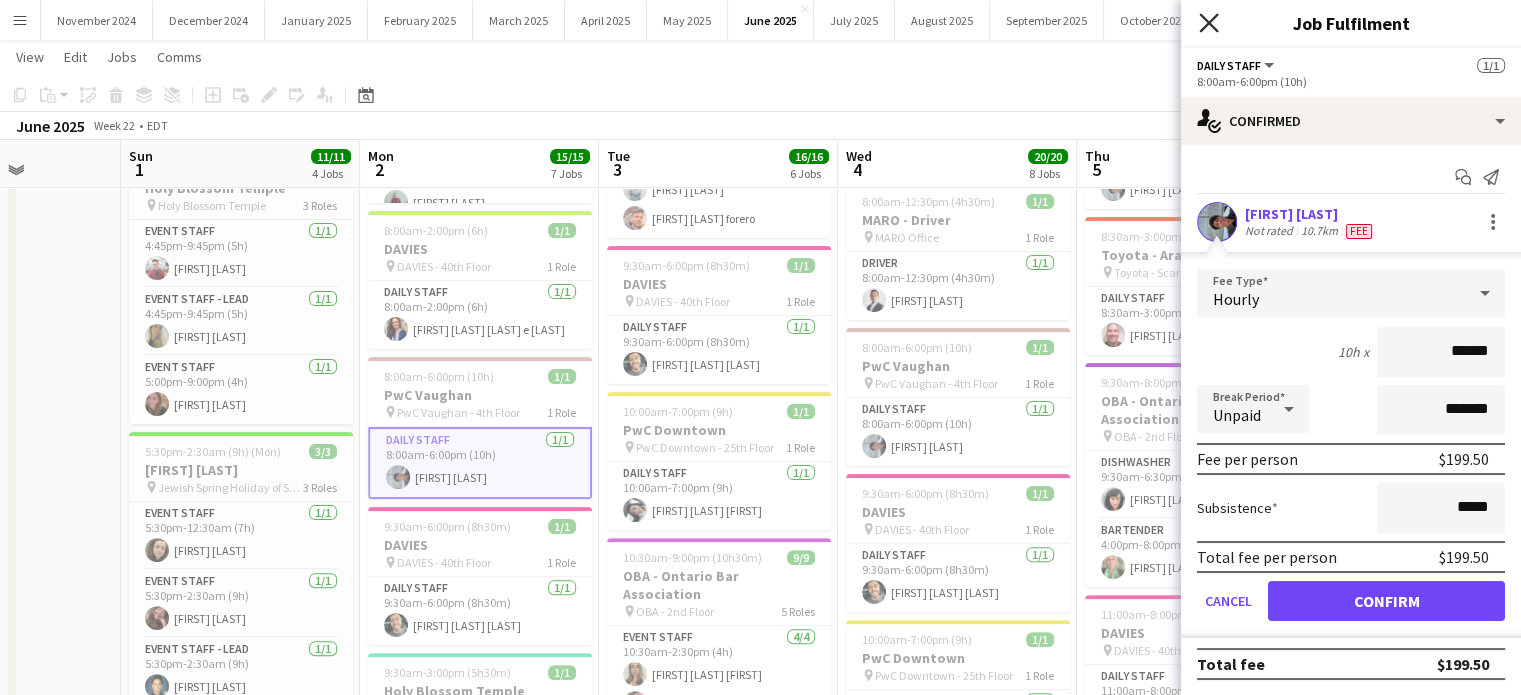 click on "Close pop-in" 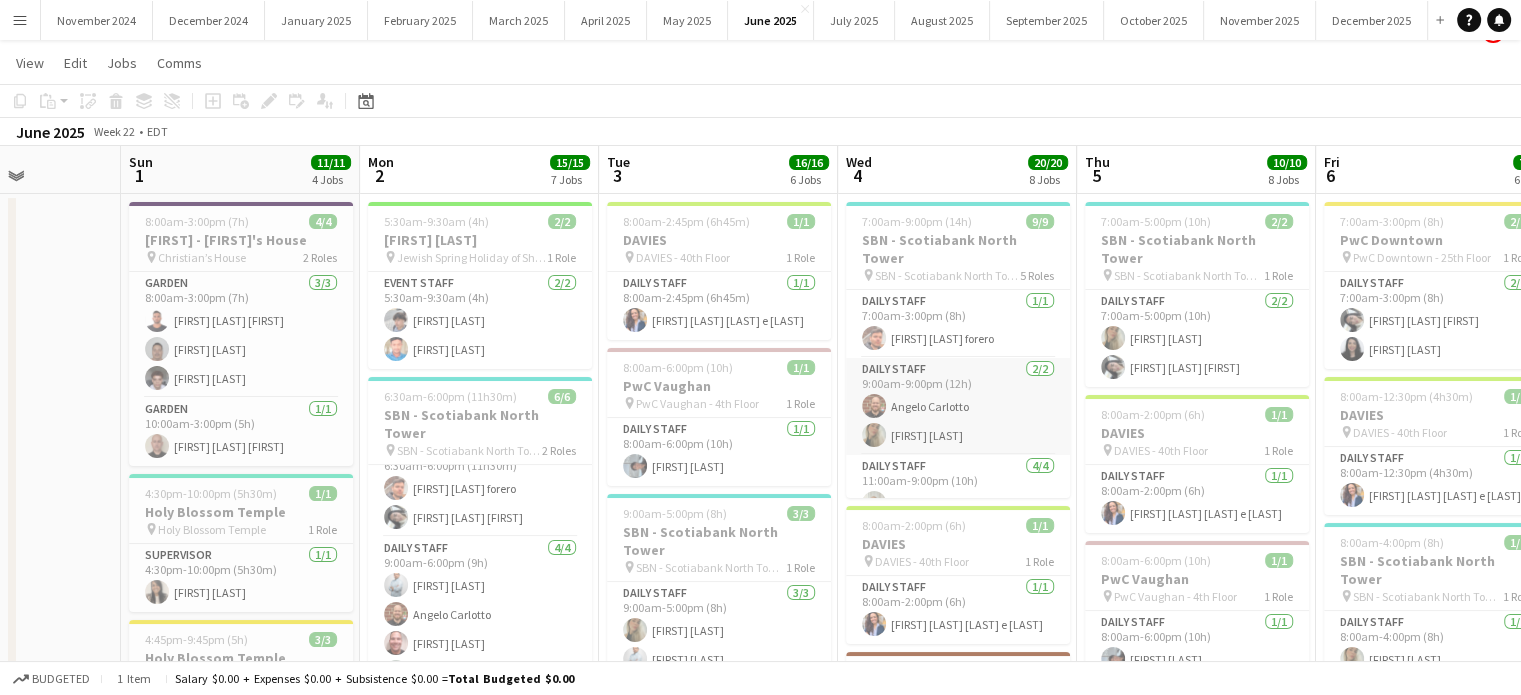 scroll, scrollTop: 0, scrollLeft: 0, axis: both 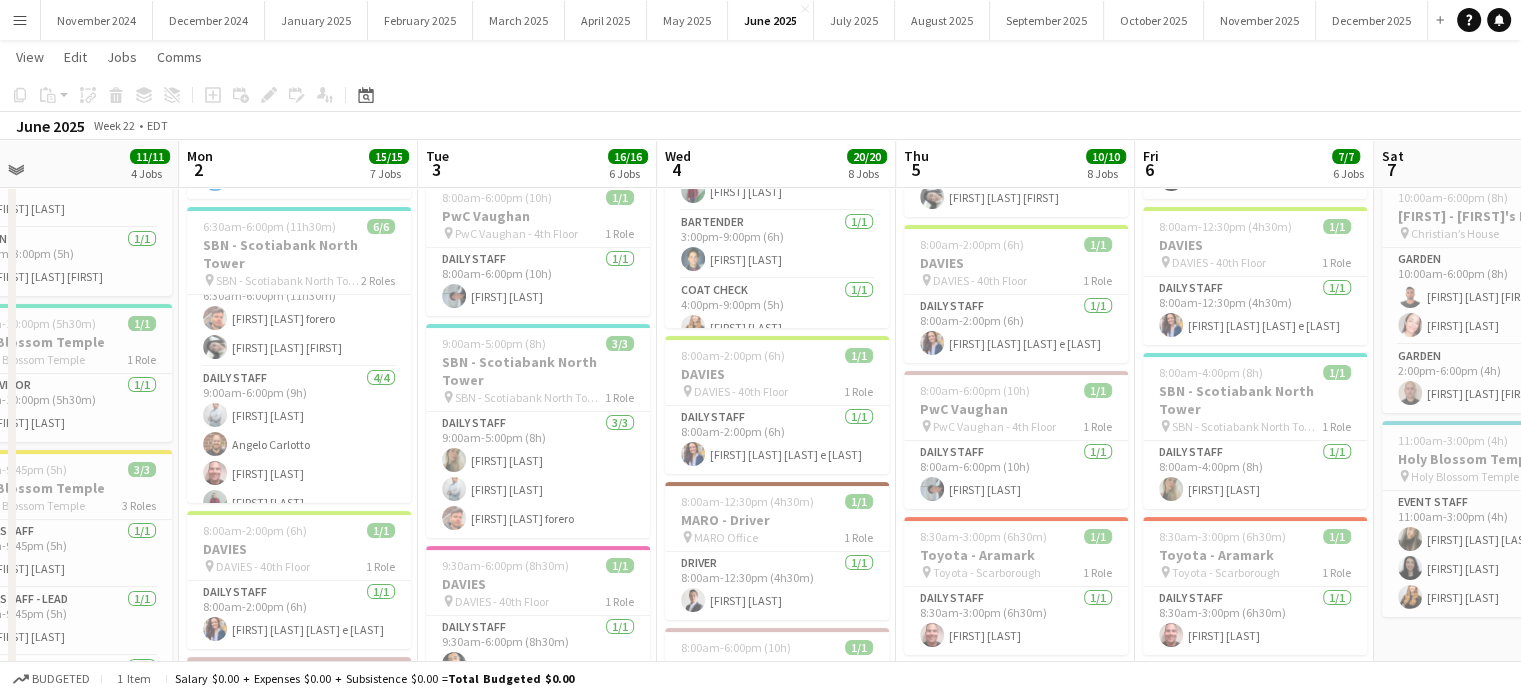 drag, startPoint x: 901, startPoint y: 453, endPoint x: 720, endPoint y: 478, distance: 182.71837 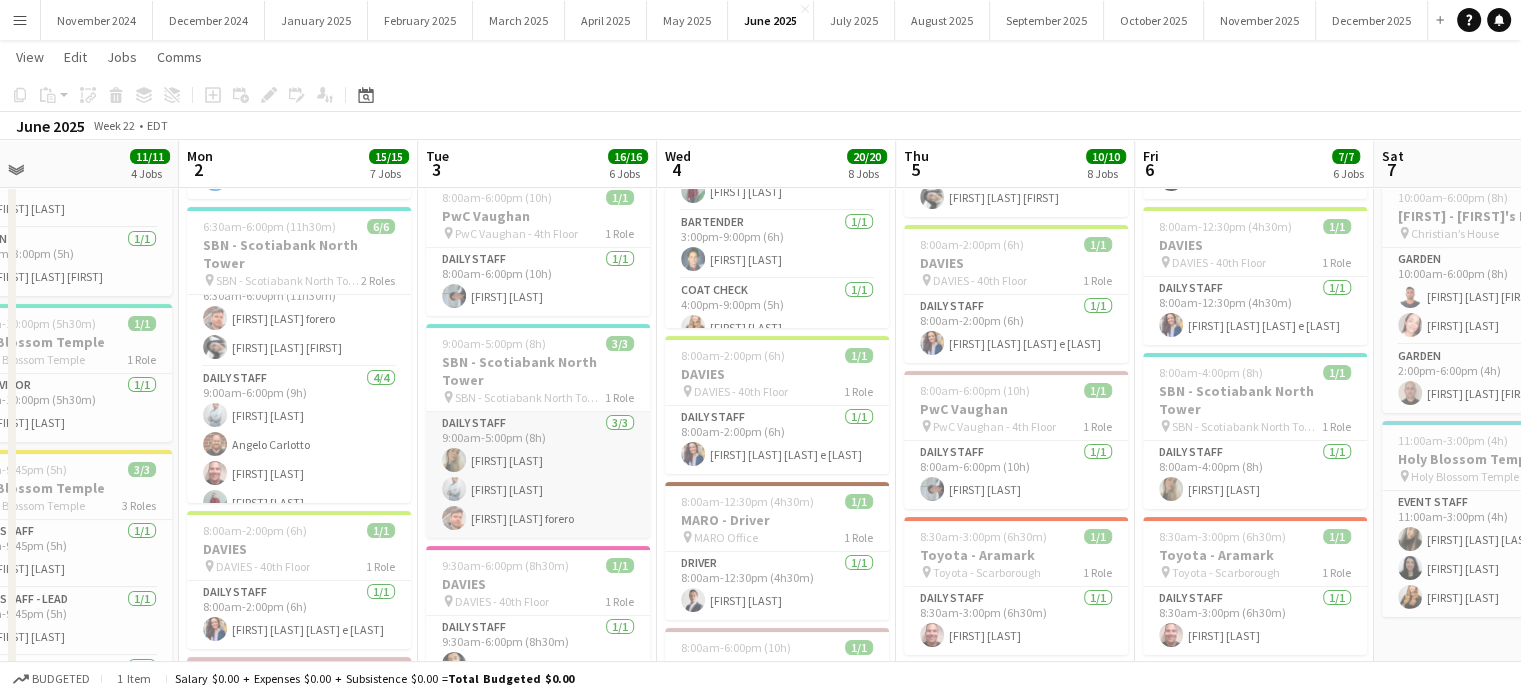 click on "Daily Staff   3/3   9:00am-5:00pm (8h)
[FIRST] [LAST] [FIRST] [LAST] [FIRST] [LAST] forero" at bounding box center (538, 475) 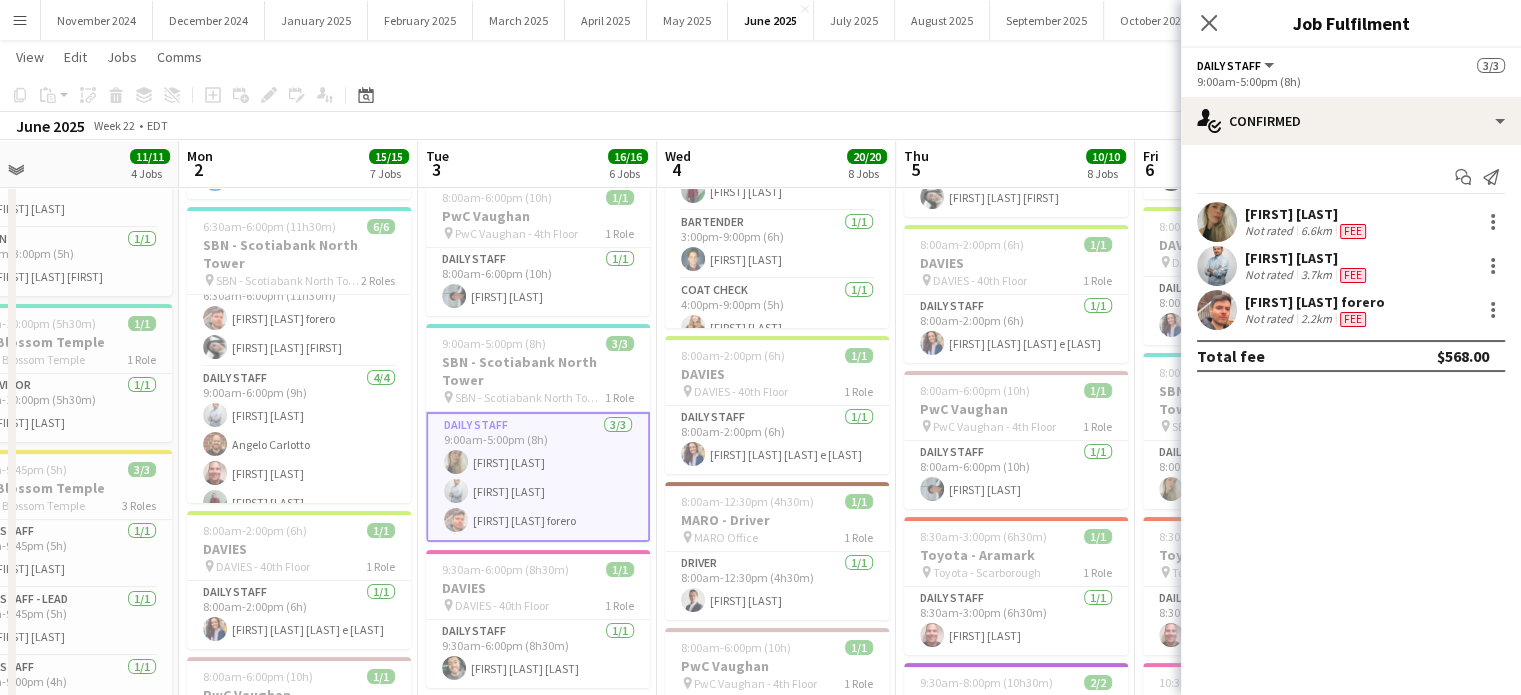 click on "[FIRST] [LAST]   Not rated   6.6km   Fee" at bounding box center (1351, 222) 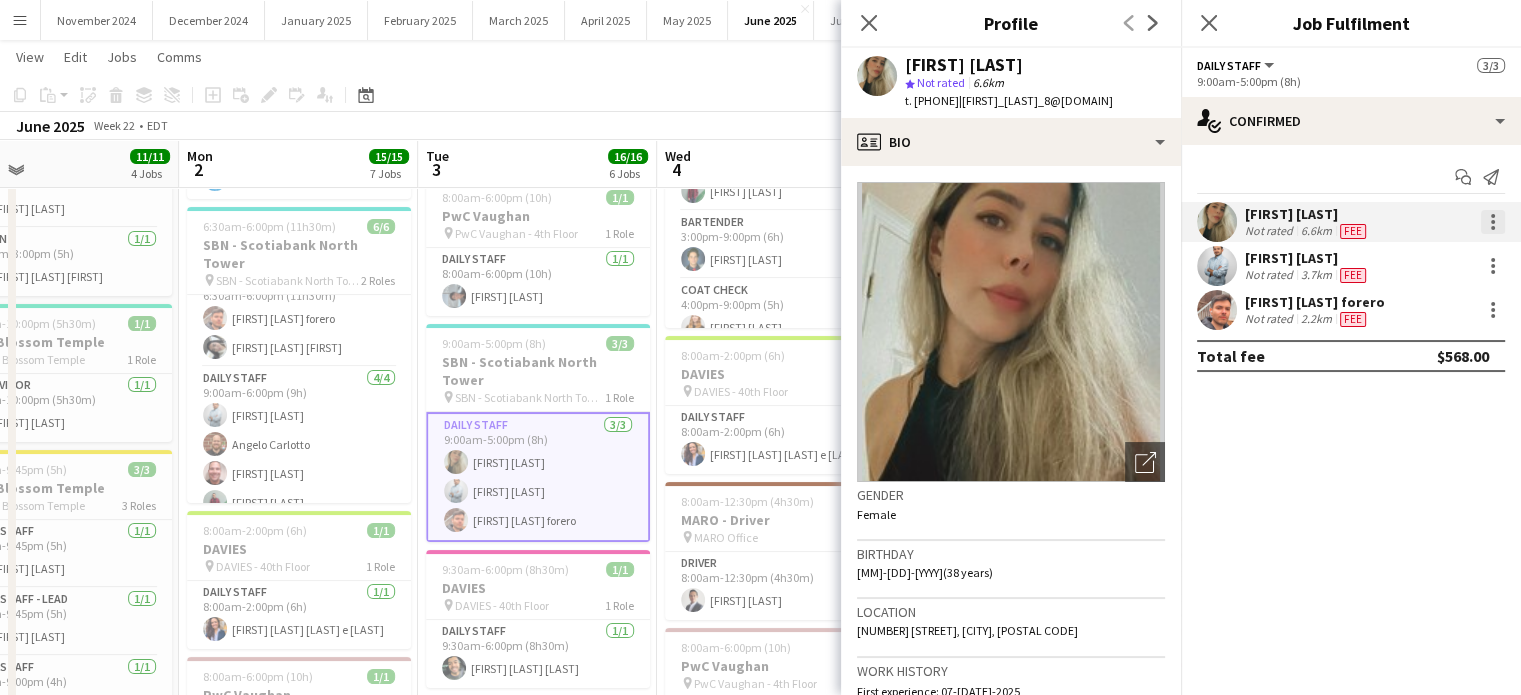 click at bounding box center (1493, 222) 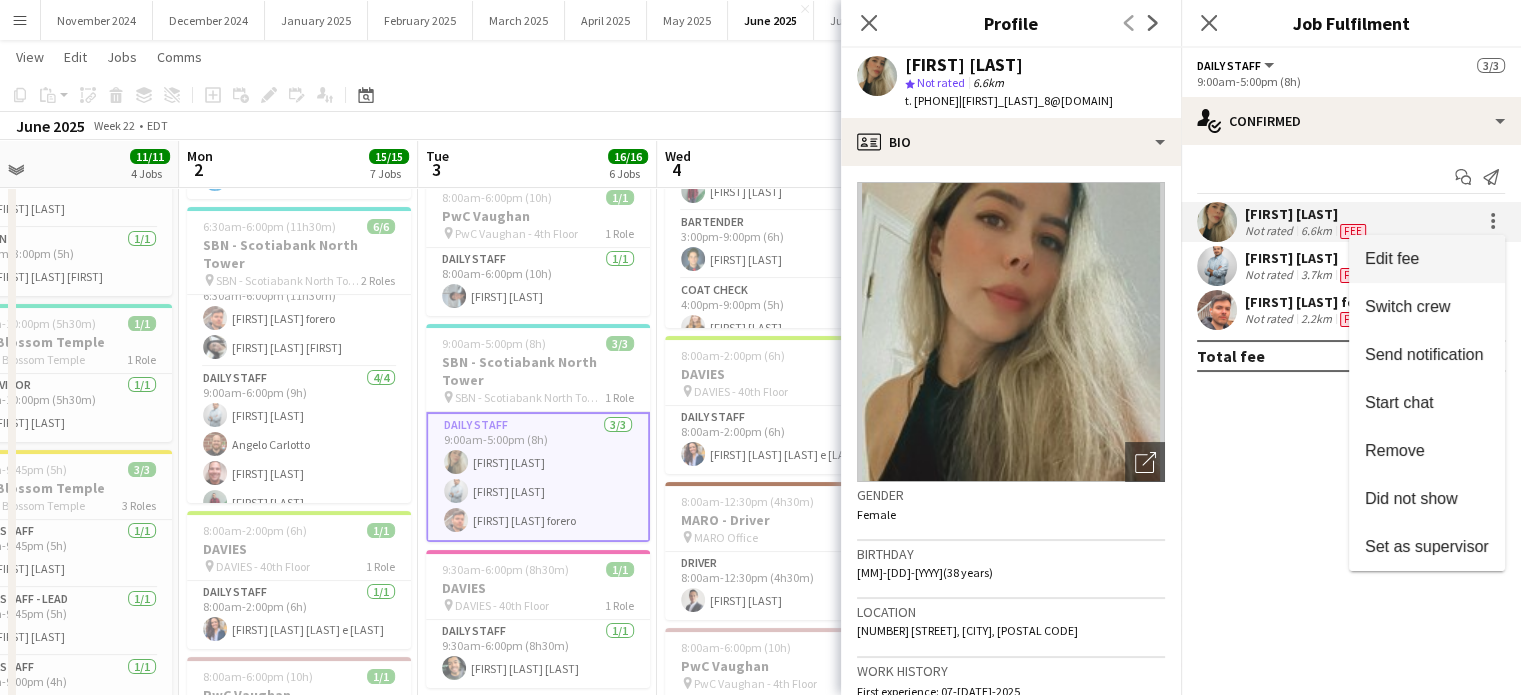 click on "Edit fee" at bounding box center (1427, 259) 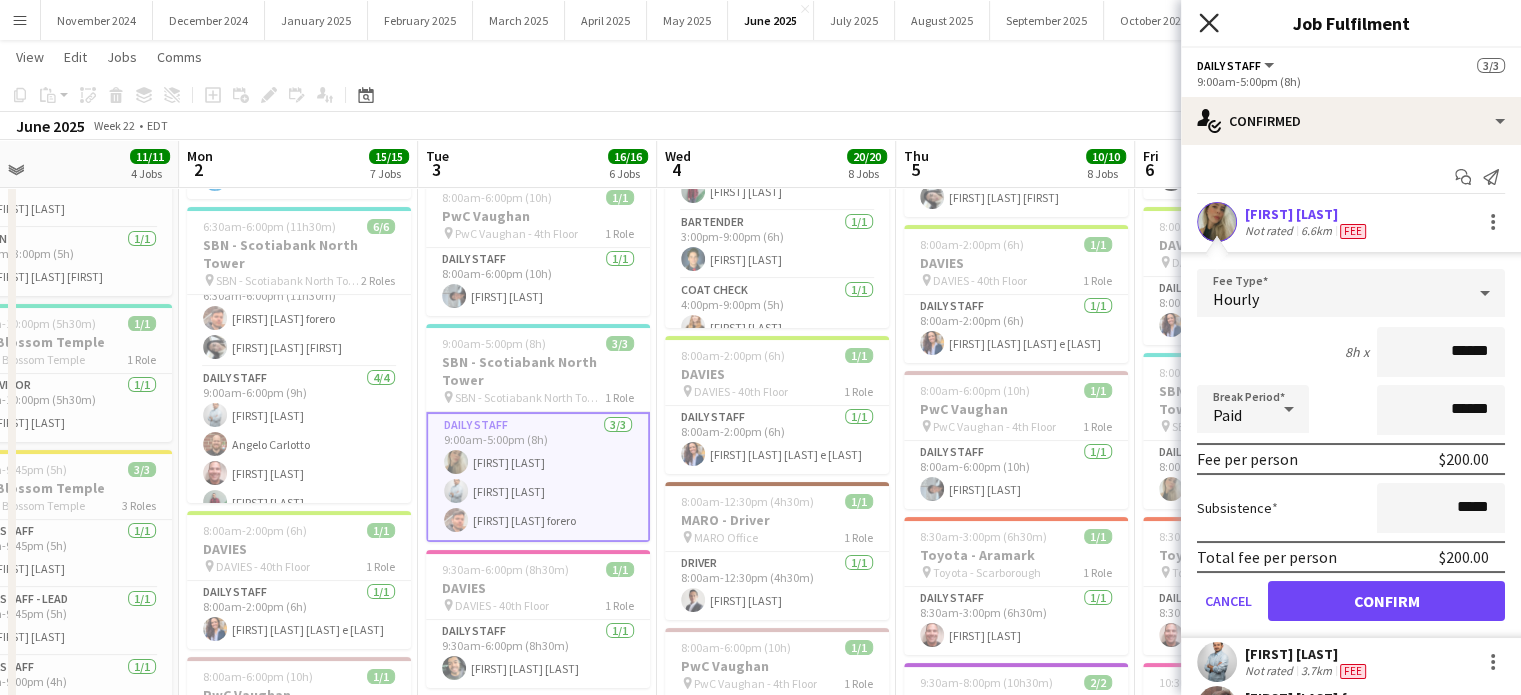 click 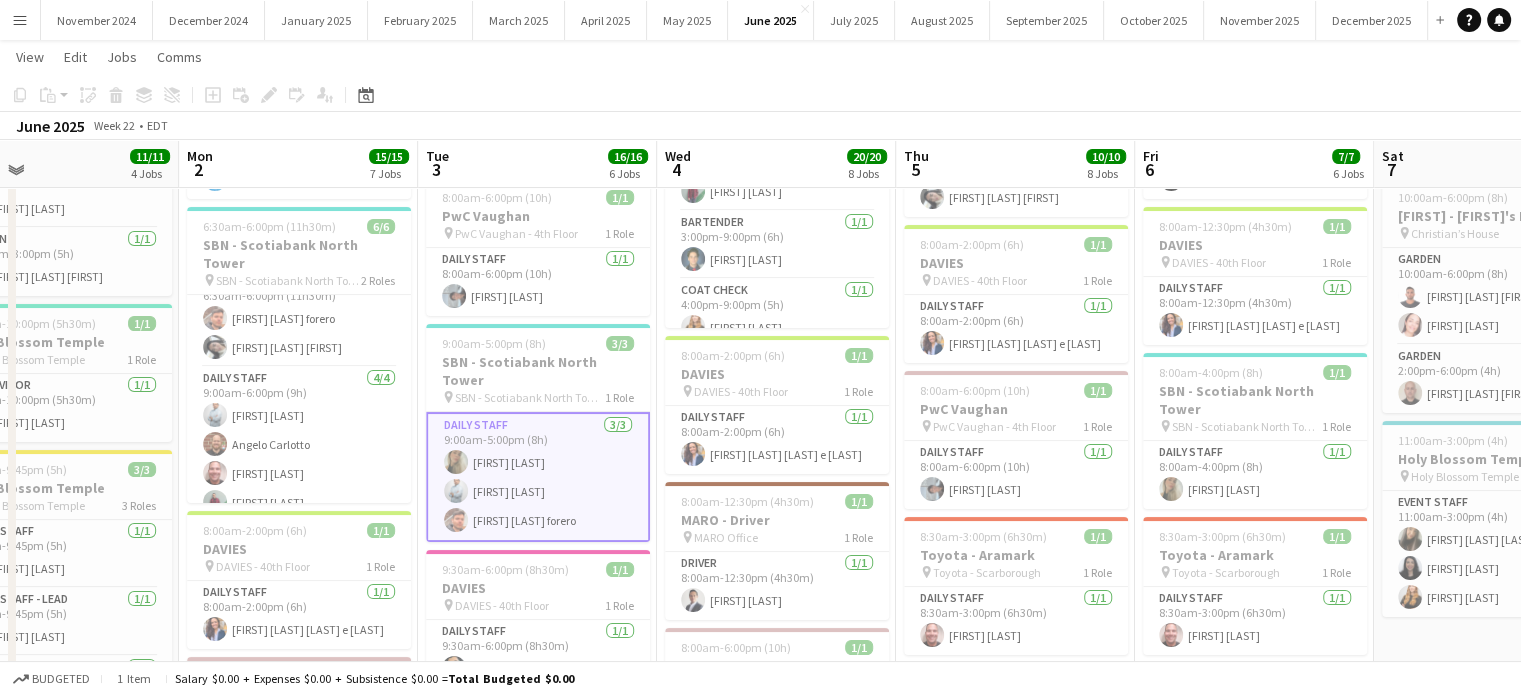 click on "Daily Staff   3/3   9:00am-5:00pm (8h)
[FIRST] [LAST] [FIRST] [LAST] [FIRST] [LAST] forero" at bounding box center (538, 477) 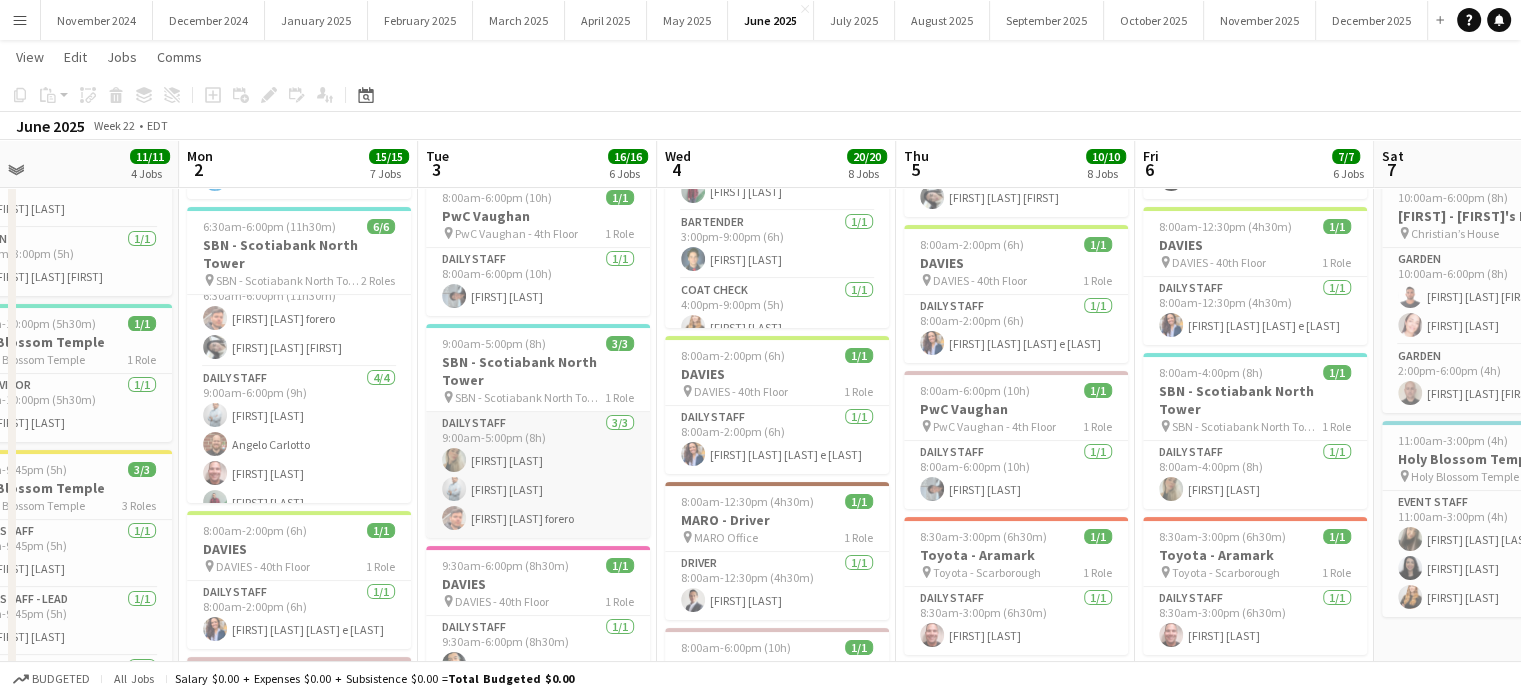 click on "Daily Staff   3/3   9:00am-5:00pm (8h)
[FIRST] [LAST] [FIRST] [LAST] [FIRST] [LAST] forero" at bounding box center [538, 475] 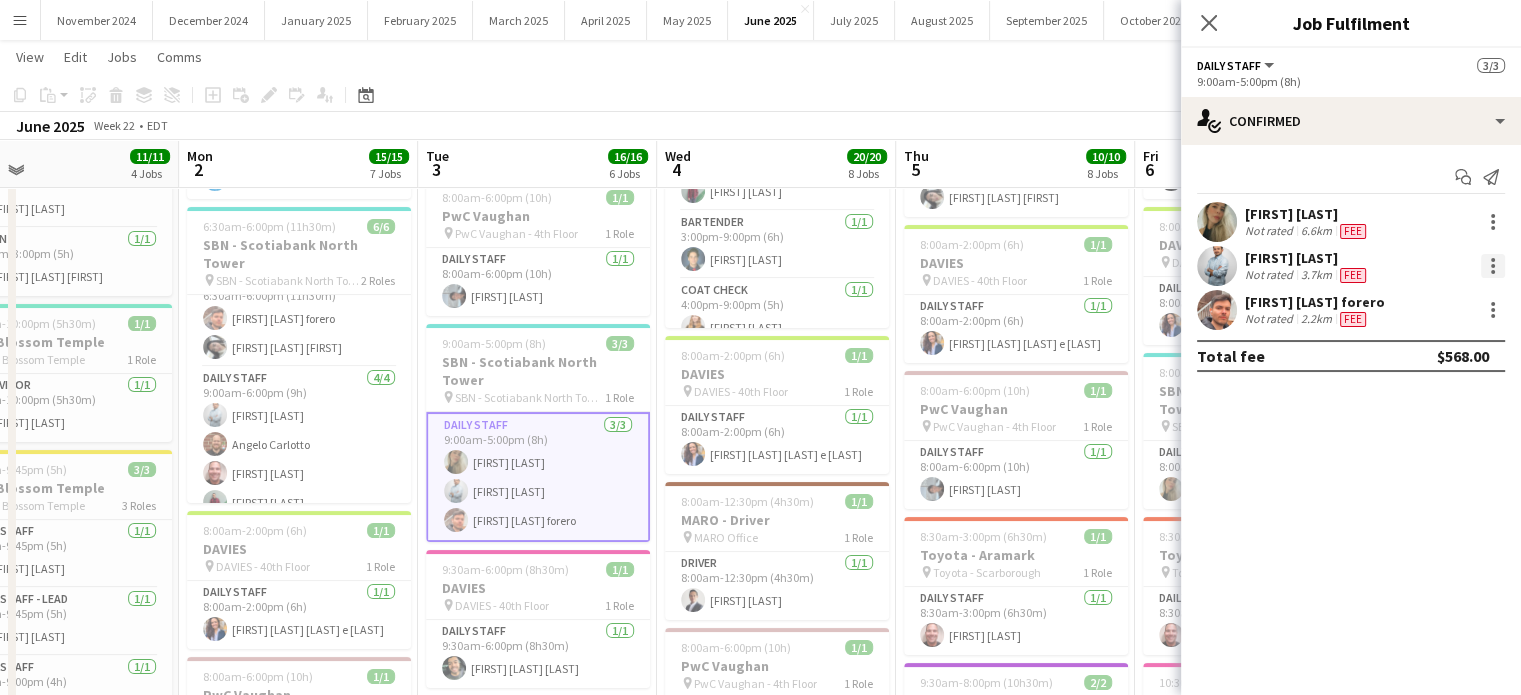 click at bounding box center (1493, 266) 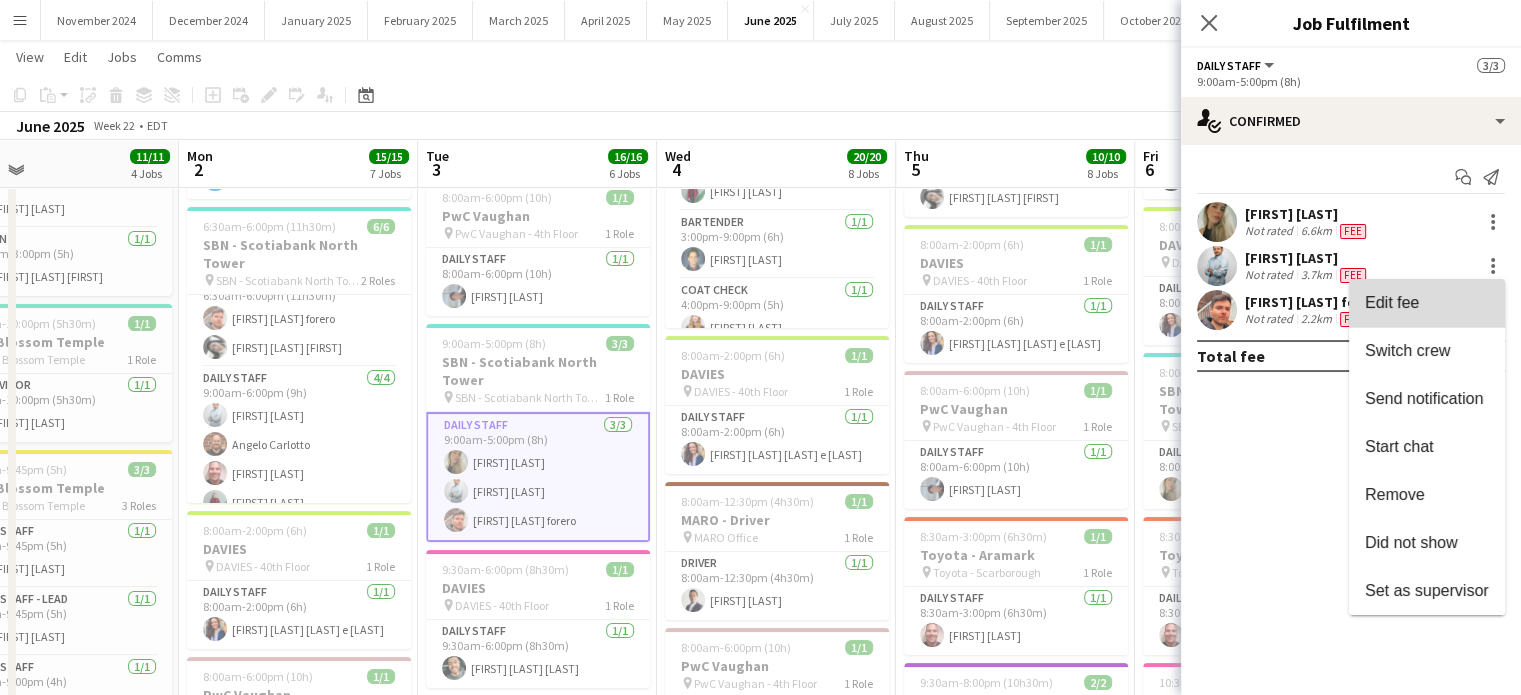 click on "Edit fee" at bounding box center [1427, 303] 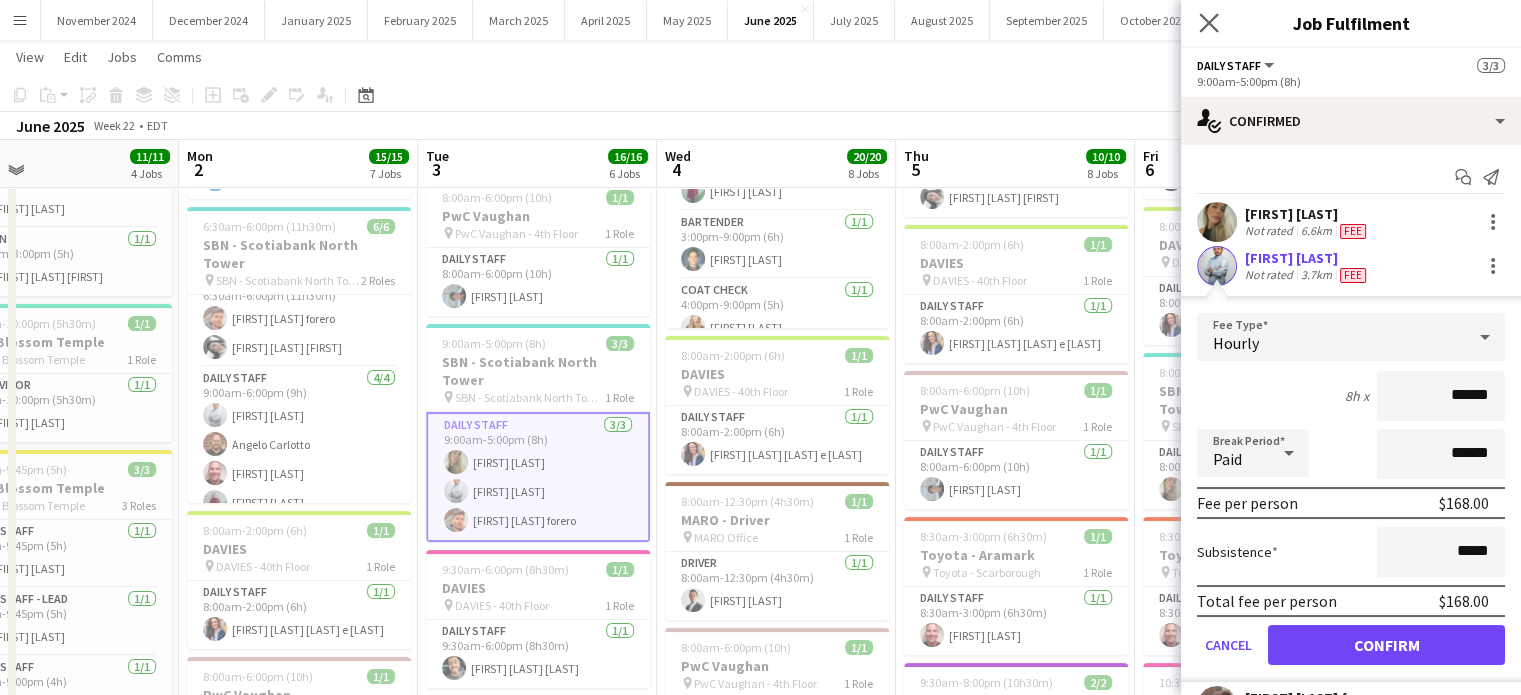 click on "Close pop-in" 